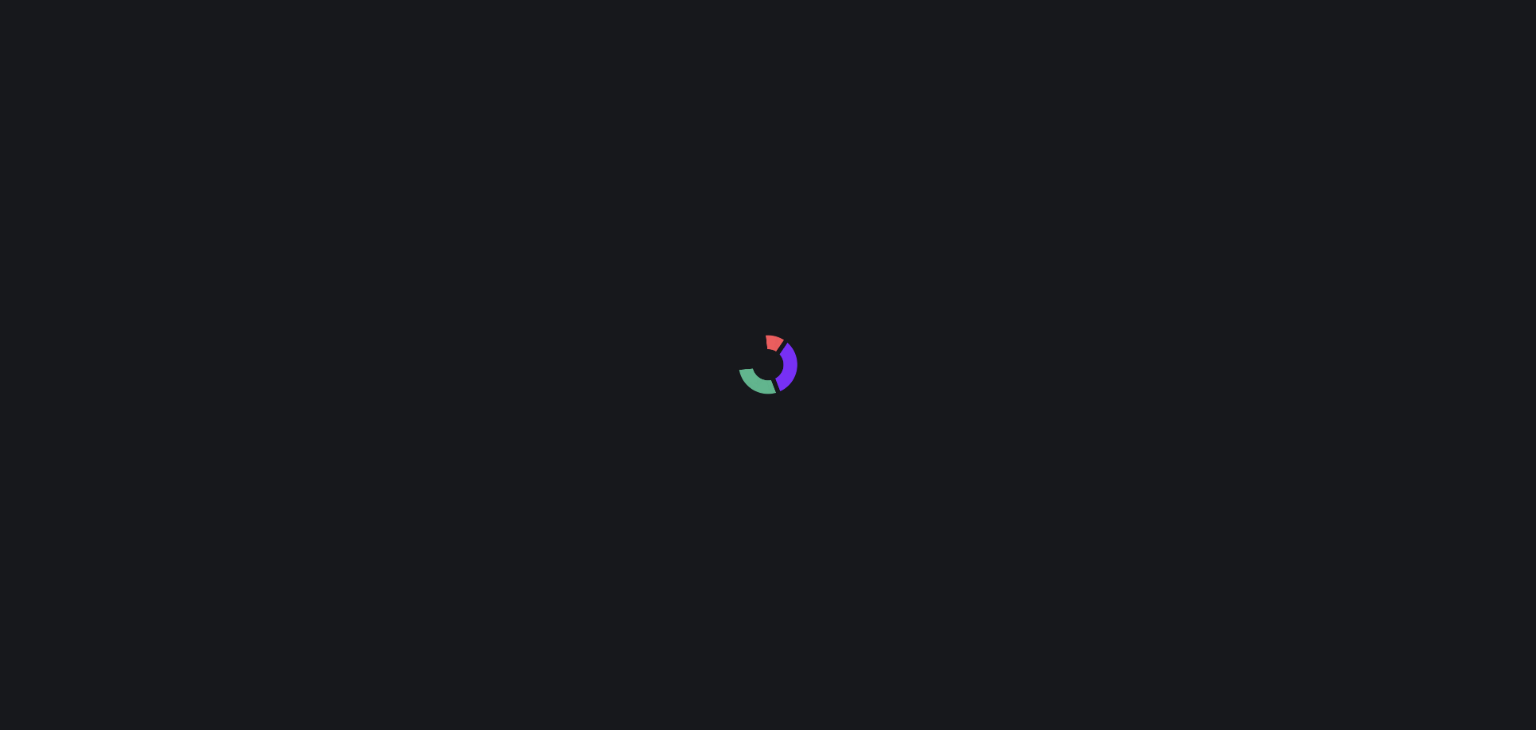 scroll, scrollTop: 0, scrollLeft: 0, axis: both 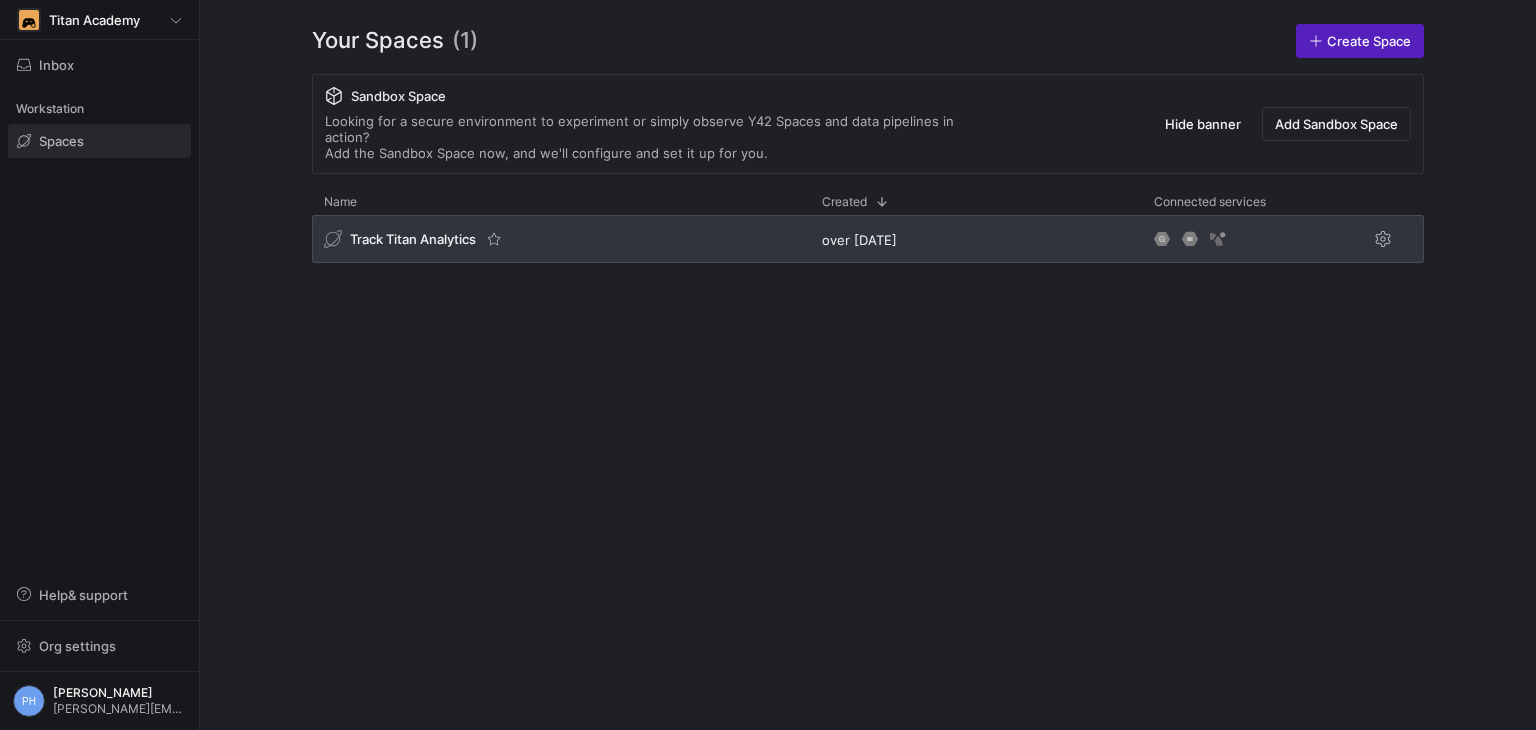 click on "Track Titan Analytics" 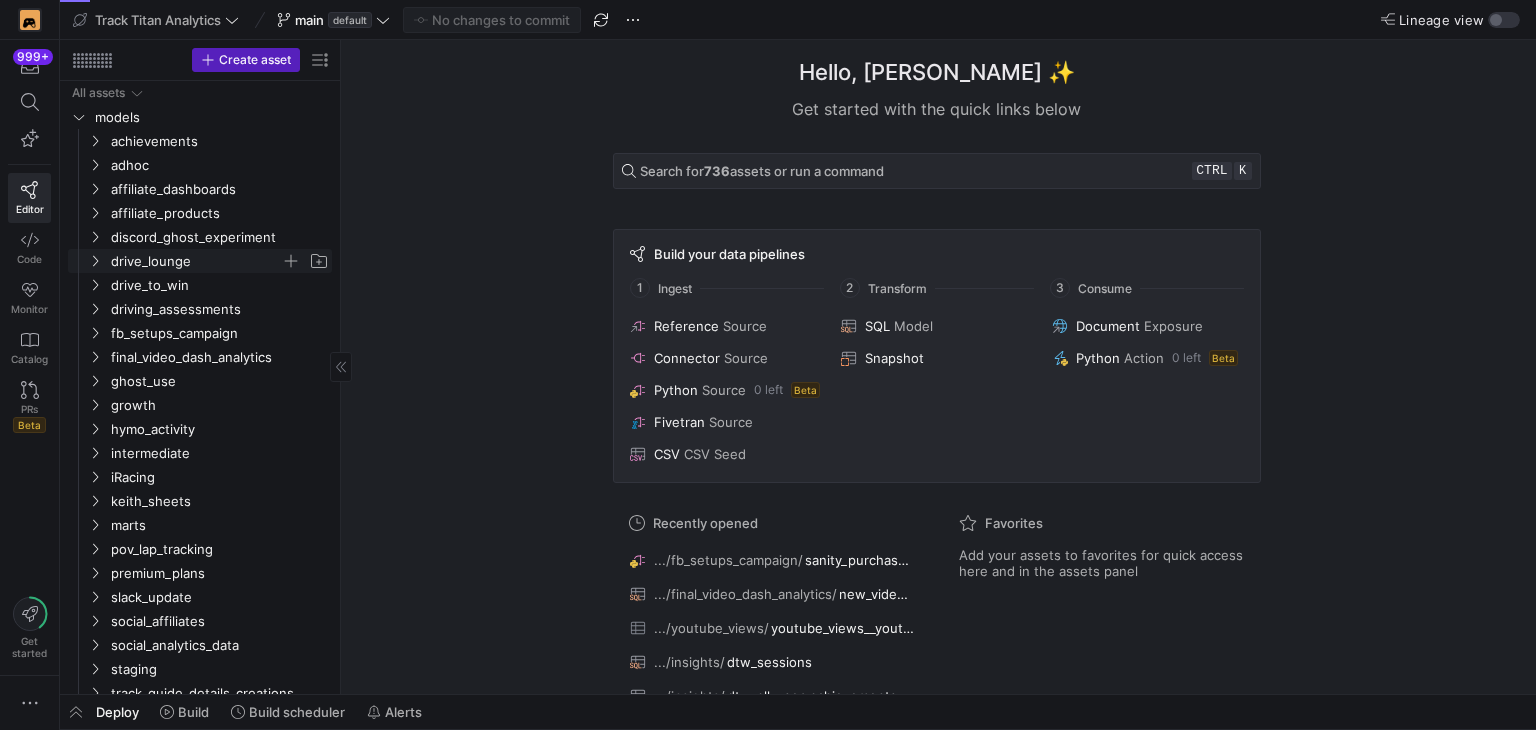 scroll, scrollTop: 73, scrollLeft: 0, axis: vertical 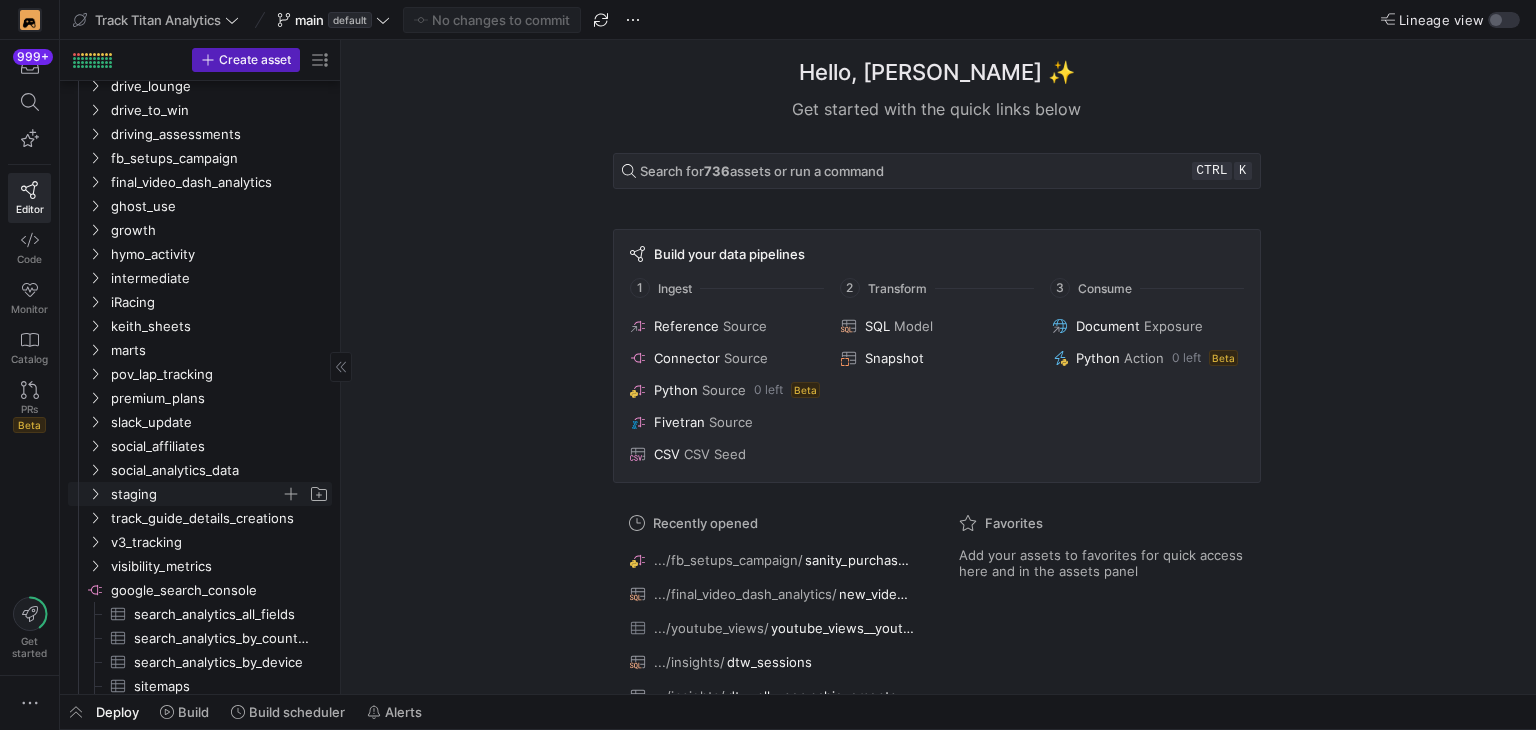 click on "staging" 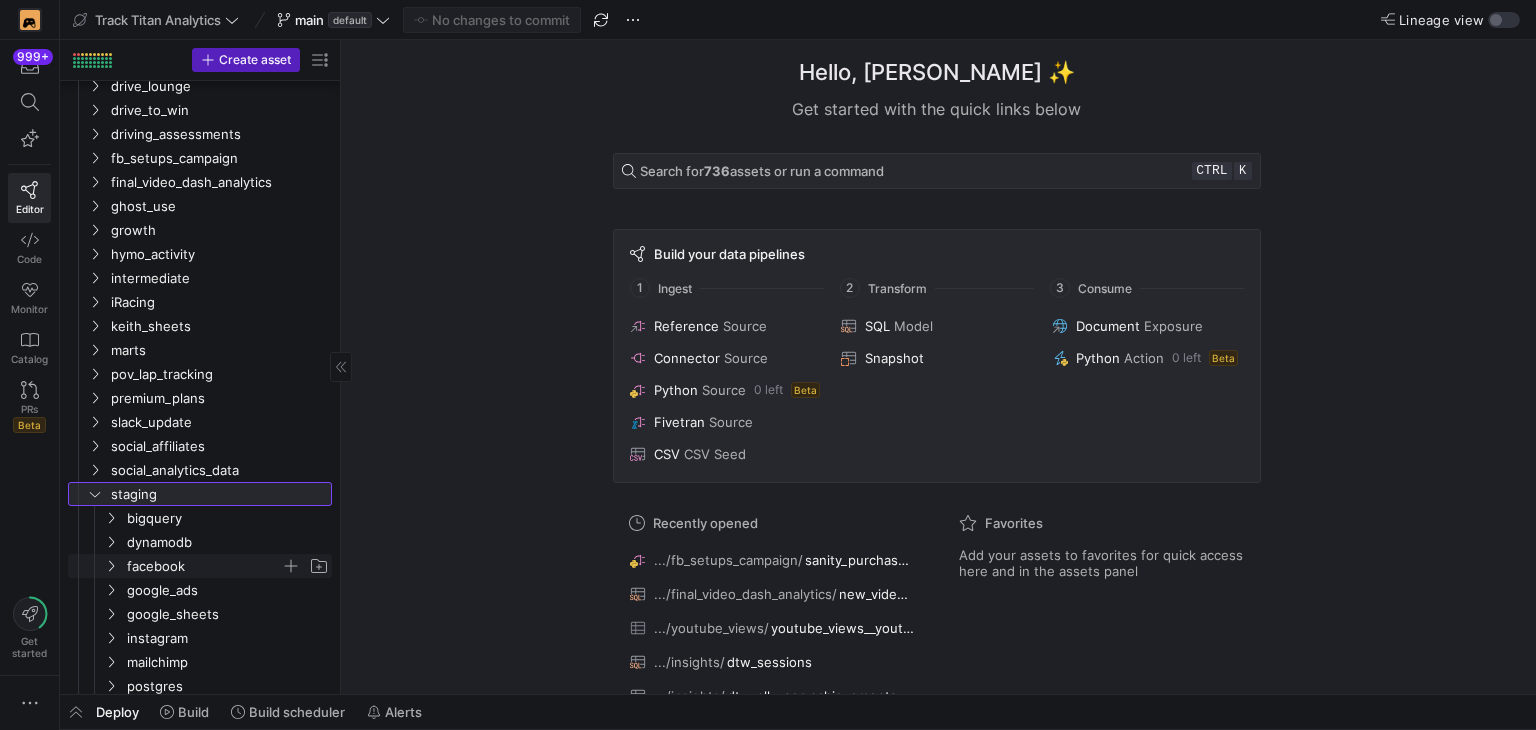 scroll, scrollTop: 379, scrollLeft: 0, axis: vertical 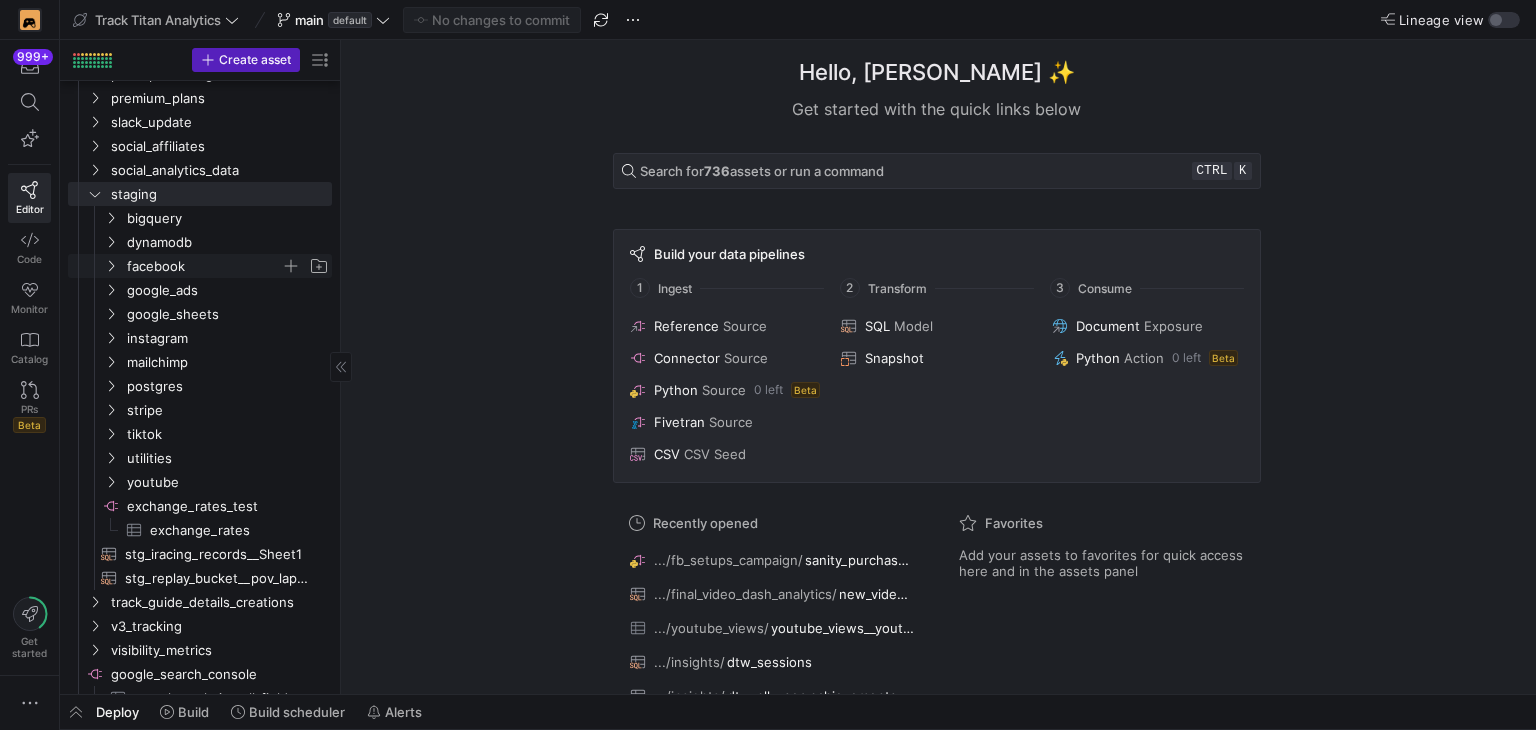 click on "facebook" 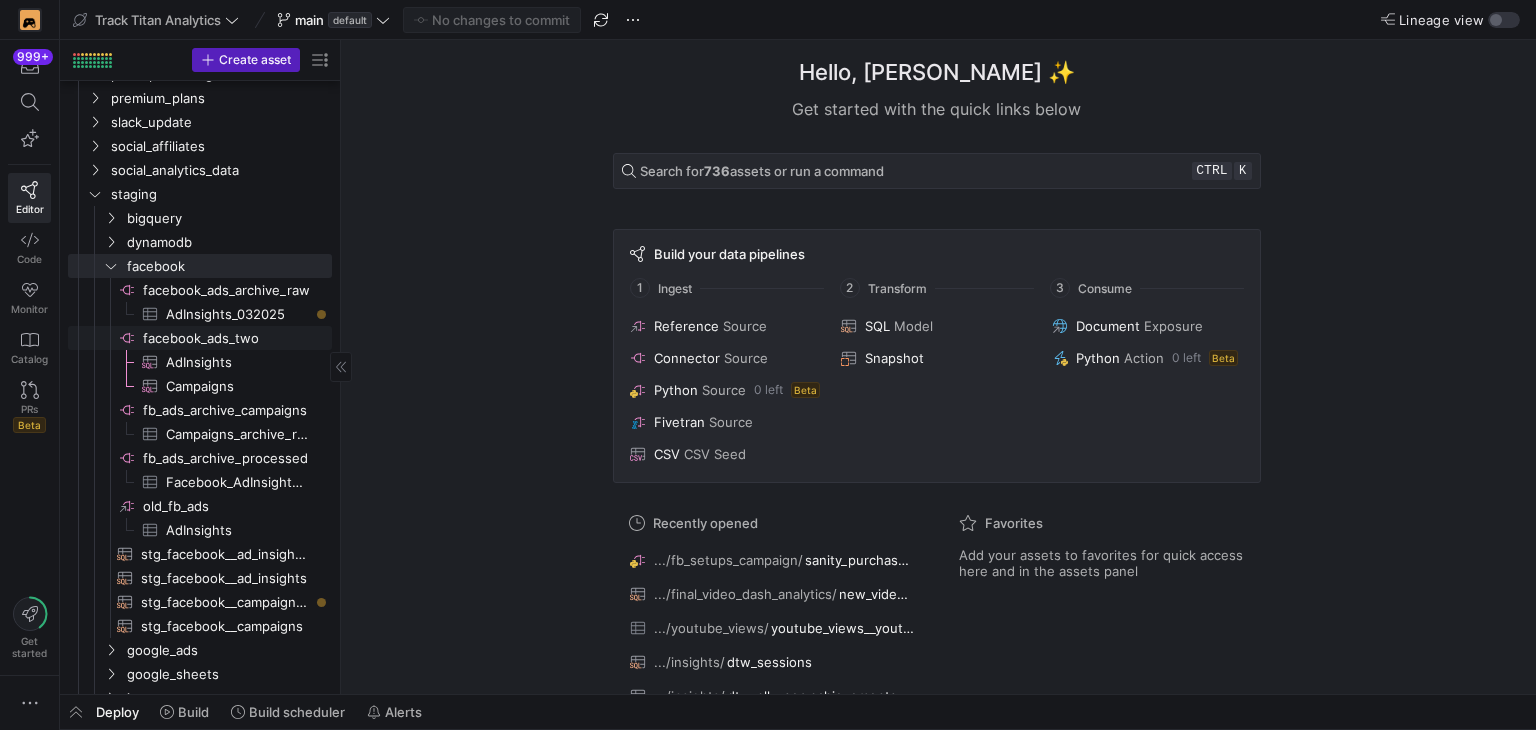 click on "facebook_ads_two​​​​​​​​" 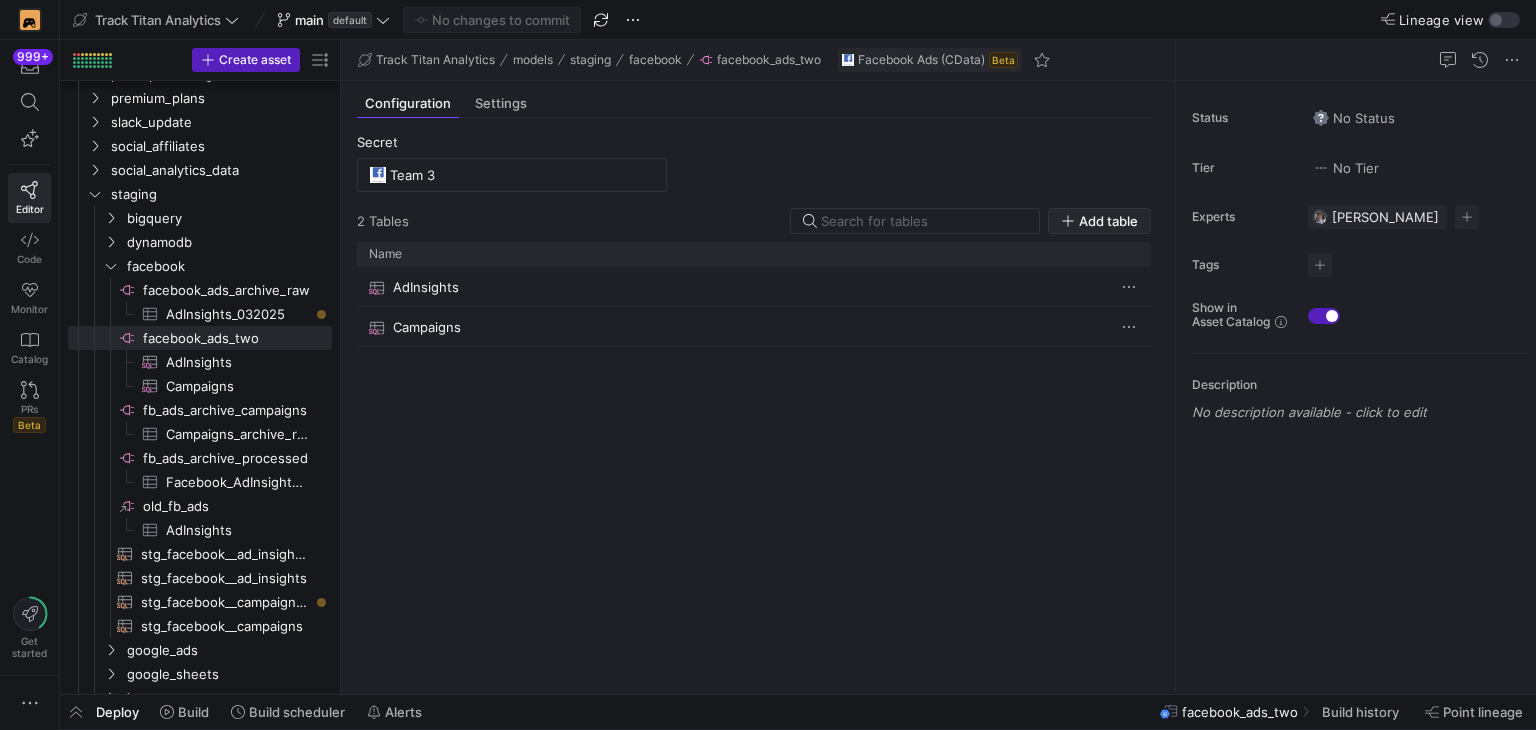 click on "Add table" at bounding box center (1108, 221) 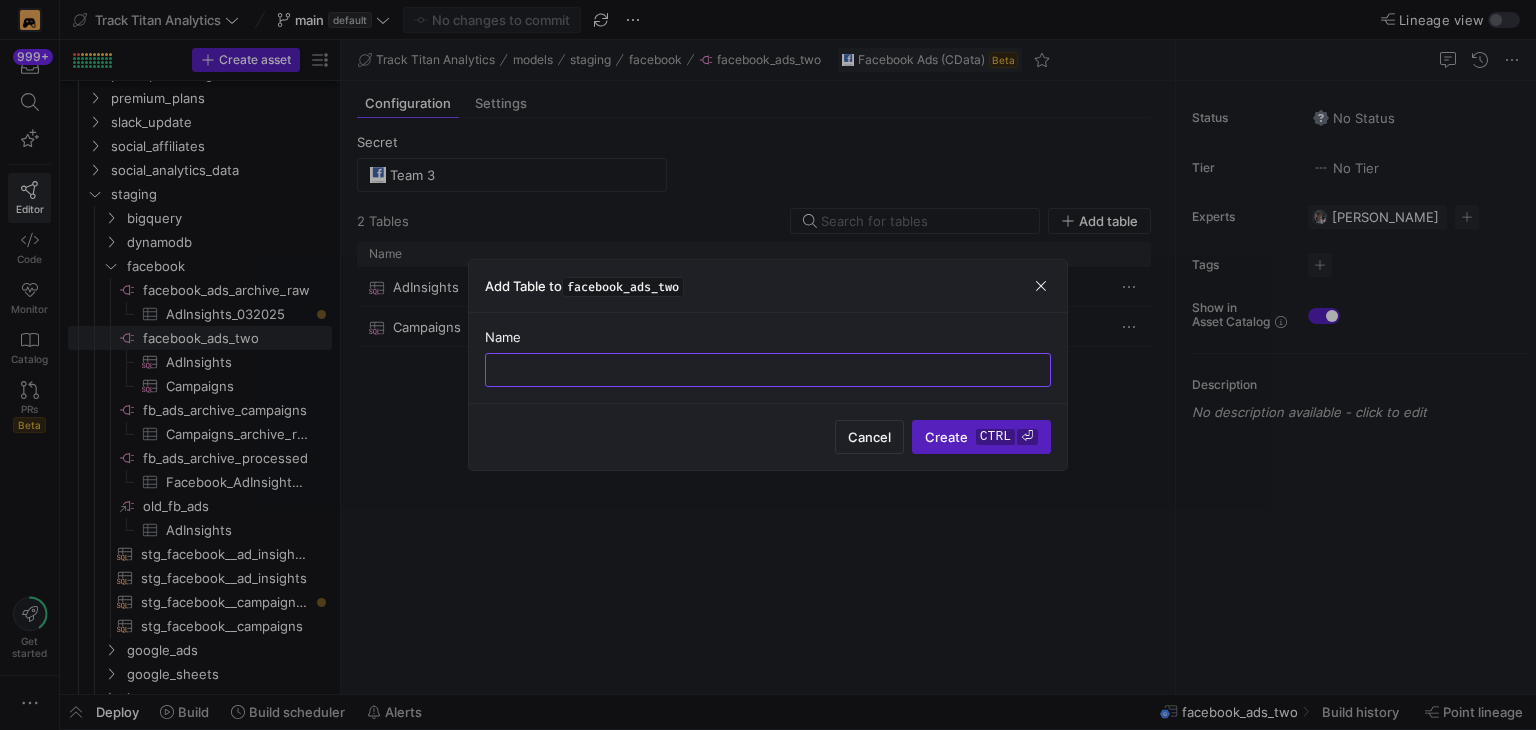 click on "Create  ctrl ⏎" at bounding box center [981, 437] 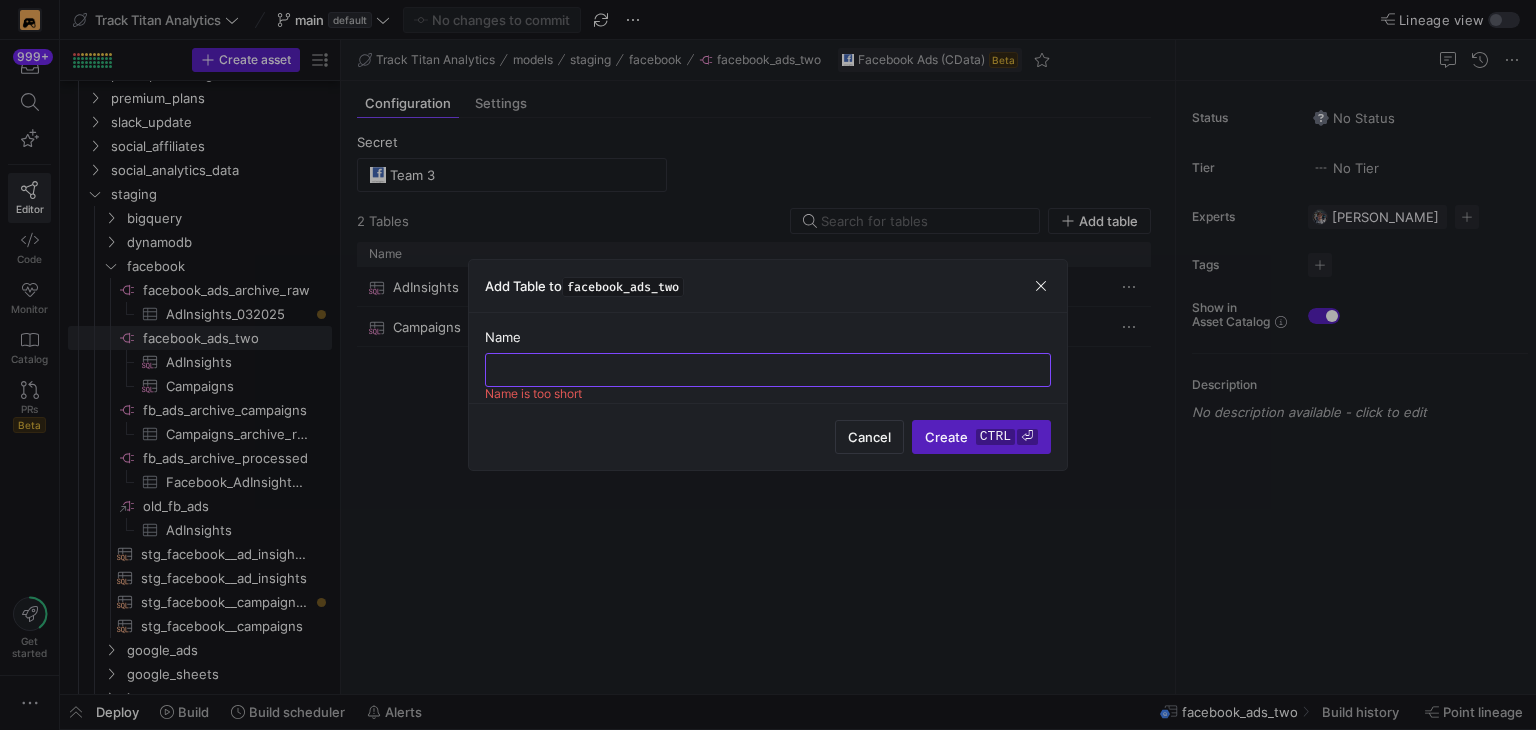 click on "Create  ctrl ⏎" at bounding box center (981, 437) 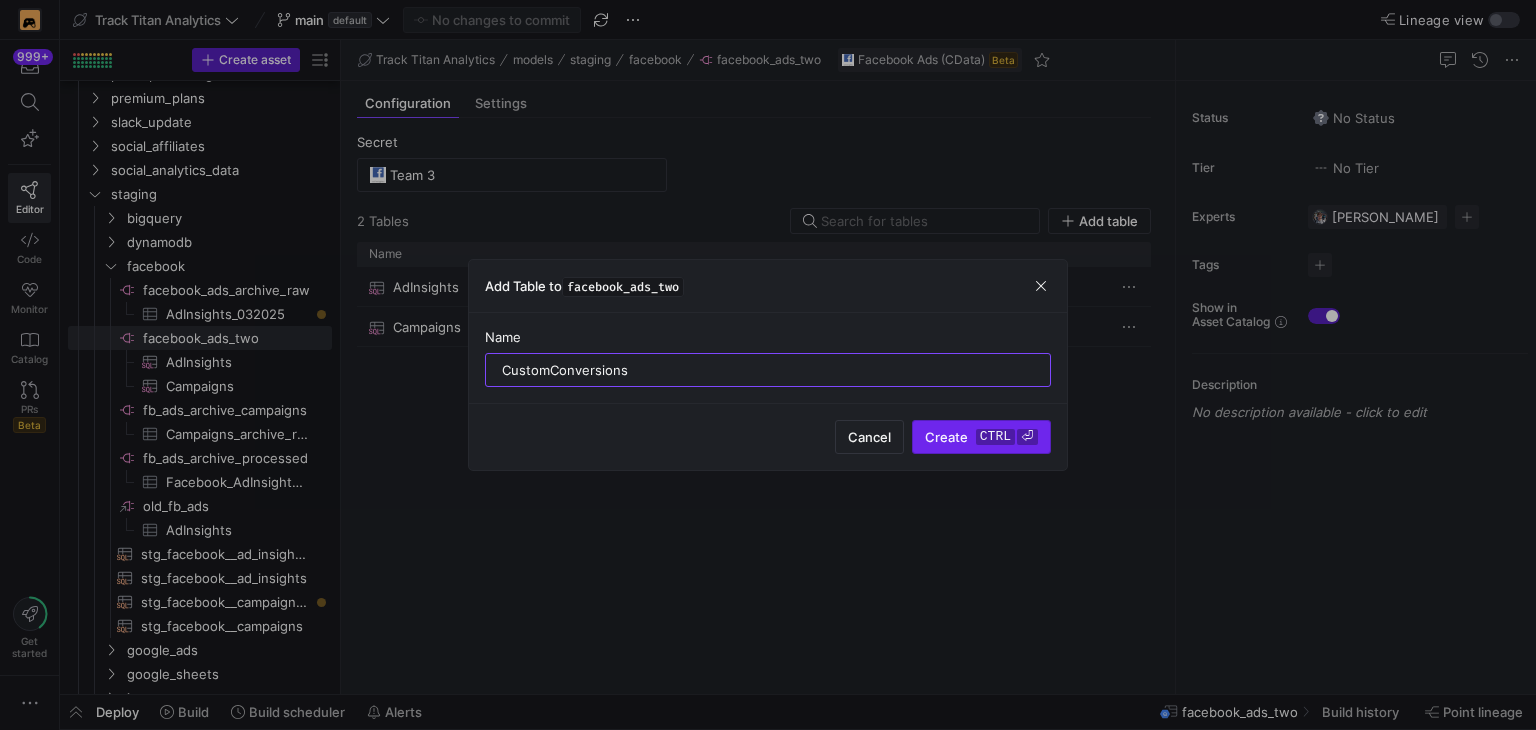 type on "CustomConversions" 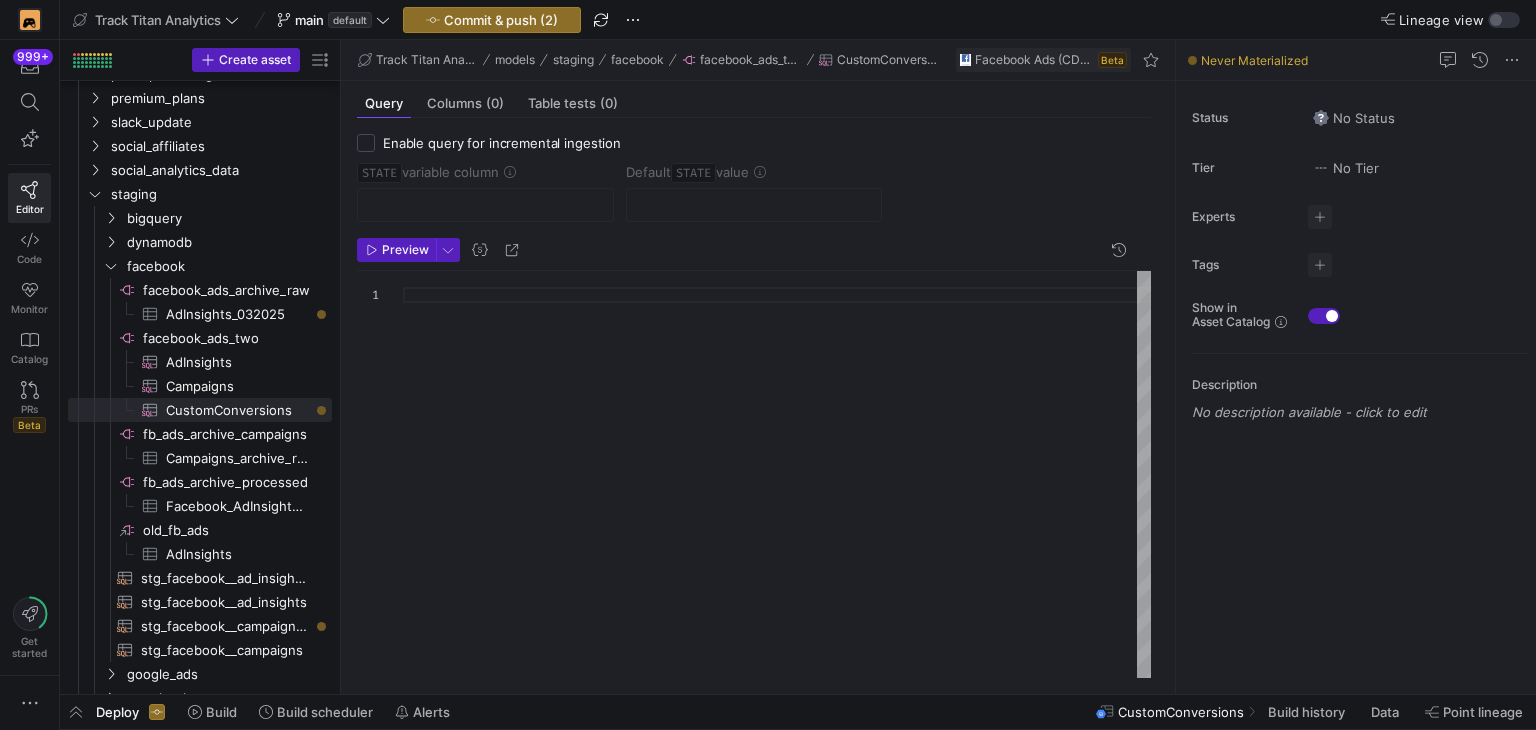 click 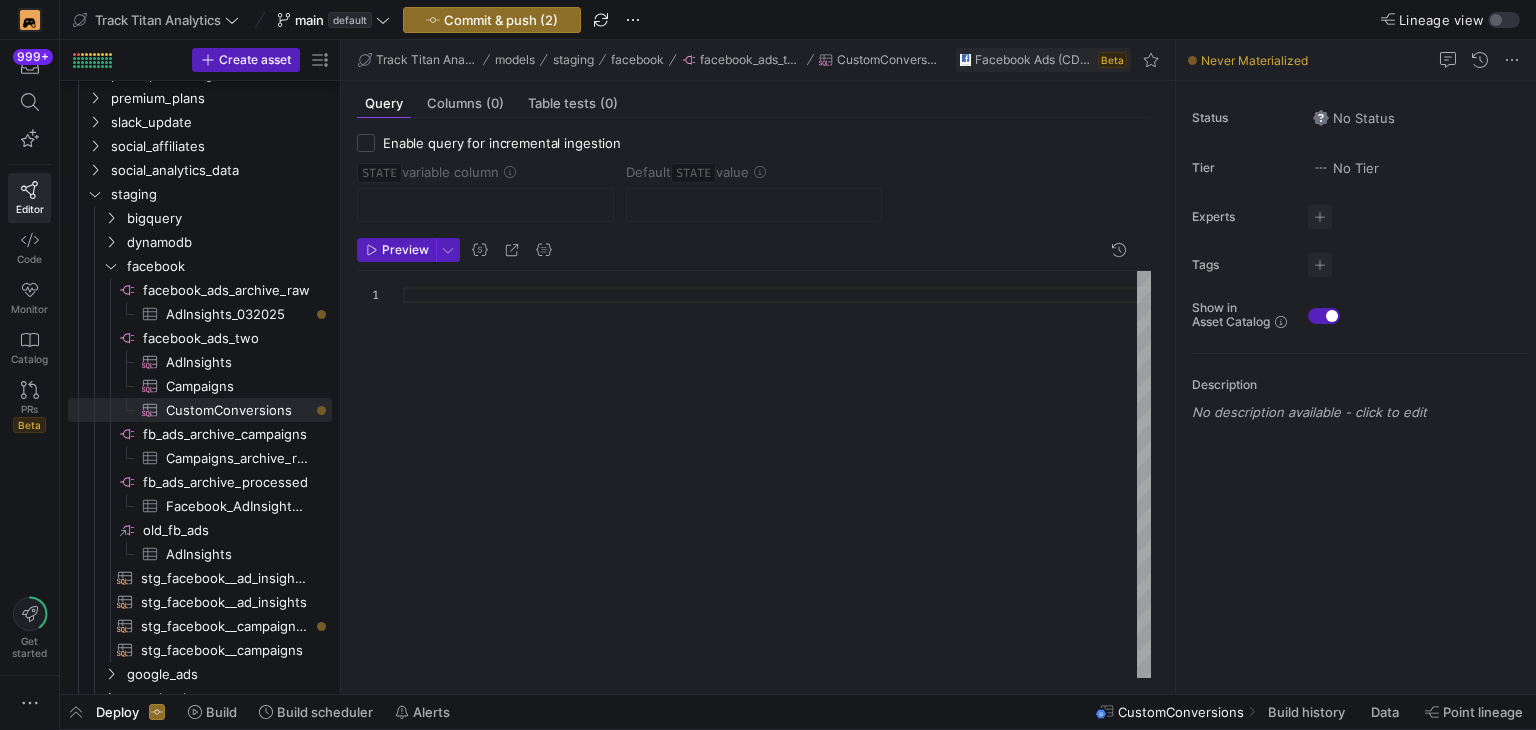 type on "SELECT
Id                 AS action_target_id,   -- numeric
Name               AS conversion_name,
CustomEventType,                          -- STANDARD, CUSTOM, etc.
EventSourceId,                            -- your pixel ID
CreationTime
FROM  CustomConversions;" 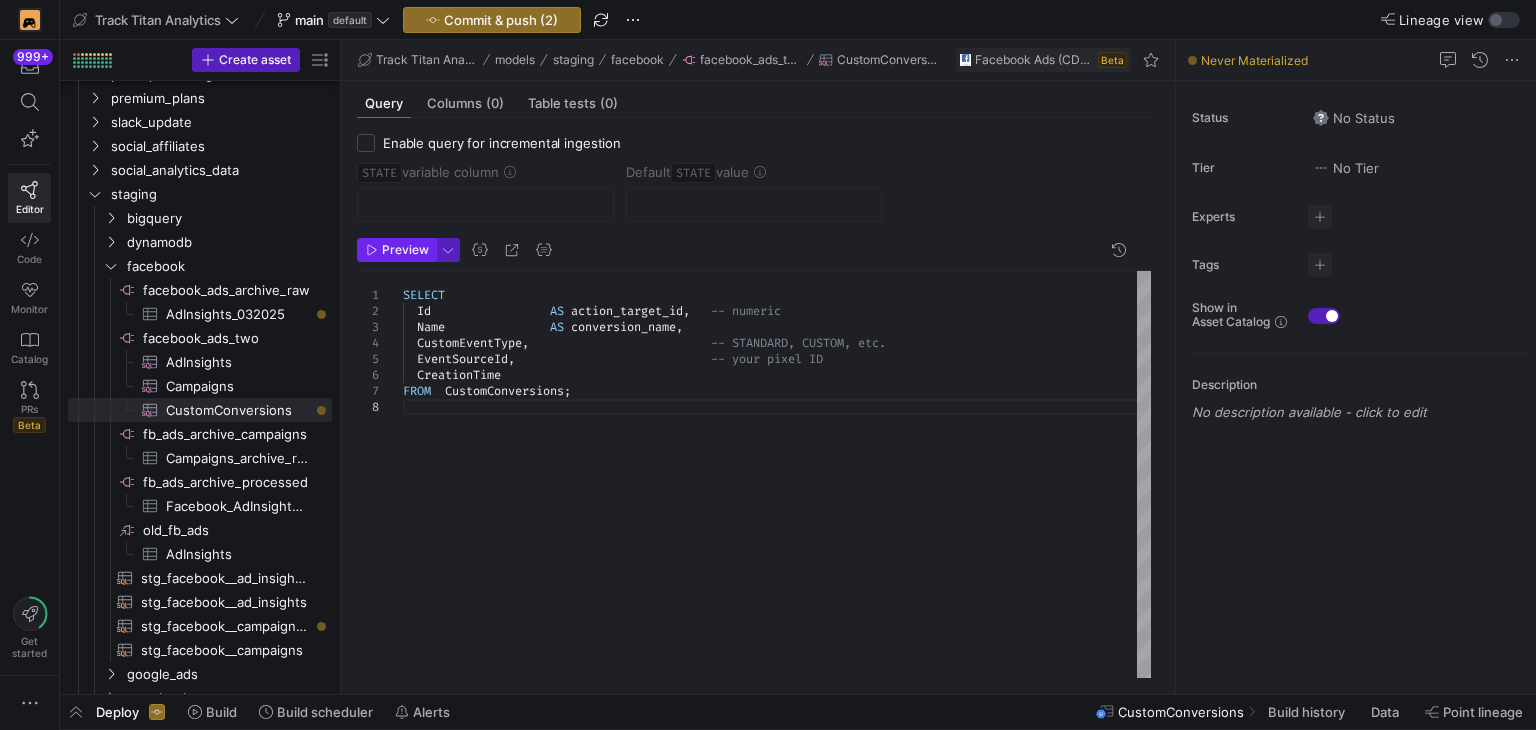 click on "Preview" at bounding box center (405, 250) 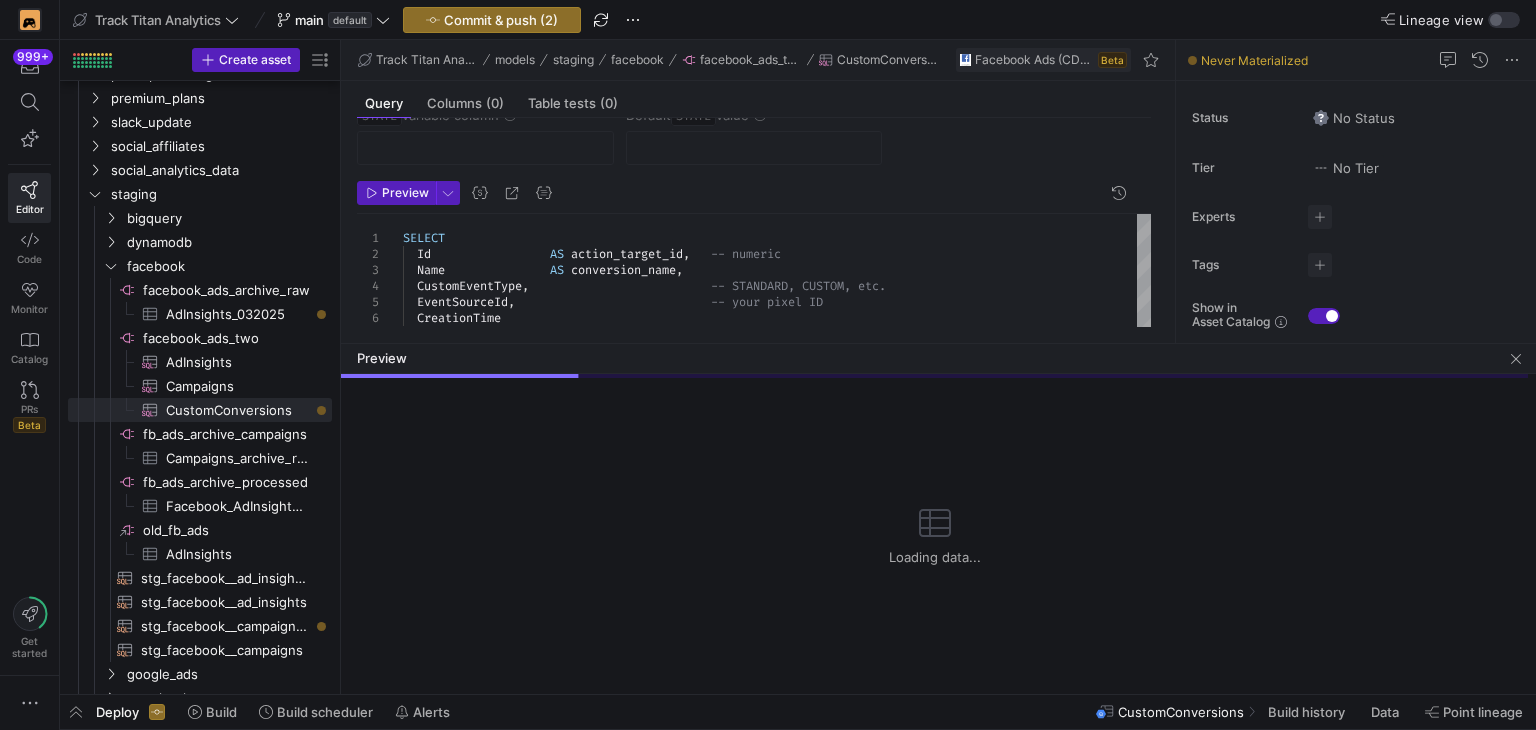 scroll, scrollTop: 88, scrollLeft: 0, axis: vertical 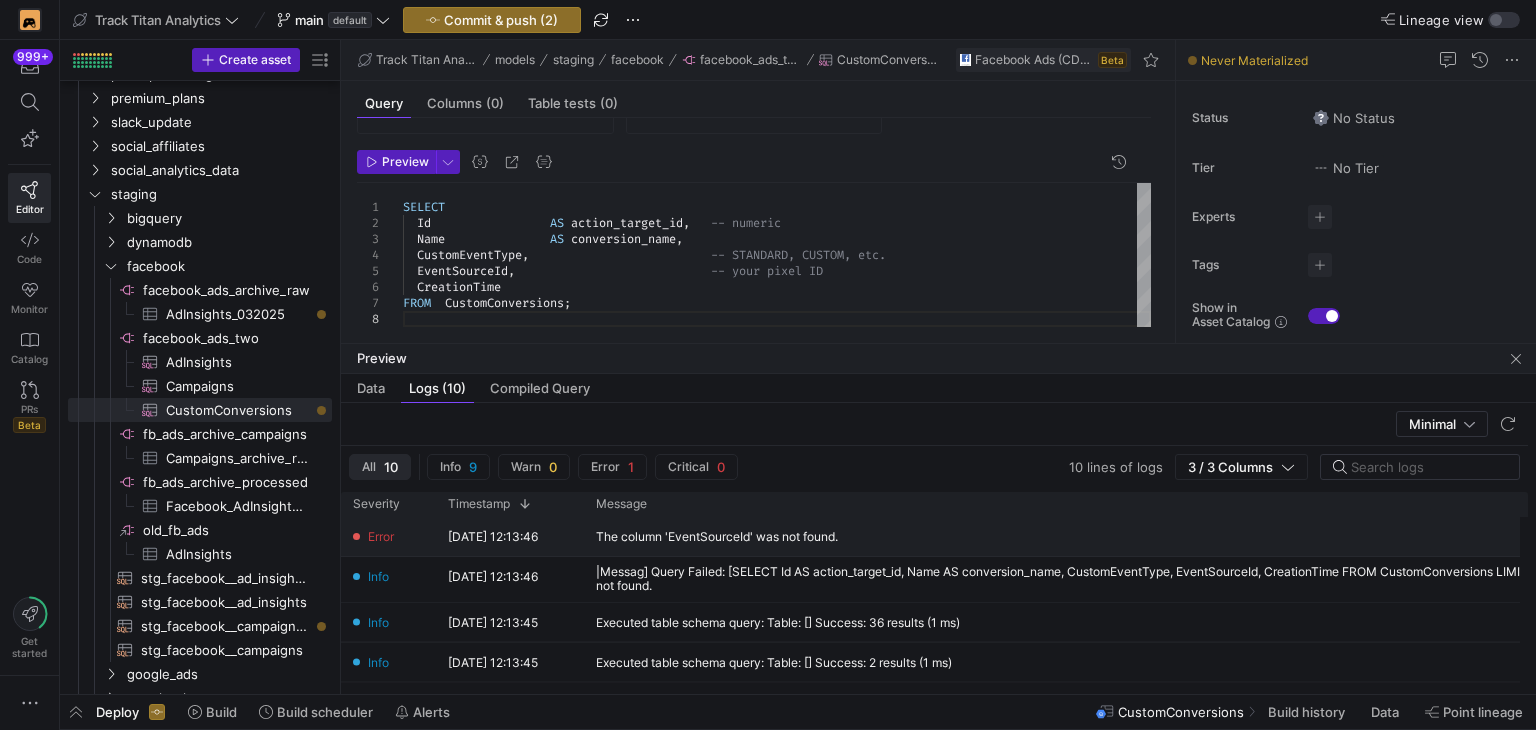 type 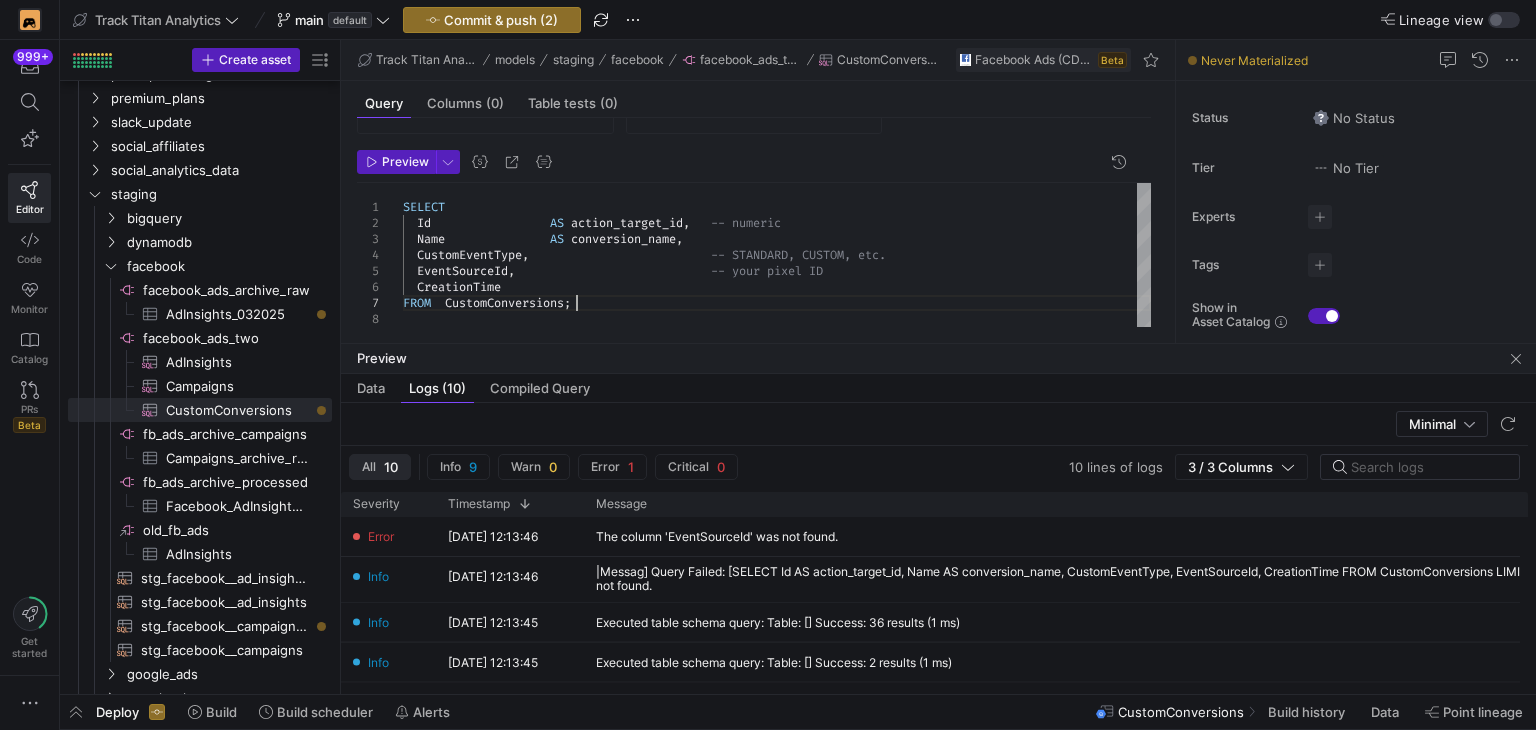 scroll, scrollTop: 0, scrollLeft: 0, axis: both 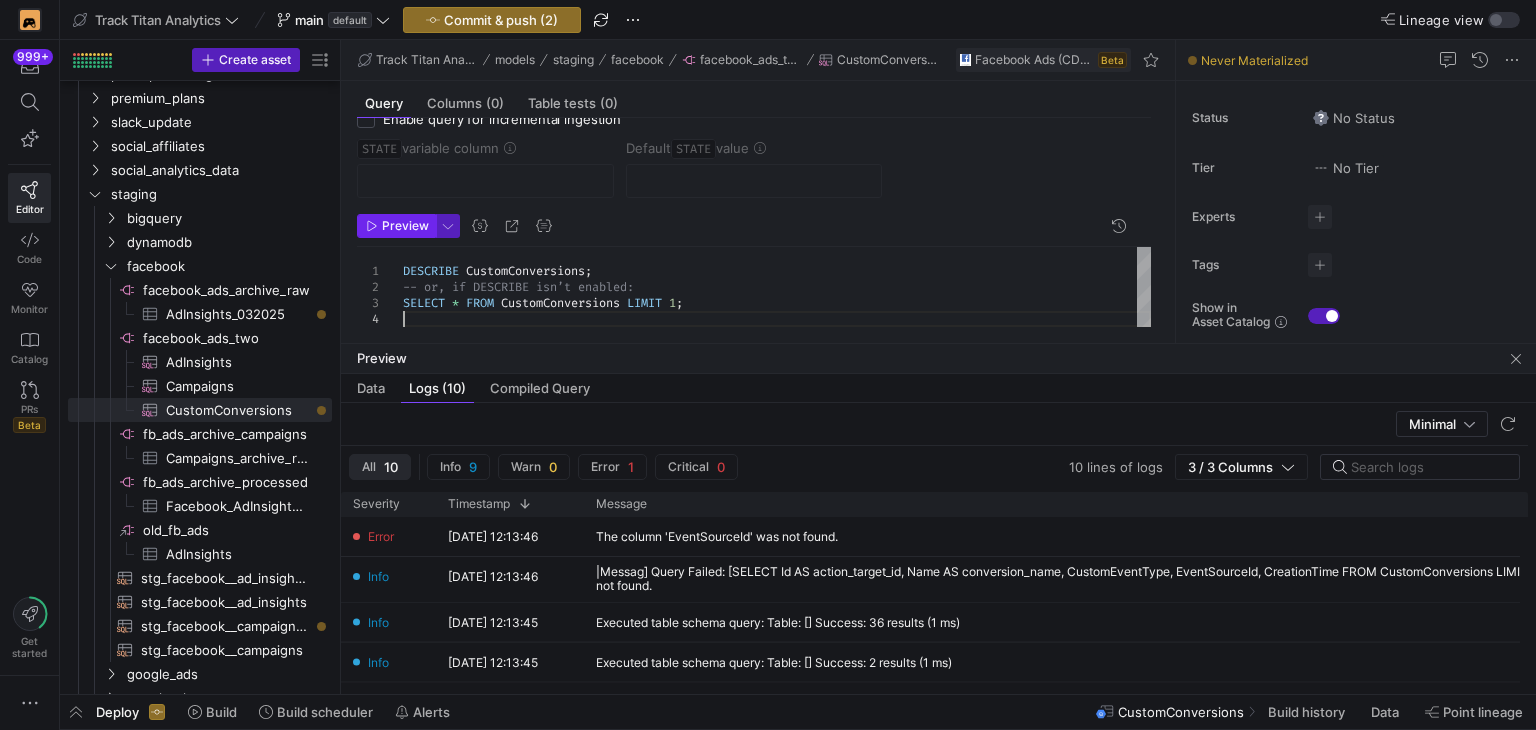 click at bounding box center [396, 226] 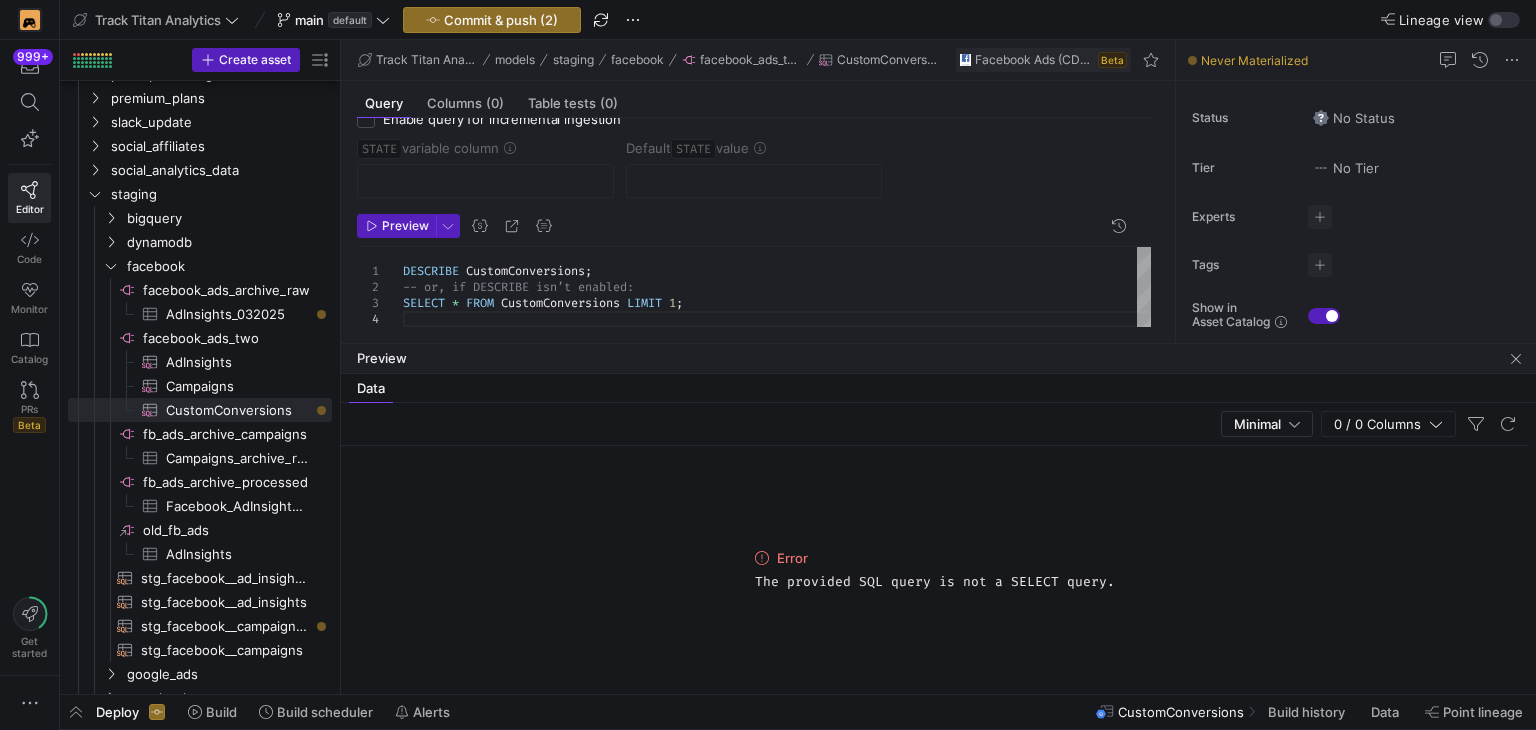 scroll, scrollTop: 15, scrollLeft: 0, axis: vertical 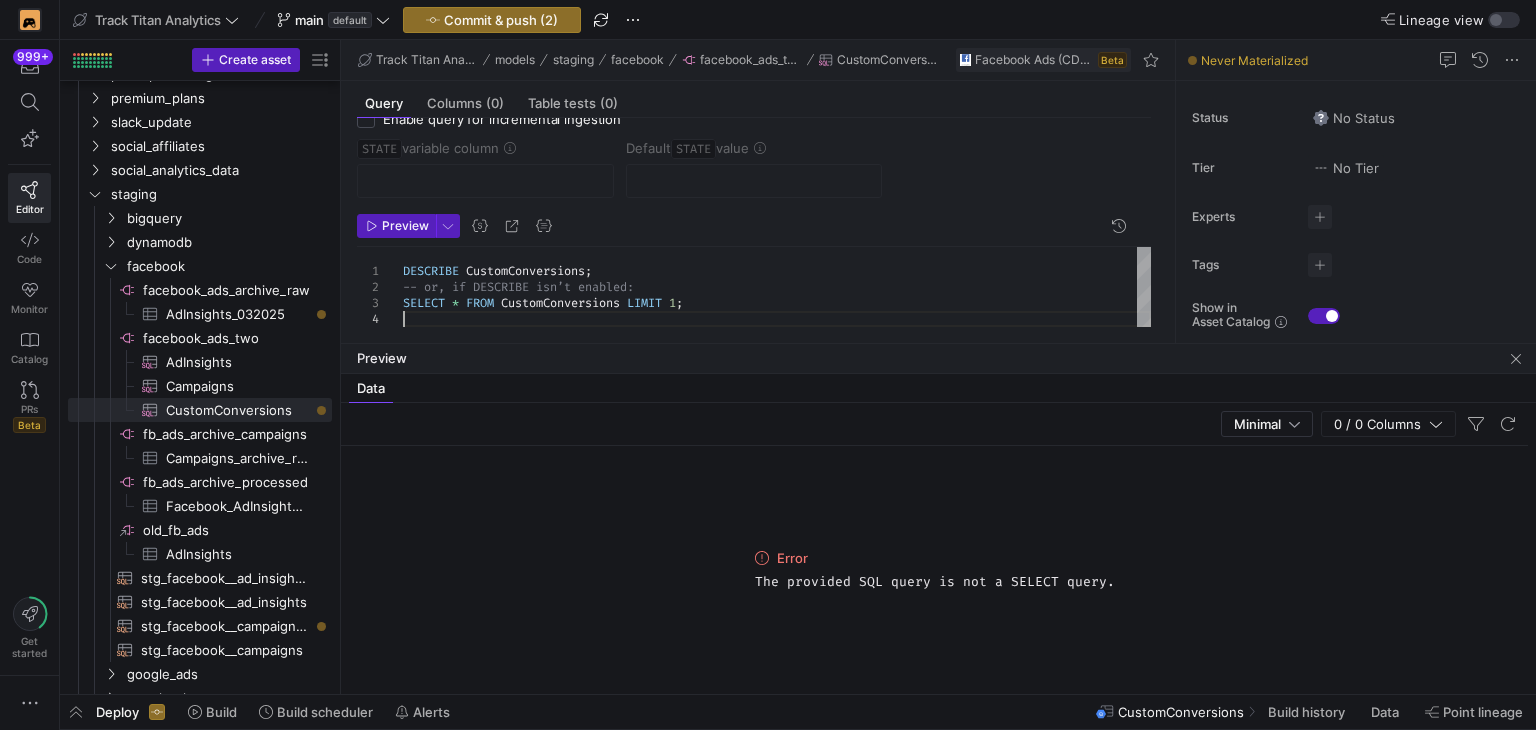 click on "DESCRIBE   CustomConversions ; -- or, if DESCRIBE isn’t enabled: SELECT   *   FROM   CustomConversions   LIMIT   1 ;" 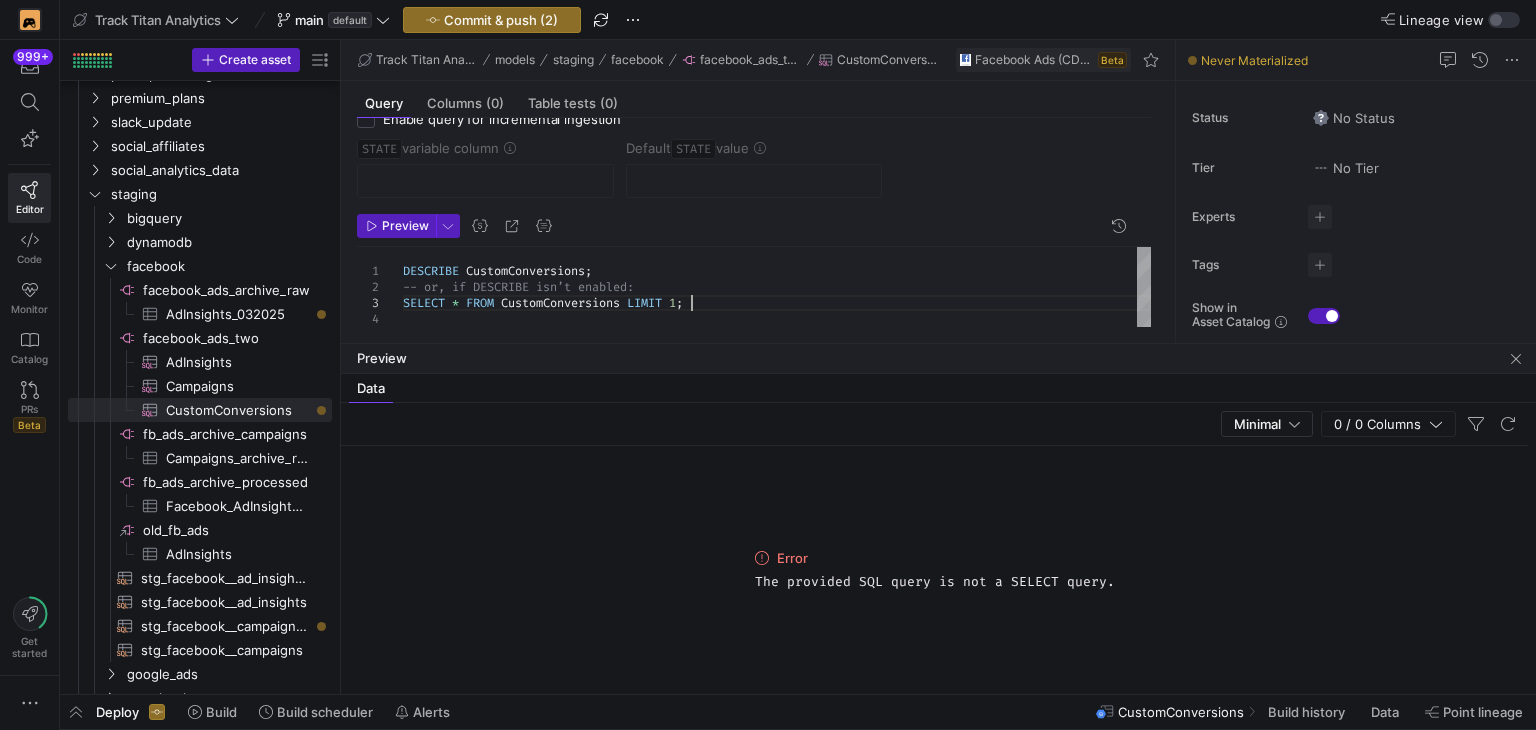 click on "DESCRIBE   CustomConversions ; -- or, if DESCRIBE isn’t enabled: SELECT   *   FROM   CustomConversions   LIMIT   1 ;" 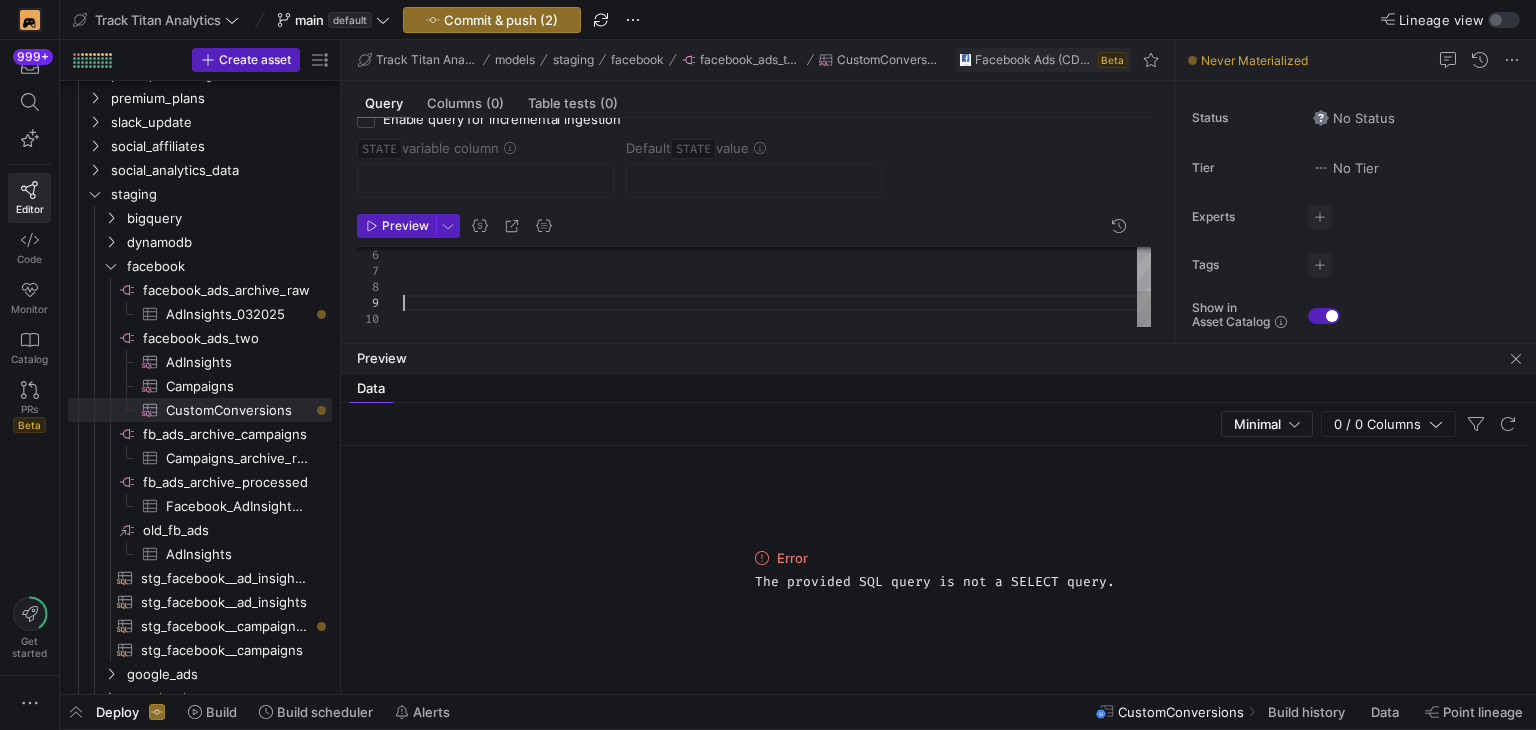 type on "DESCRIBE CustomConversions;
-- or, if DESCRIBE isn’t enabled:
SELECT * FROM CustomConversions LIMIT 1;" 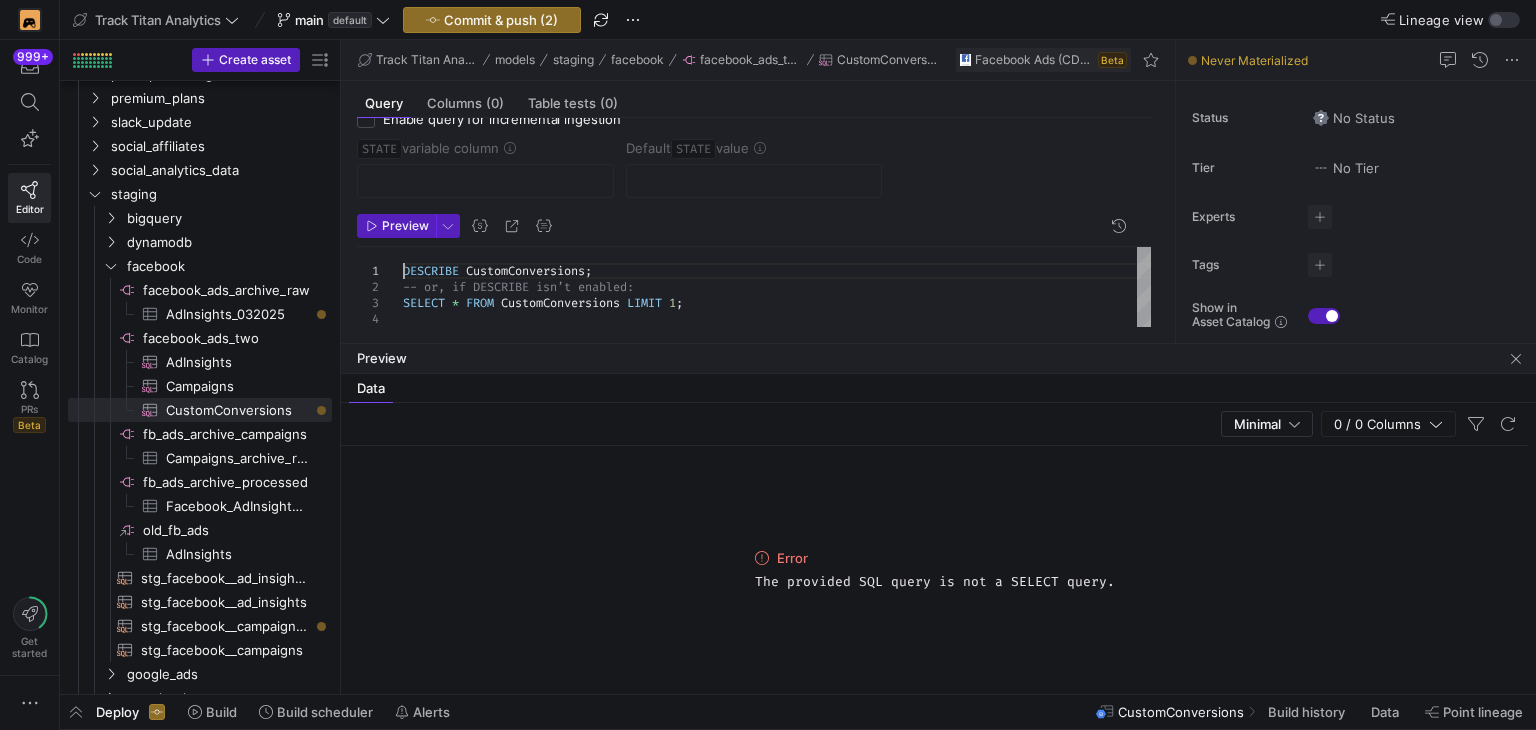 click on "DESCRIBE   CustomConversions ; -- or, if DESCRIBE isn’t enabled: SELECT   *   FROM   CustomConversions   LIMIT   1 ;" 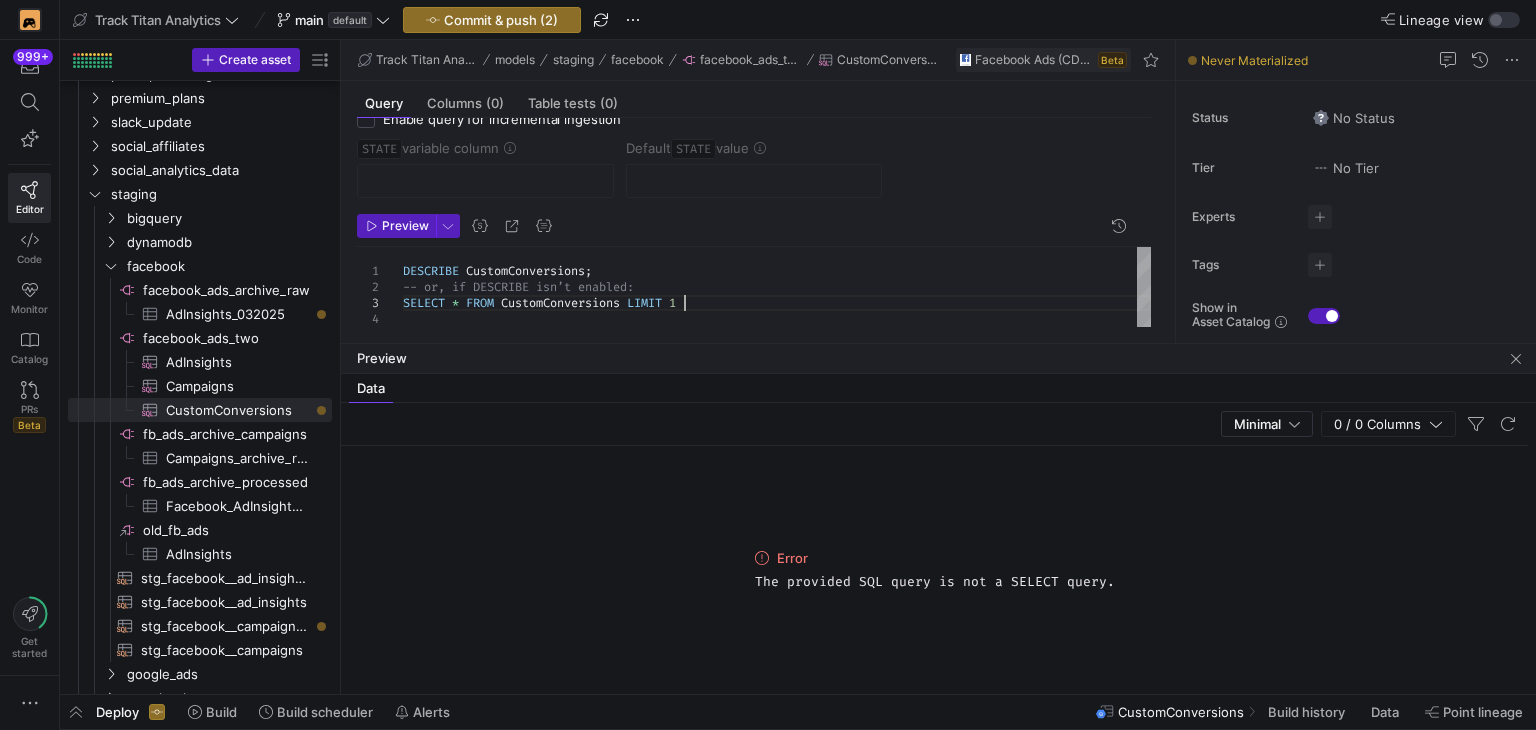 scroll, scrollTop: 31, scrollLeft: 280, axis: both 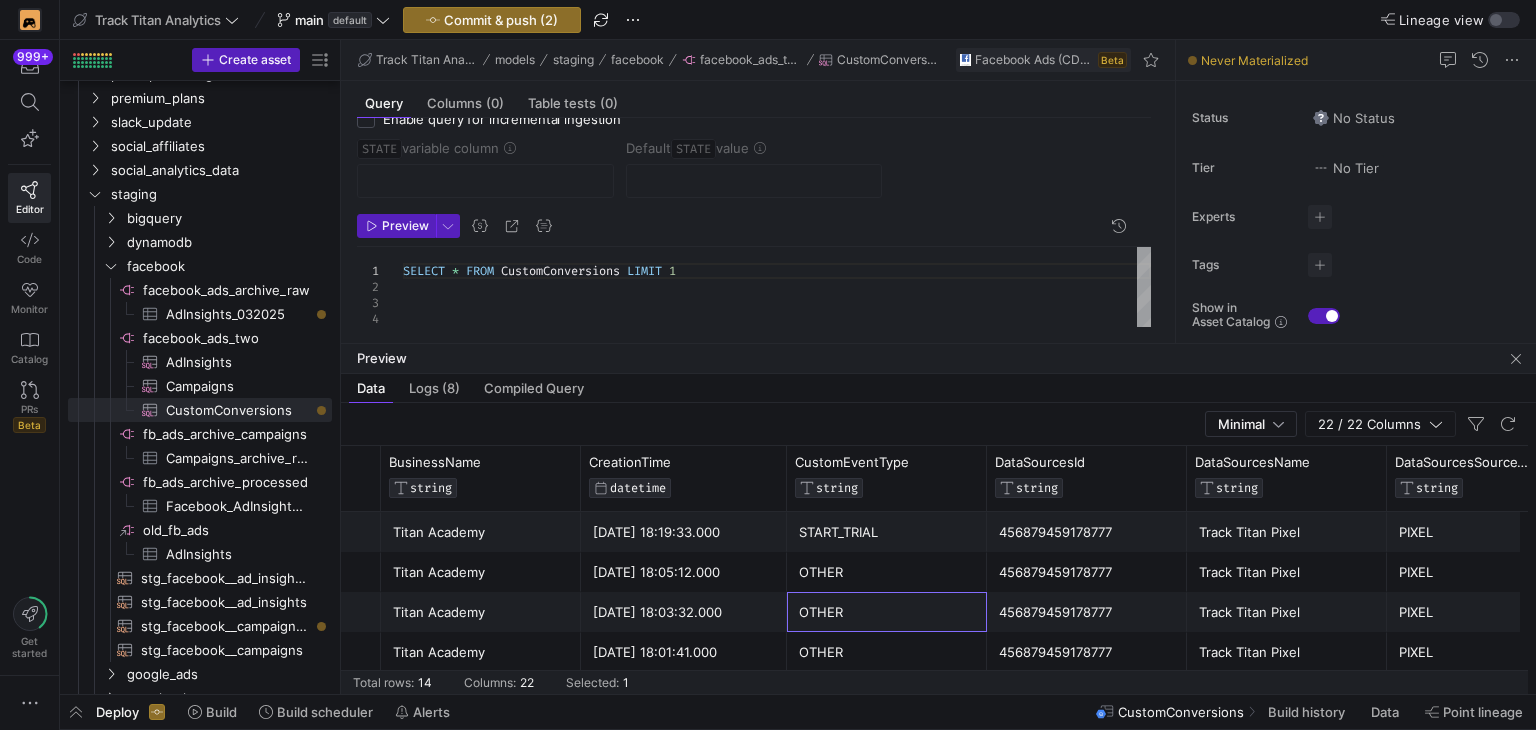 click on "OTHER" 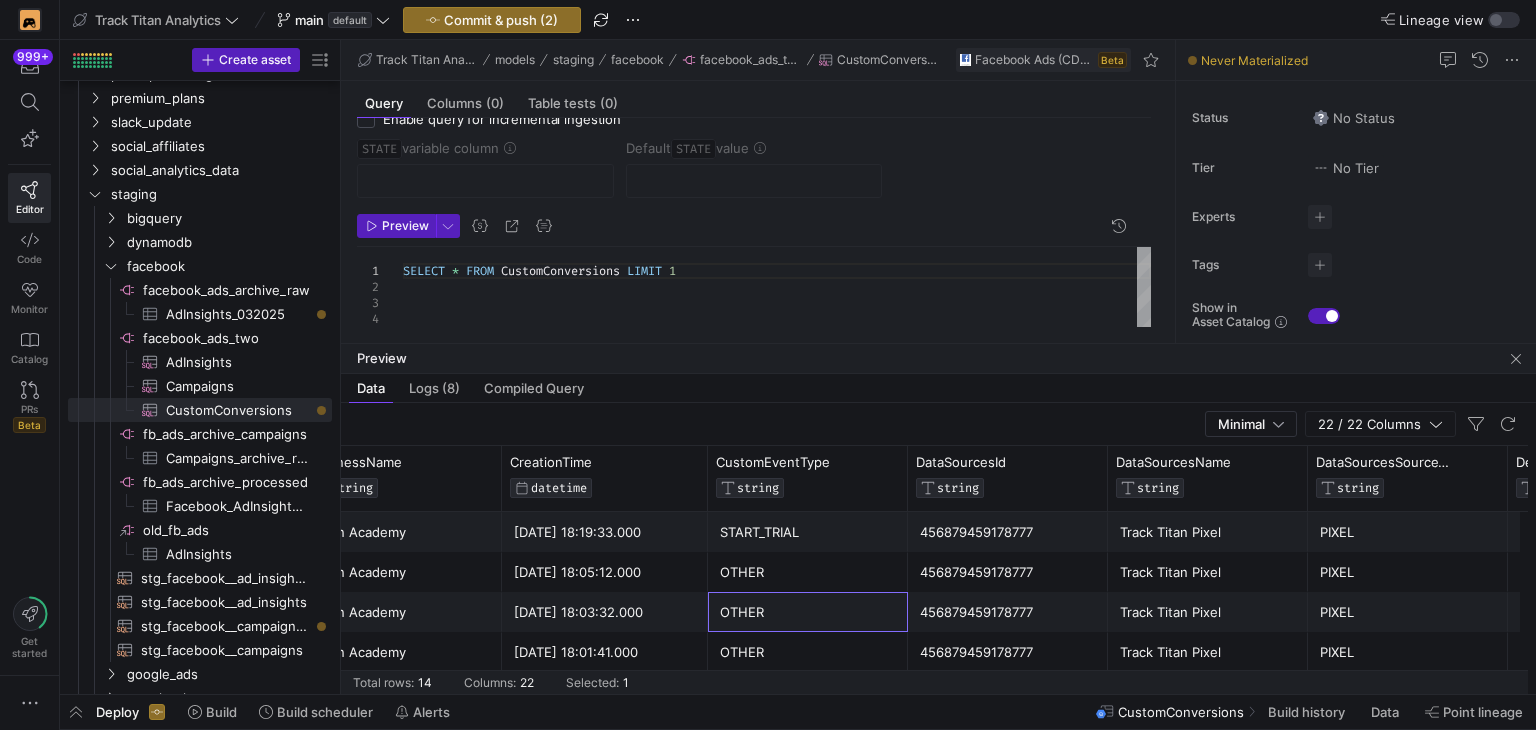 click on "SELECT   *   FROM   CustomConversions   LIMIT   1" 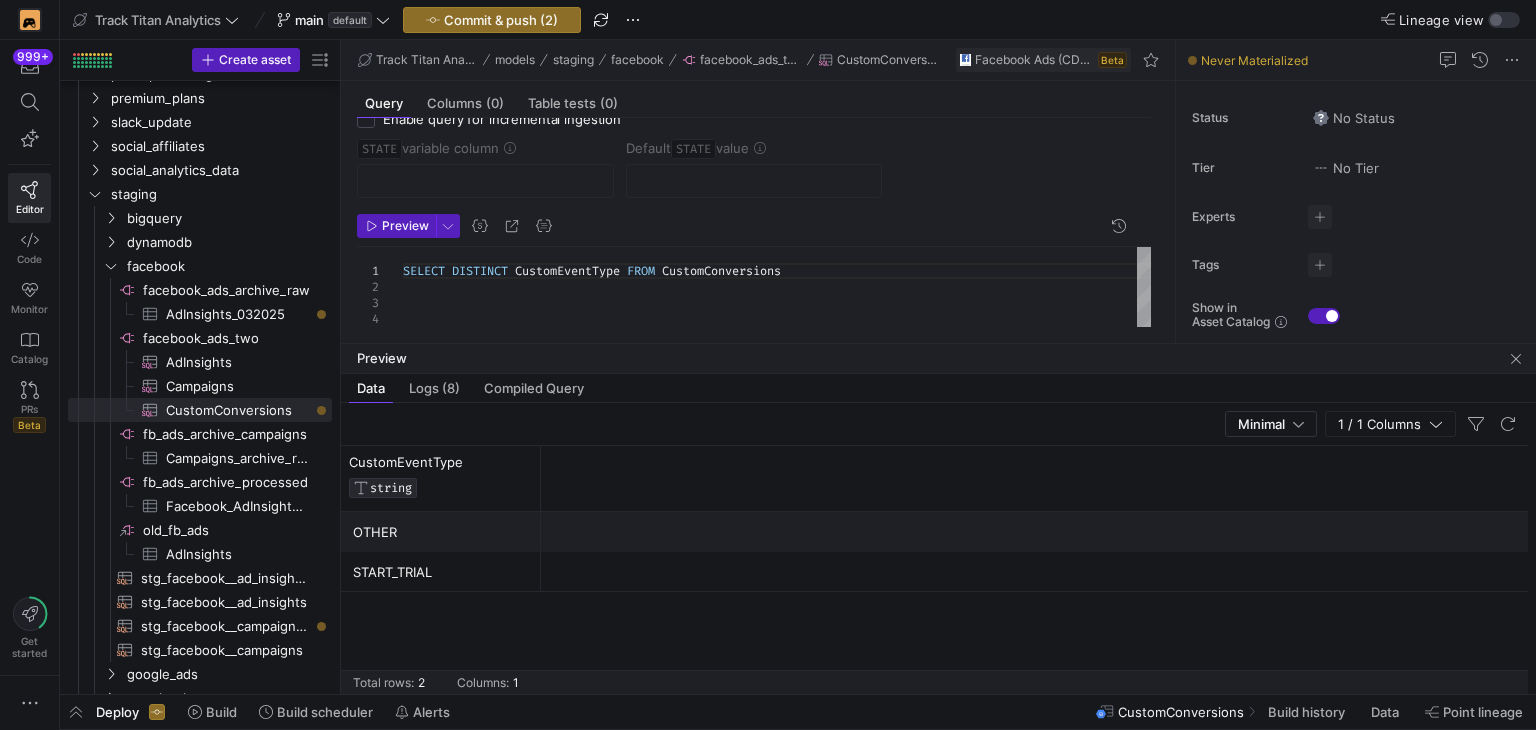 click on "CustomEventType
STRING" 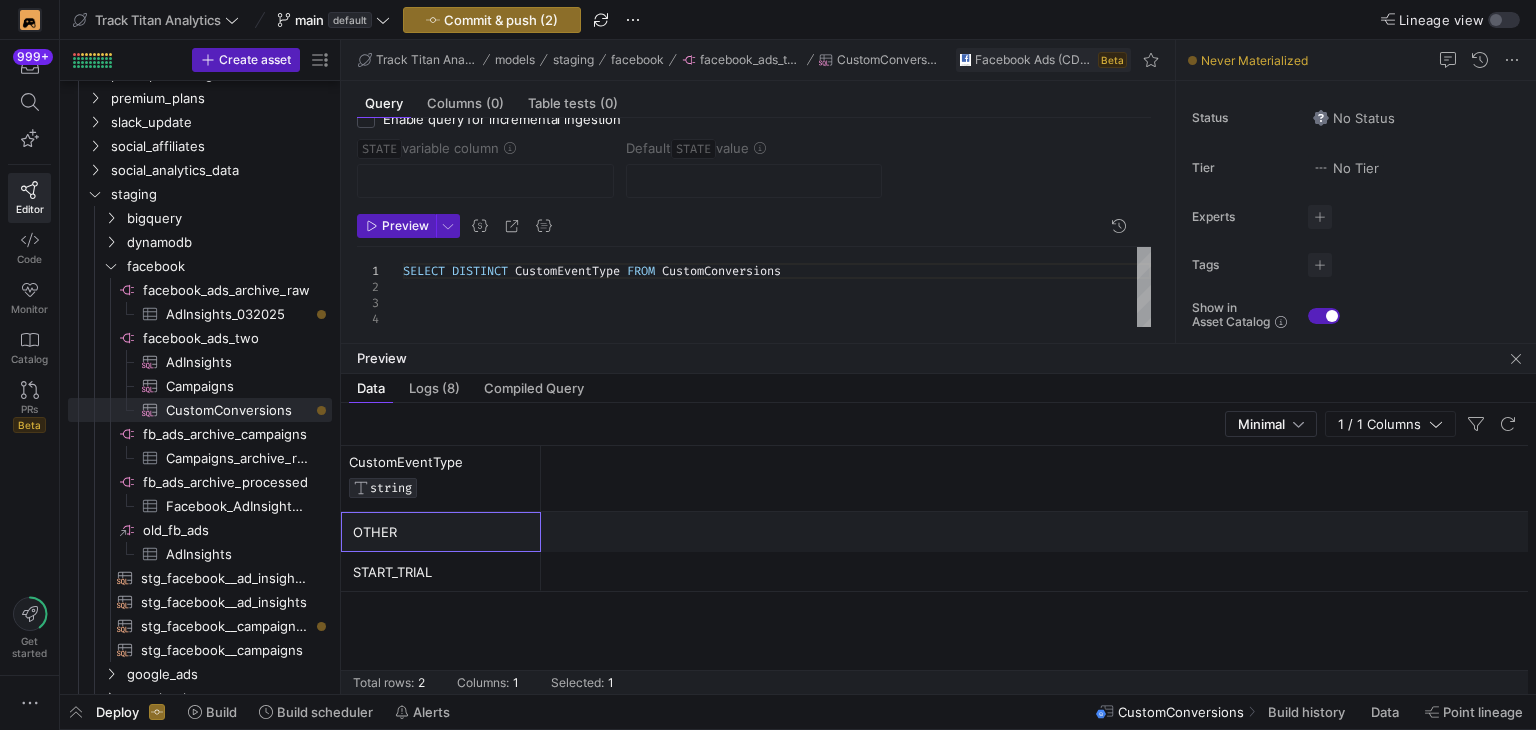 click on "OTHER" 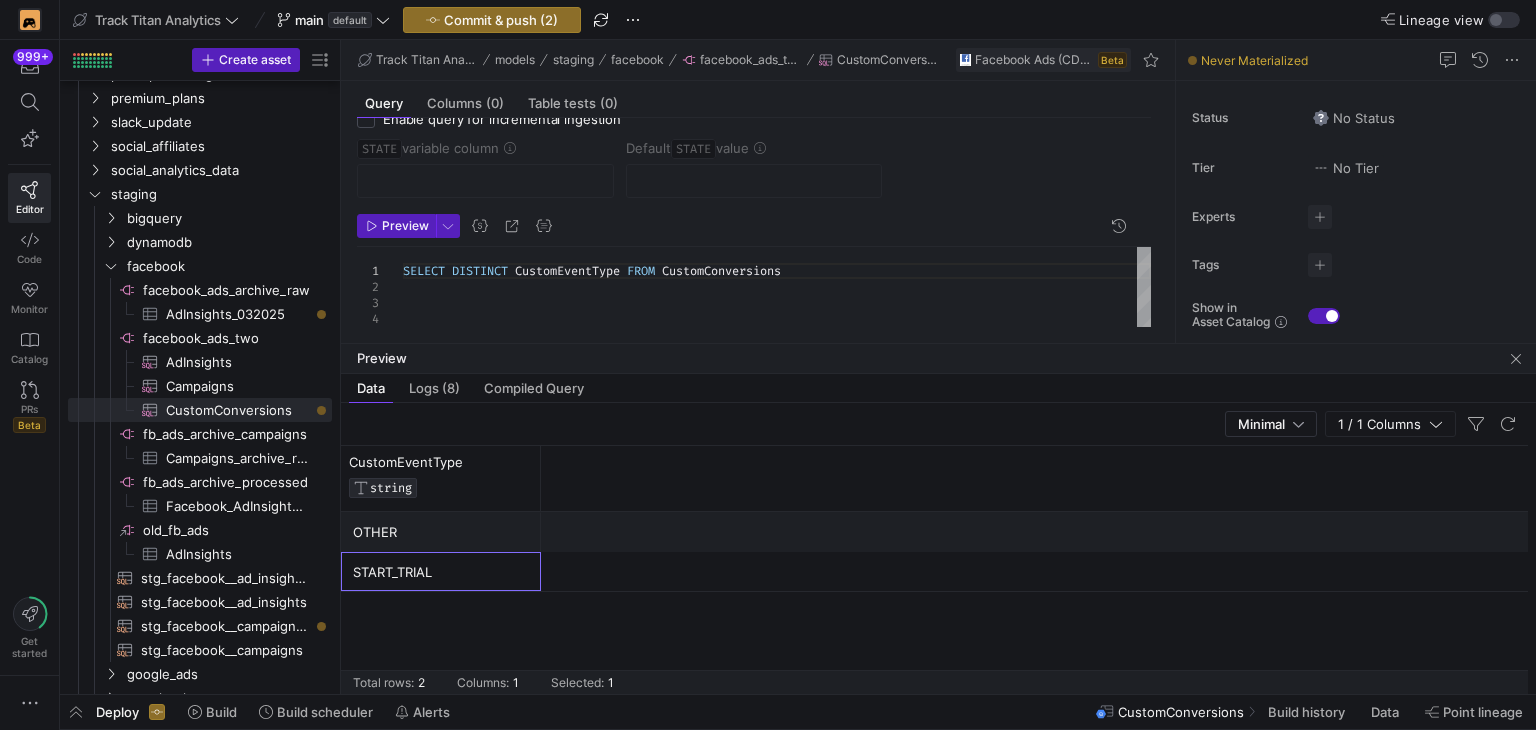 click on "START_TRIAL" 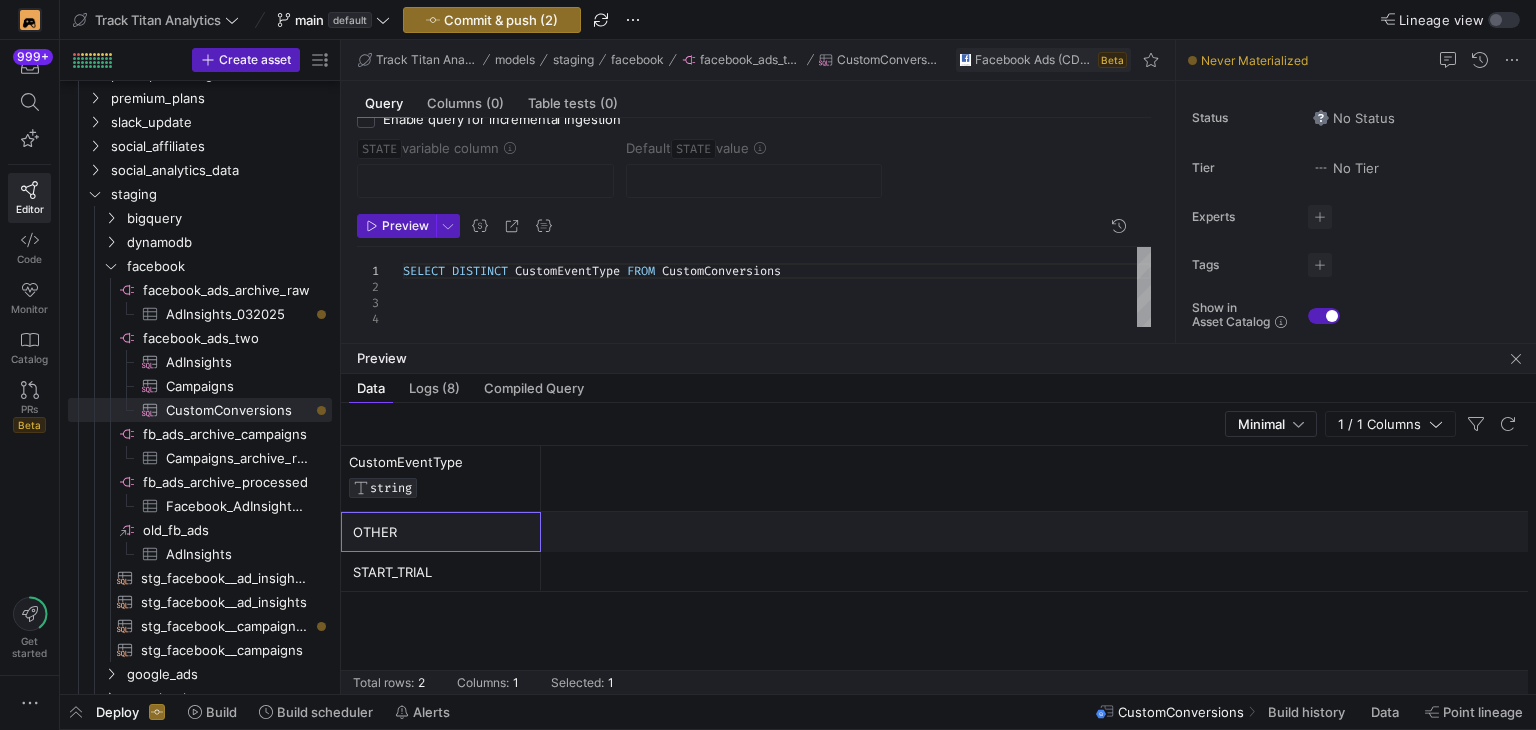 click on "OTHER" 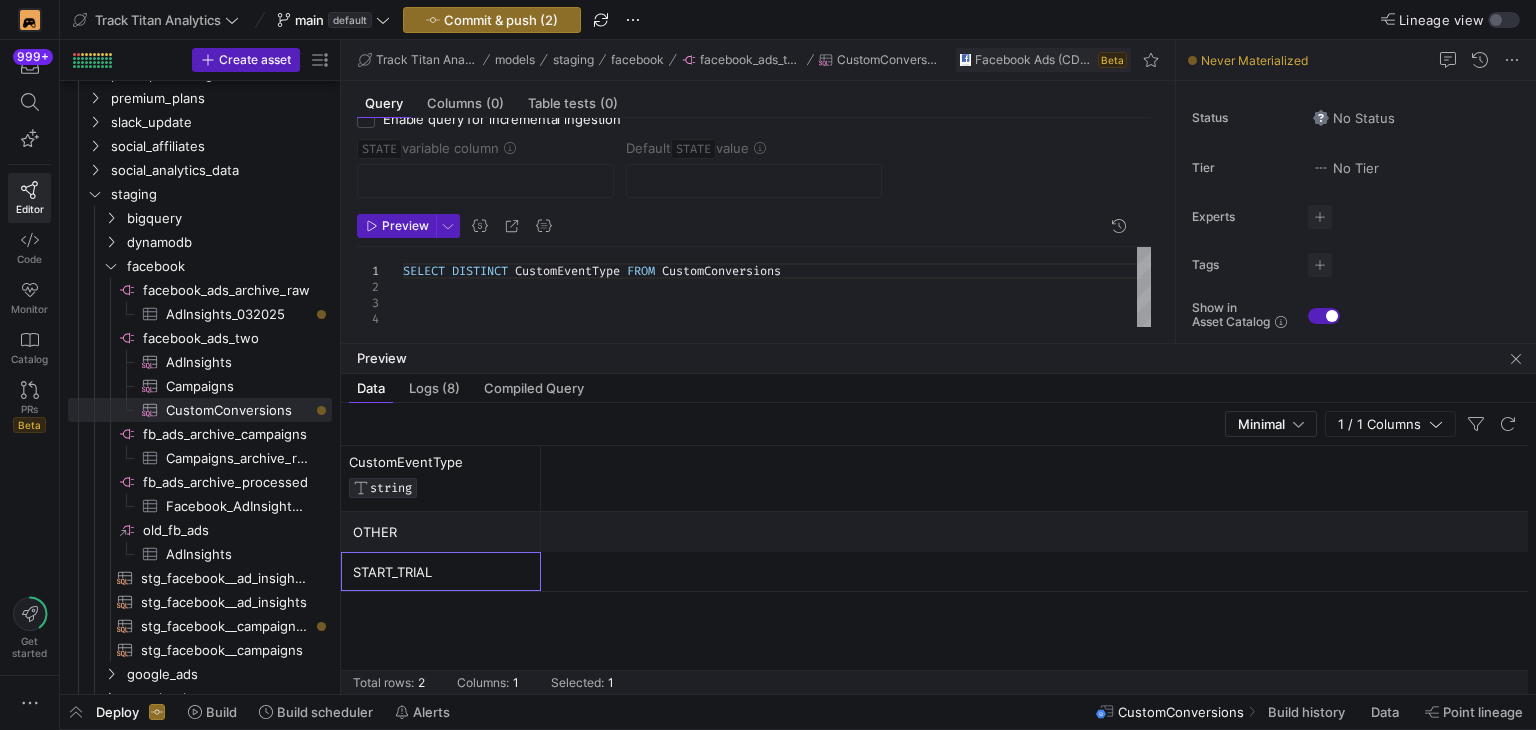 click on "OTHER" 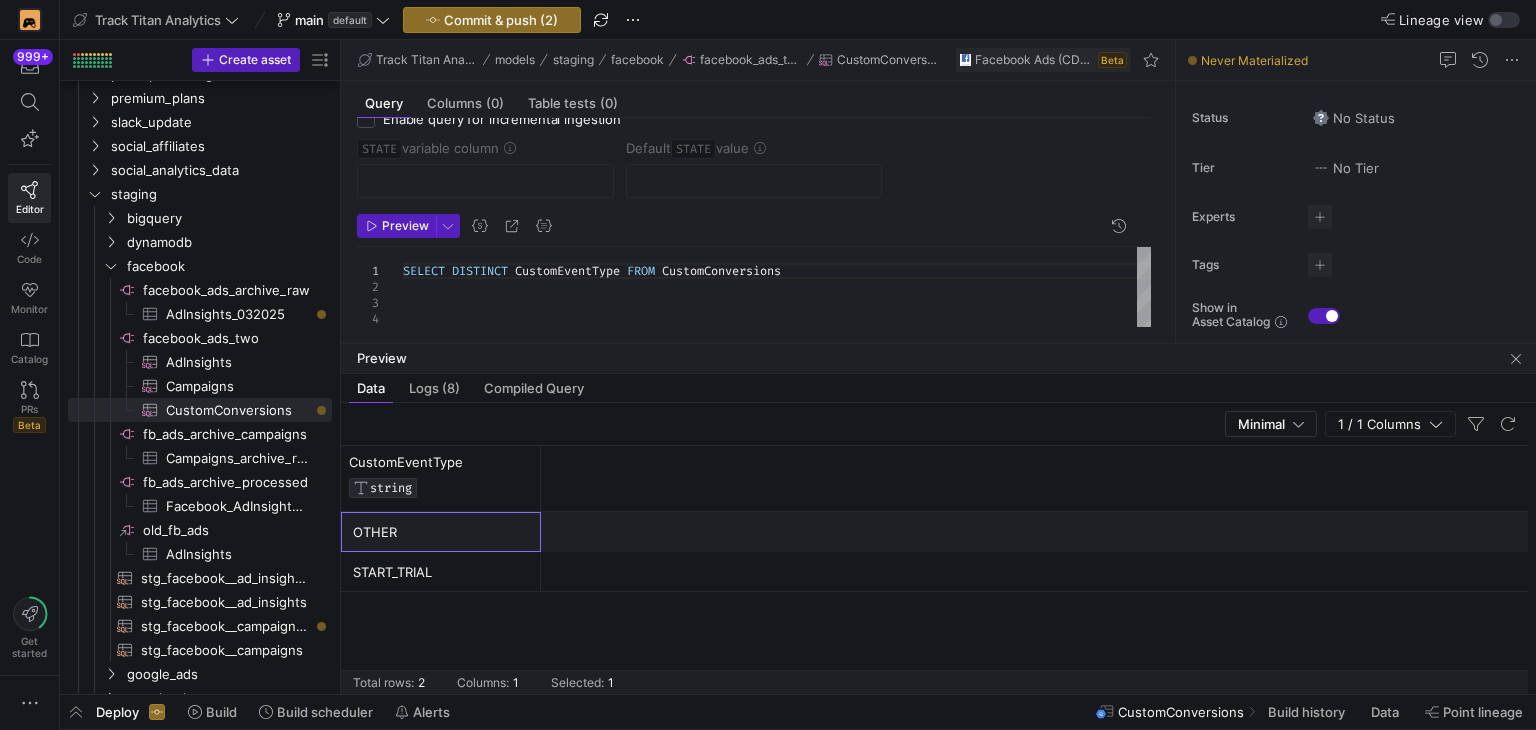 click on "START_TRIAL" 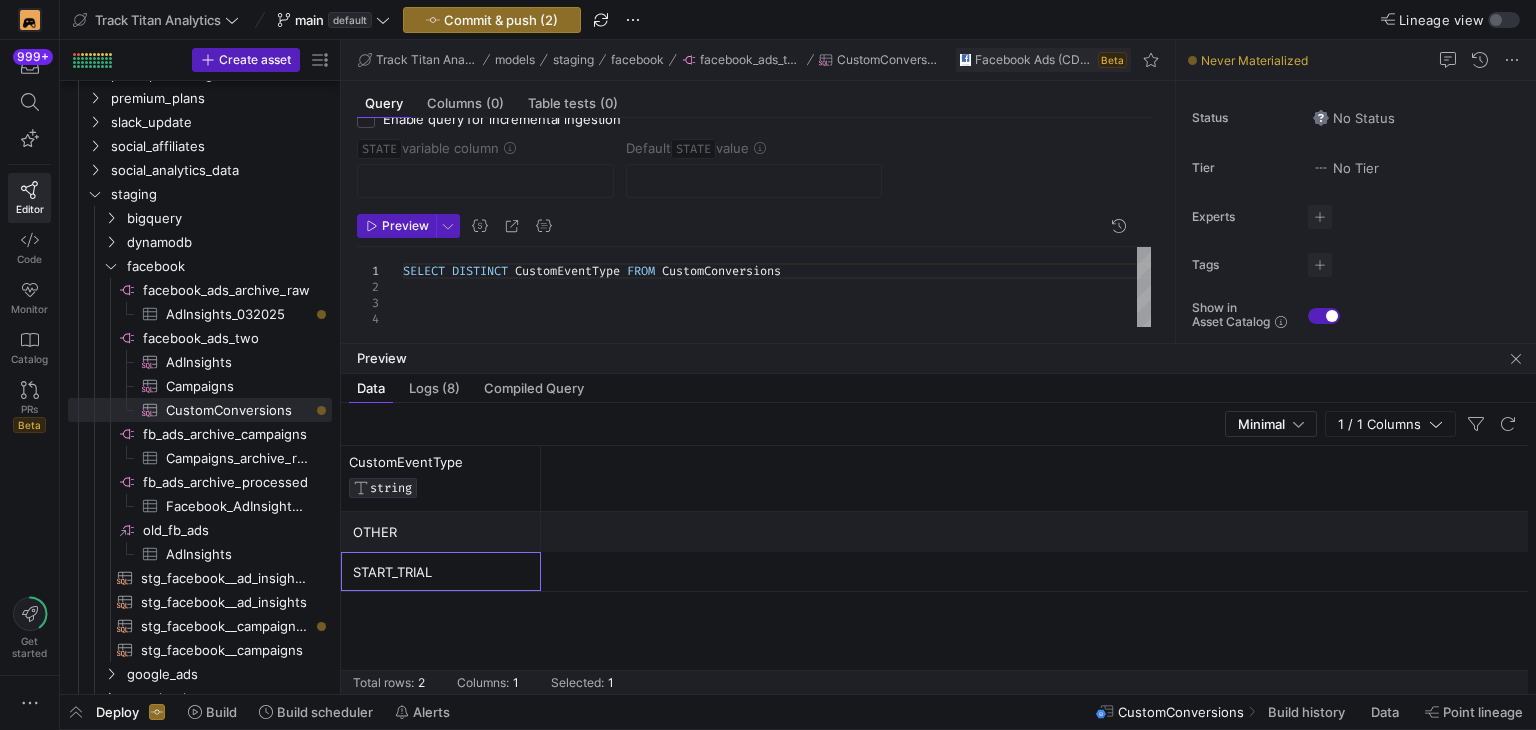 click on "OTHER" 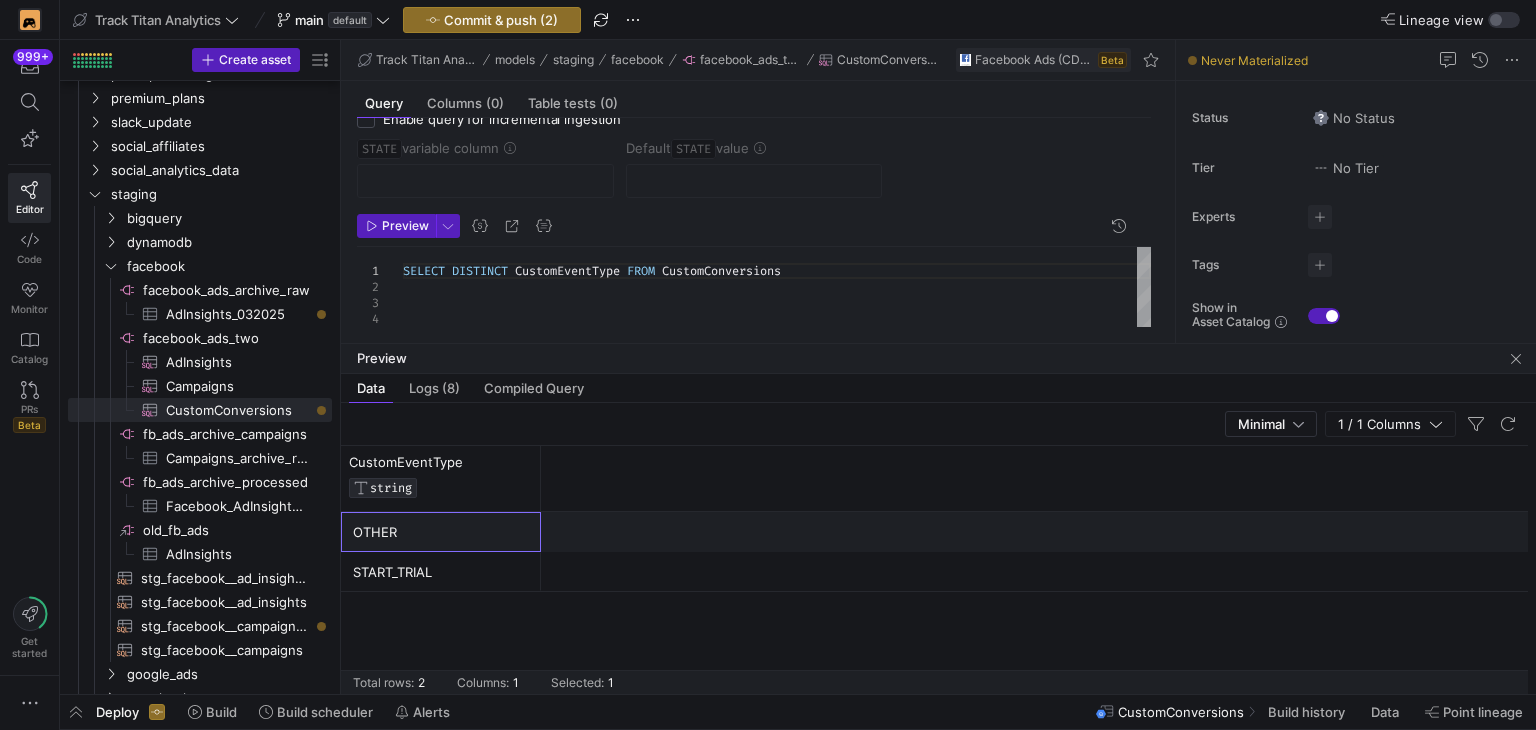 drag, startPoint x: 453, startPoint y: 562, endPoint x: 453, endPoint y: 547, distance: 15 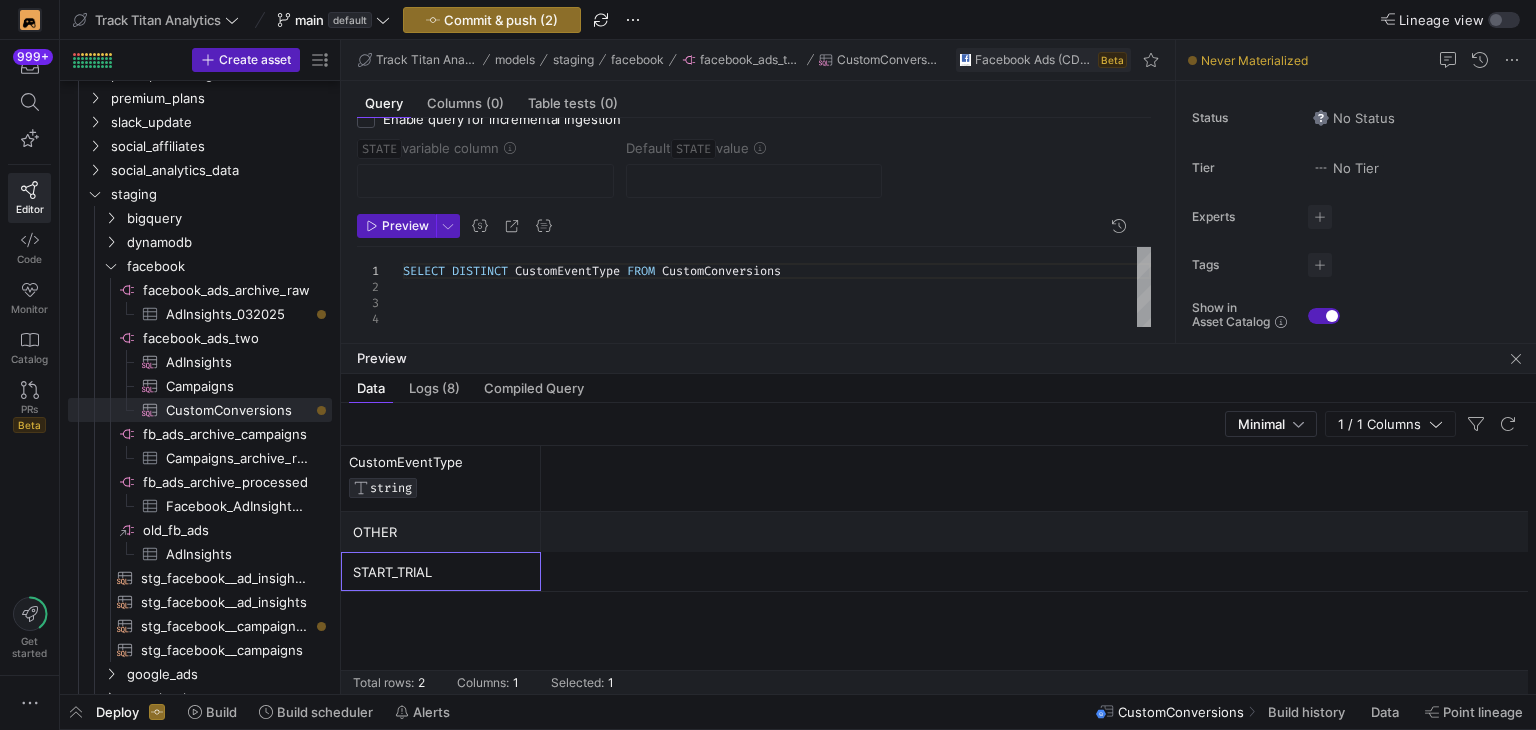 click on "OTHER" 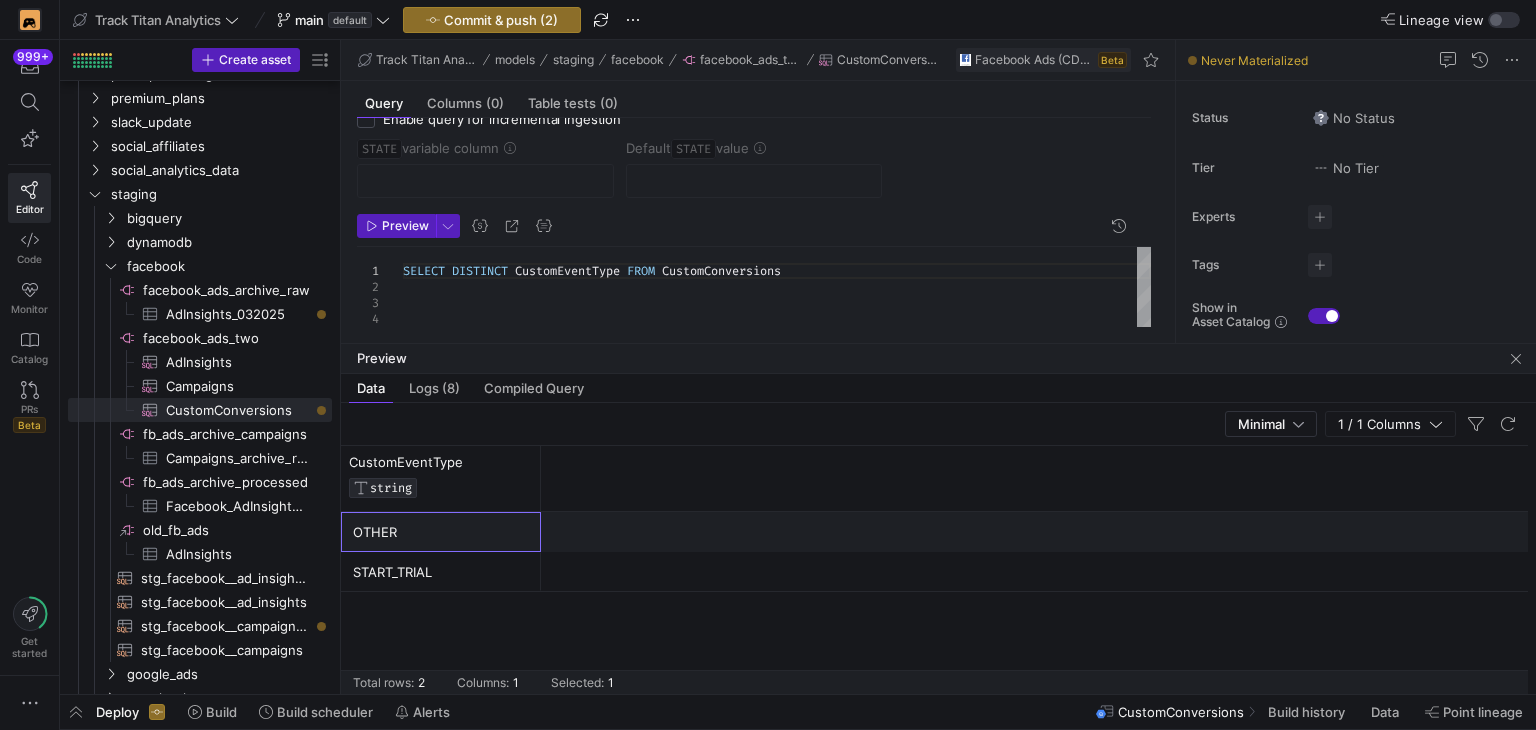 drag, startPoint x: 448, startPoint y: 544, endPoint x: 447, endPoint y: 561, distance: 17.029387 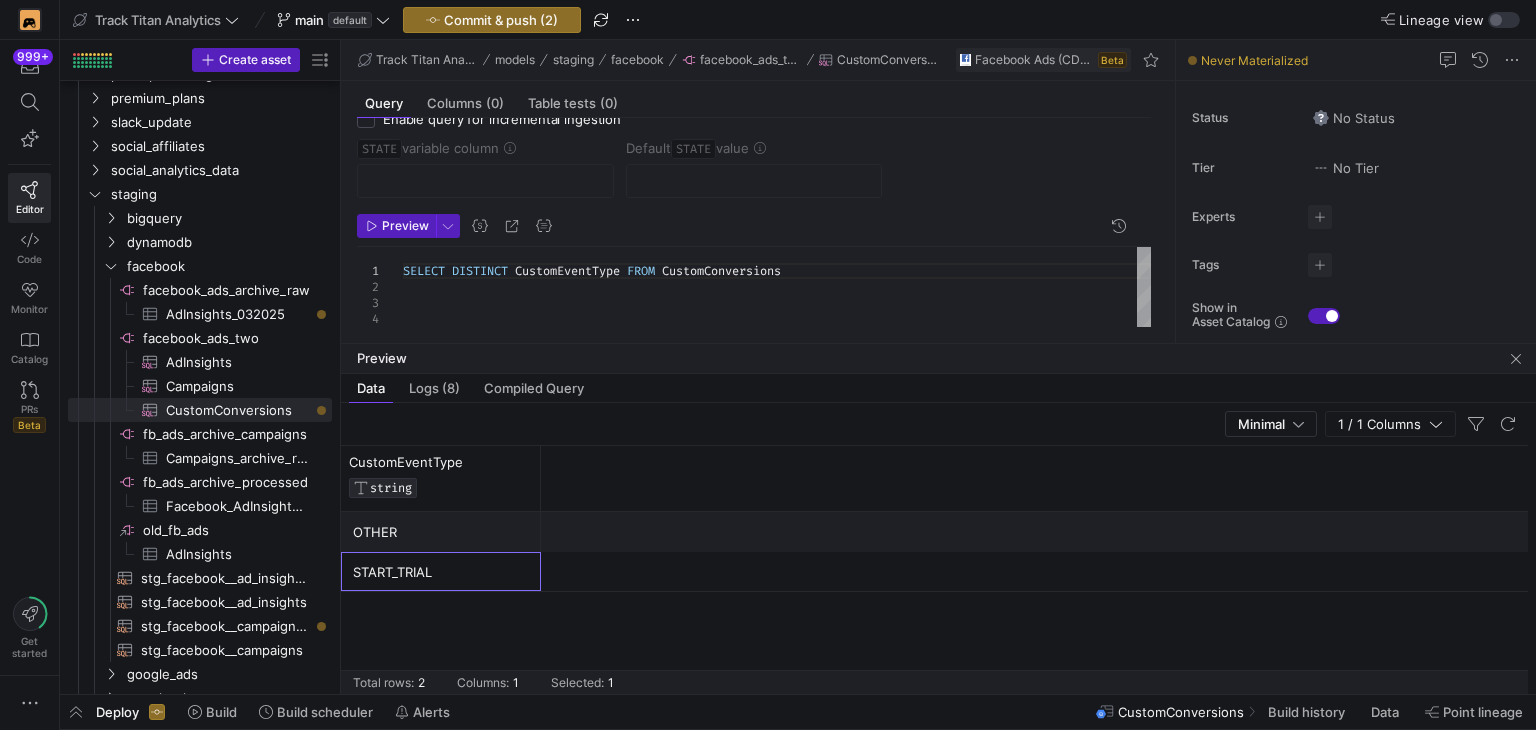 drag, startPoint x: 447, startPoint y: 561, endPoint x: 448, endPoint y: 539, distance: 22.022715 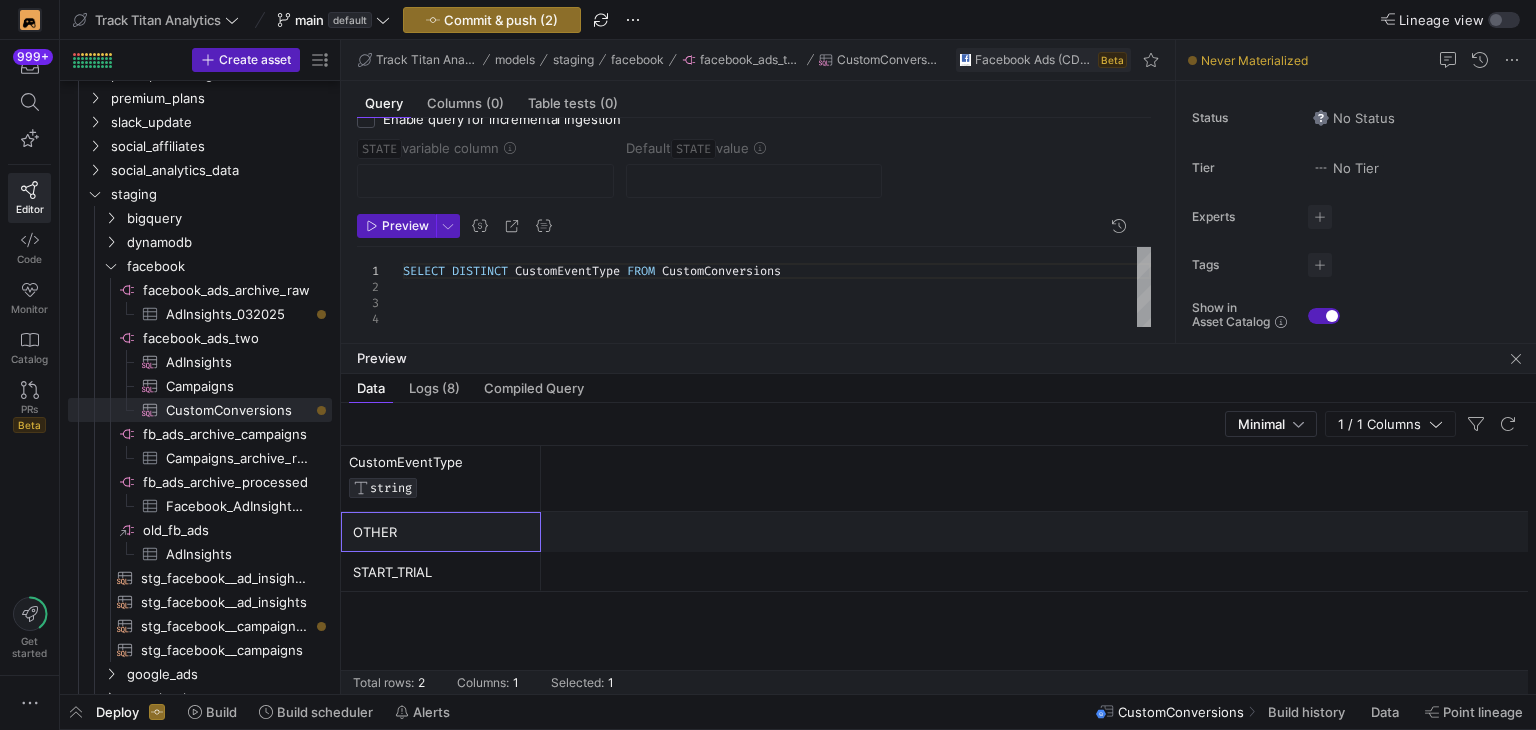 click on "OTHER" 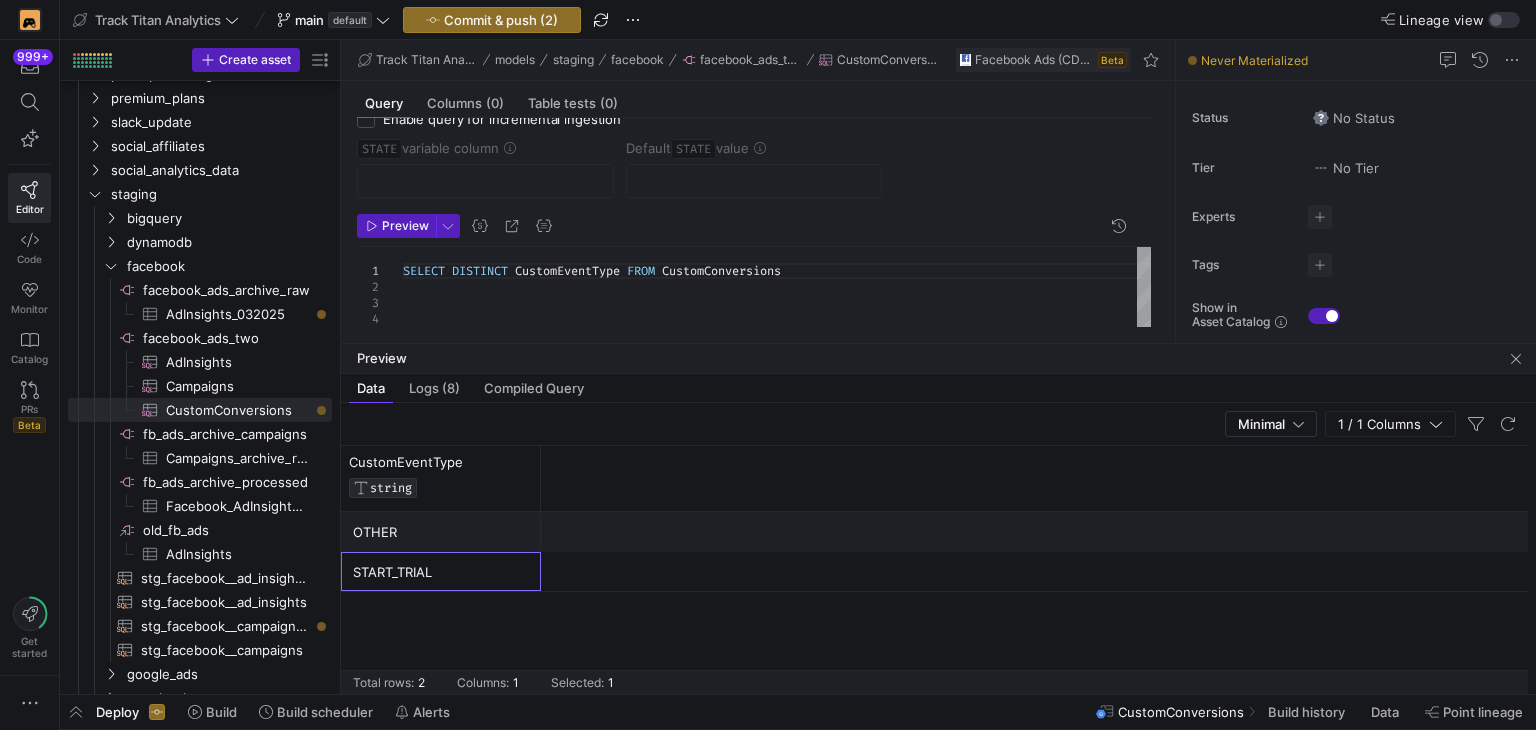 drag, startPoint x: 448, startPoint y: 560, endPoint x: 448, endPoint y: 540, distance: 20 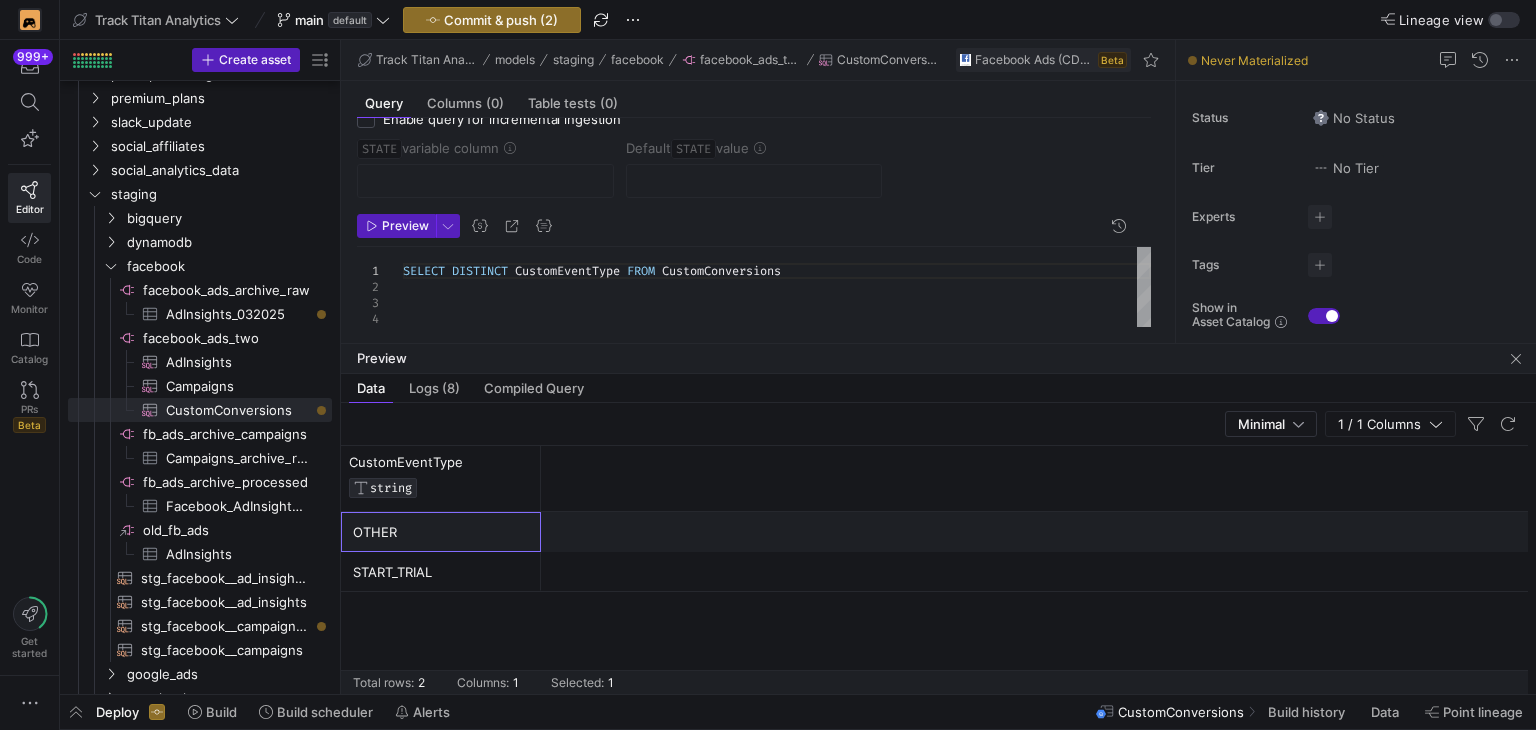 click on "OTHER" 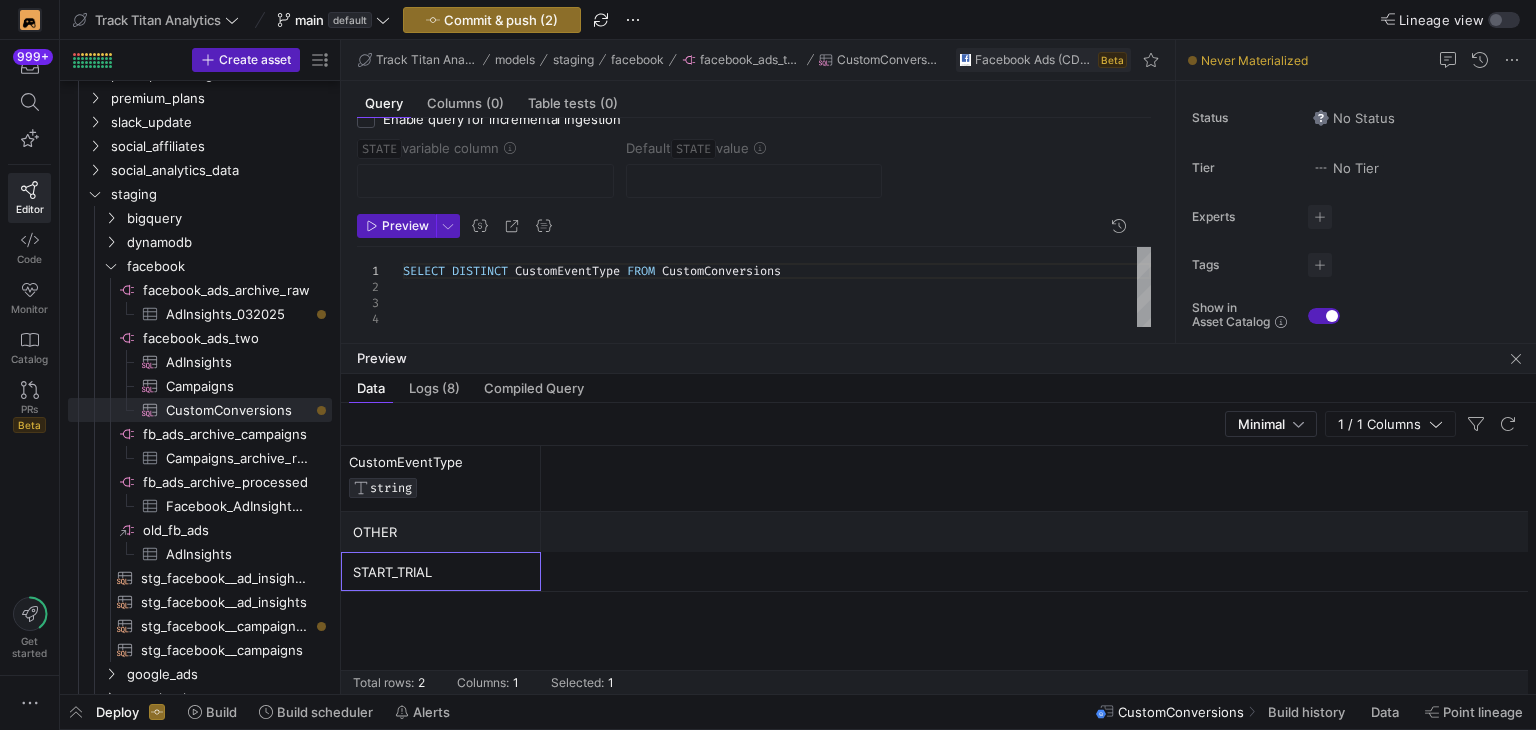 drag, startPoint x: 448, startPoint y: 561, endPoint x: 449, endPoint y: 541, distance: 20.024984 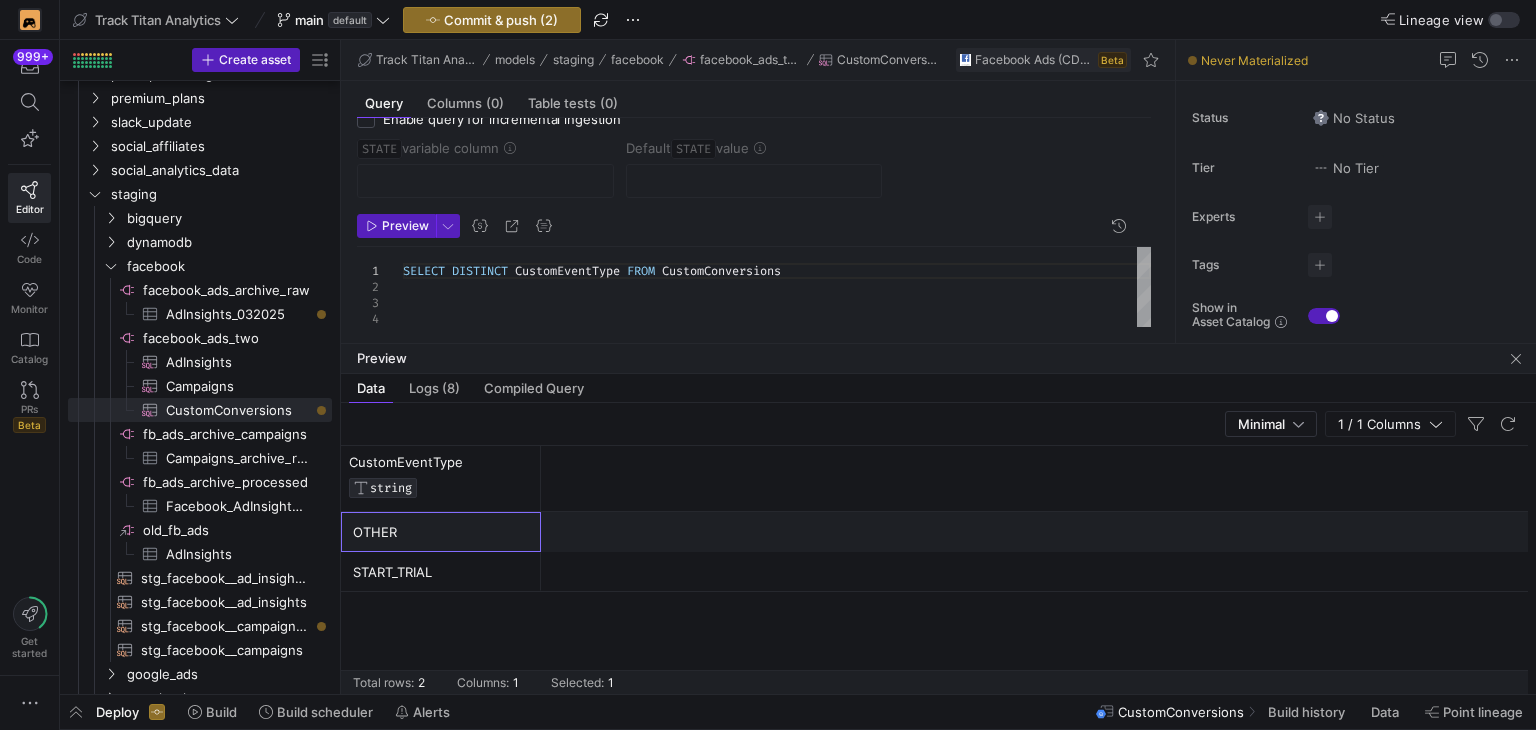 drag, startPoint x: 449, startPoint y: 541, endPoint x: 450, endPoint y: 558, distance: 17.029387 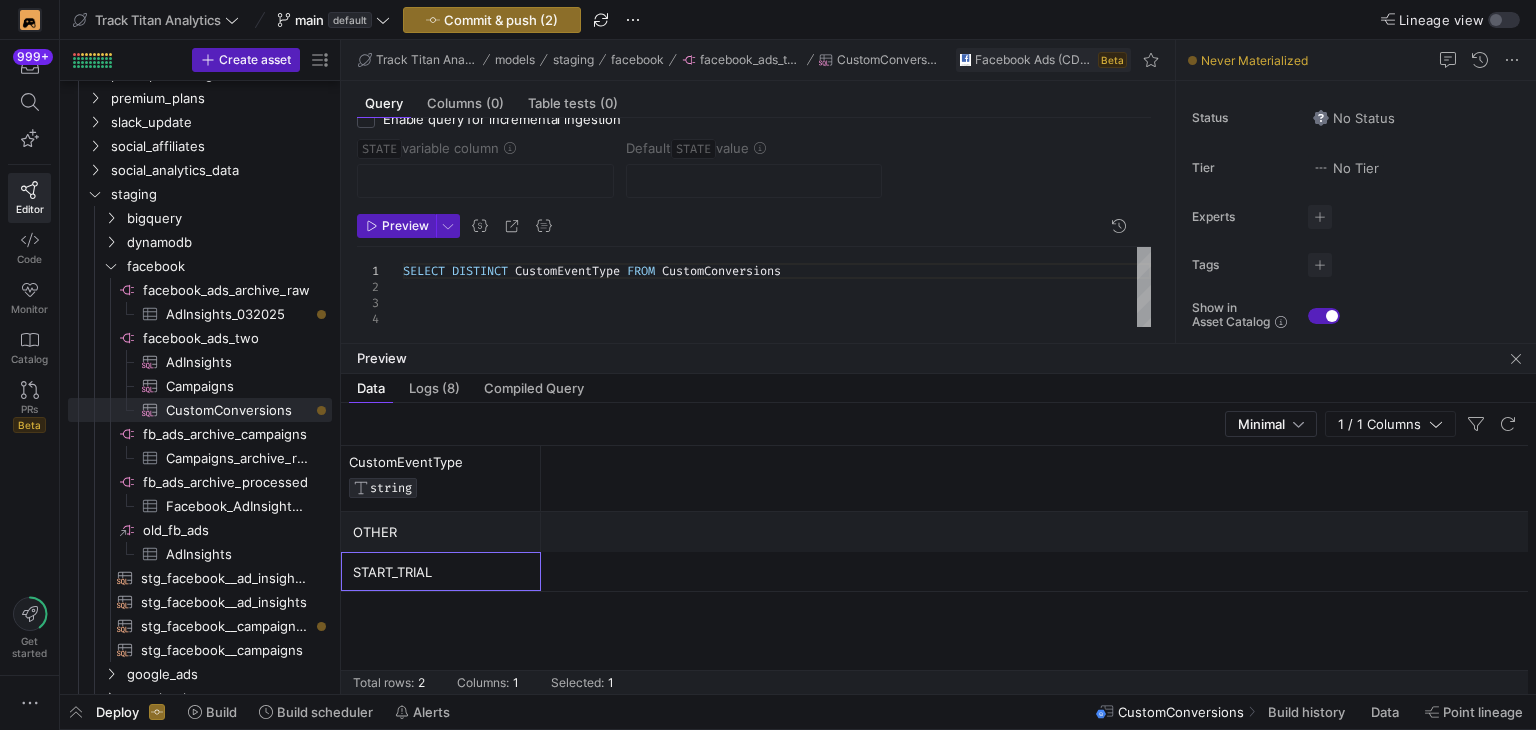drag, startPoint x: 450, startPoint y: 558, endPoint x: 449, endPoint y: 542, distance: 16.03122 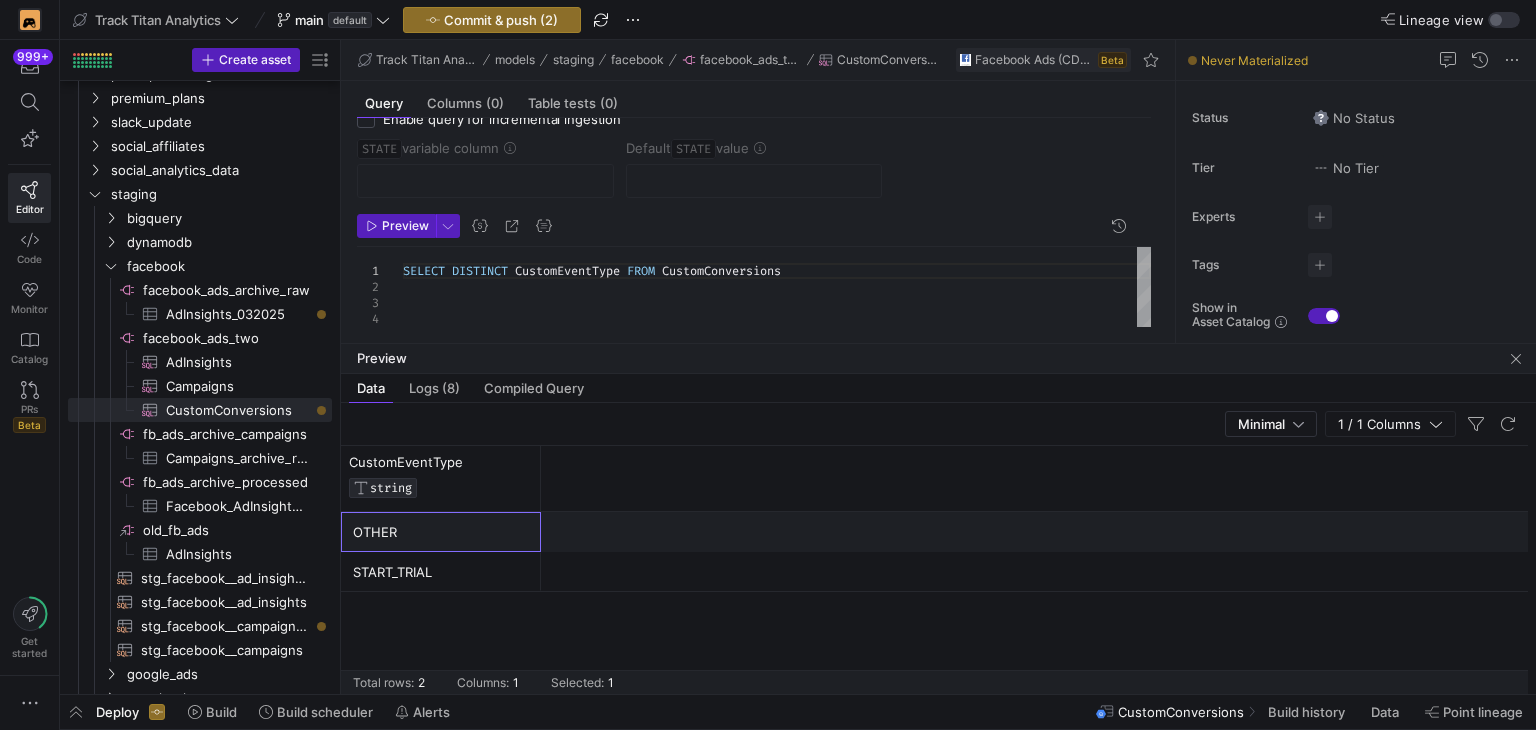 click on "OTHER" 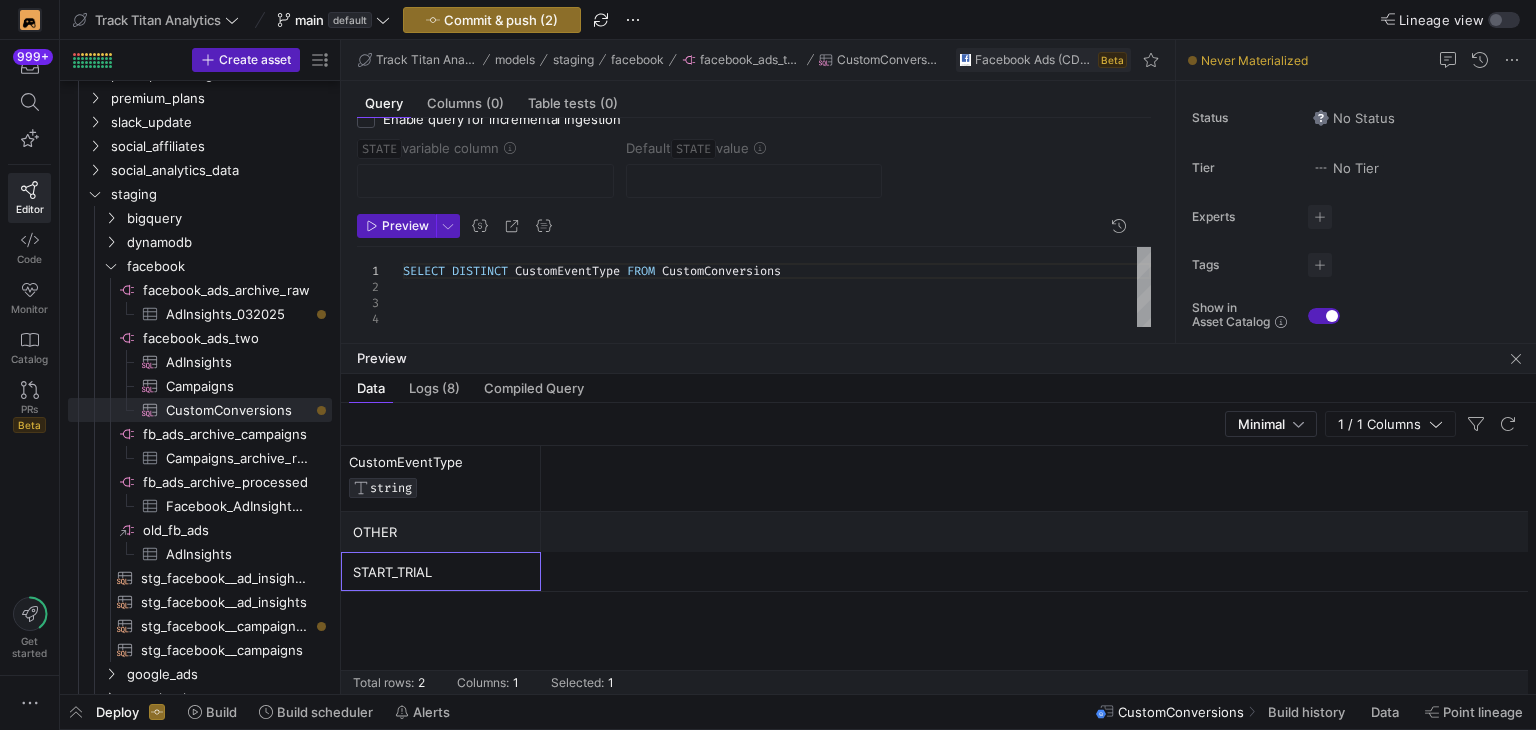 drag, startPoint x: 445, startPoint y: 558, endPoint x: 446, endPoint y: 542, distance: 16.03122 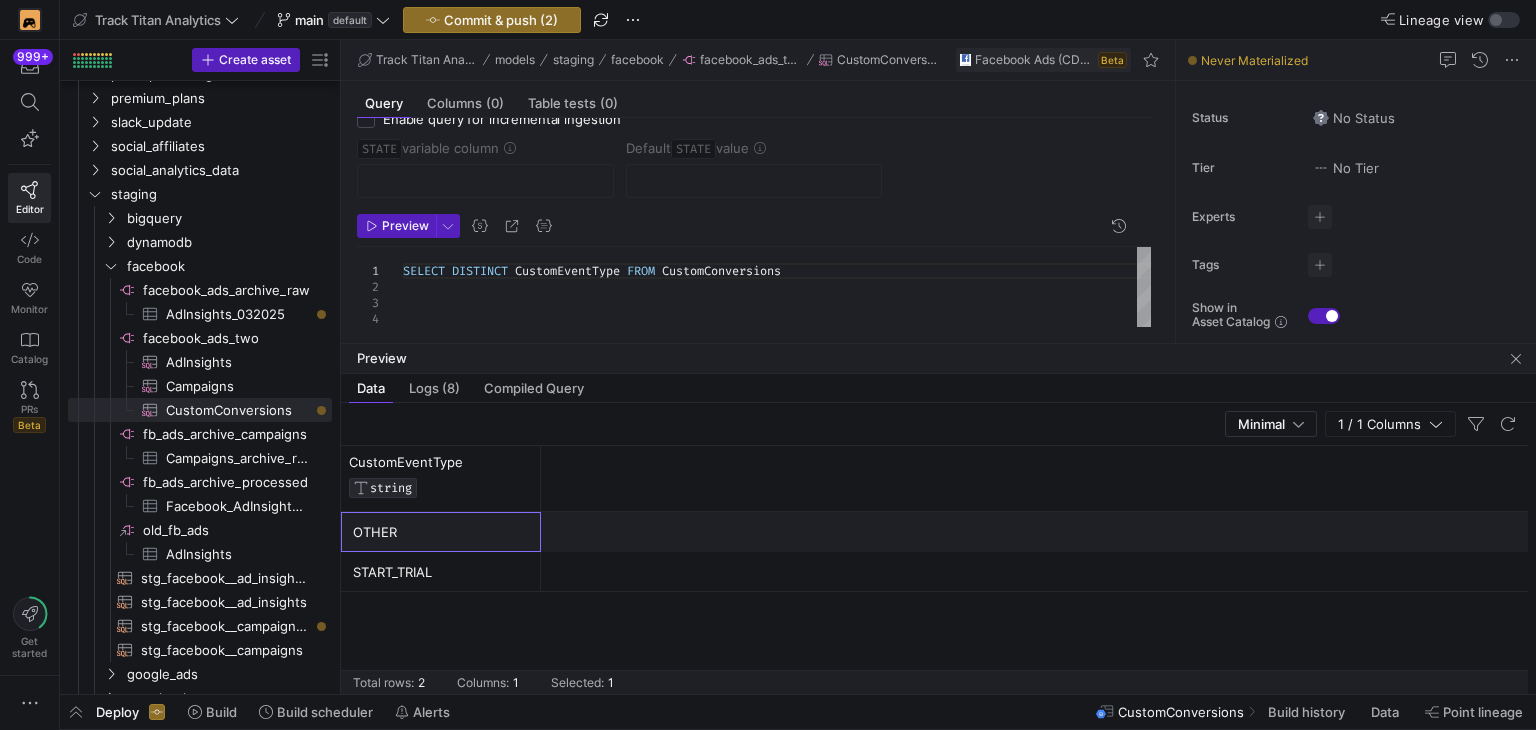 drag, startPoint x: 446, startPoint y: 542, endPoint x: 445, endPoint y: 562, distance: 20.024984 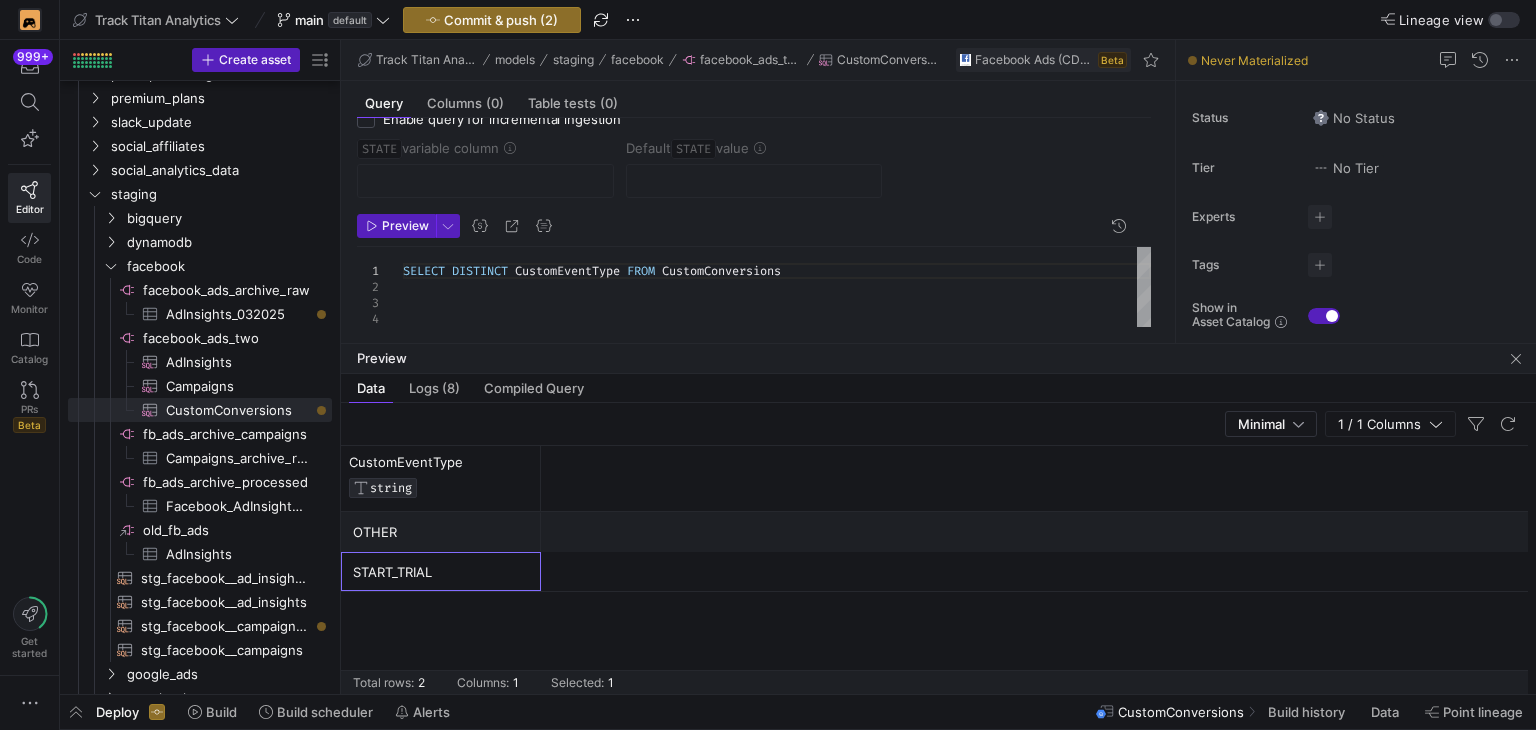 drag, startPoint x: 444, startPoint y: 564, endPoint x: 445, endPoint y: 545, distance: 19.026299 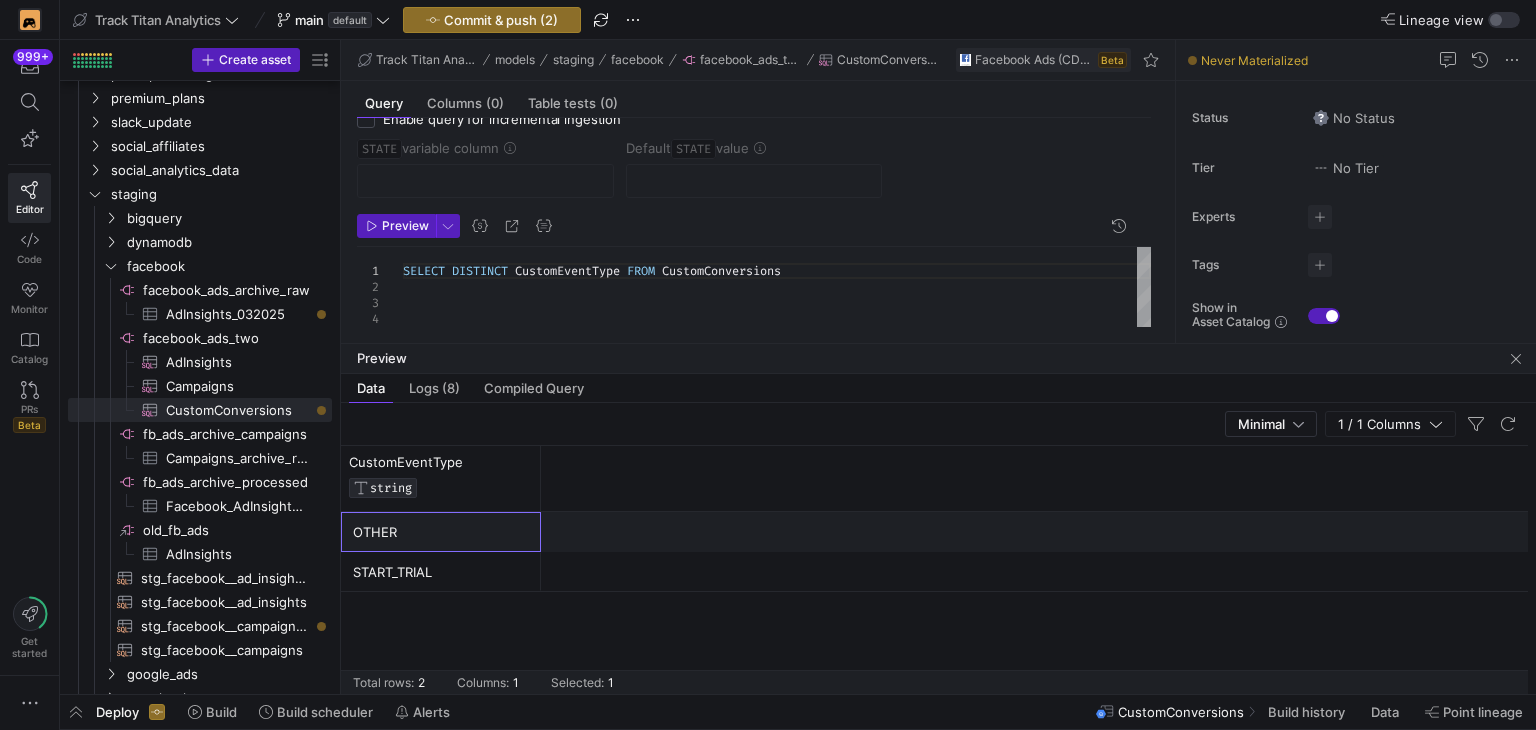 drag, startPoint x: 445, startPoint y: 545, endPoint x: 441, endPoint y: 566, distance: 21.377558 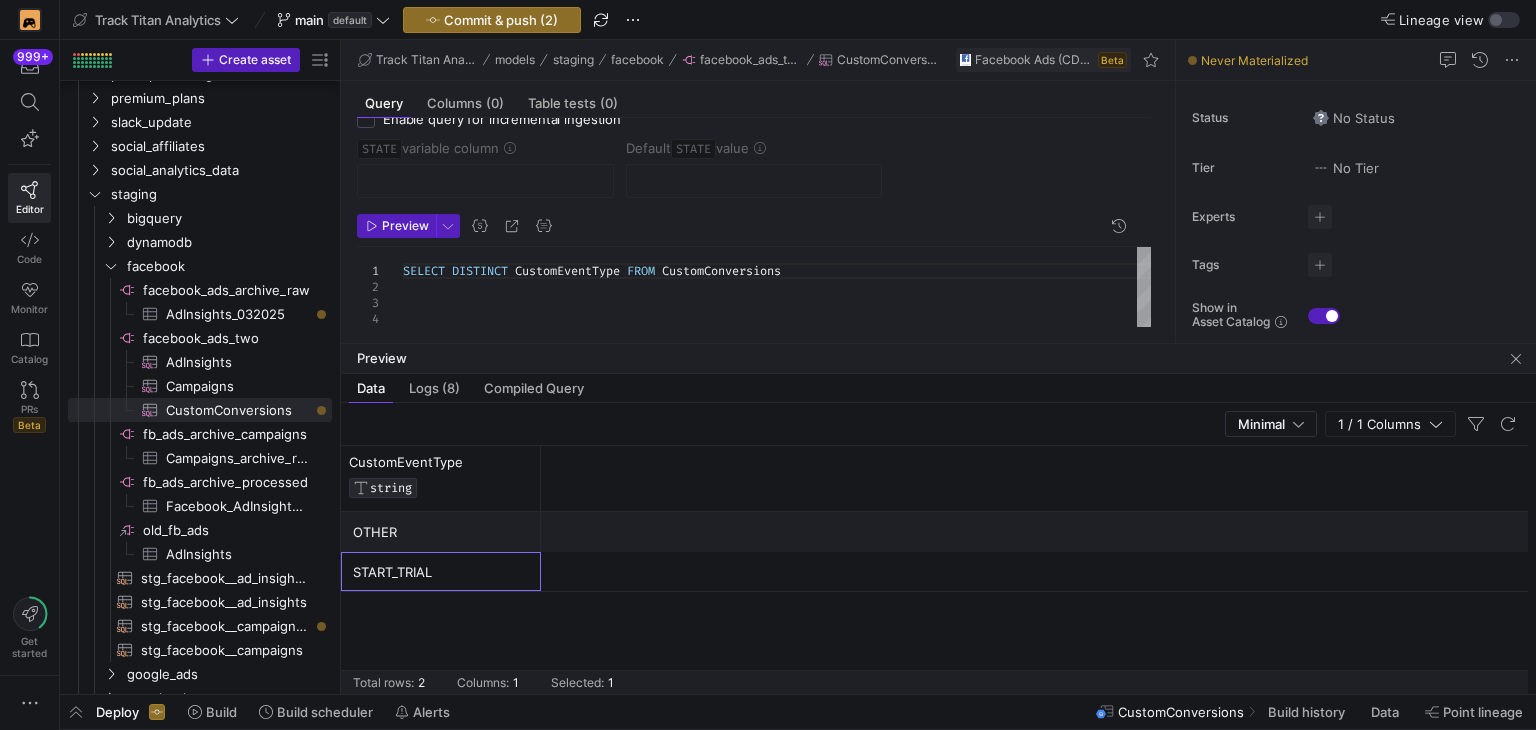 click on "START_TRIAL" 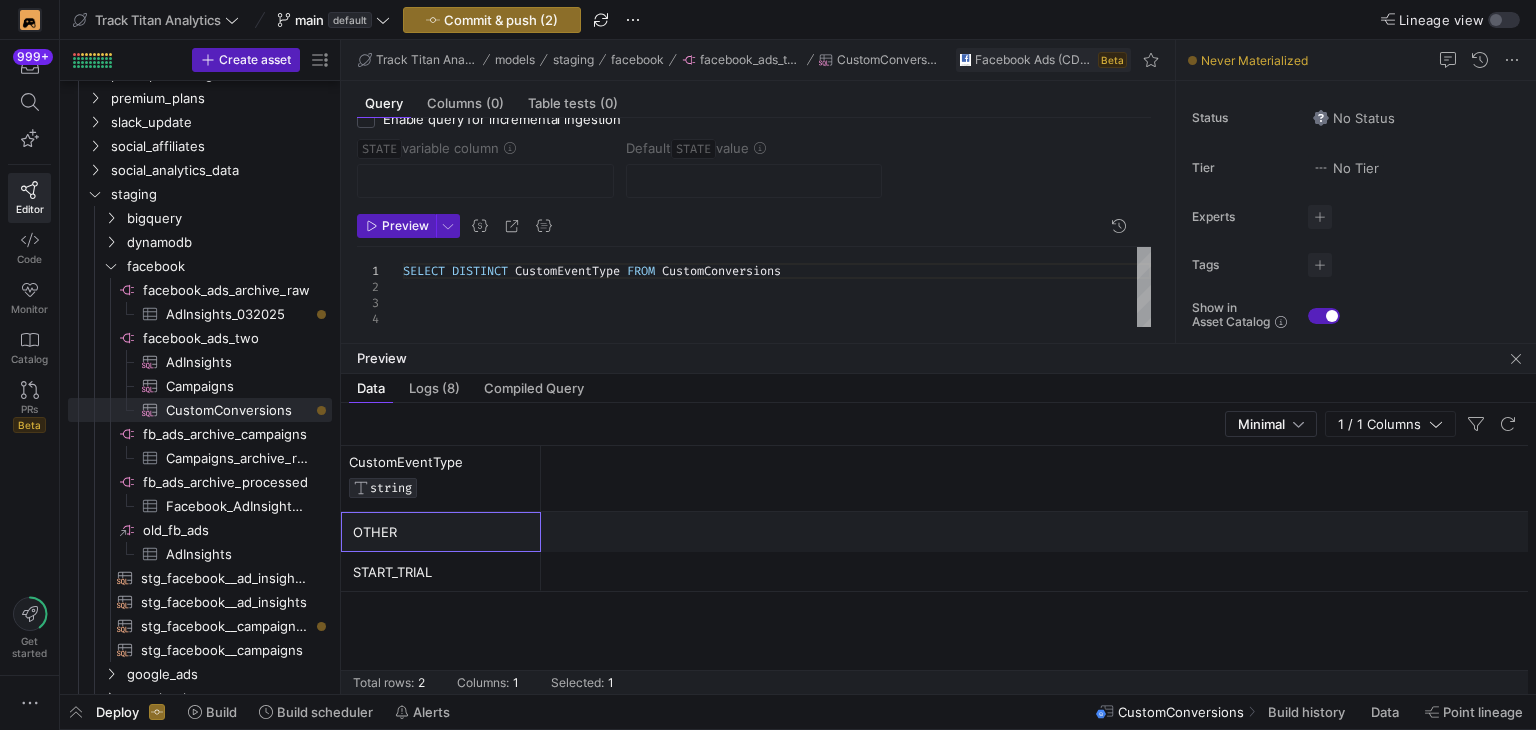 drag, startPoint x: 438, startPoint y: 568, endPoint x: 440, endPoint y: 534, distance: 34.058773 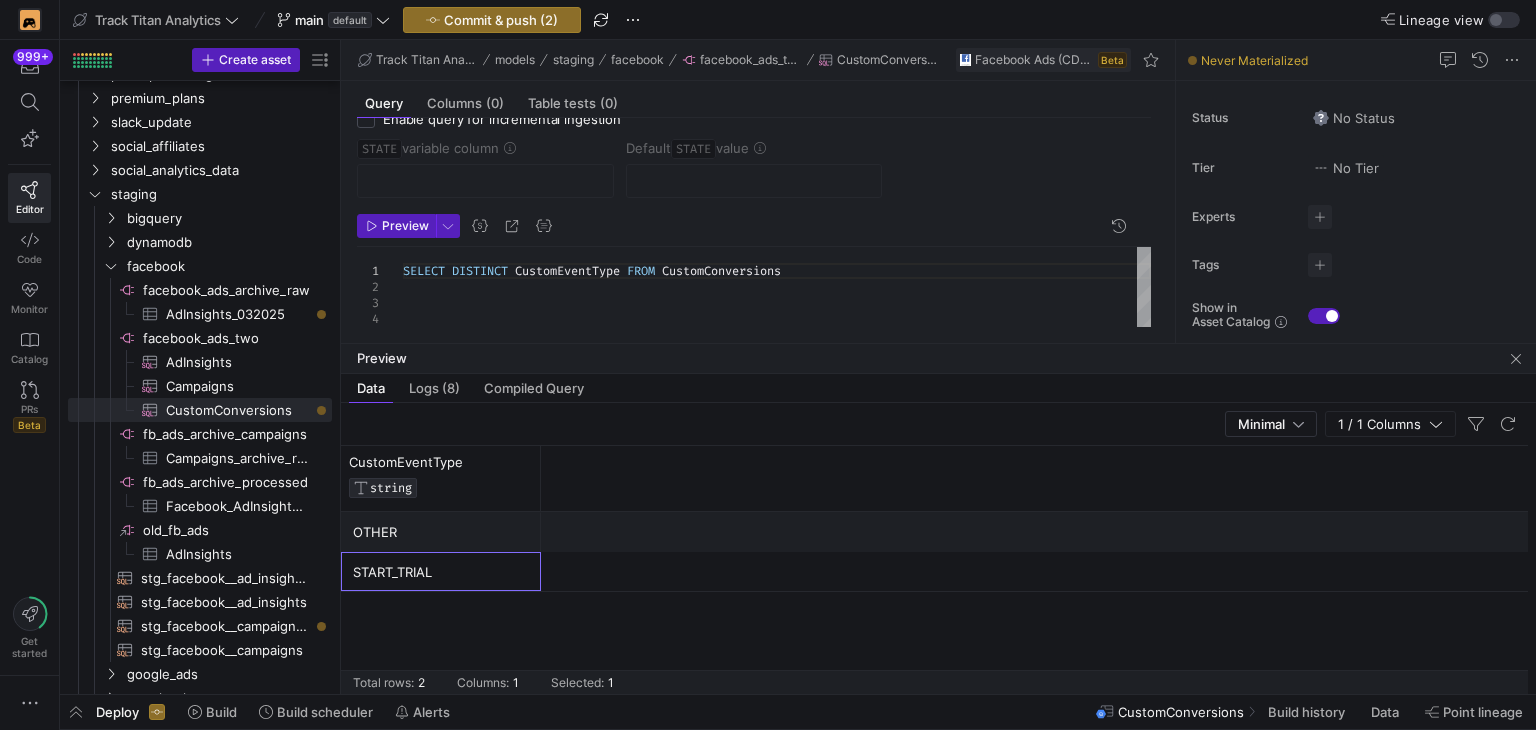 click on "OTHER" 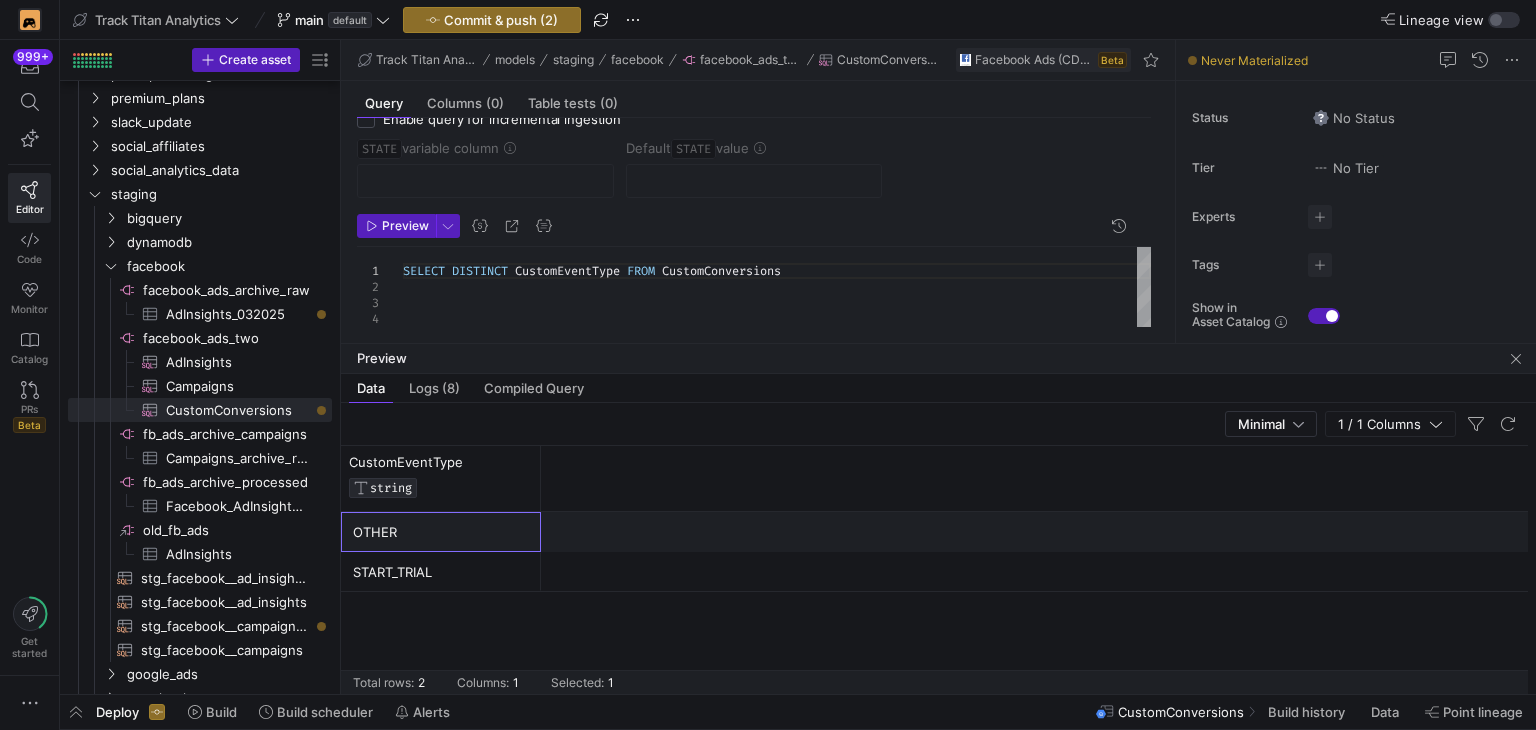 click on "OTHER" 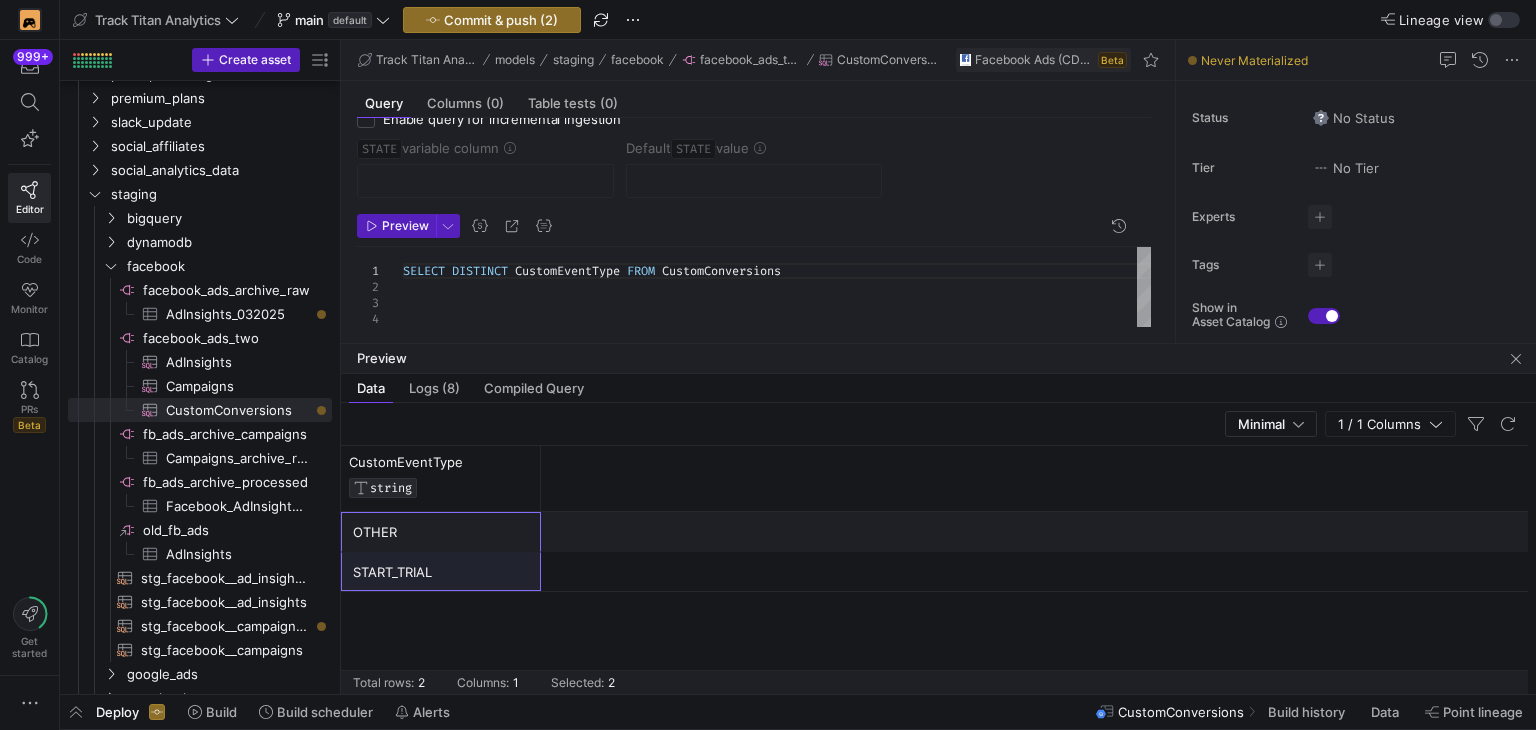 click on "SELECT   DISTINCT   CustomEventType   FROM   CustomConversions" 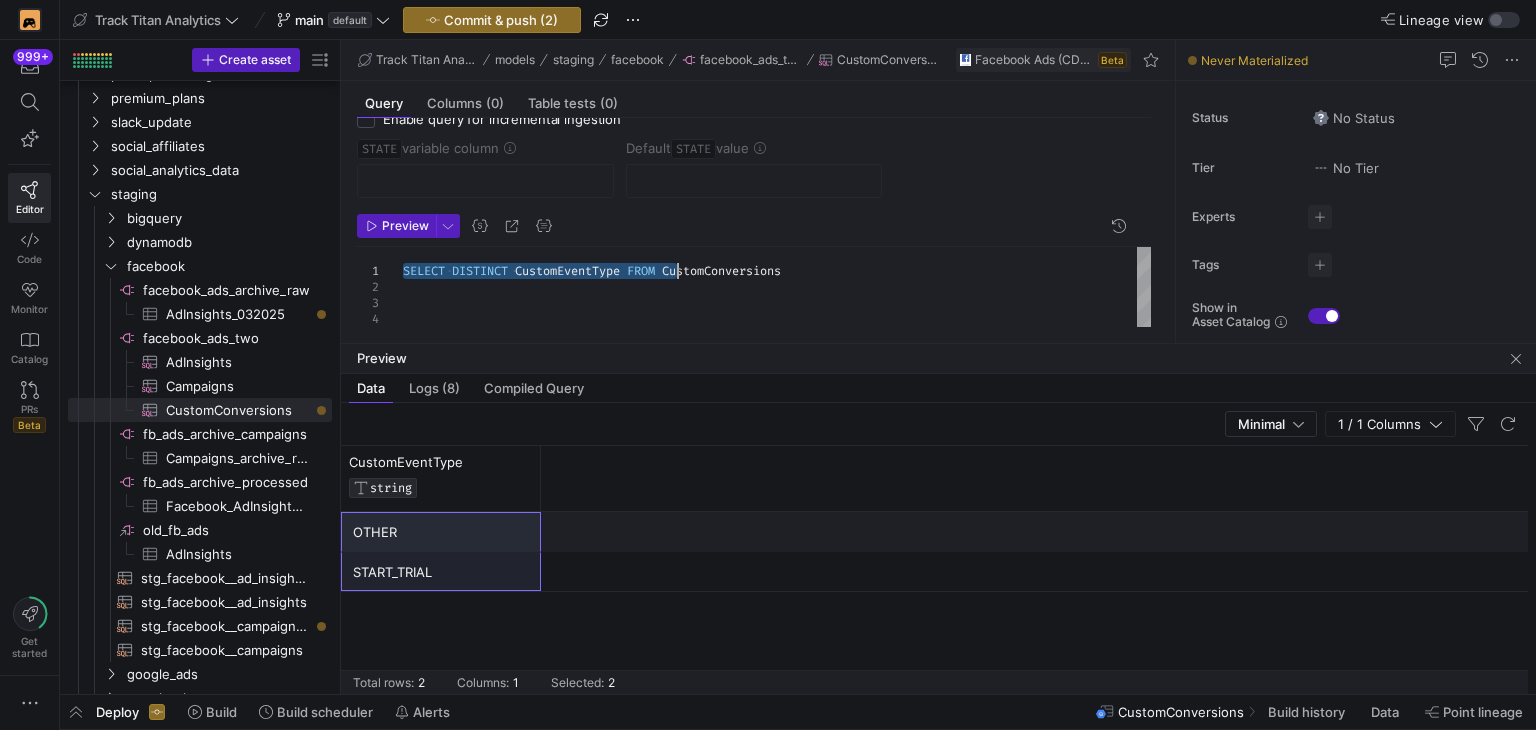 scroll, scrollTop: 15, scrollLeft: 222, axis: both 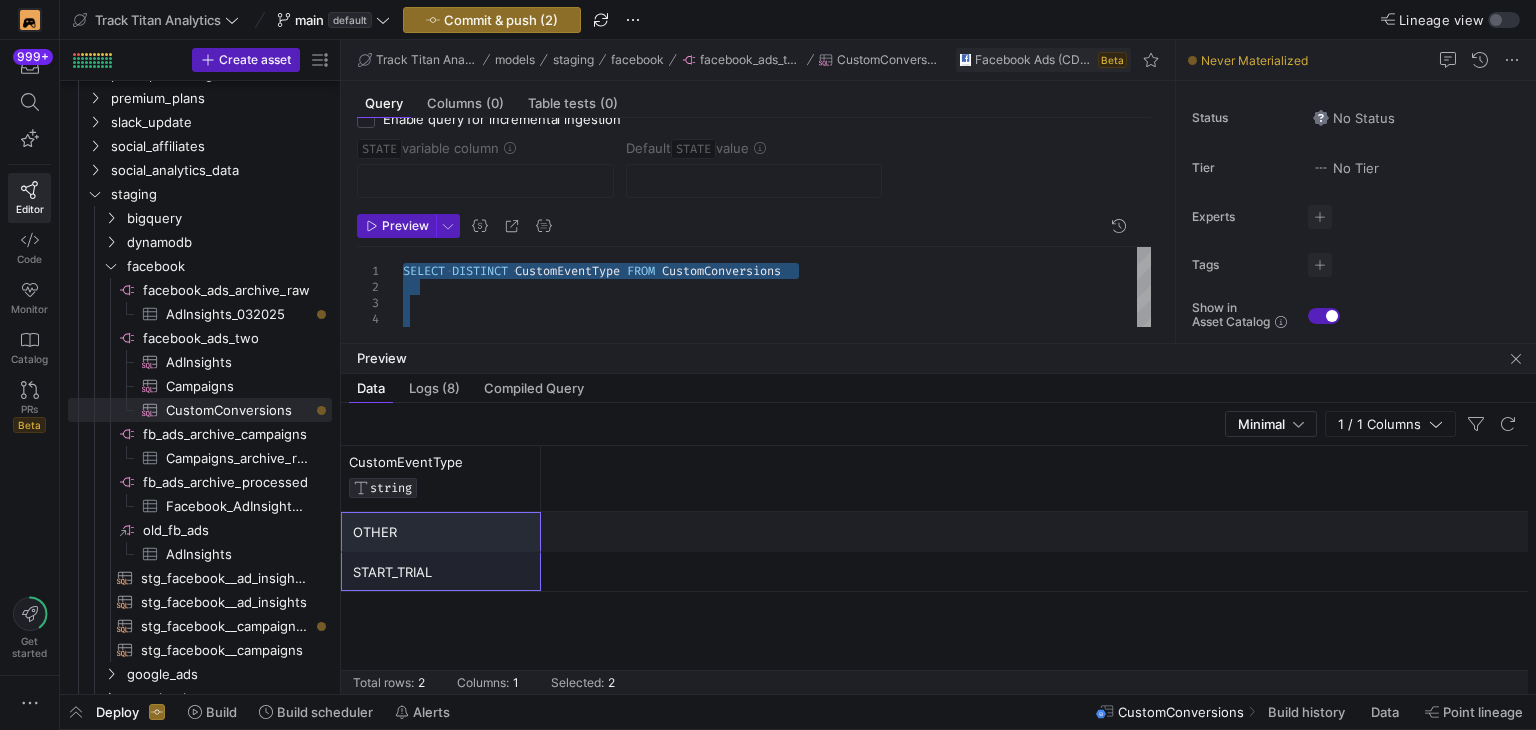 type on "SELECT * FROM LeadValues WHERE Target IN (SELECT id FROM Ads WHERE Target='campaign_id')" 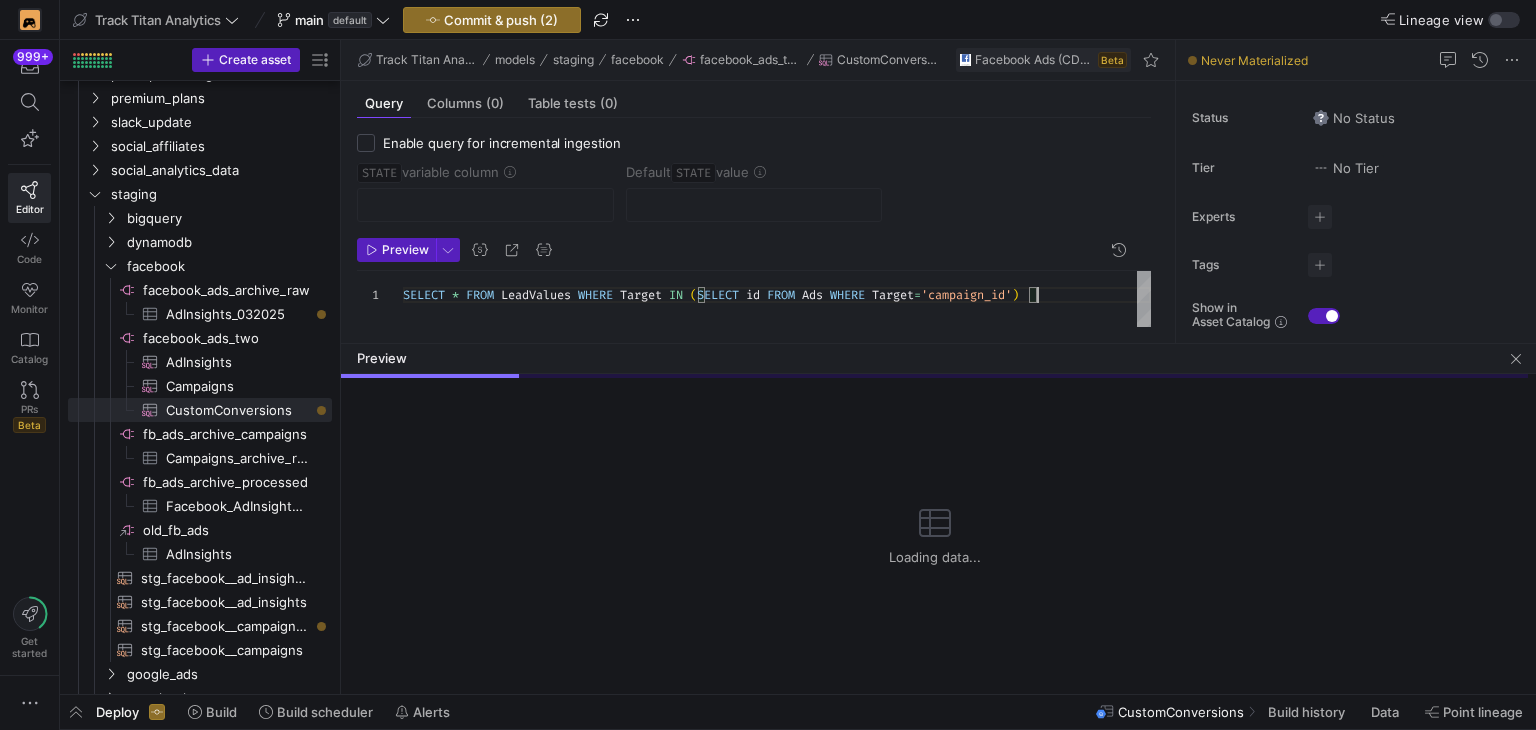 scroll, scrollTop: 0, scrollLeft: 0, axis: both 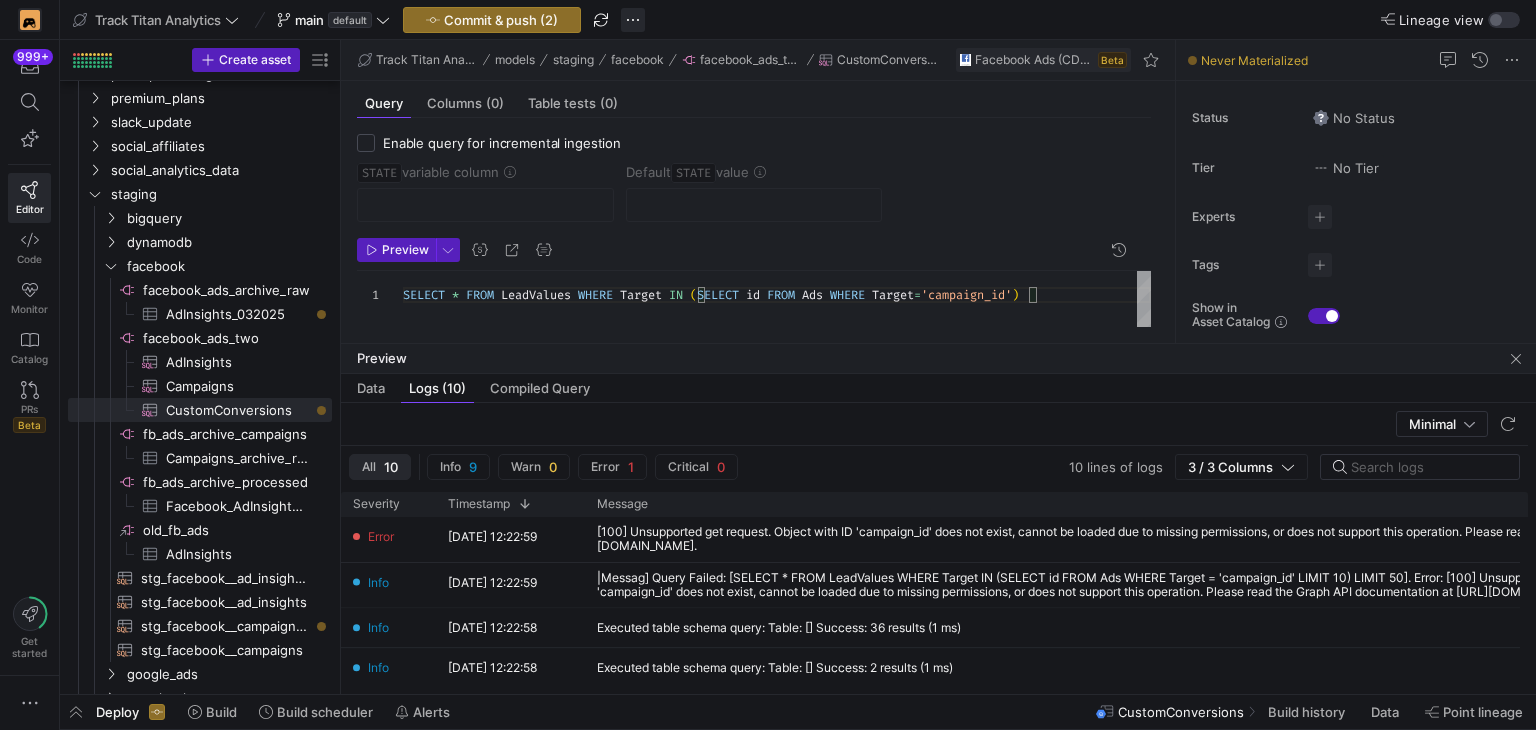 click 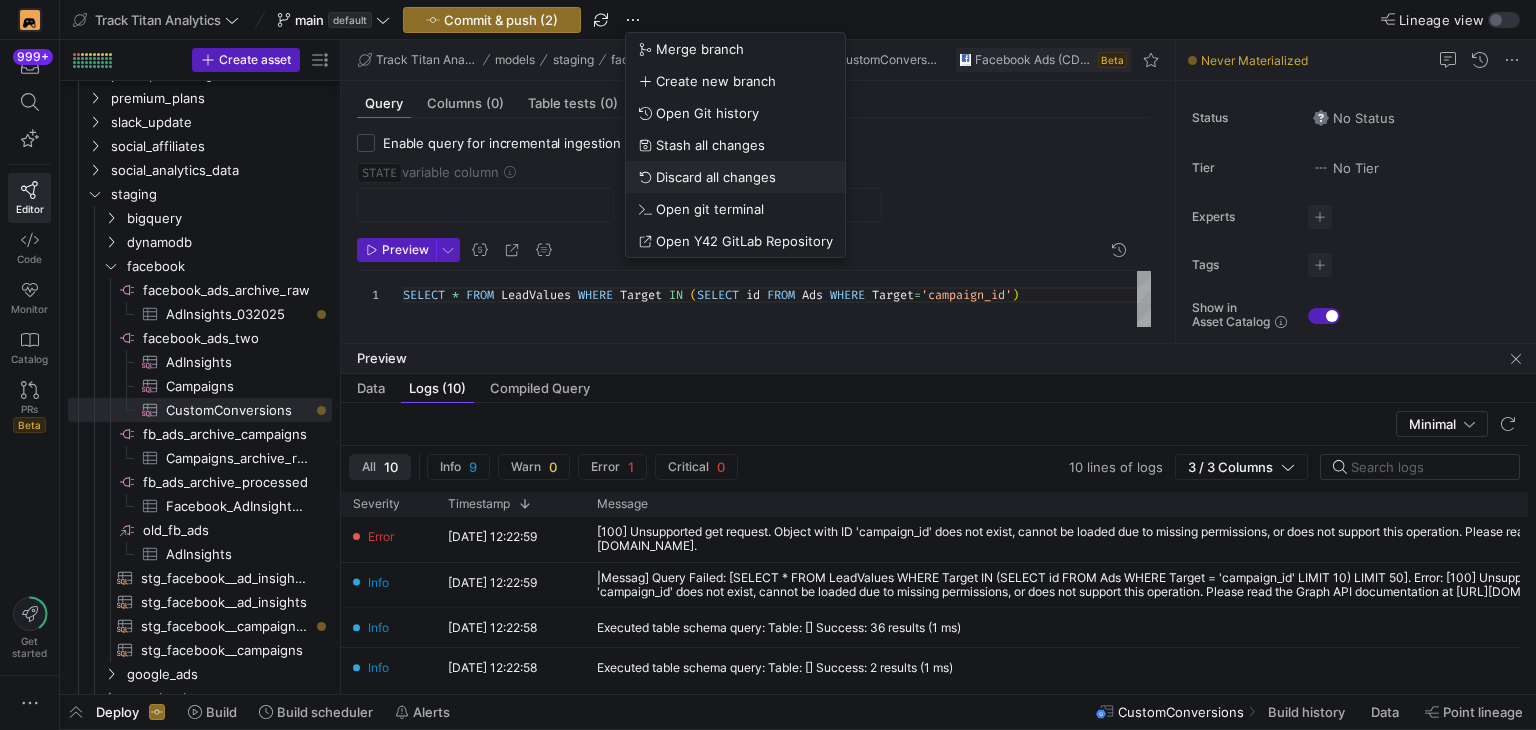 click on "Discard all changes" at bounding box center [735, 177] 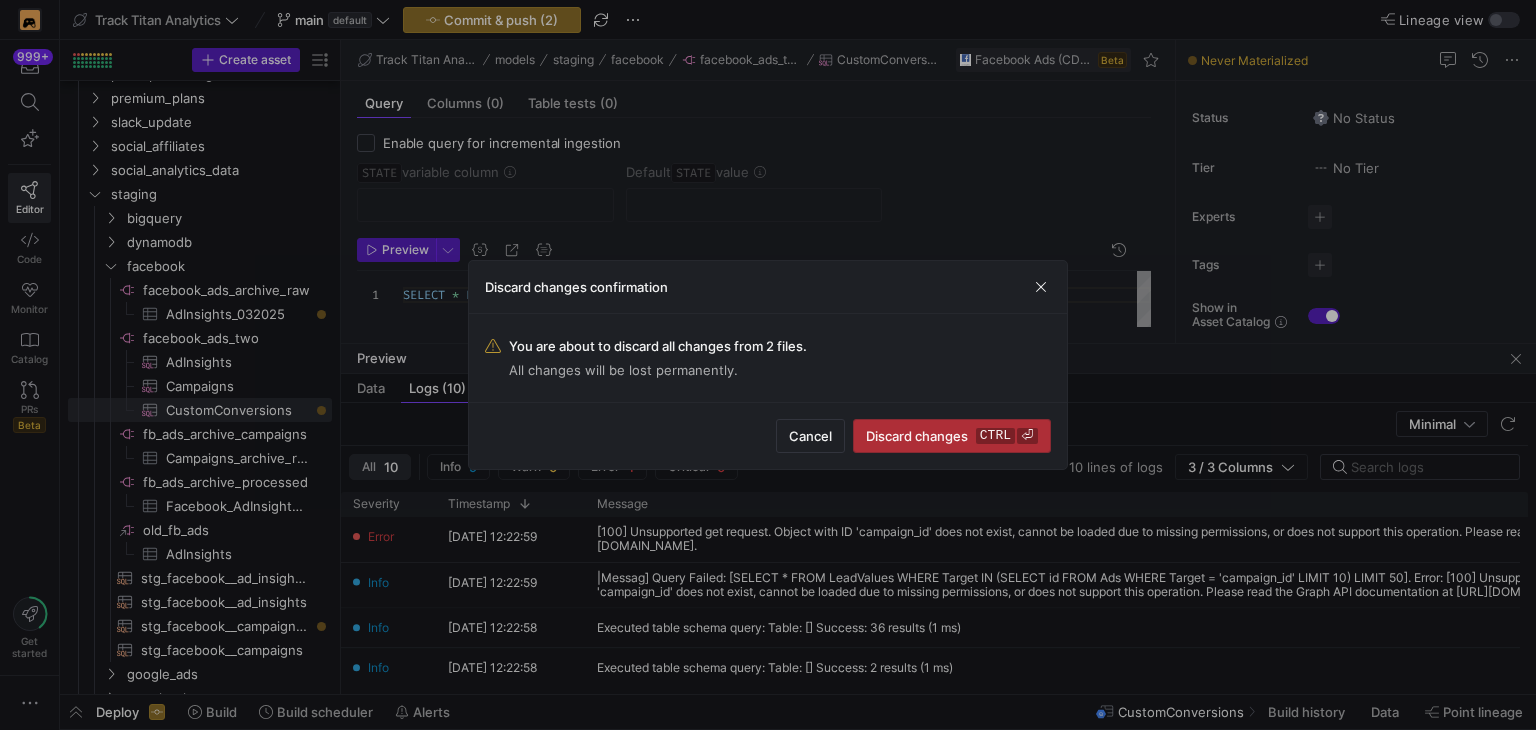 click at bounding box center (952, 436) 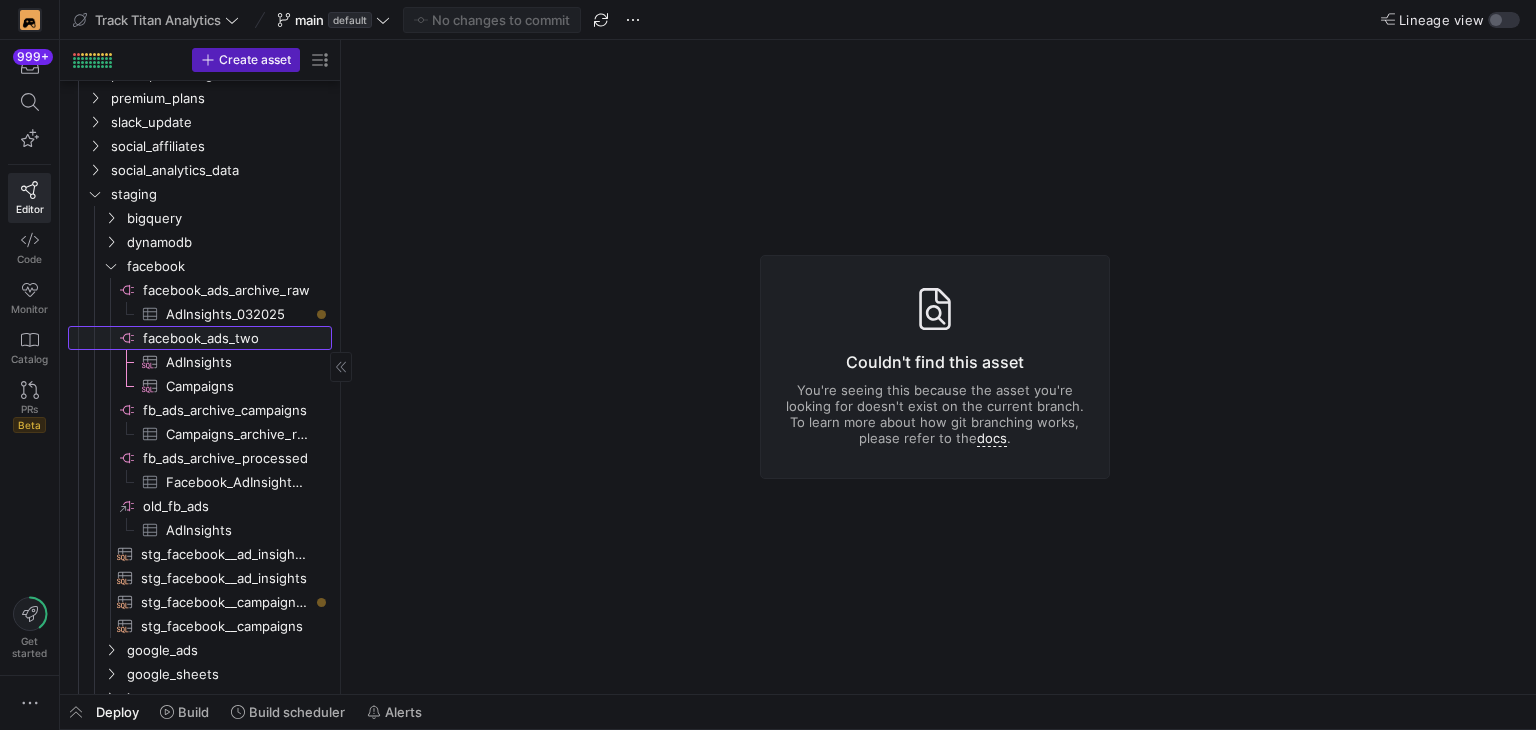 click on "facebook_ads_two​​​​​​​​" 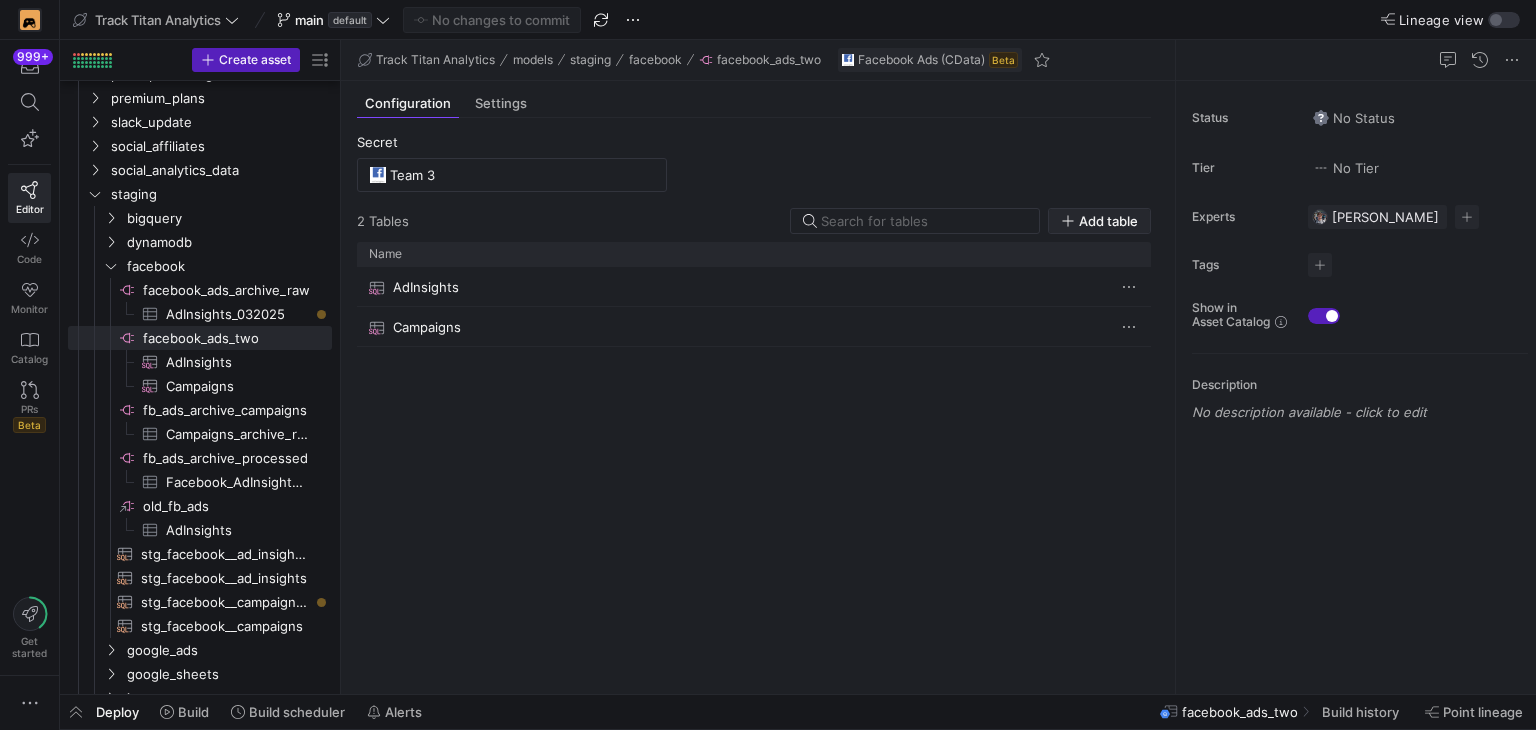click 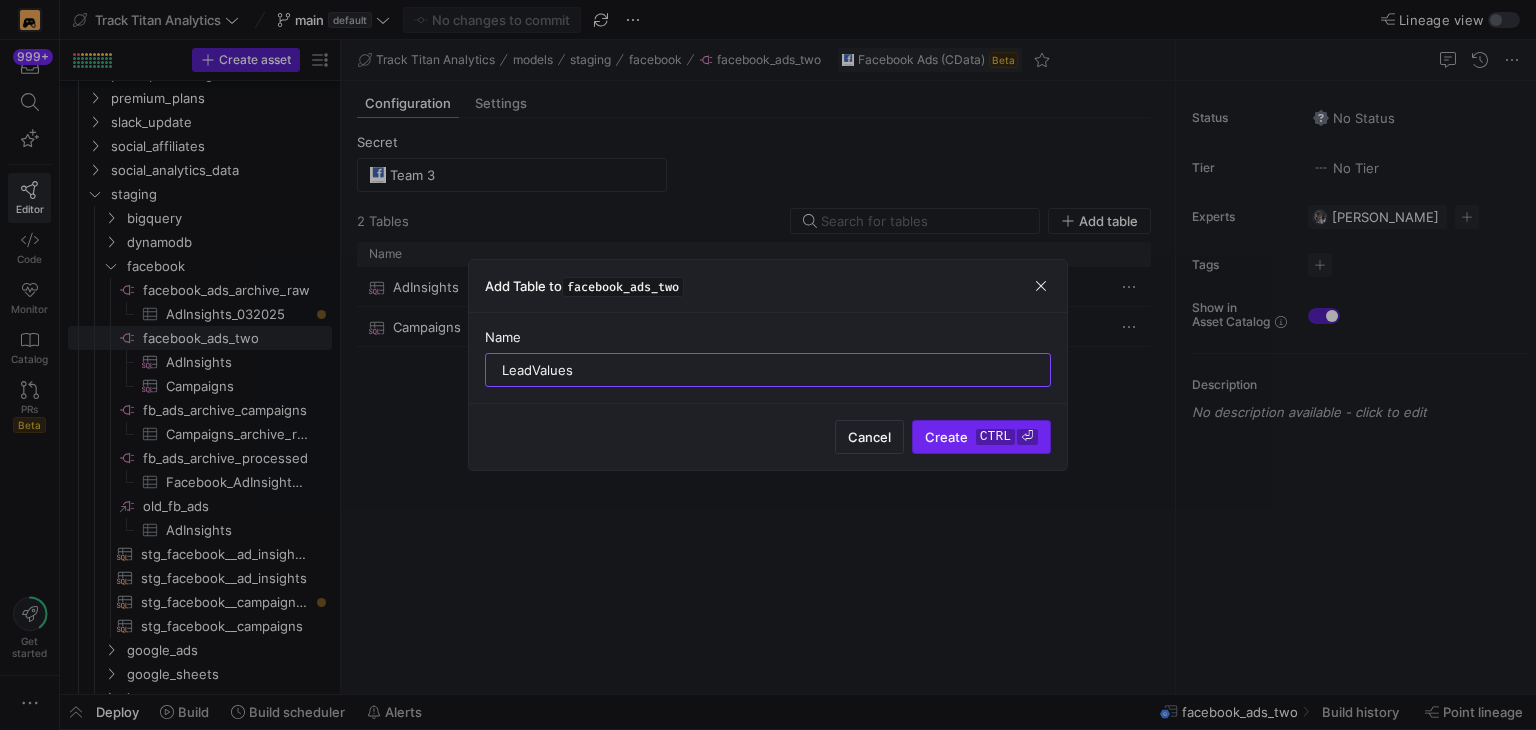 type on "LeadValues" 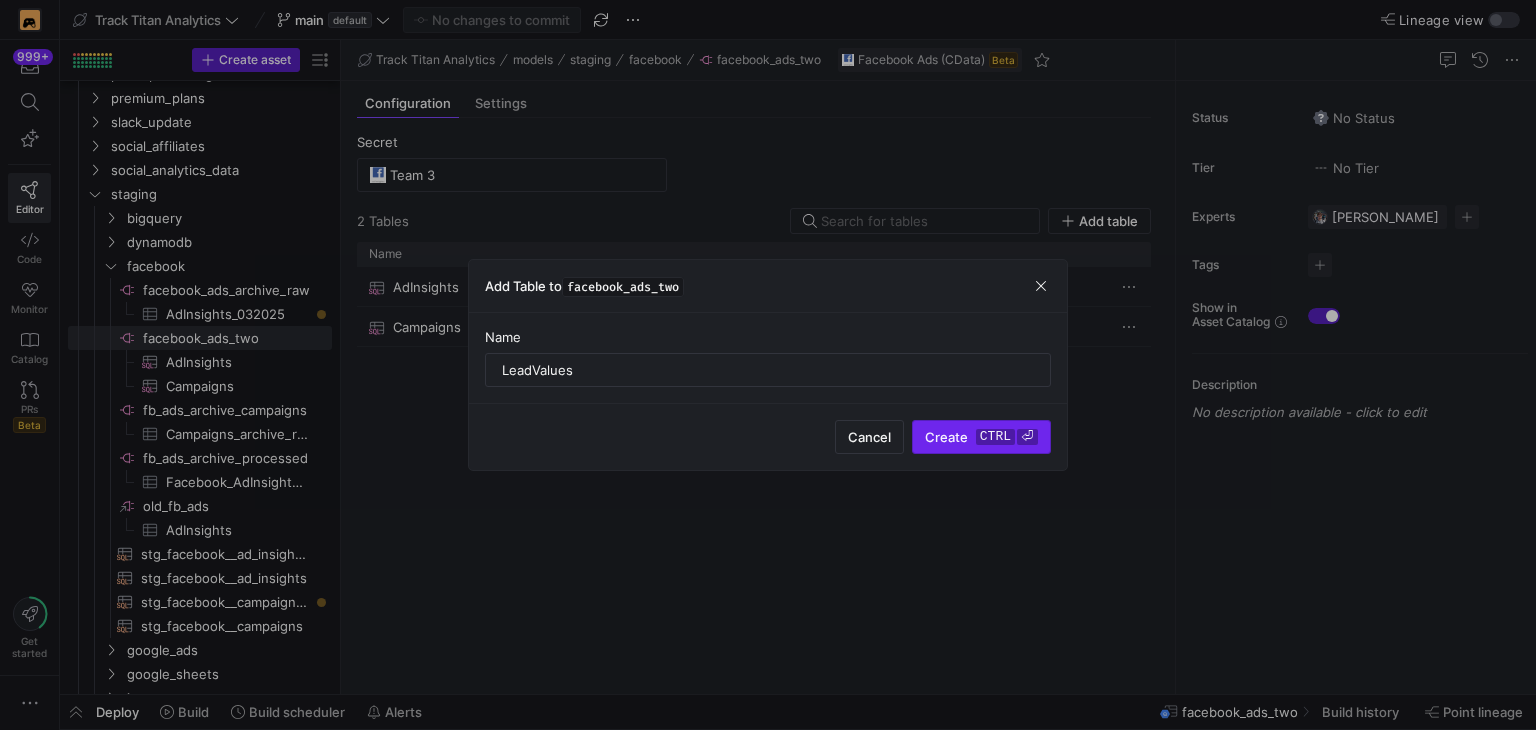 click on "Create  ctrl ⏎" at bounding box center [981, 437] 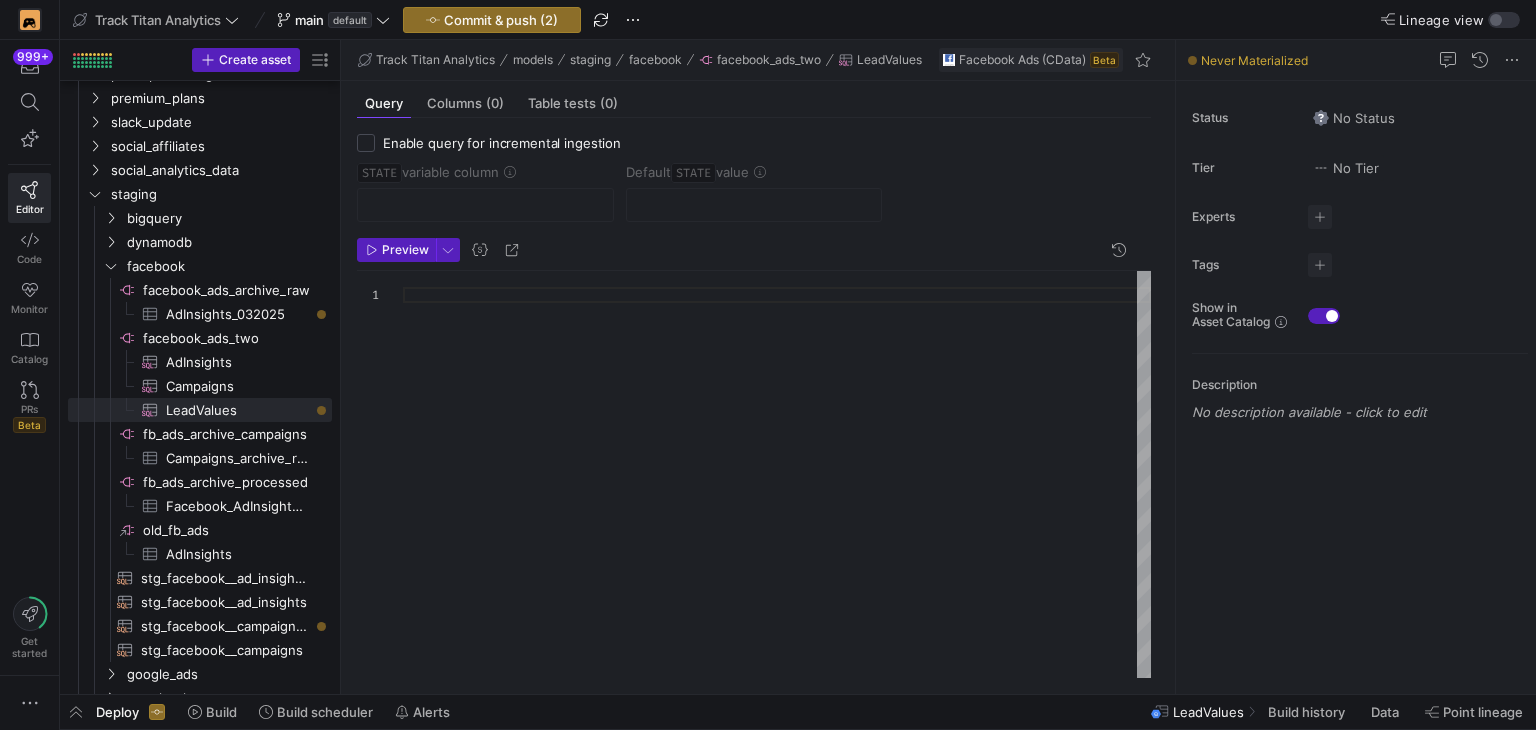 click 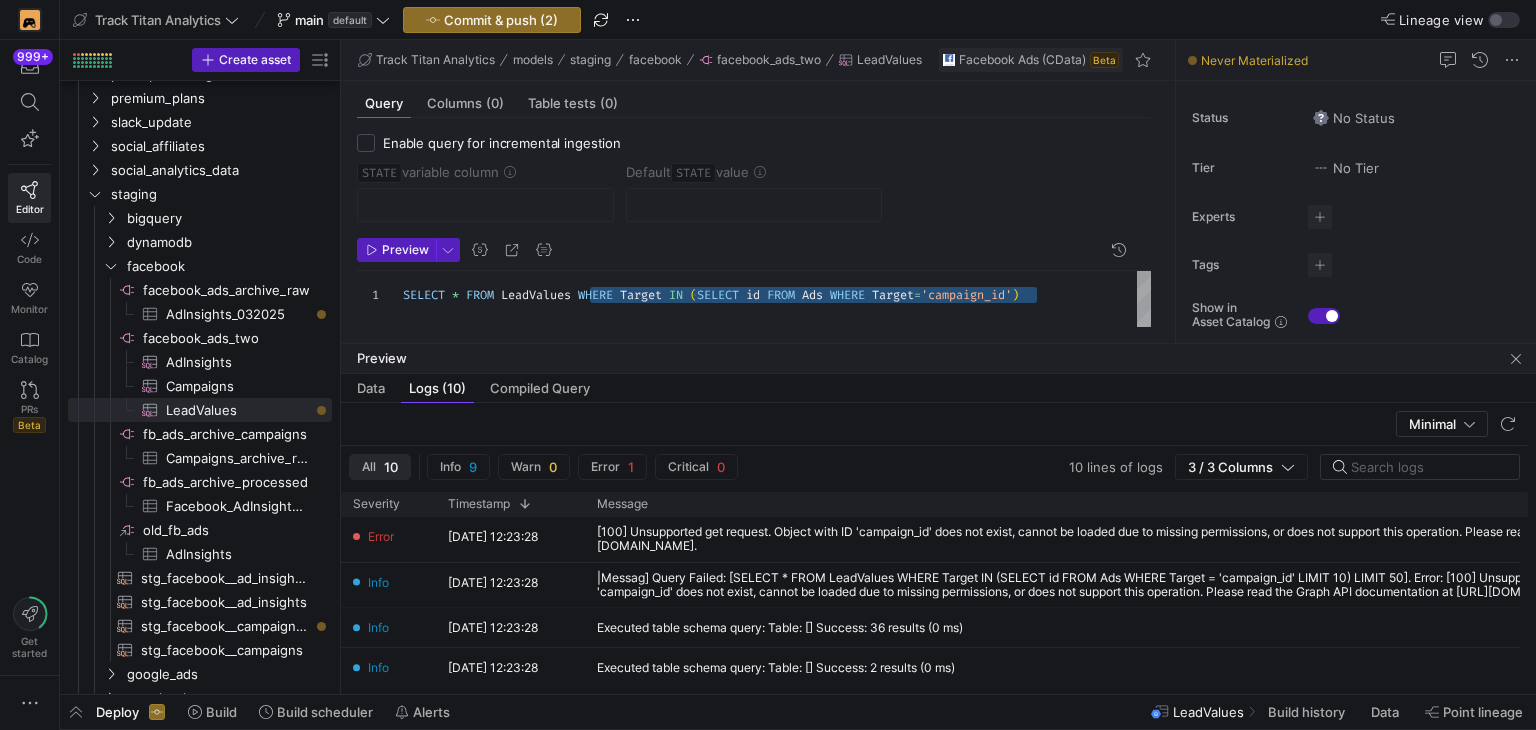drag, startPoint x: 1045, startPoint y: 289, endPoint x: 584, endPoint y: 296, distance: 461.05313 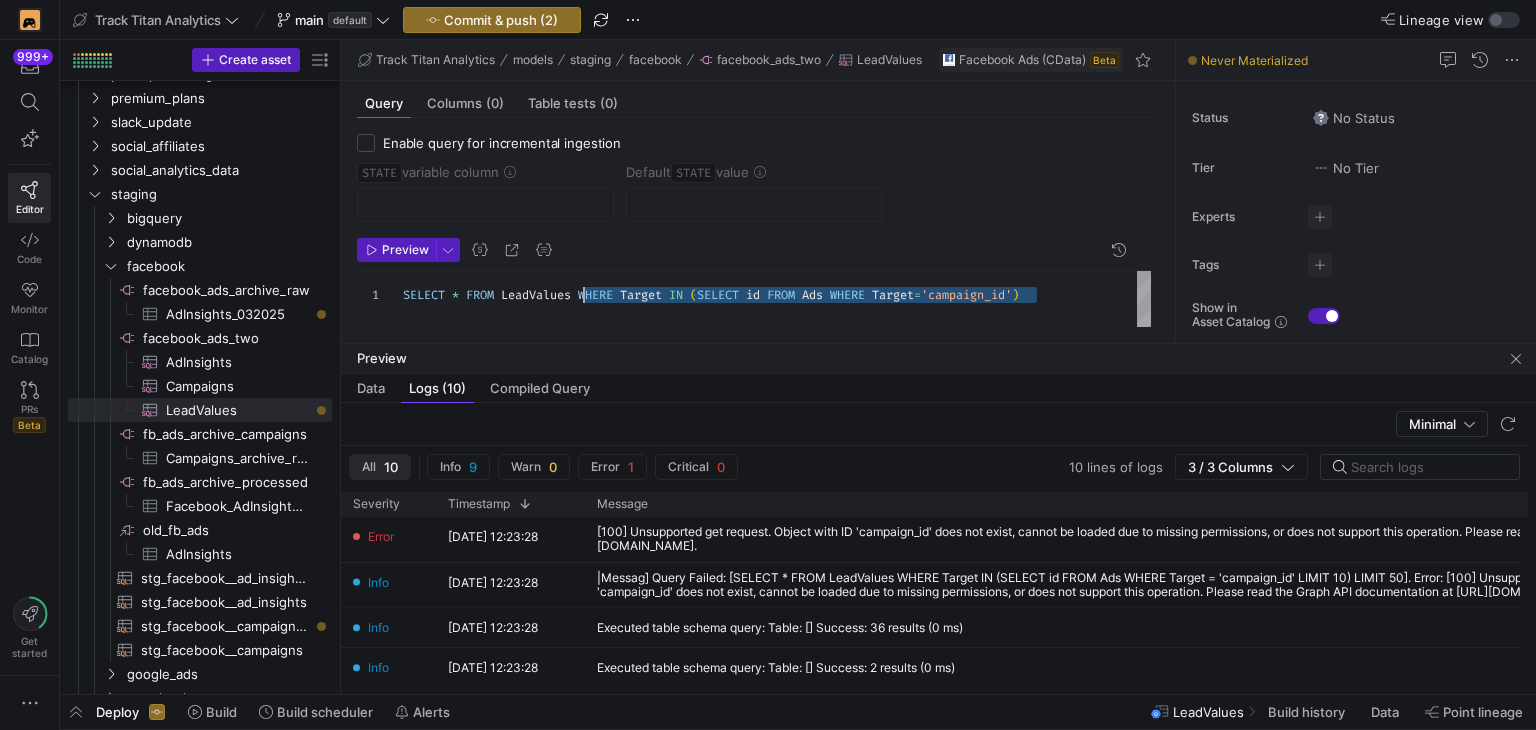scroll, scrollTop: 15, scrollLeft: 0, axis: vertical 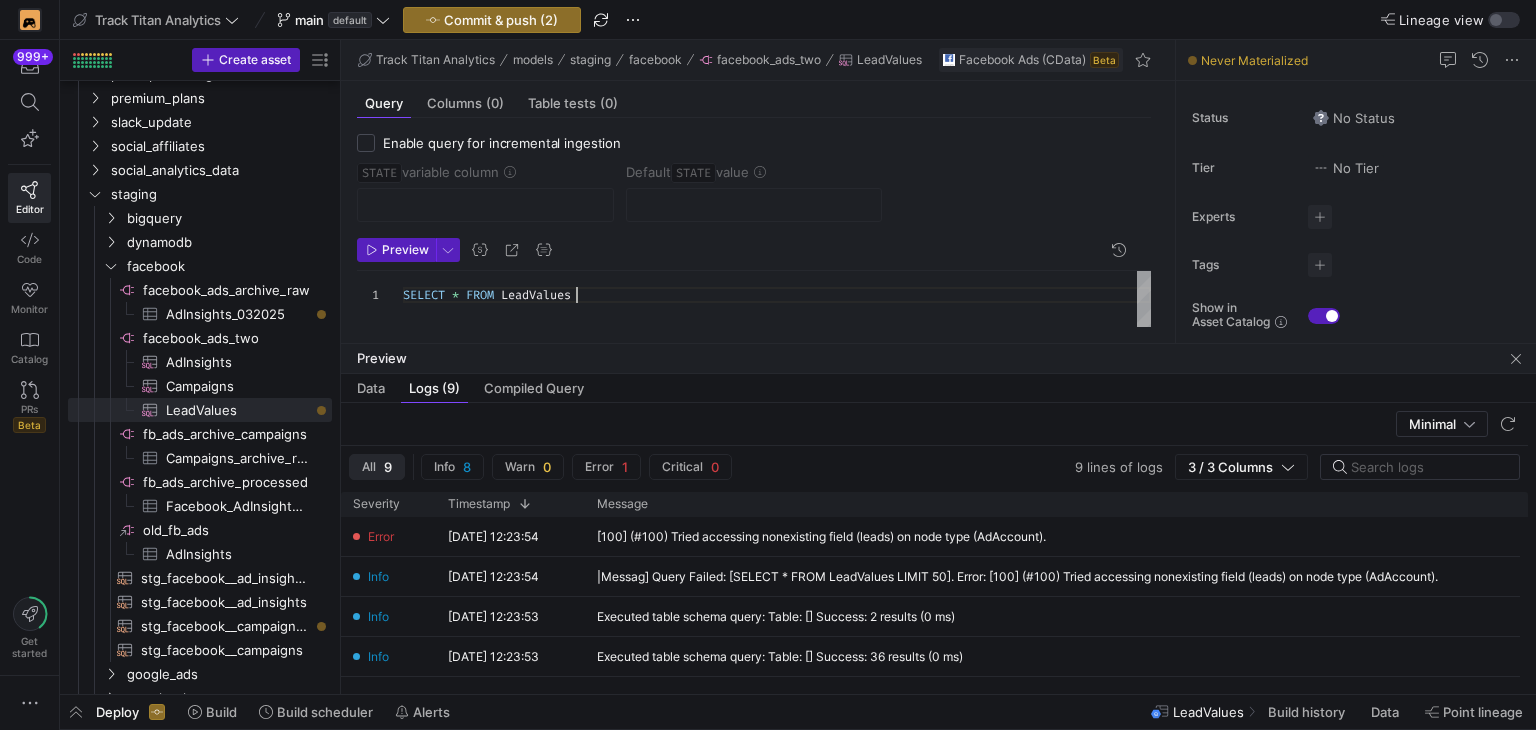 type on "SELECT * FROM LeadValues" 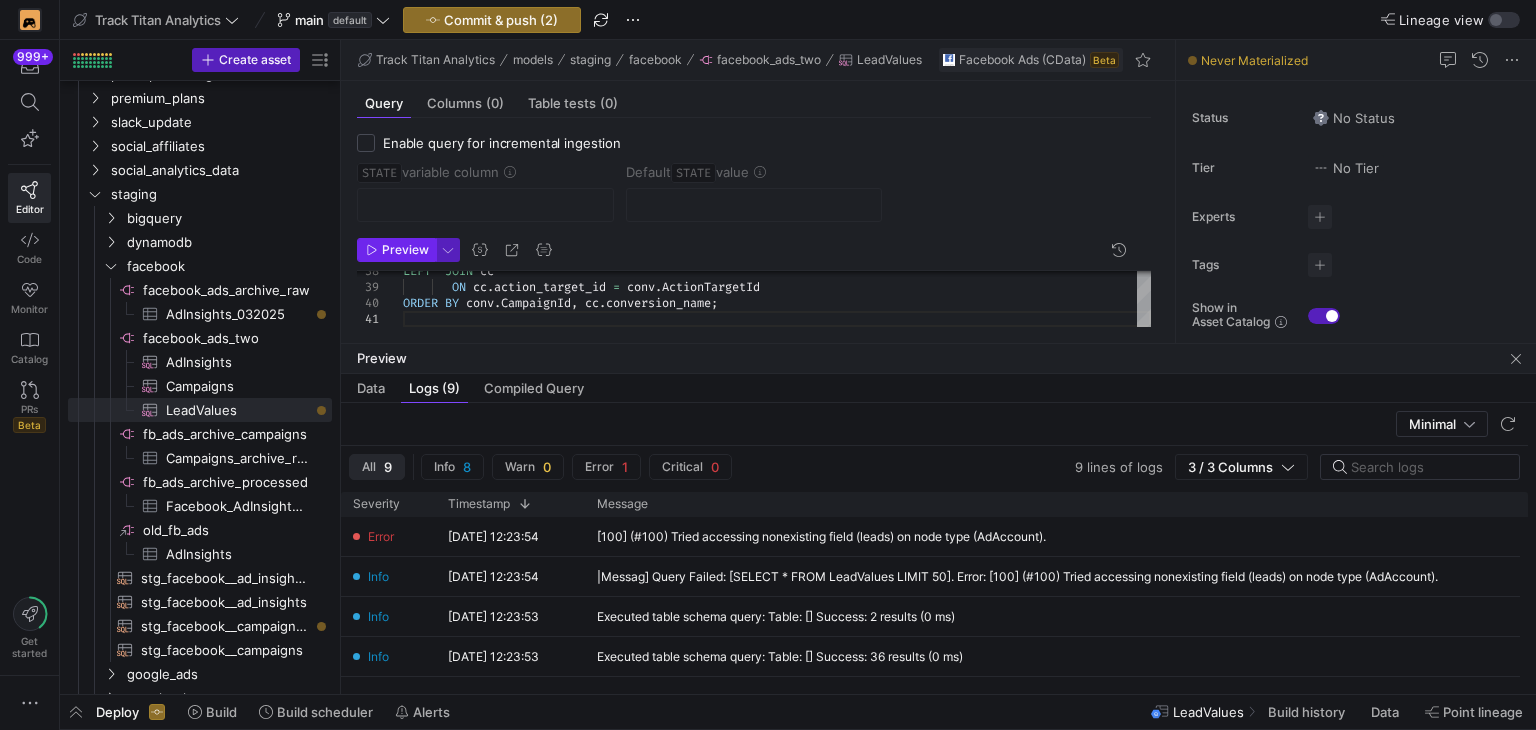 click on "Preview" at bounding box center (405, 250) 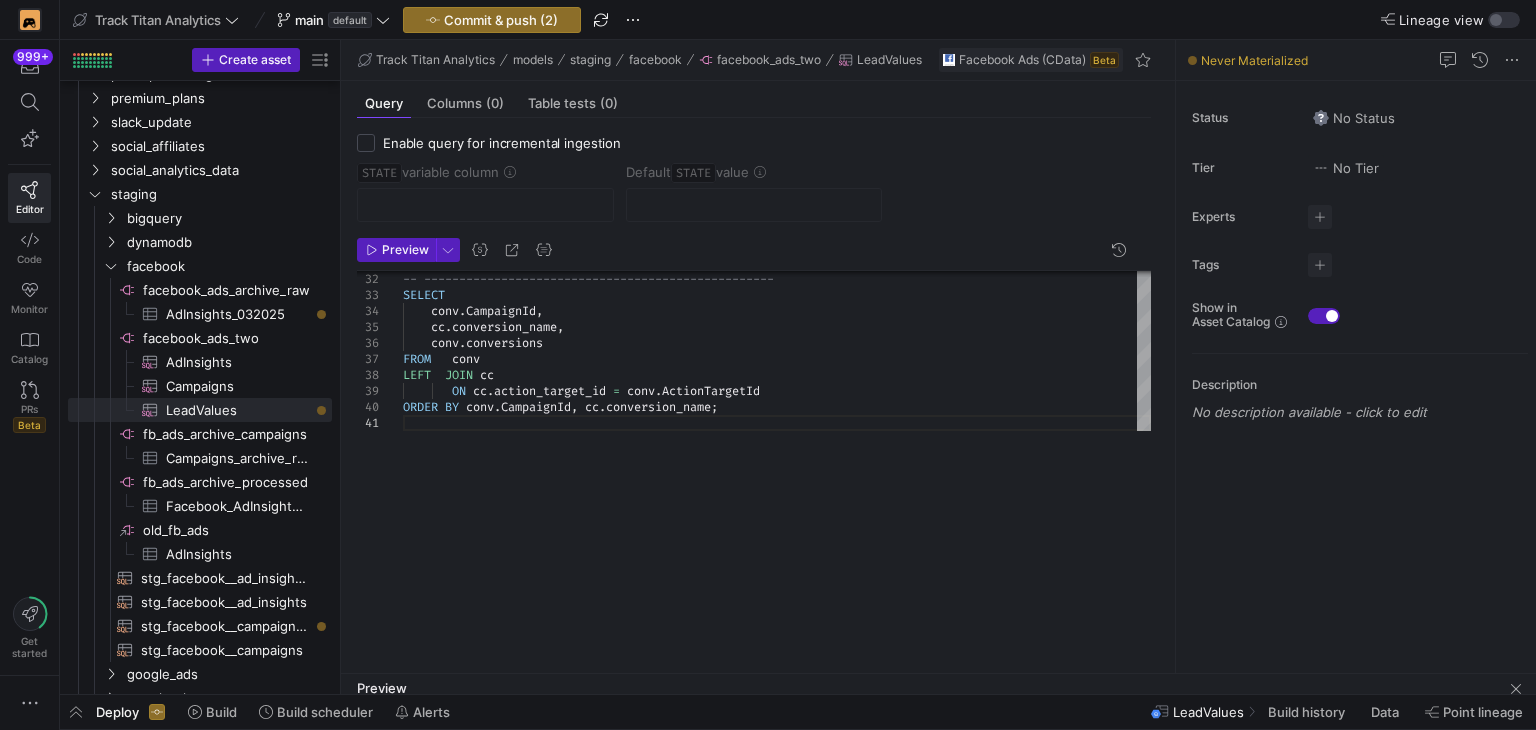 drag, startPoint x: 821, startPoint y: 343, endPoint x: 820, endPoint y: 626, distance: 283.00177 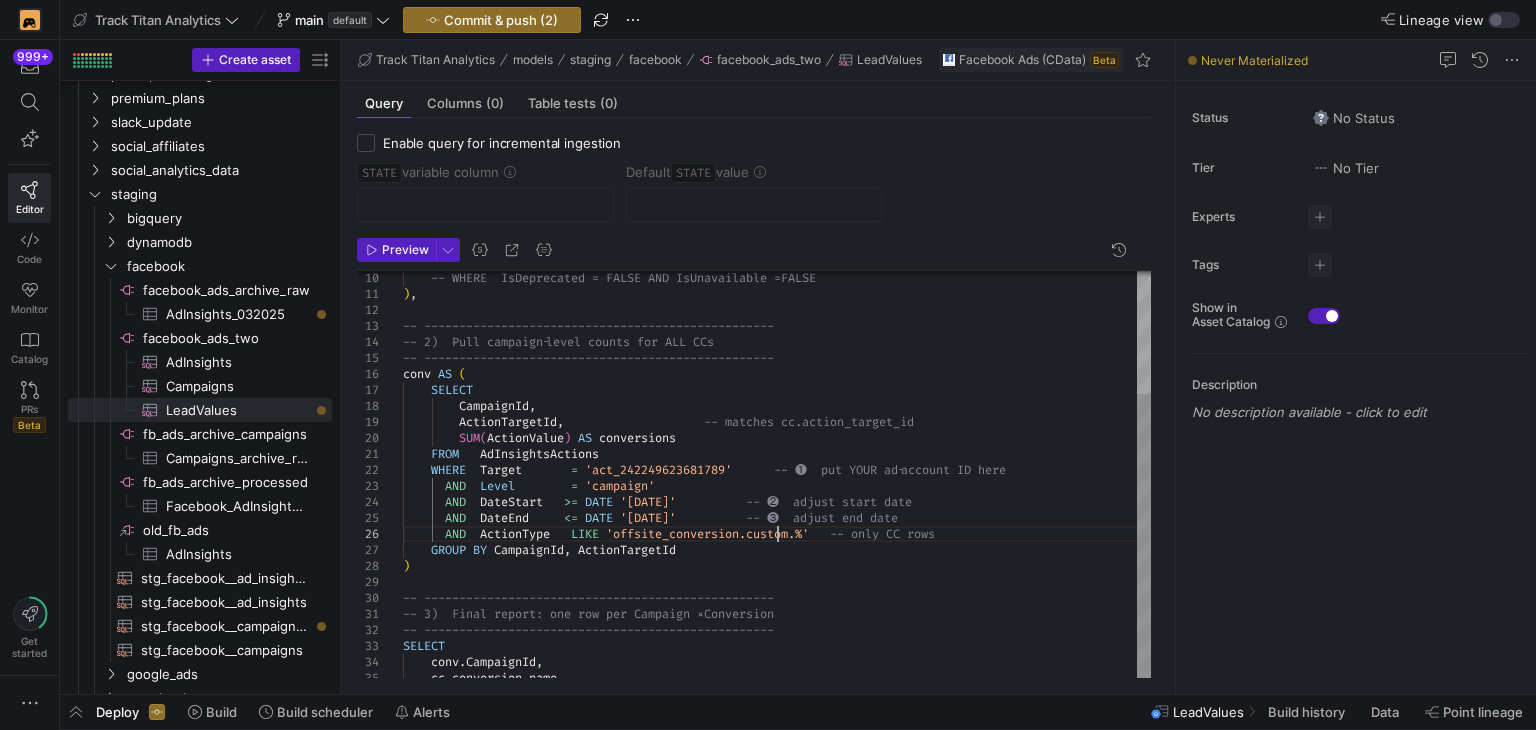 scroll, scrollTop: 0, scrollLeft: 0, axis: both 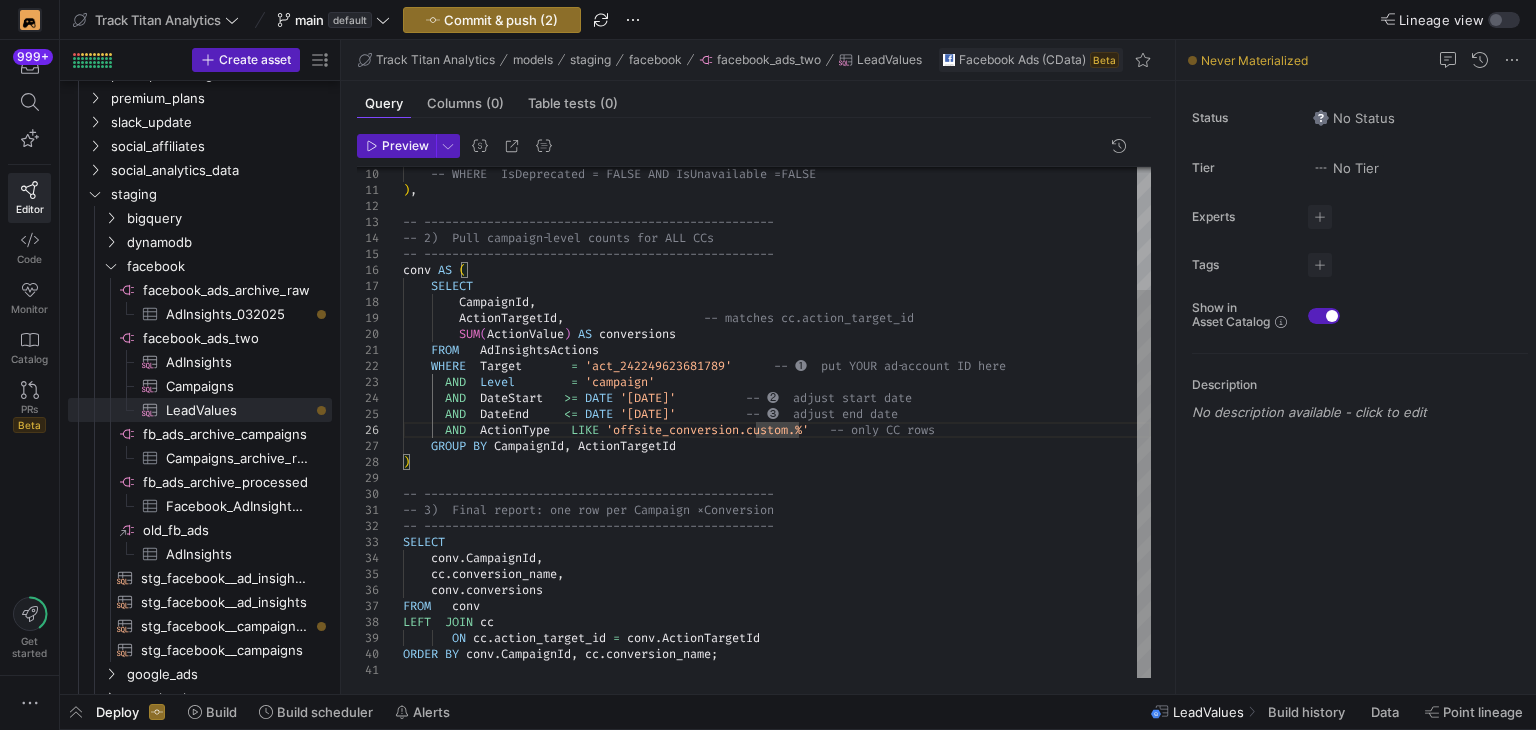 click on "-- WHERE  IsDeprecated = FALSE AND IsUnavailable =  FALSE ) , -- ----------------------------------------------- --- -- 2)  Pull campaign‑level counts for ALL CCs -- ----------------------------------------------- --- conv   AS   (      SELECT          CampaignId ,          ActionTargetId ,                      -- matches cc.action_target_id          SUM ( ActionValue )   AS   conversions      FROM     AdInsightsActions      WHERE    Target         =   'act_242249623681789'        -- ❶  put YOUR ad‑account ID here        AND    Level          =   'campaign'        AND    DateStart     >=   DATE   '[DATE]'            -- ❷  adjust start date        AND    DateEnd       <=   DATE   '[DATE]'            -- ❸  adjust end date        AND    ActionType     LIKE   'offsite_conversion.custom.%'" 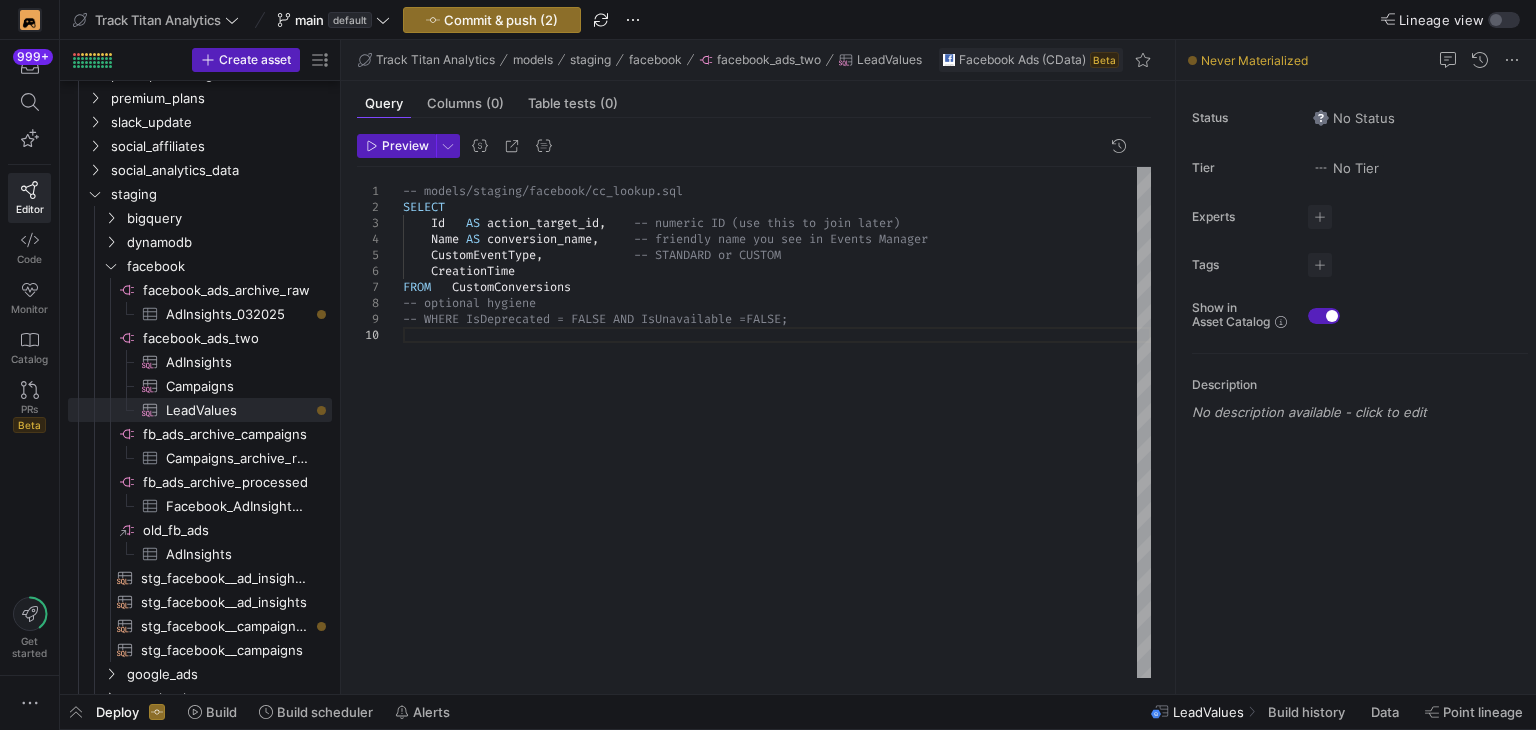 scroll, scrollTop: 0, scrollLeft: 0, axis: both 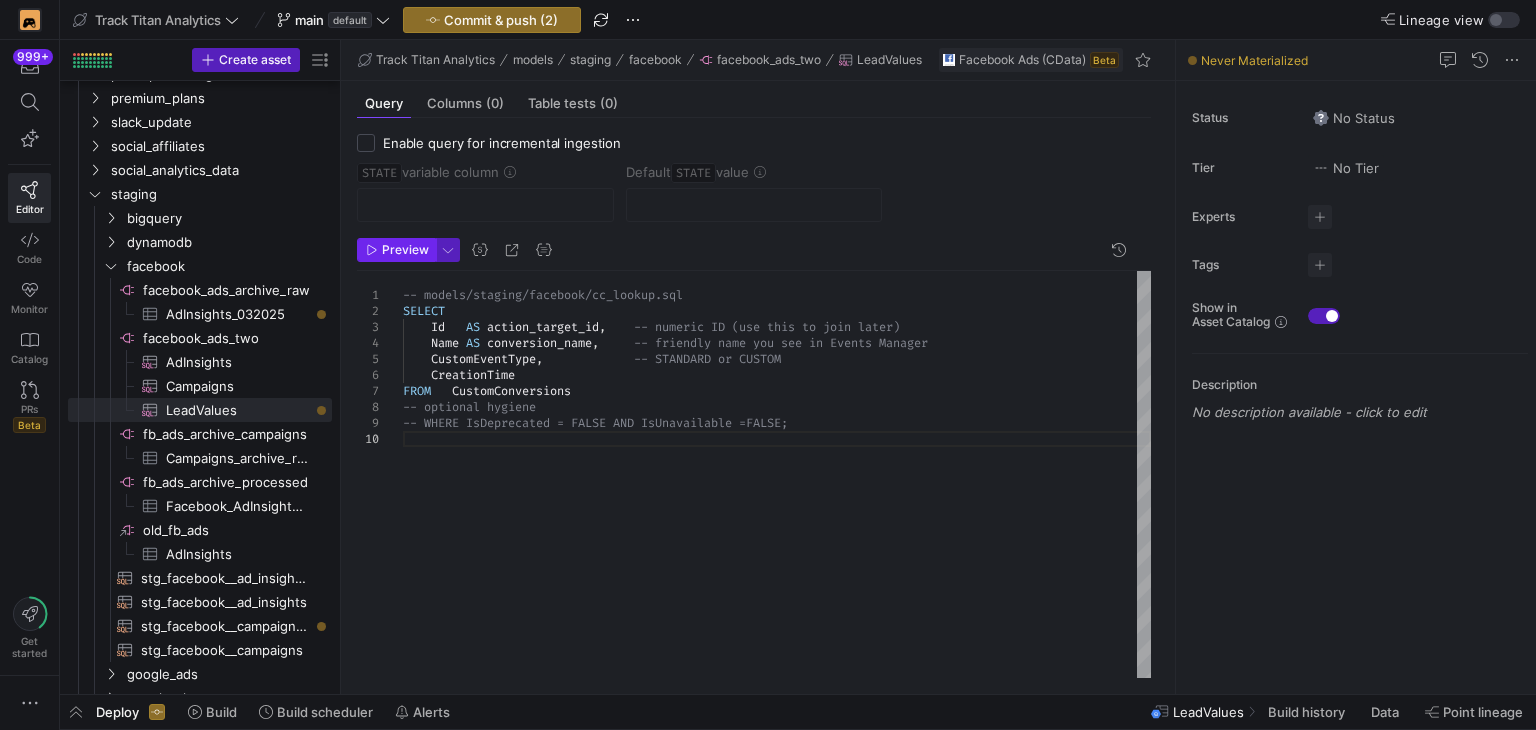 click on "Preview" at bounding box center (405, 250) 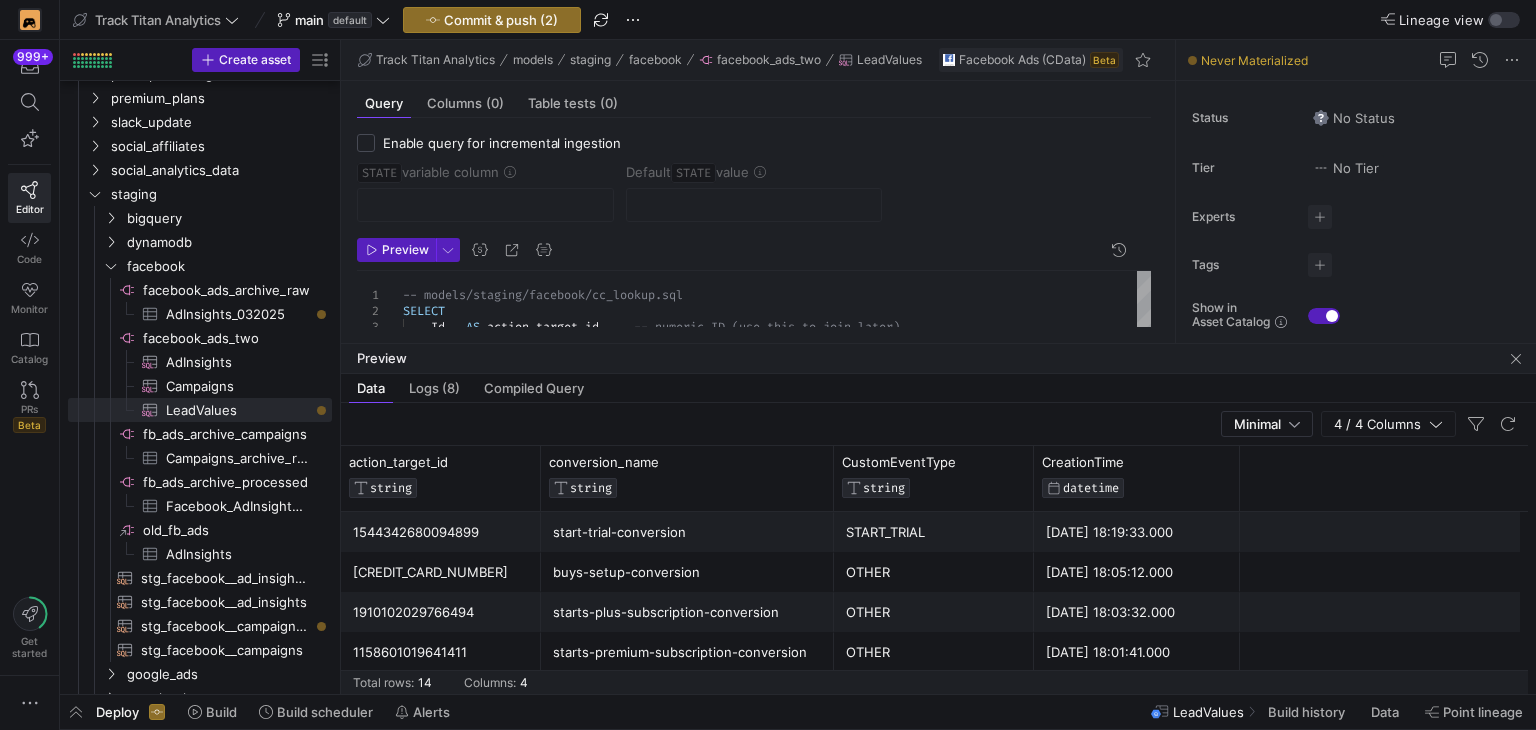 scroll, scrollTop: 325, scrollLeft: 0, axis: vertical 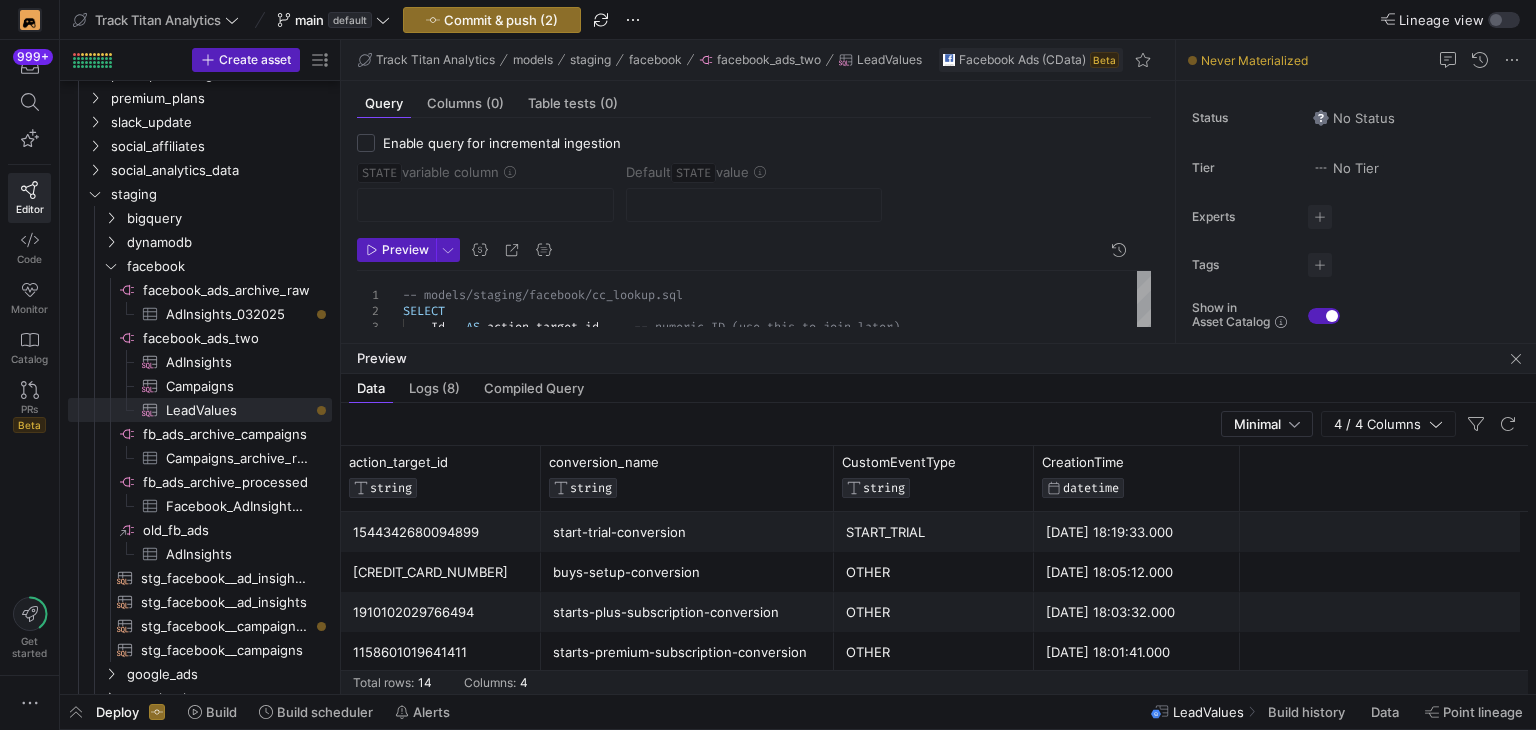 click on "Preview" 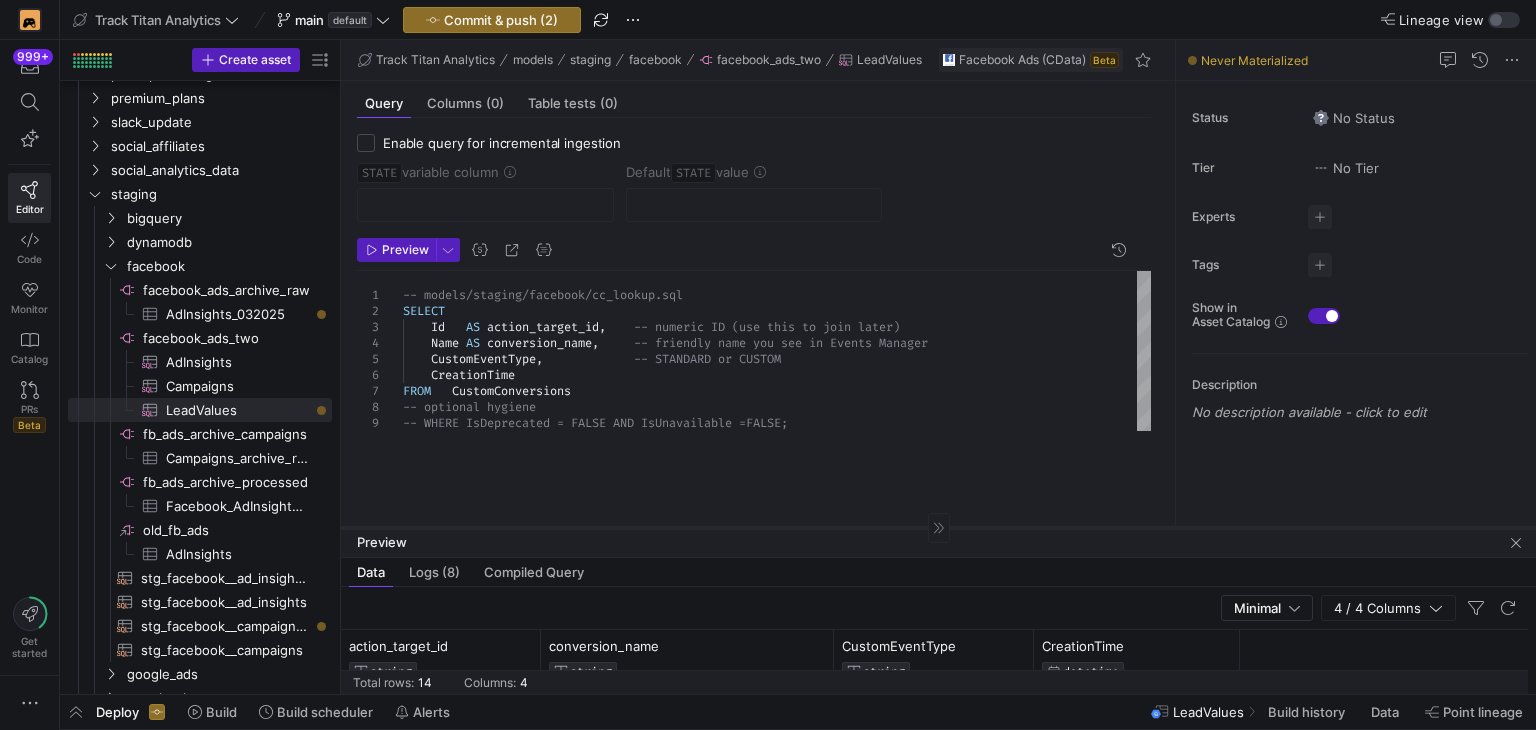 drag, startPoint x: 806, startPoint y: 341, endPoint x: 807, endPoint y: 585, distance: 244.00204 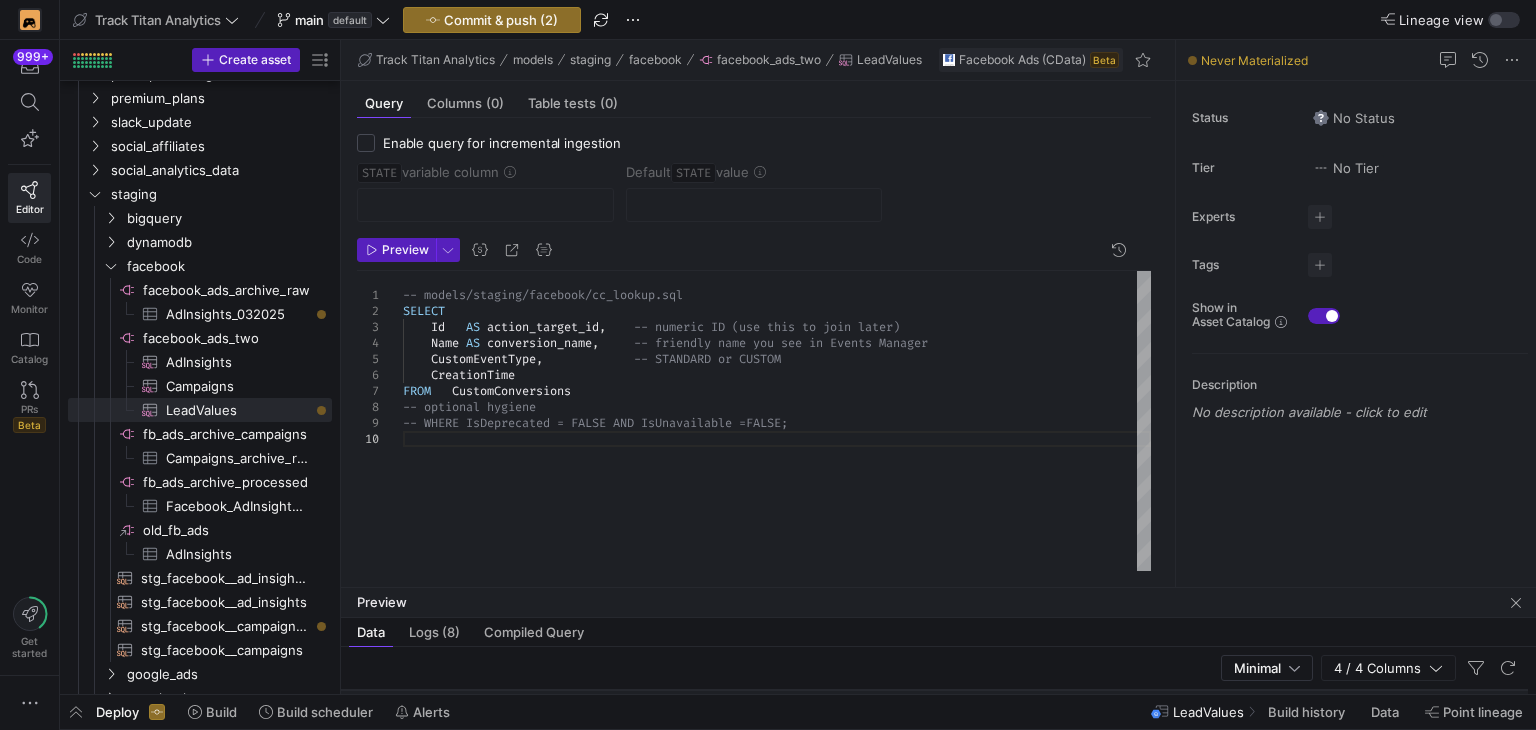 click on "-- models/staging/facebook/cc_lookup.sql SELECT      Id     AS   action_target_id ,      -- numeric ID (use this to join later)      Name   AS   conversion_name ,       -- friendly name you see in Events Manager      CustomEventType ,               -- STANDARD or CUSTOM      CreationTime FROM     CustomConversions -- optional hygiene -- WHERE IsDeprecated = FALSE AND IsUnavailable =  FALSE;" 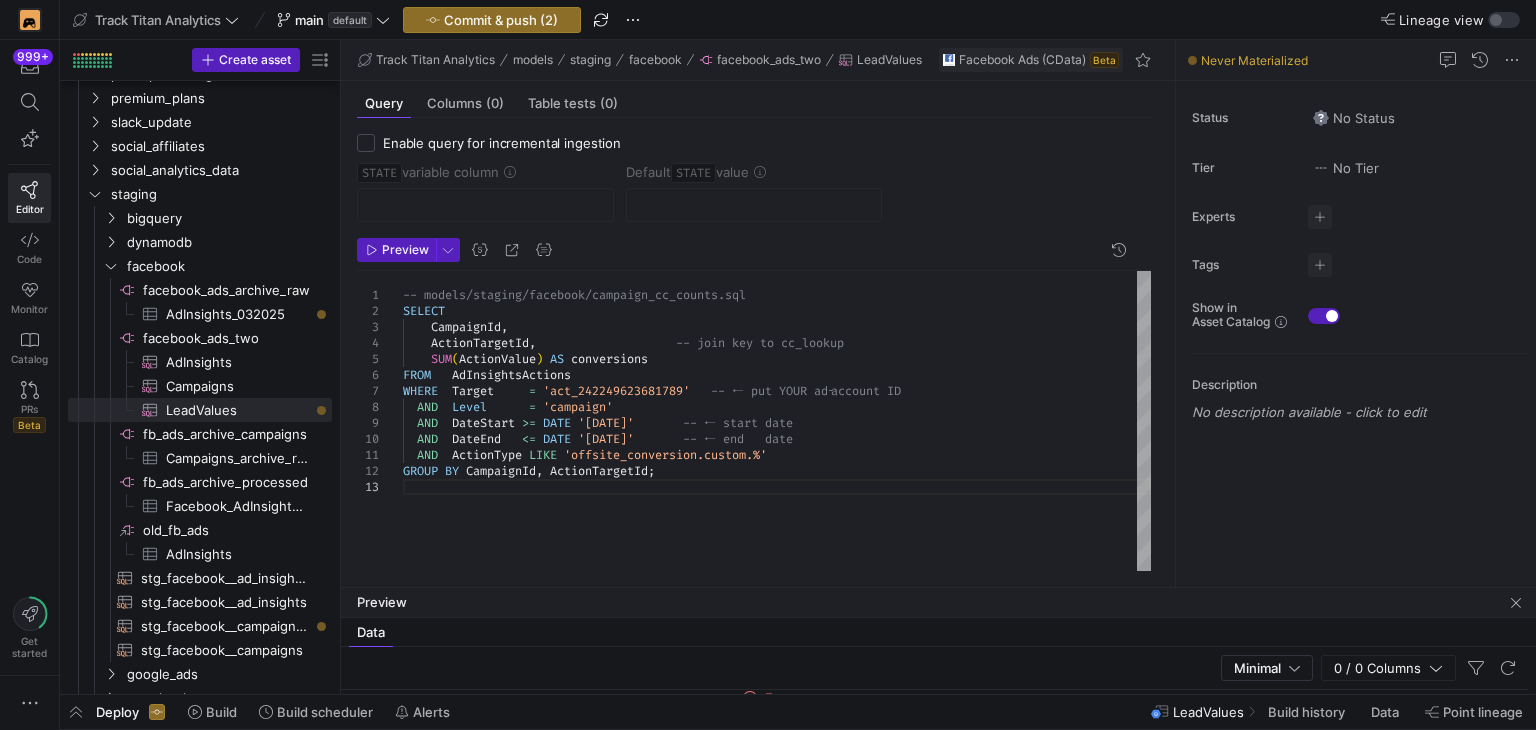 click on "Query   Columns  (0)  Table tests  (0)  Enable query for incremental ingestion  STATE  variable column   Default  STATE  value  Preview
1 2 3 4 5 6 7 8 9 10 11 12 13 -- models/staging/facebook/campaign_cc_counts.sql SELECT      CampaignId ,      ActionTargetId ,                      -- join key to cc_lookup      SUM ( ActionValue )   AS   conversions FROM     AdInsightsActions WHERE    Target       =   'act_242249623681789'     -- ← put YOUR ad‑account ID    AND    Level        =   'campaign'    AND    DateStart   >=   DATE   '[DATE]'         -- ← start date    AND    DateEnd     <=   DATE   '[DATE]'         -- ← end   date    AND    ActionType   LIKE   'offsite_conversion.custom.%' GROUP   BY   CampaignId ,   ActionTargetId ; AND  ActionType LIKE 'offsite_conversion.custom.%'
GROUP BY CampaignId, ActionTargetId;" 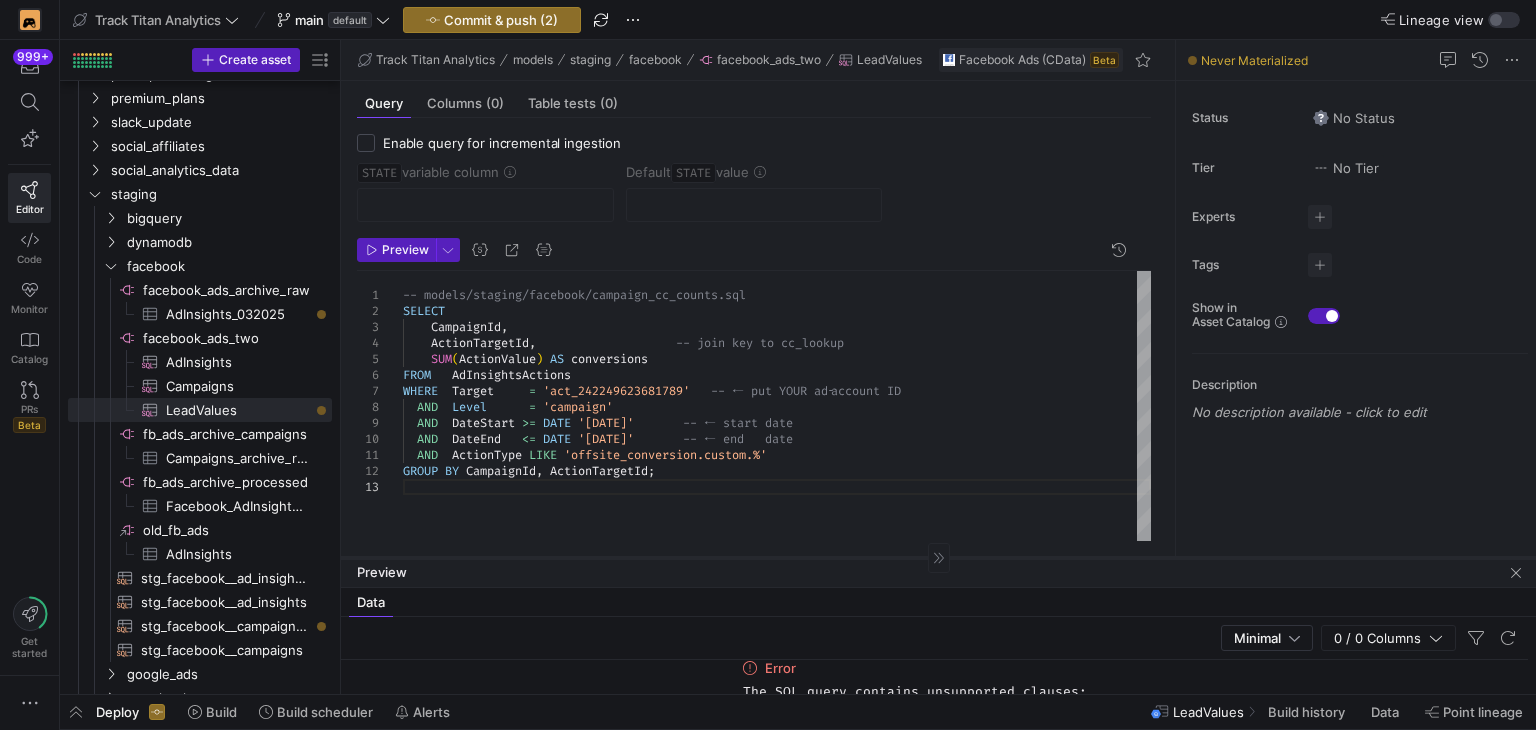 drag, startPoint x: 825, startPoint y: 587, endPoint x: 823, endPoint y: 557, distance: 30.066593 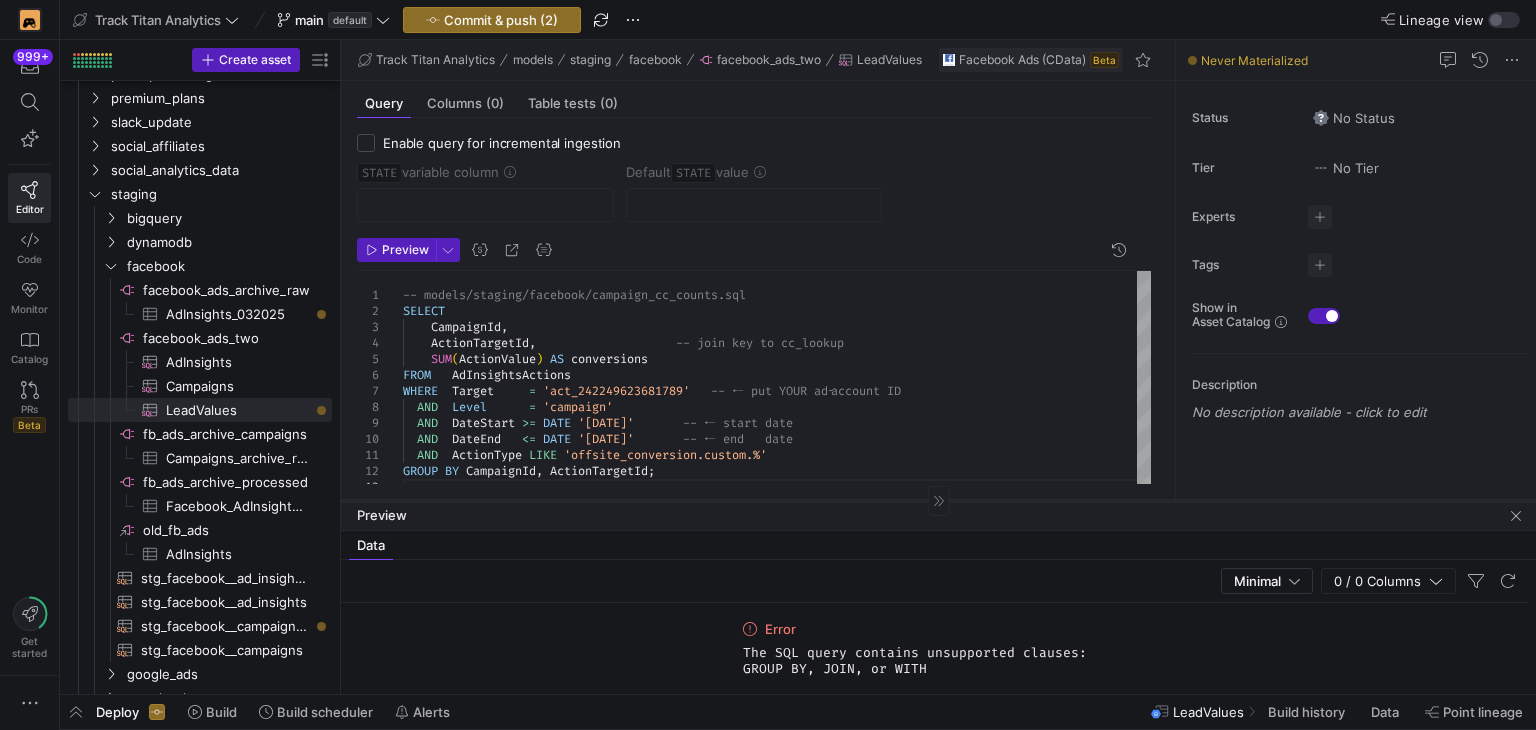 drag, startPoint x: 823, startPoint y: 557, endPoint x: 820, endPoint y: 500, distance: 57.07889 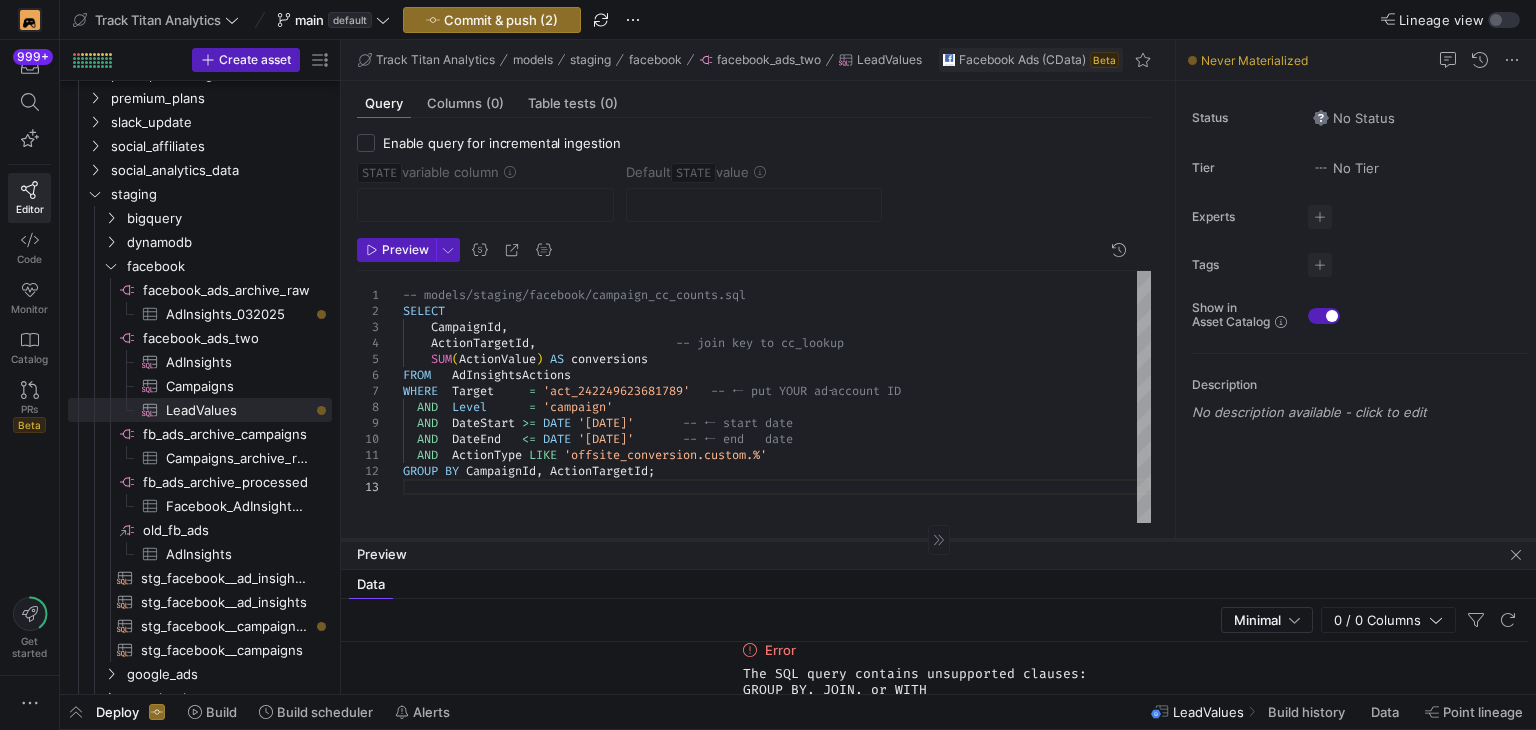 drag, startPoint x: 820, startPoint y: 500, endPoint x: 805, endPoint y: 539, distance: 41.785164 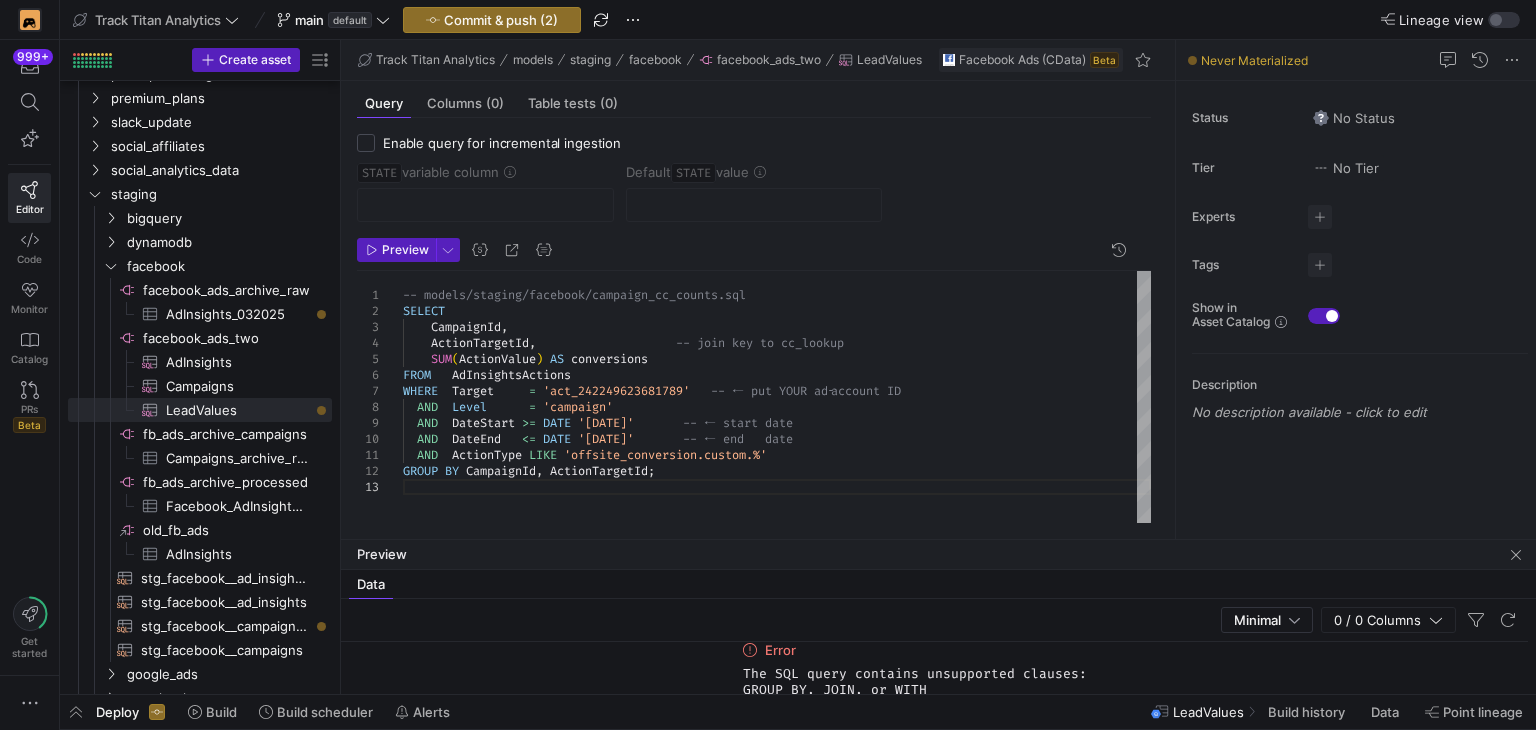 click on "-- models/staging/facebook/campaign_cc_counts.sql SELECT      CampaignId ,      ActionTargetId ,                      -- join key to cc_lookup      SUM ( ActionValue )   AS   conversions FROM     AdInsightsActions WHERE    Target       =   'act_242249623681789'     -- ← put YOUR ad‑account ID    AND    Level        =   'campaign'    AND    DateStart   >=   DATE   '[DATE]'         -- ← start date    AND    DateEnd     <=   DATE   '[DATE]'         -- ← end   date    AND    ActionType   LIKE   'offsite_conversion.custom.%' GROUP   BY   CampaignId ,   ActionTargetId ;" 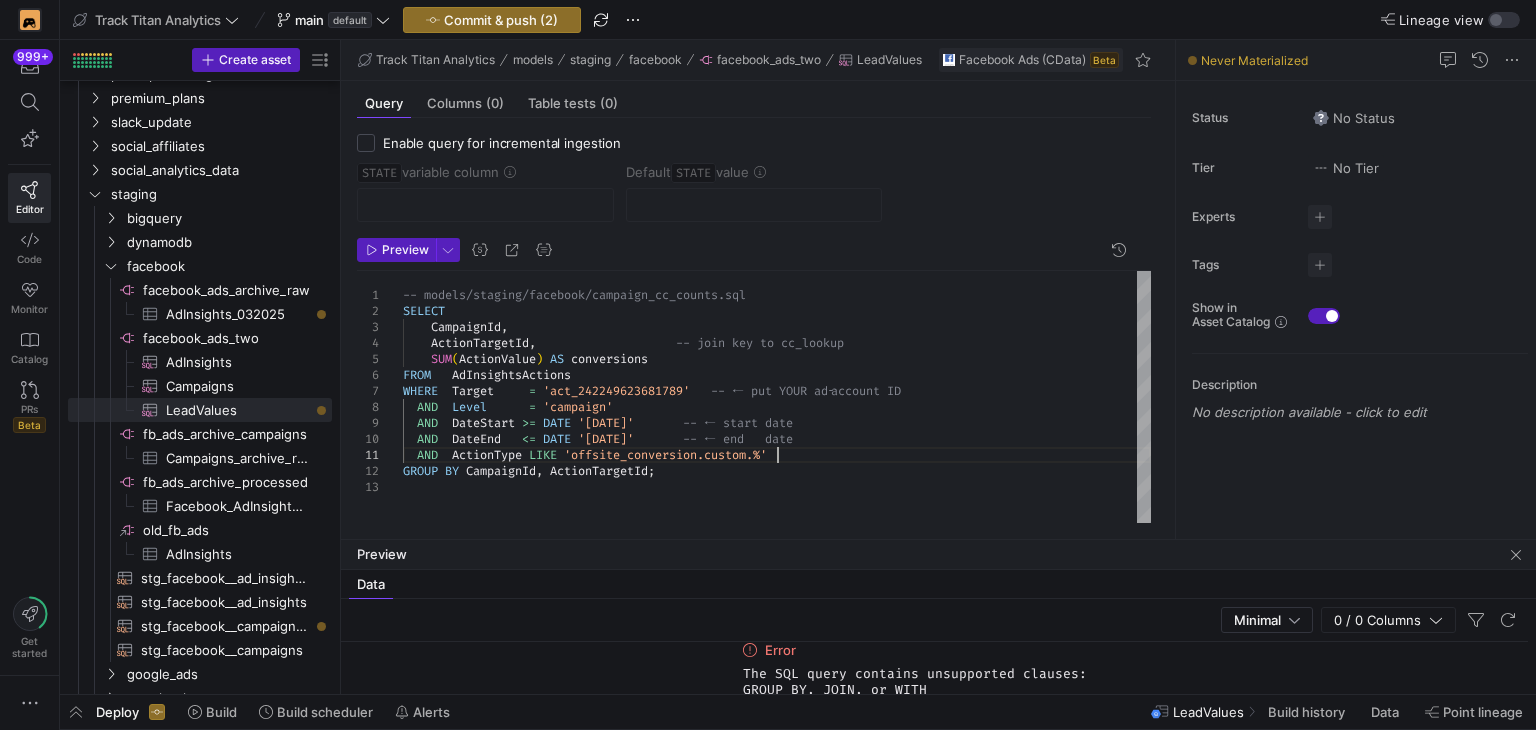 type on "-- models/staging/facebook/campaign_cc_counts.sql
SELECT
CampaignId,
ActionTargetId,                    -- join key to cc_lookup
SUM(ActionValue) AS conversions
FROM   AdInsightsActions
WHERE  Target     = 'act_242249623681789'   -- ← put YOUR ad‑account ID
AND  Level      = 'campaign'
AND  DateStart >= DATE '[DATE]'       -- ← start date
AND  DateEnd   <= DATE '[DATE]'       -- ← end   date
AND  ActionType LIKE 'offsite_conversion.custom.%'
GROUP BY CampaignId, ActionTargetId;" 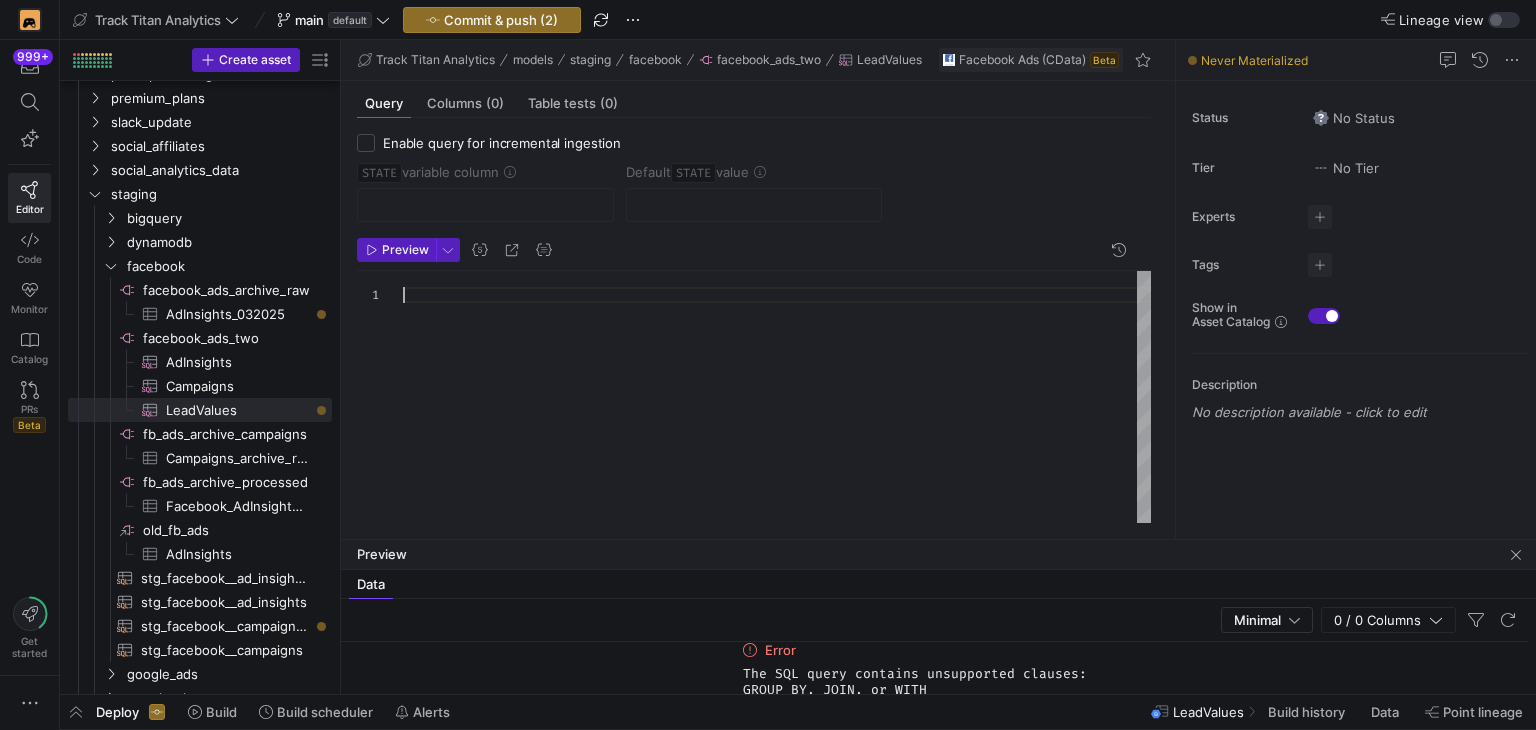 type on "-- models/staging/facebook/cc_lookup.sql
SELECT
Id   AS action_target_id,    -- numeric ID (use this to join later)
Name AS conversion_name,     -- friendly name you see in Events Manager
CustomEventType,             -- STANDARD or CUSTOM
CreationTime
FROM   CustomConversions
-- optional hygiene
-- WHERE IsDeprecated = FALSE AND IsUnavailable = FALSE;" 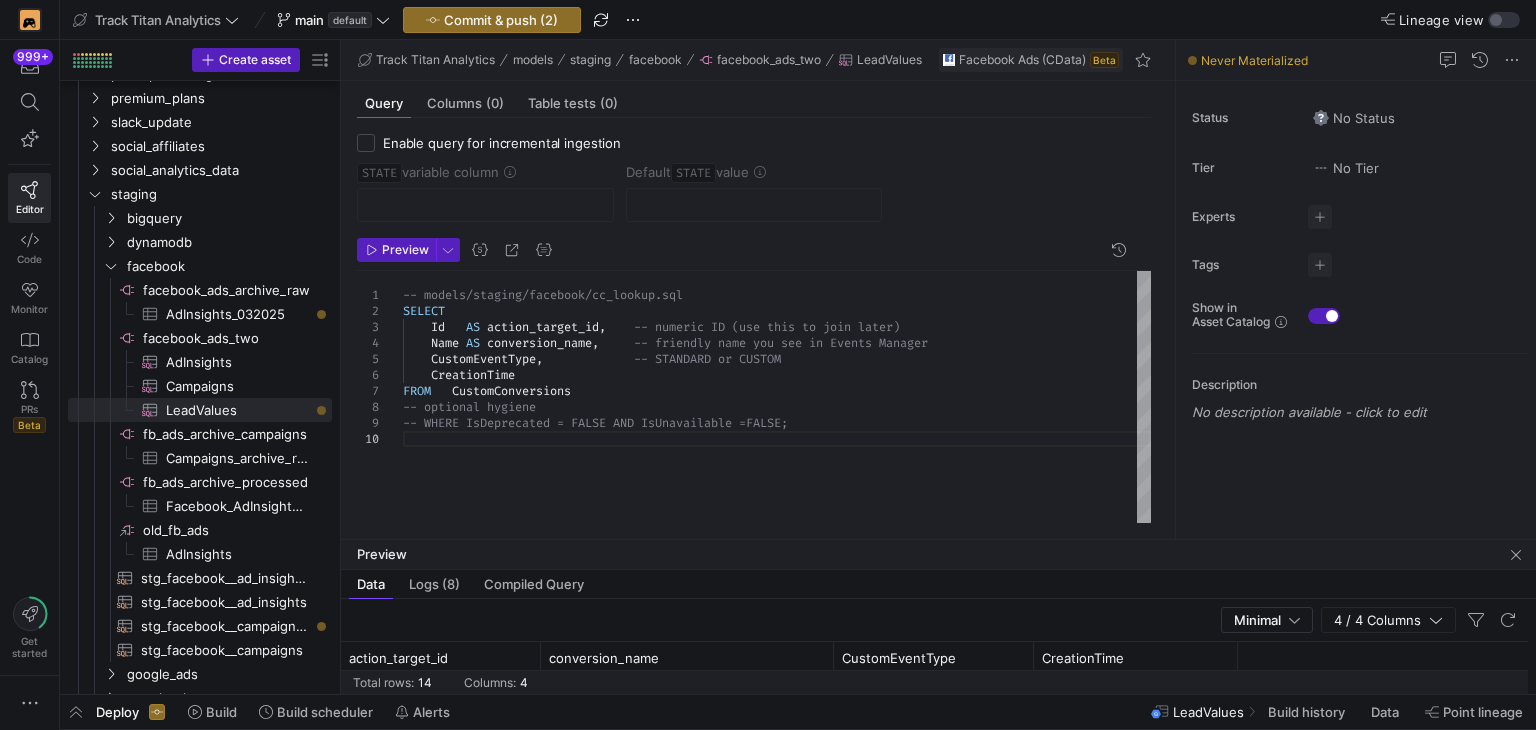 click on "Preview" 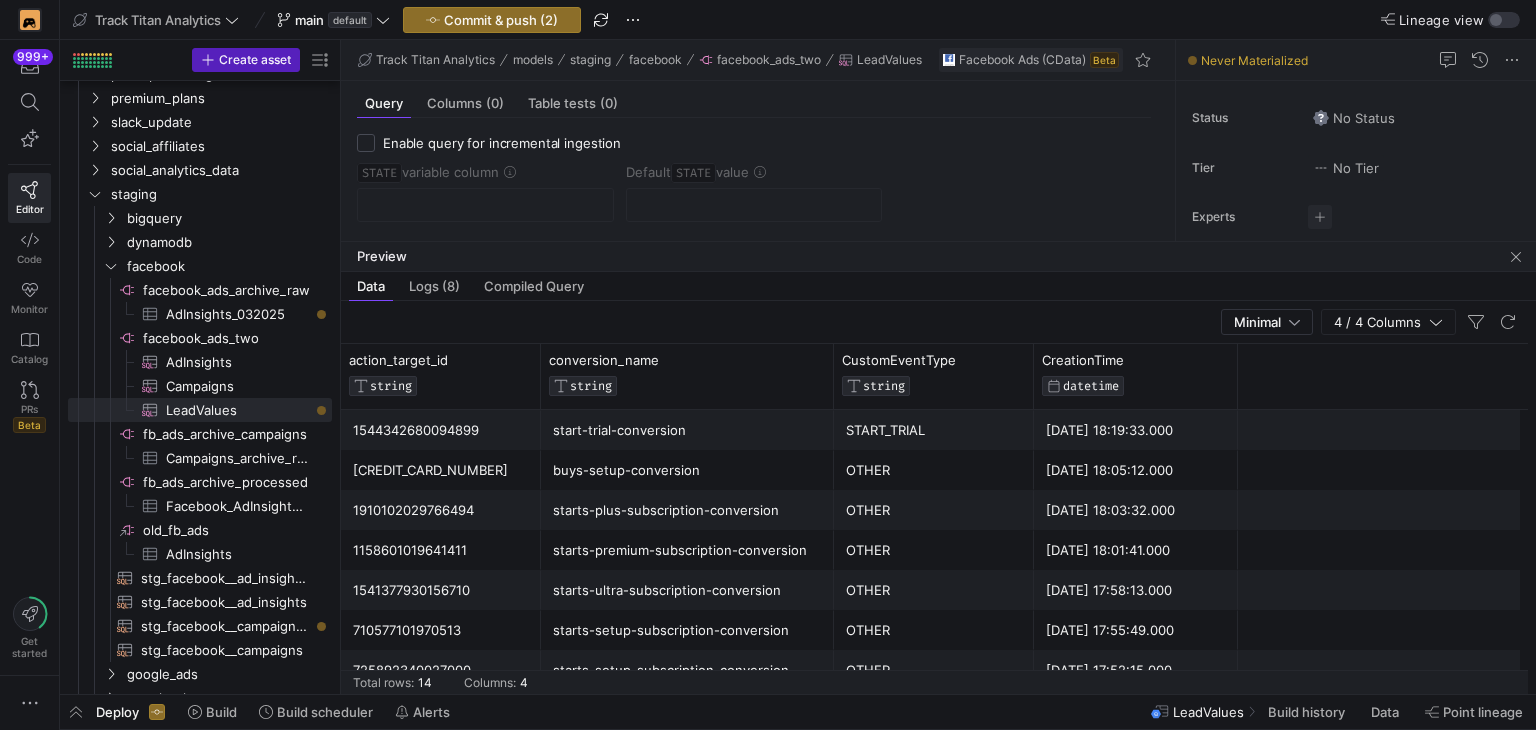 drag, startPoint x: 833, startPoint y: 537, endPoint x: 809, endPoint y: 239, distance: 298.96487 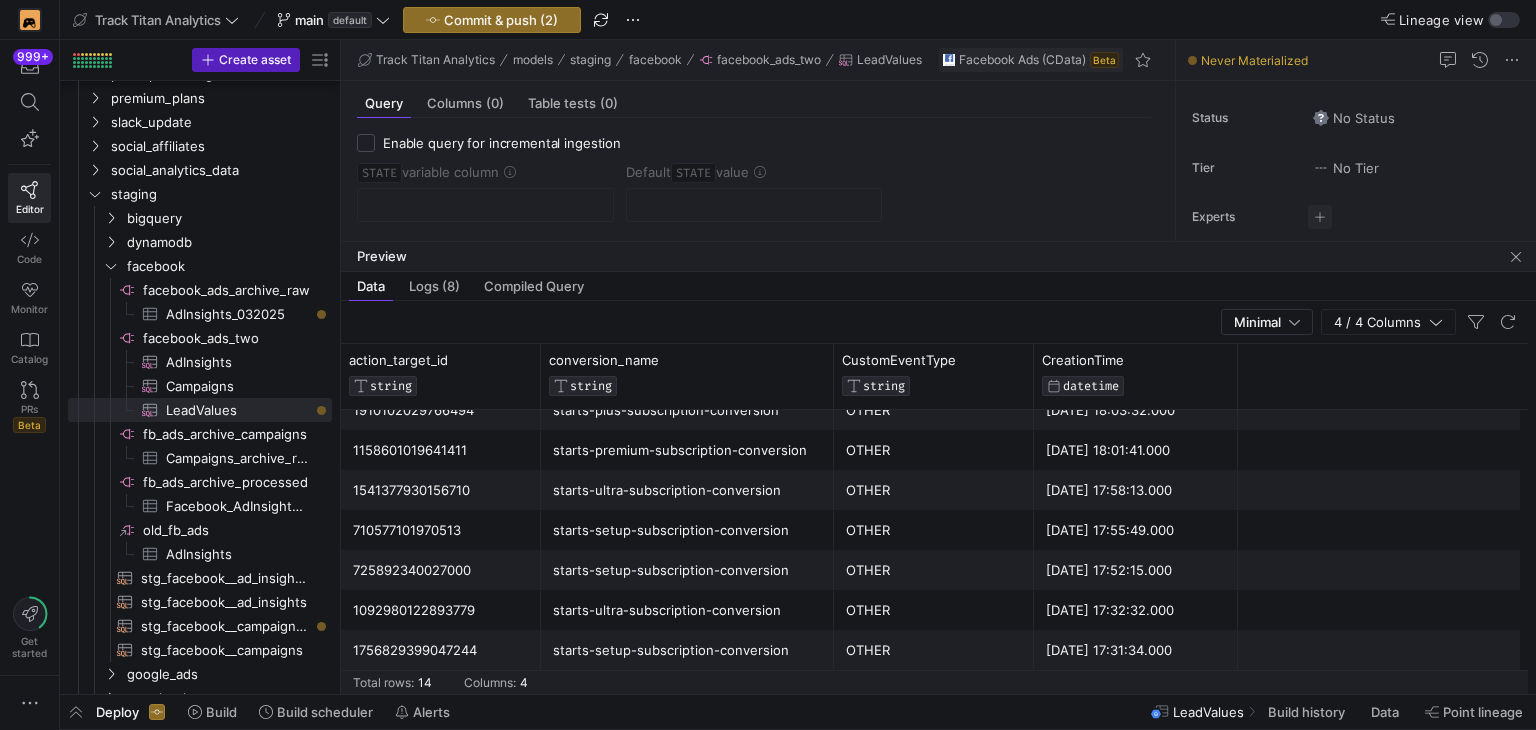 scroll, scrollTop: 26, scrollLeft: 0, axis: vertical 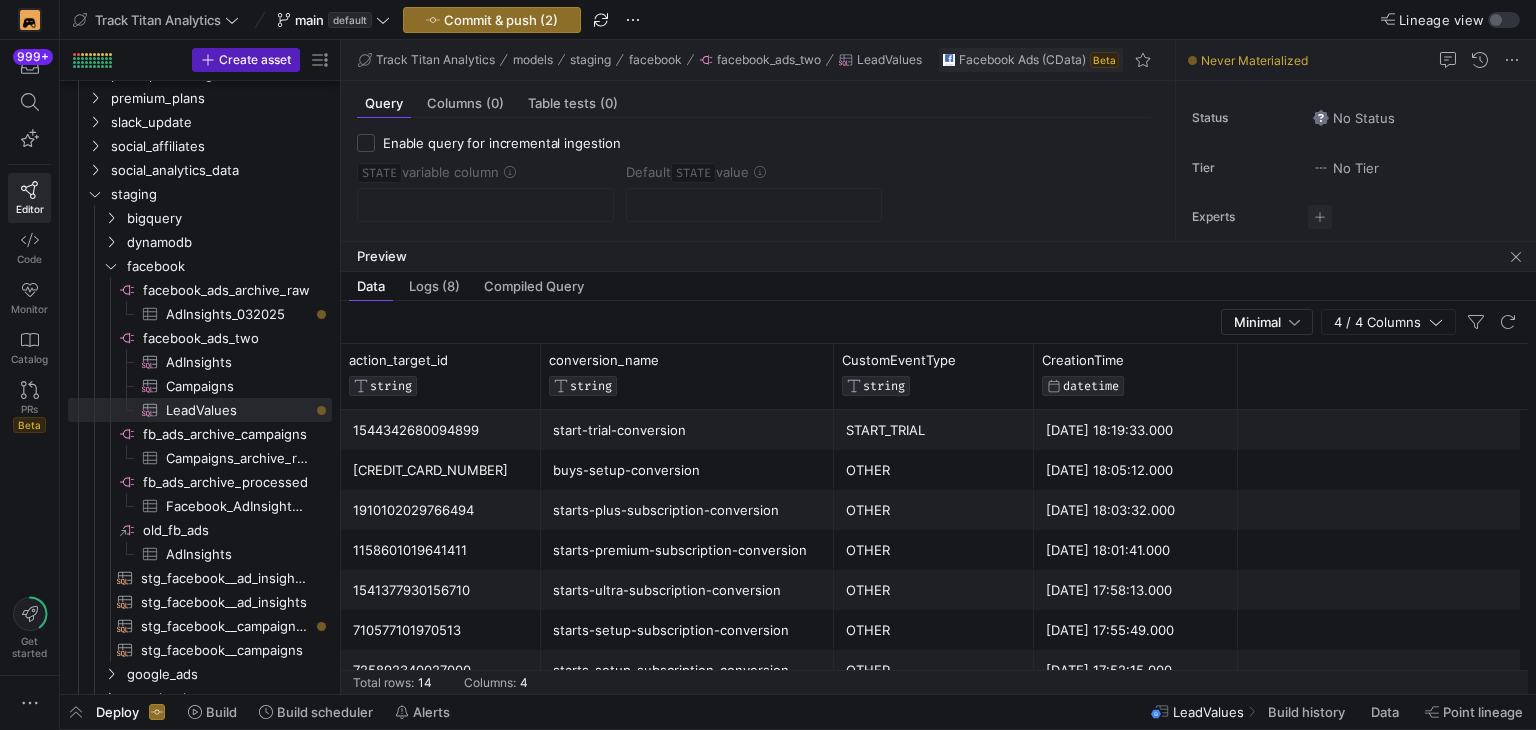 click on "Preview" 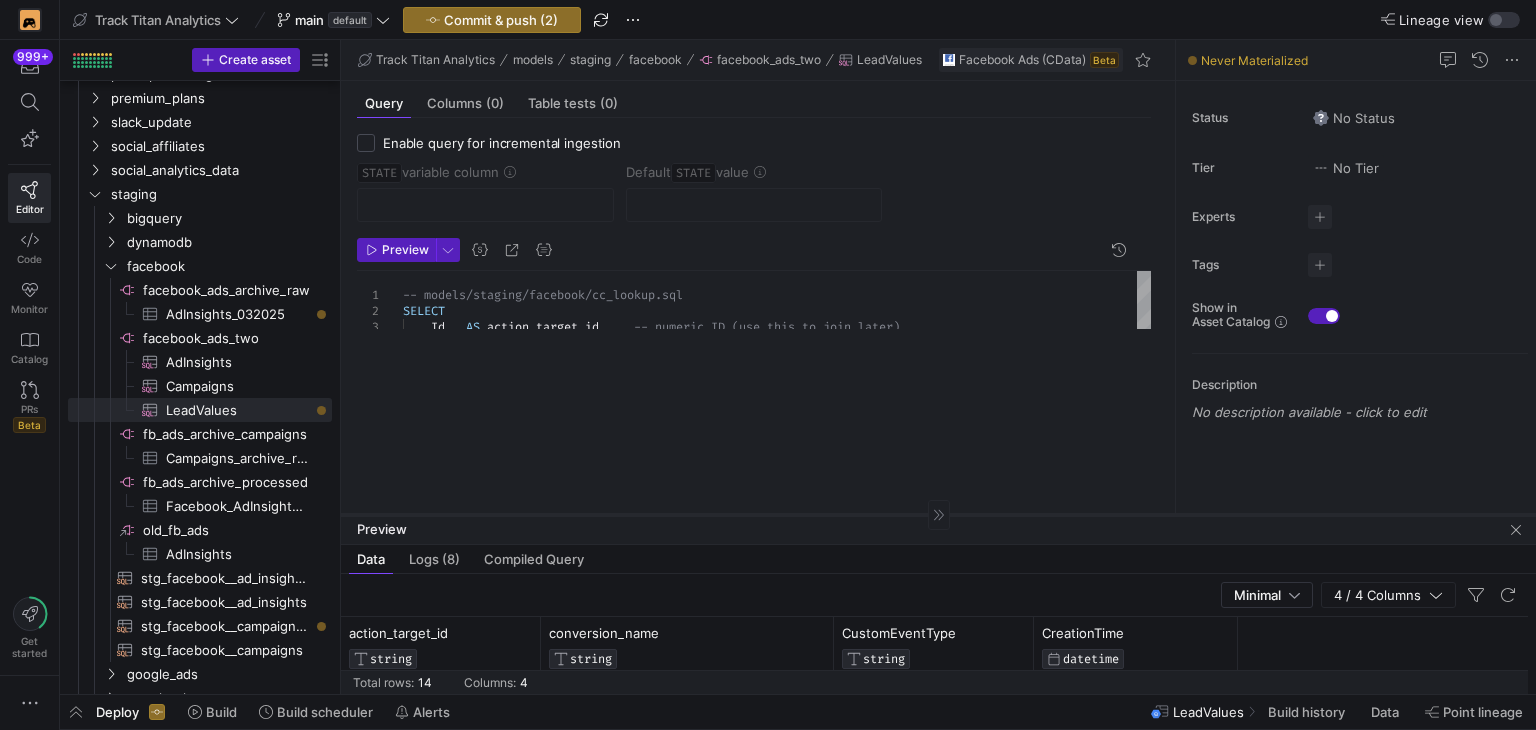 drag, startPoint x: 828, startPoint y: 240, endPoint x: 811, endPoint y: 513, distance: 273.52878 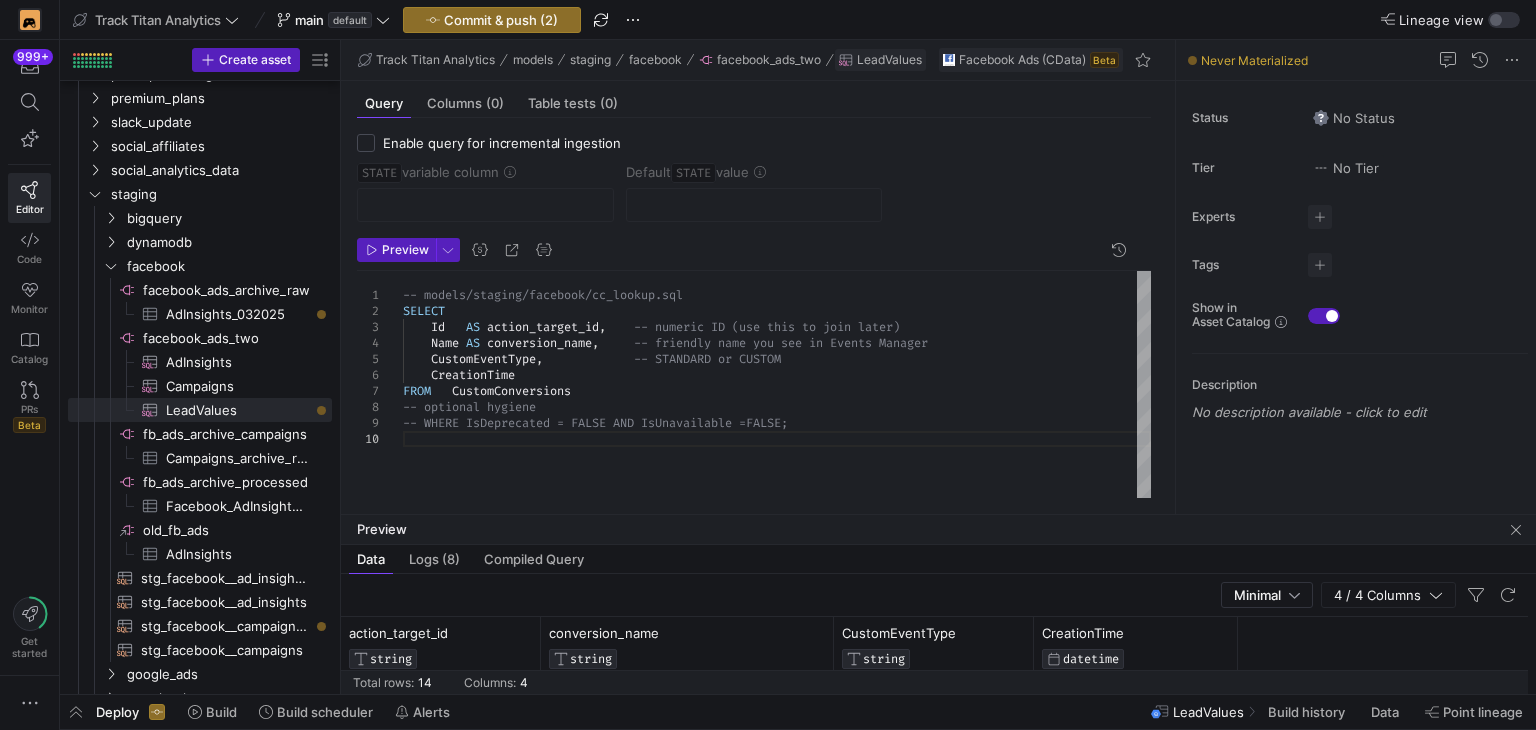 click on "LeadValues" 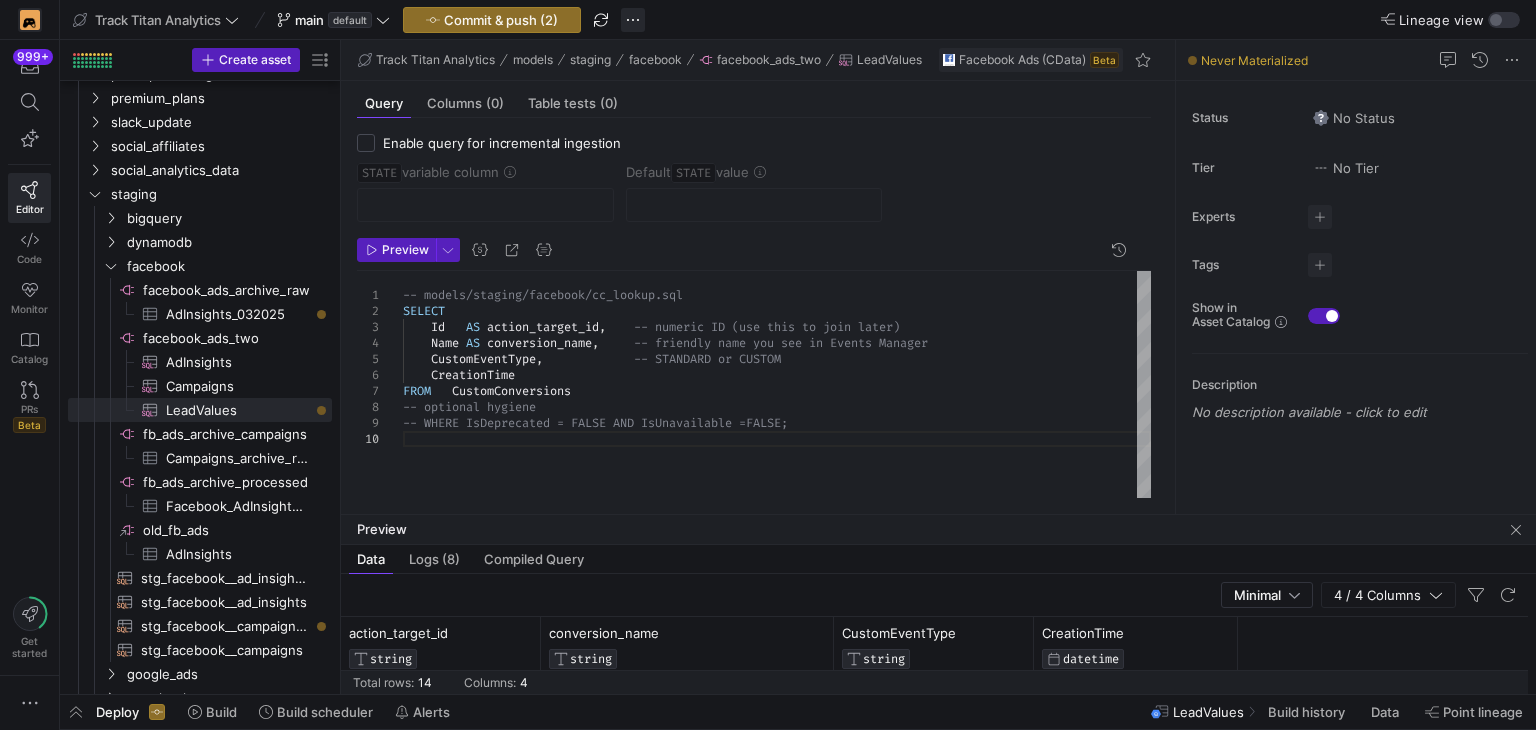 click 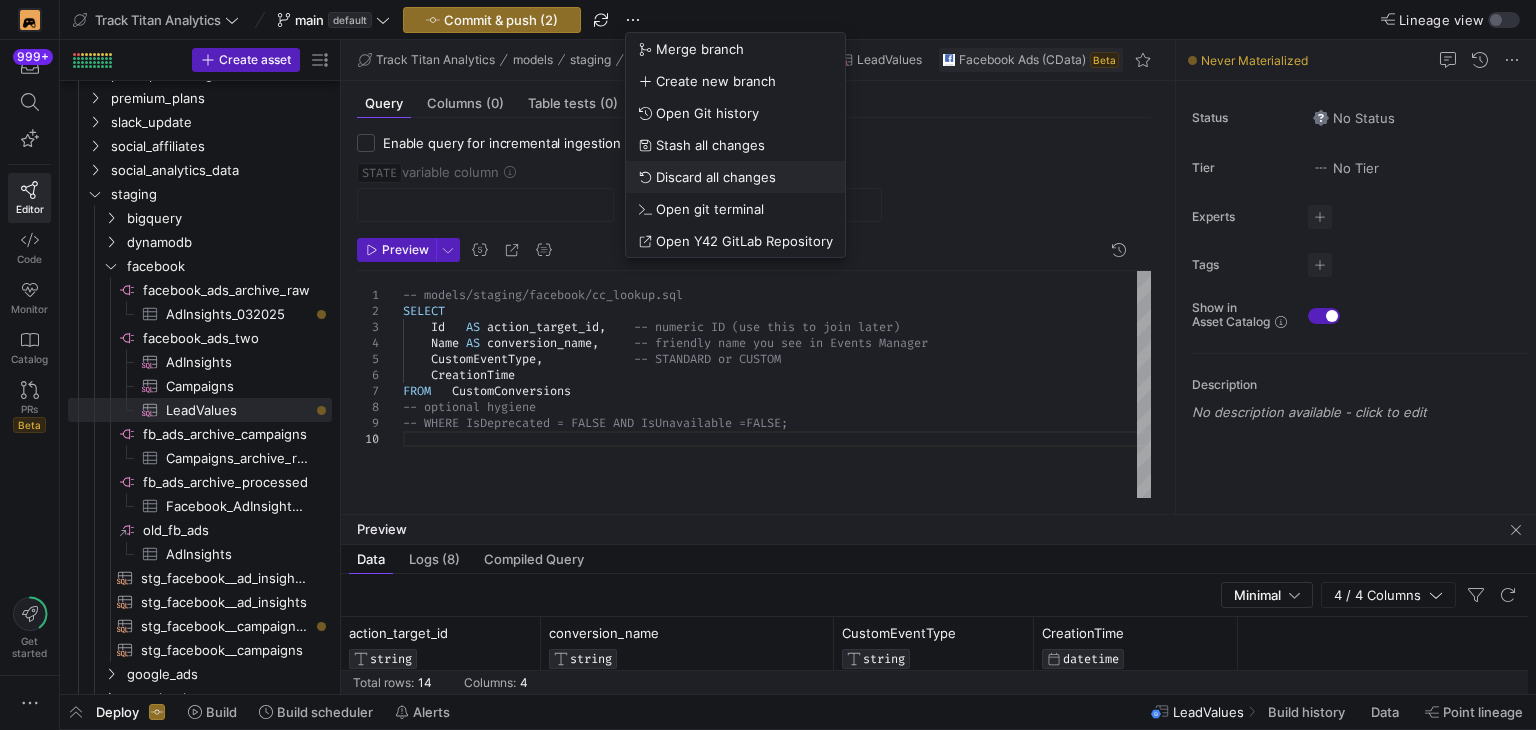click on "Discard all changes" at bounding box center [716, 177] 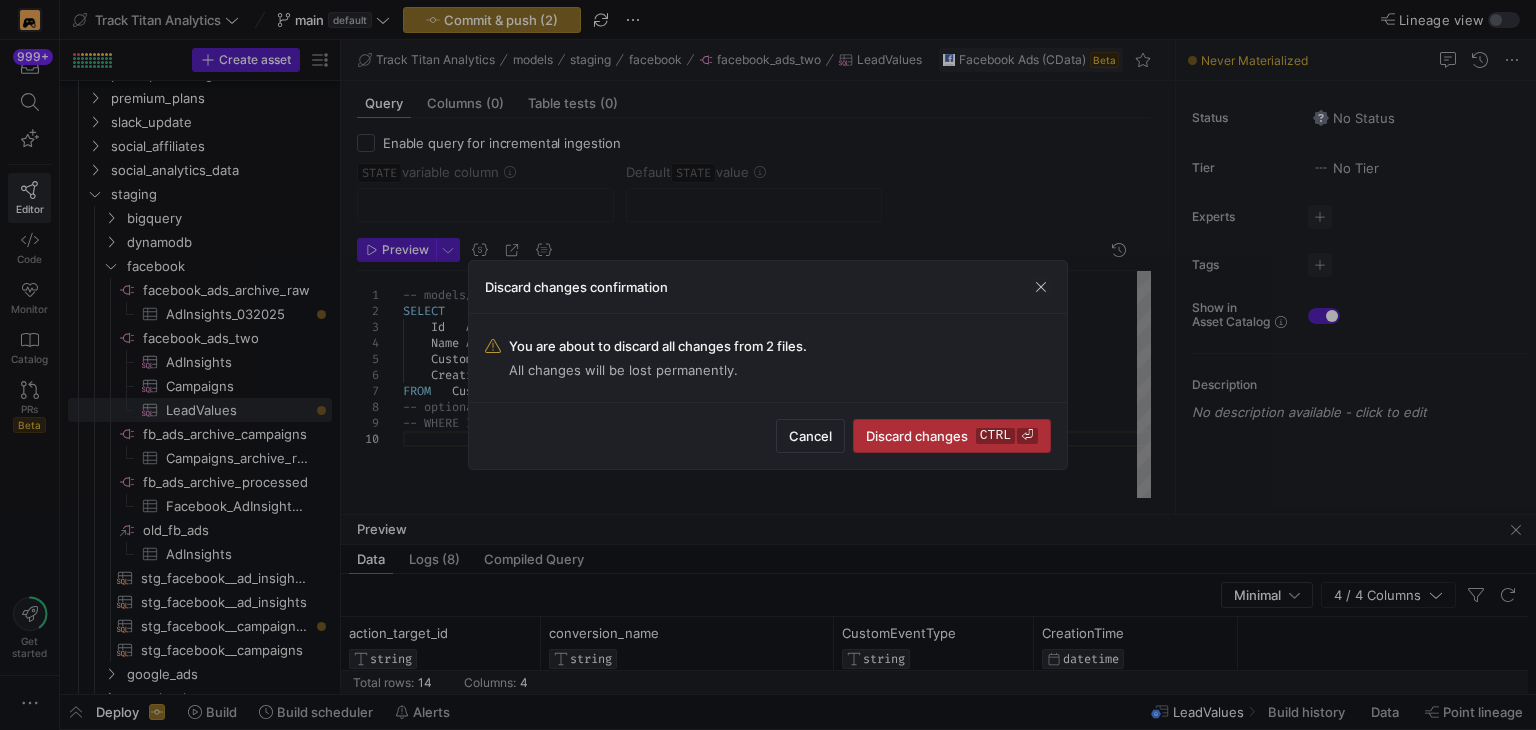 click on "Discard changes  ctrl ⏎" at bounding box center [952, 436] 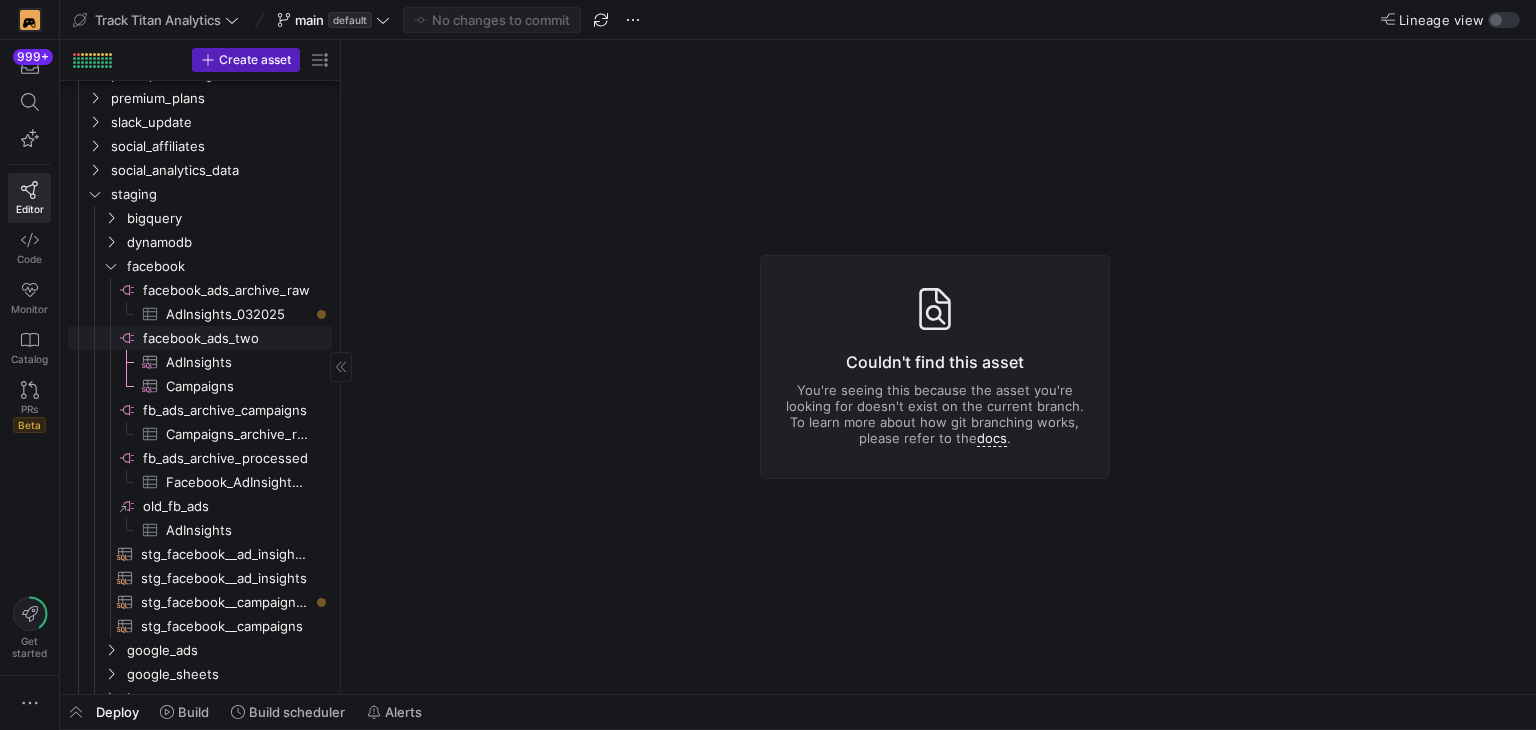 click on "facebook_ads_two​​​​​​​​" 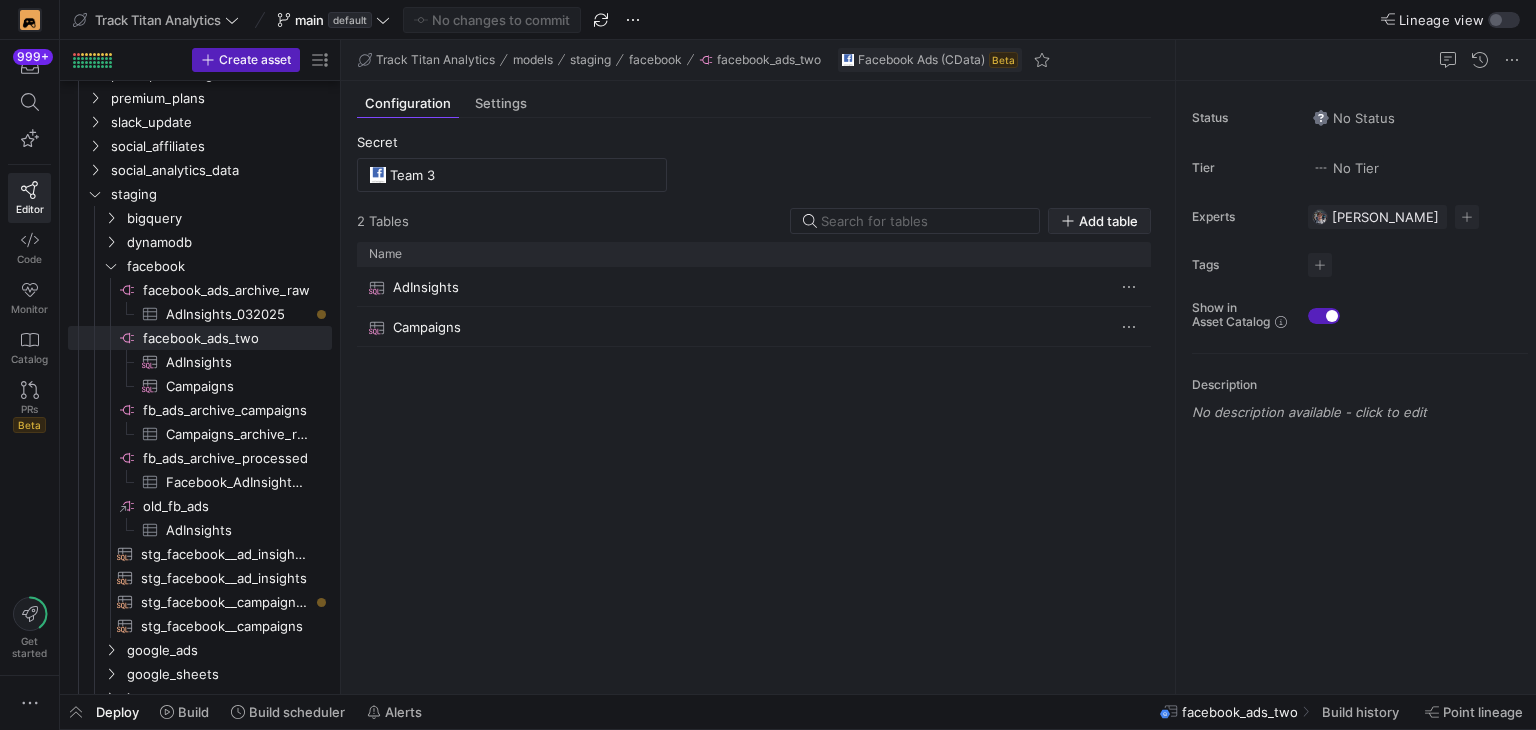 click 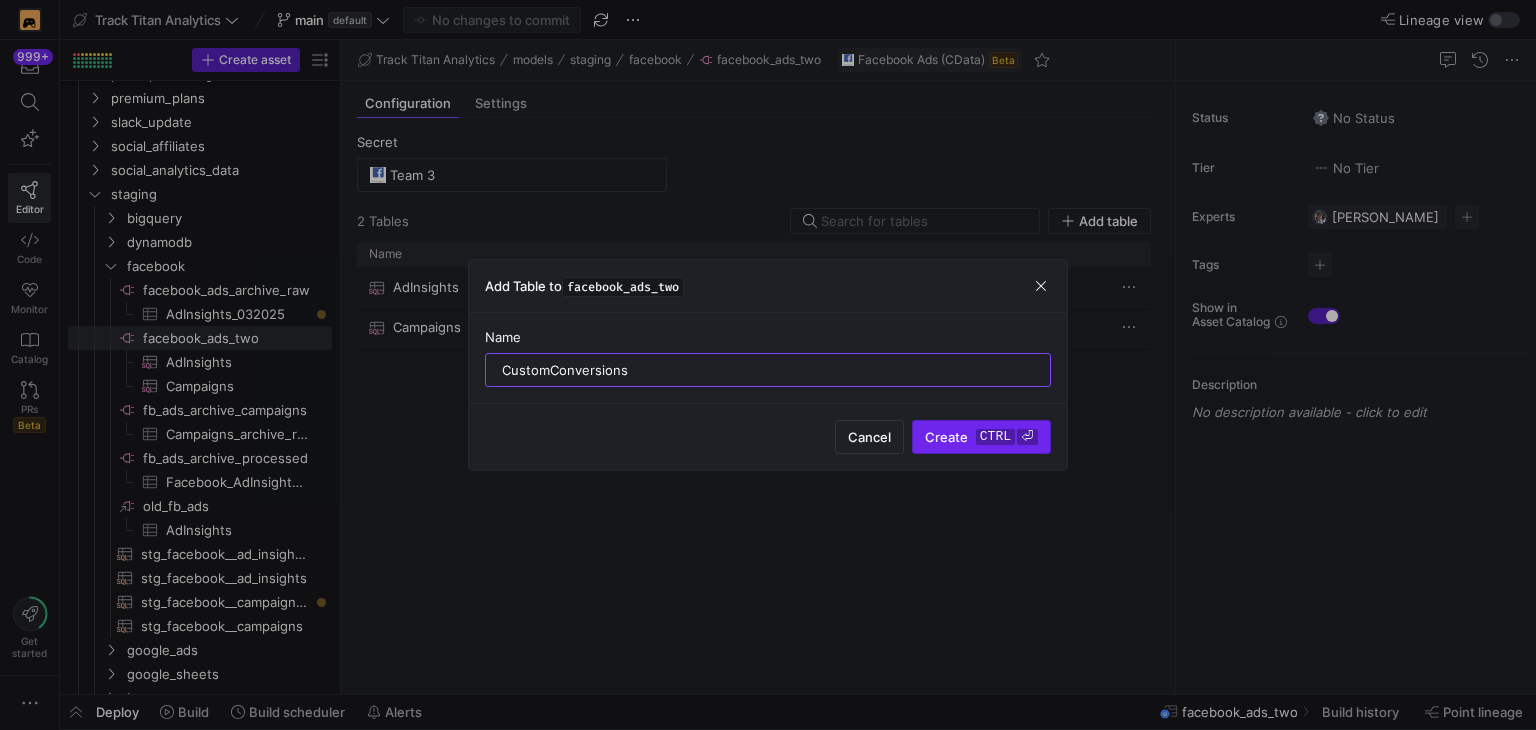 type on "CustomConversions" 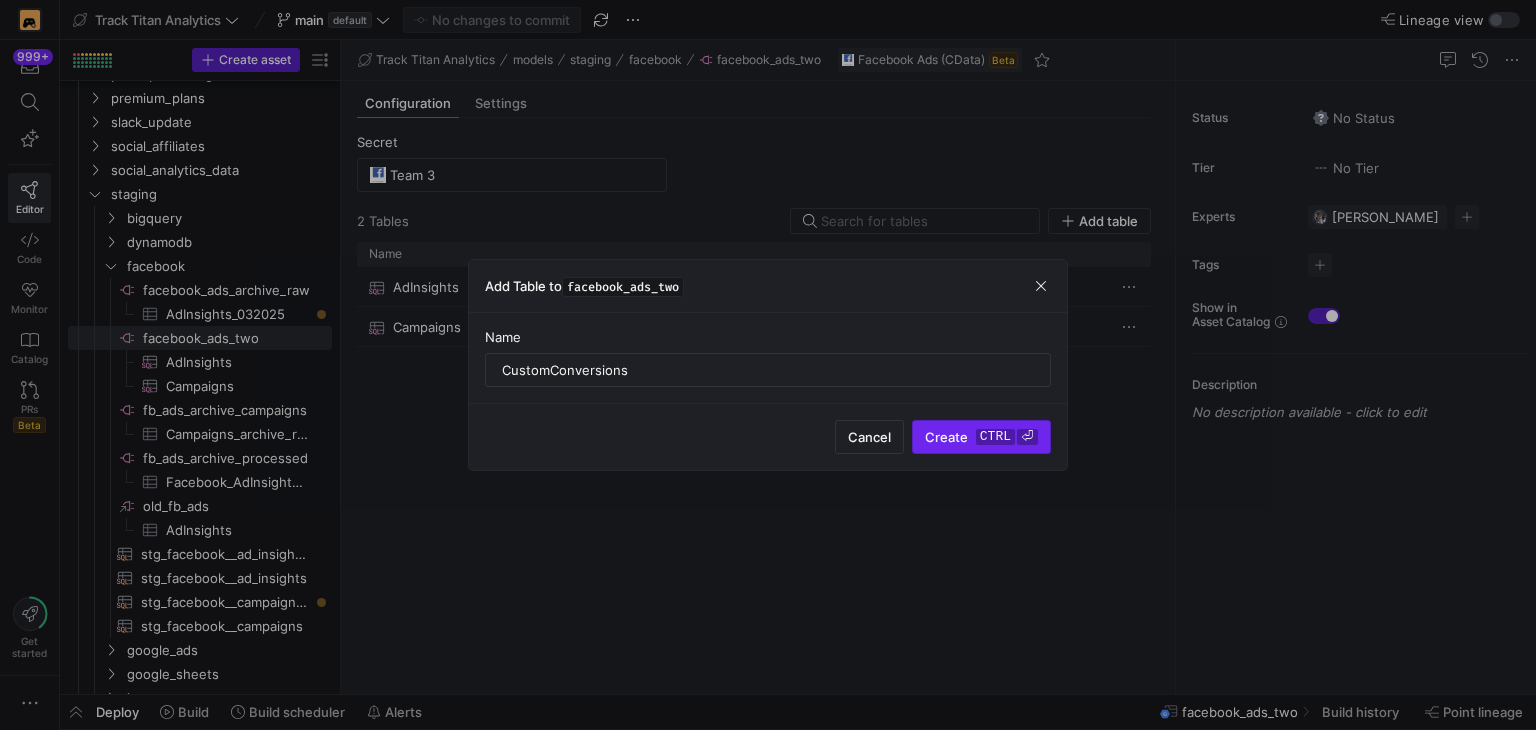 click at bounding box center [981, 437] 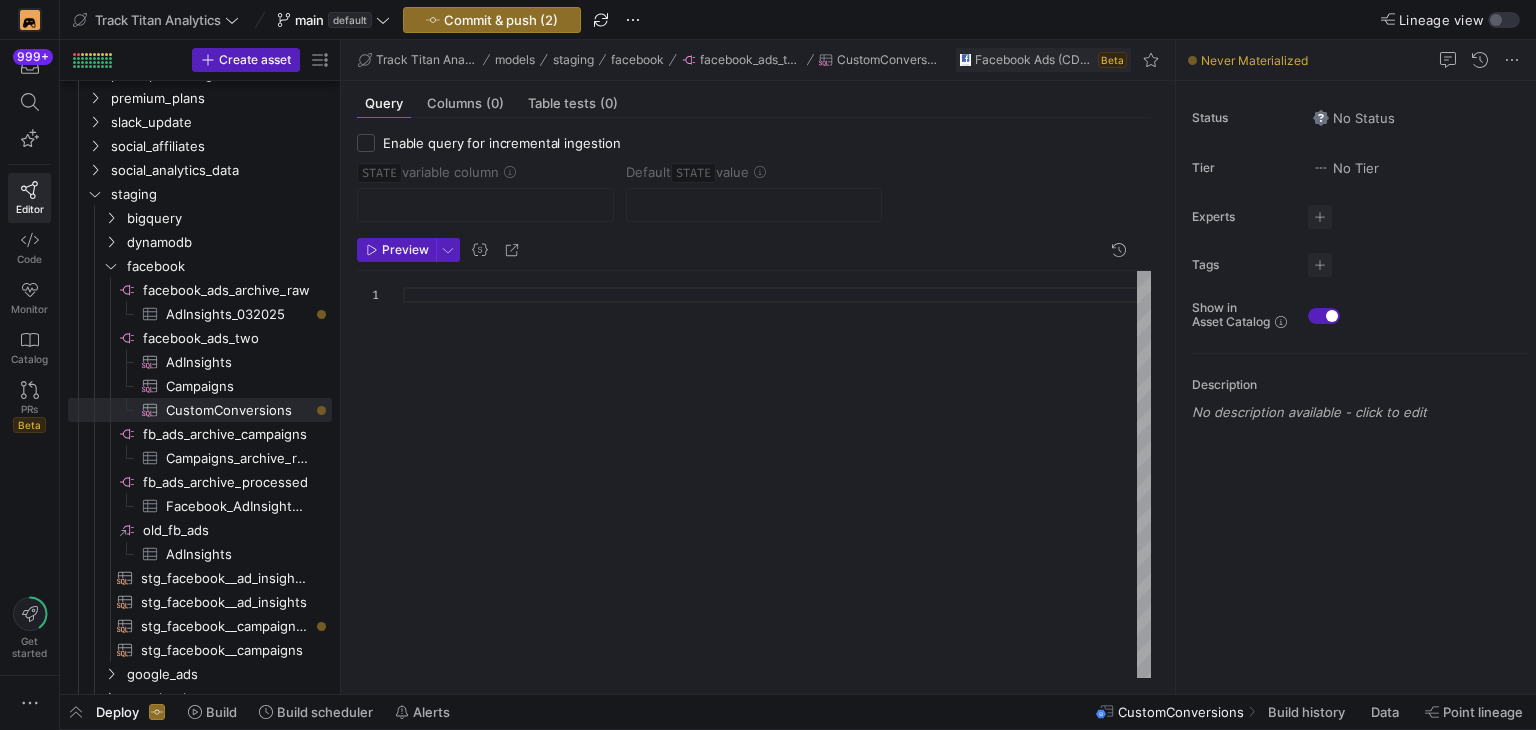 click 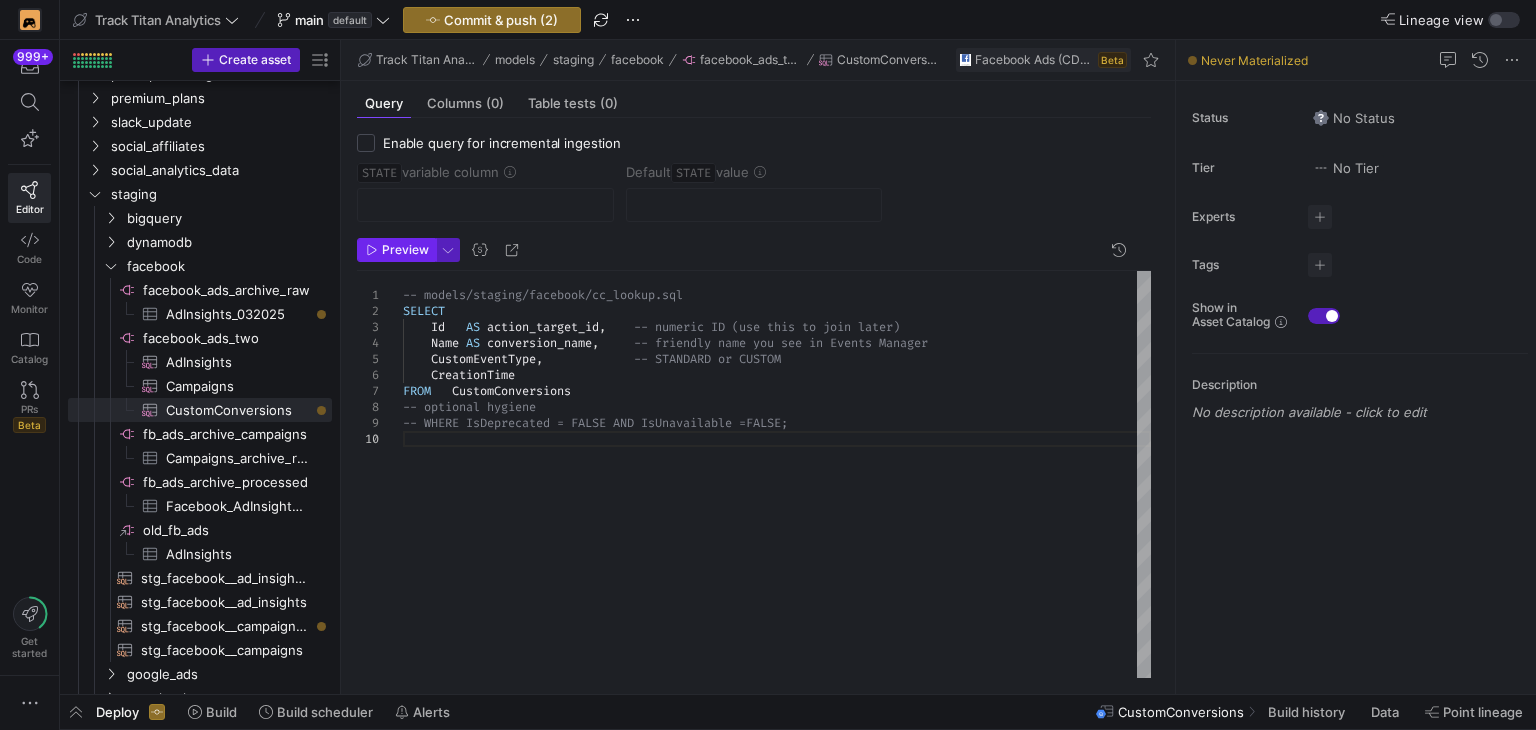 click on "Preview" at bounding box center (405, 250) 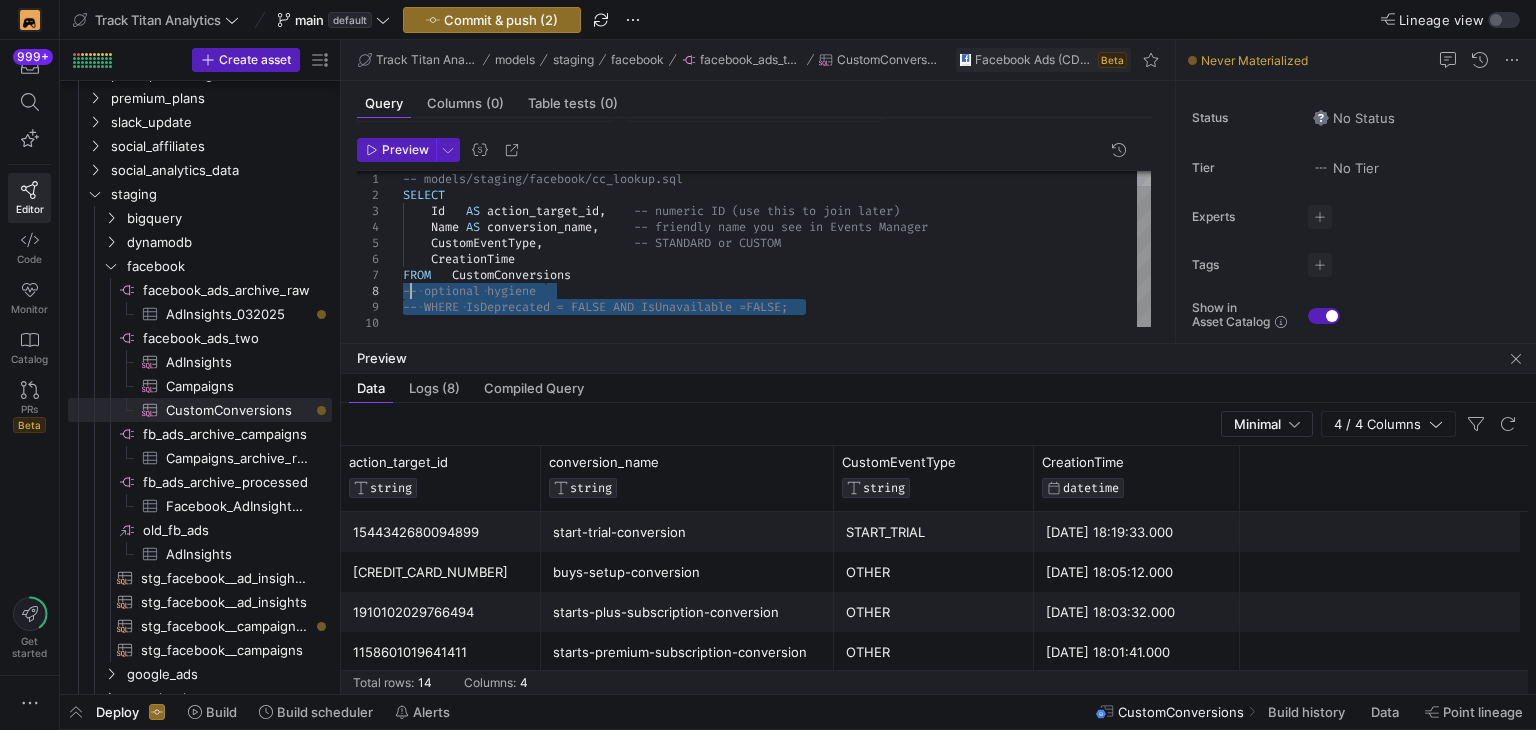 drag, startPoint x: 810, startPoint y: 311, endPoint x: 404, endPoint y: 292, distance: 406.44434 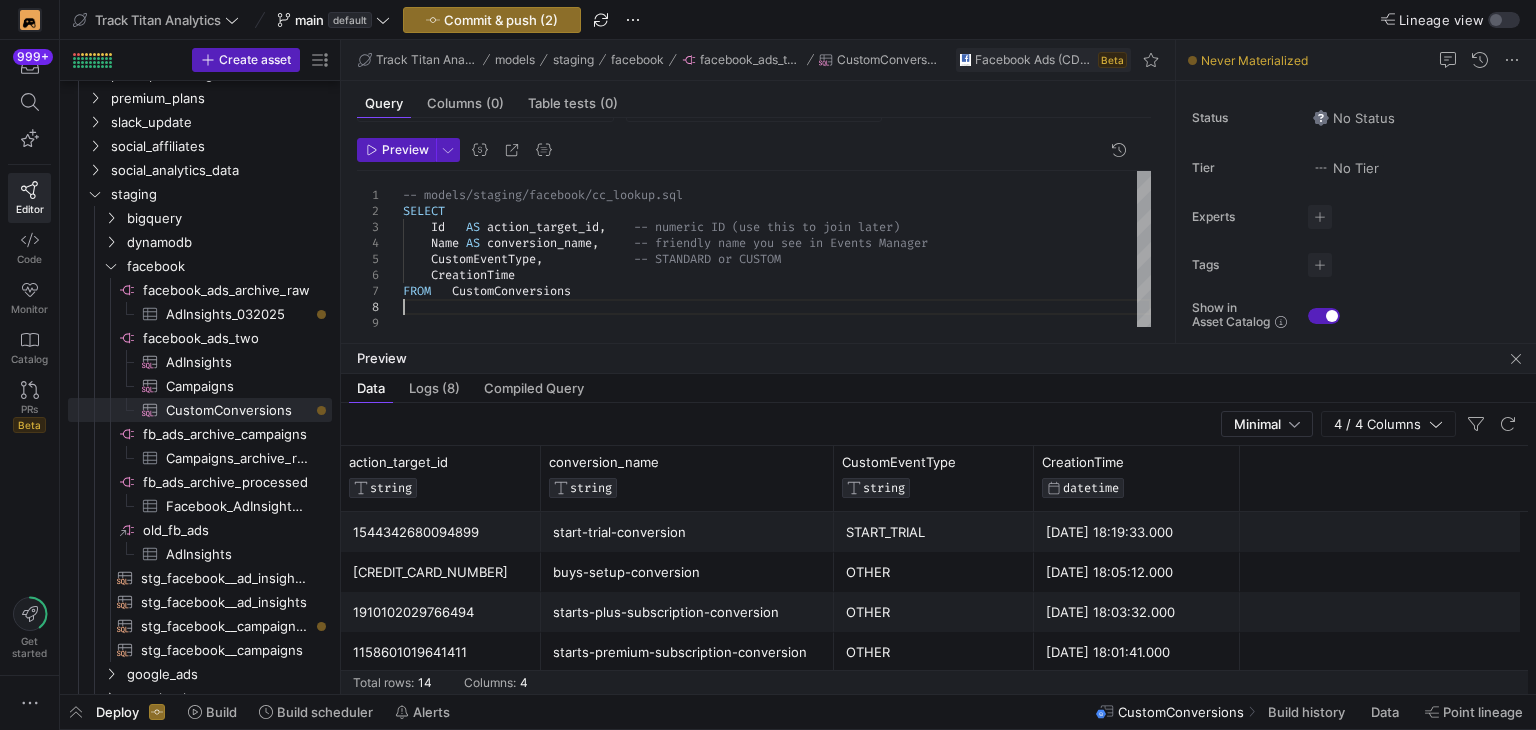 click on "-- models/staging/facebook/cc_lookup.sql SELECT      Id     AS   action_target_id ,      -- numeric ID (use this to join later)      Name   AS   conversion_name ,       -- friendly name you see in Events Manager      CustomEventType ,               -- STANDARD or CUSTOM      CreationTime FROM     CustomConversions" 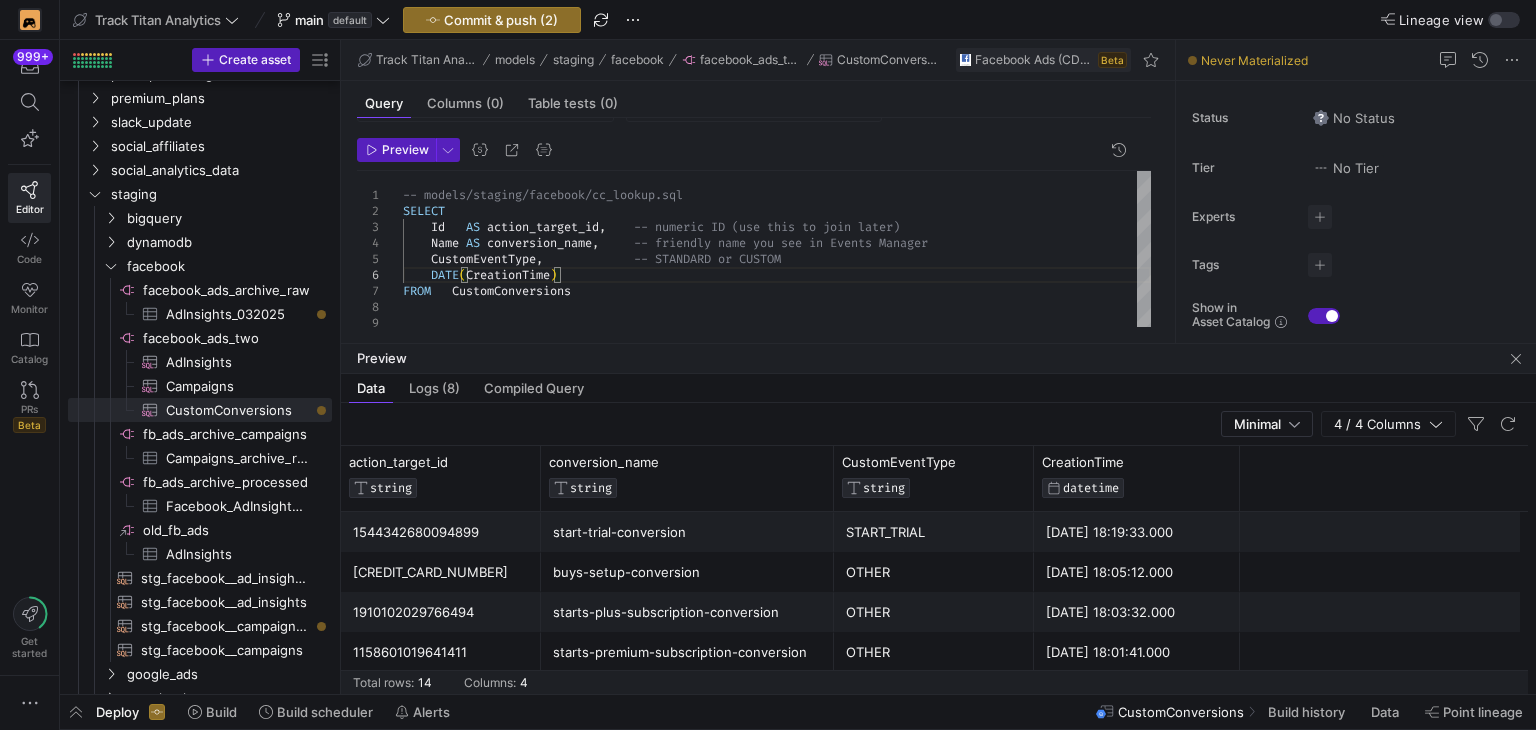 drag, startPoint x: 573, startPoint y: 274, endPoint x: 581, endPoint y: 281, distance: 10.630146 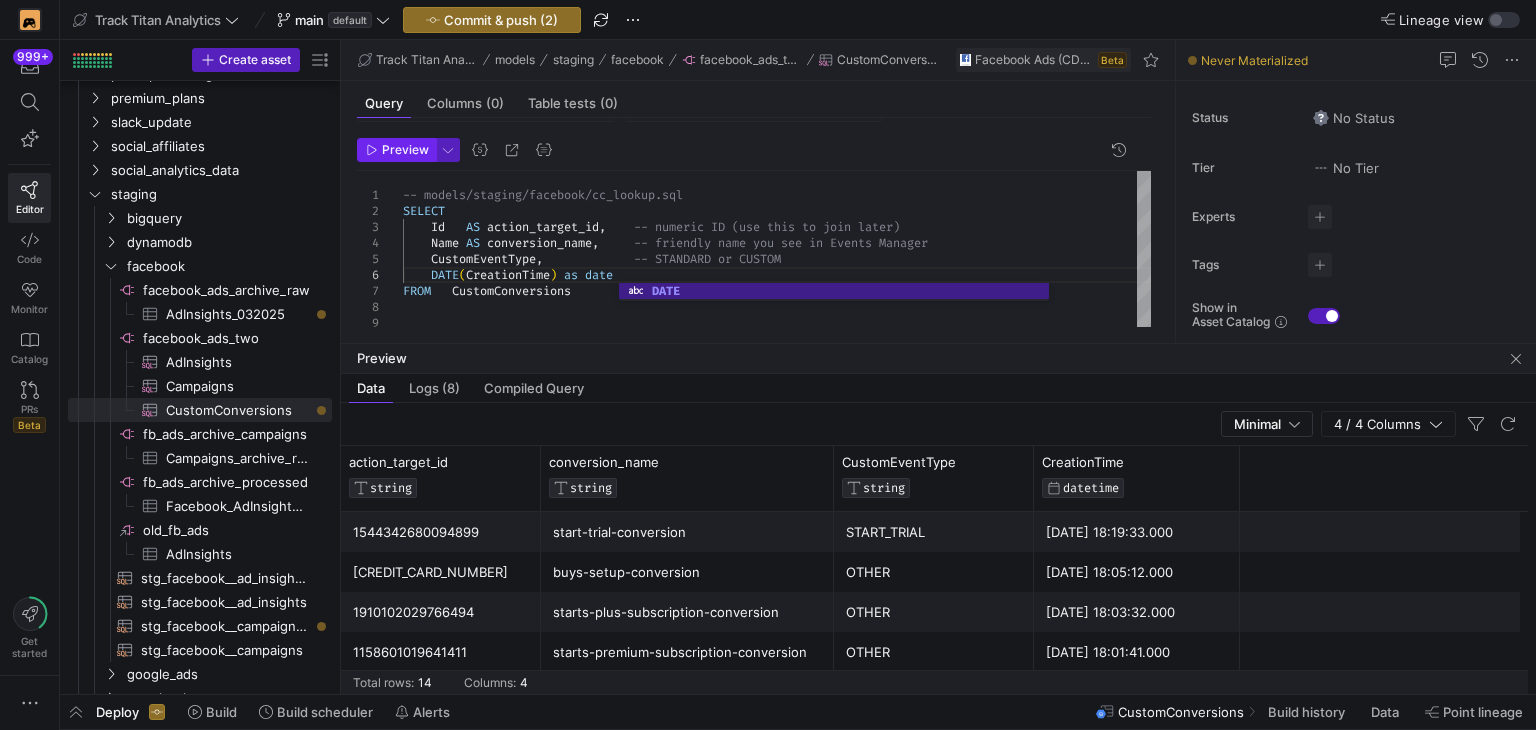 click on "Preview" at bounding box center [405, 150] 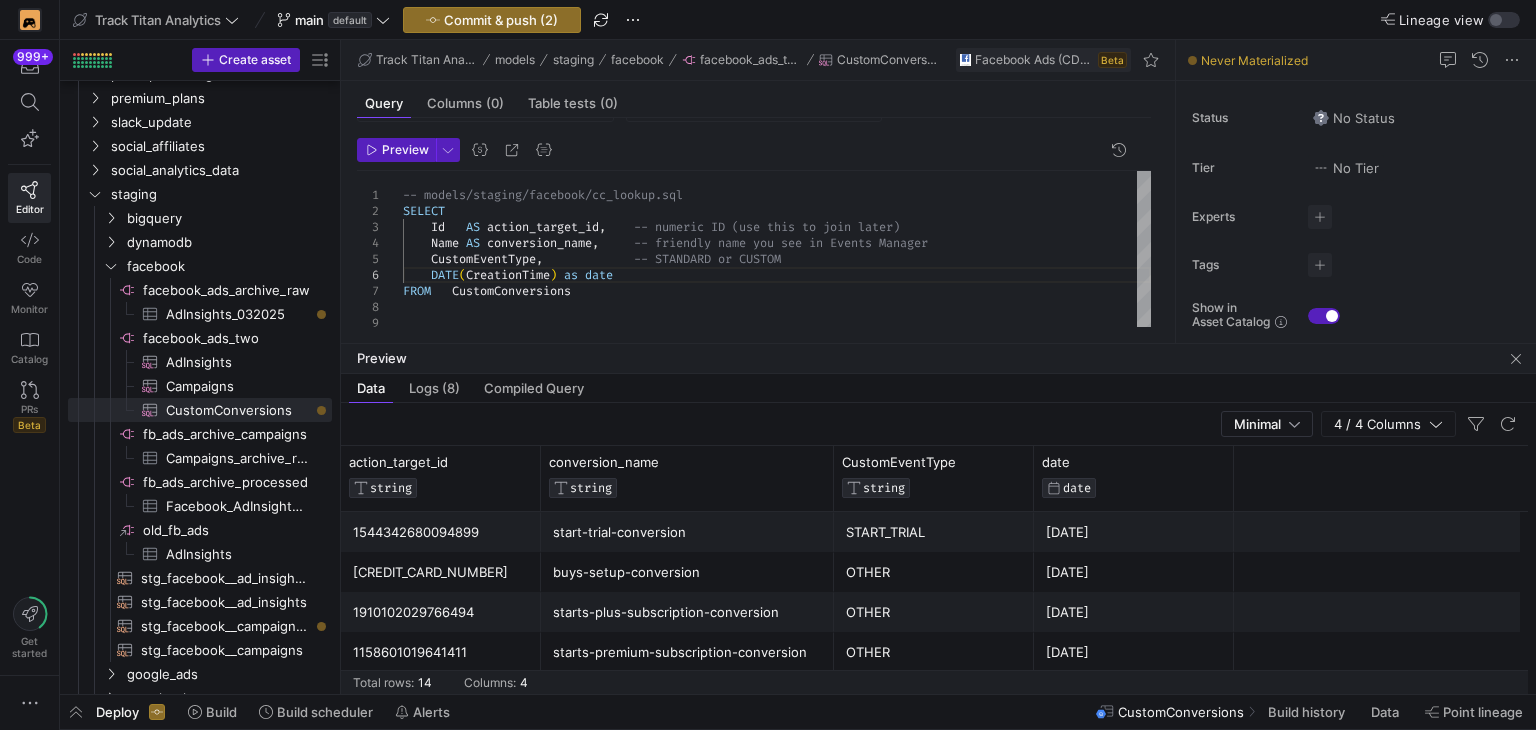 scroll, scrollTop: 368, scrollLeft: 0, axis: vertical 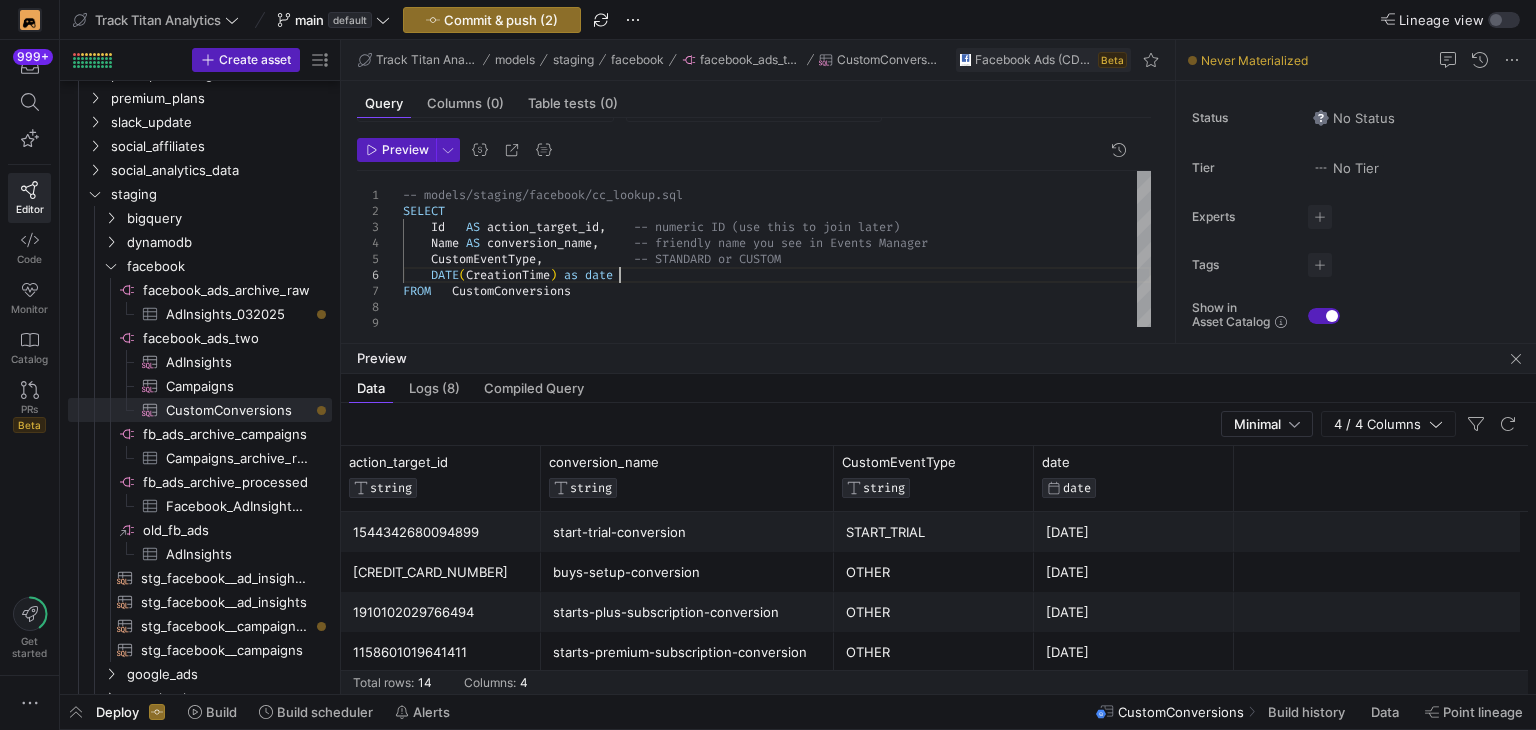 click on "-- models/staging/facebook/cc_lookup.sql SELECT      Id     AS   action_target_id ,      -- numeric ID (use this to join later)      Name   AS   conversion_name ,       -- friendly name you see in Events Manager      CustomEventType ,               -- STANDARD or CUSTOM      DATE ( CreationTime )   as   date FROM     CustomConversions" 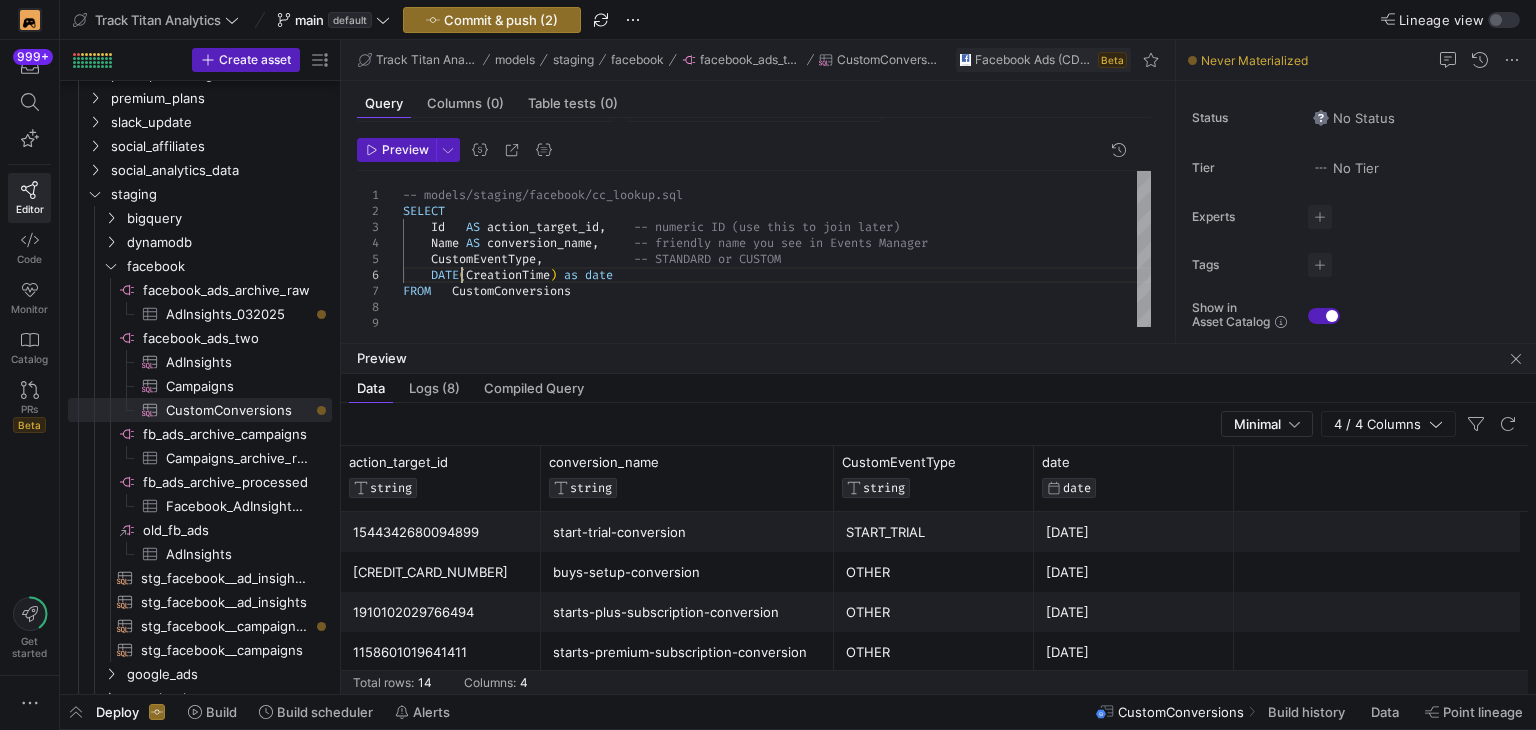 click on "-- models/staging/facebook/cc_lookup.sql SELECT      Id     AS   action_target_id ,      -- numeric ID (use this to join later)      Name   AS   conversion_name ,       -- friendly name you see in Events Manager      CustomEventType ,               -- STANDARD or CUSTOM      DATE ( CreationTime )   as   date FROM     CustomConversions" 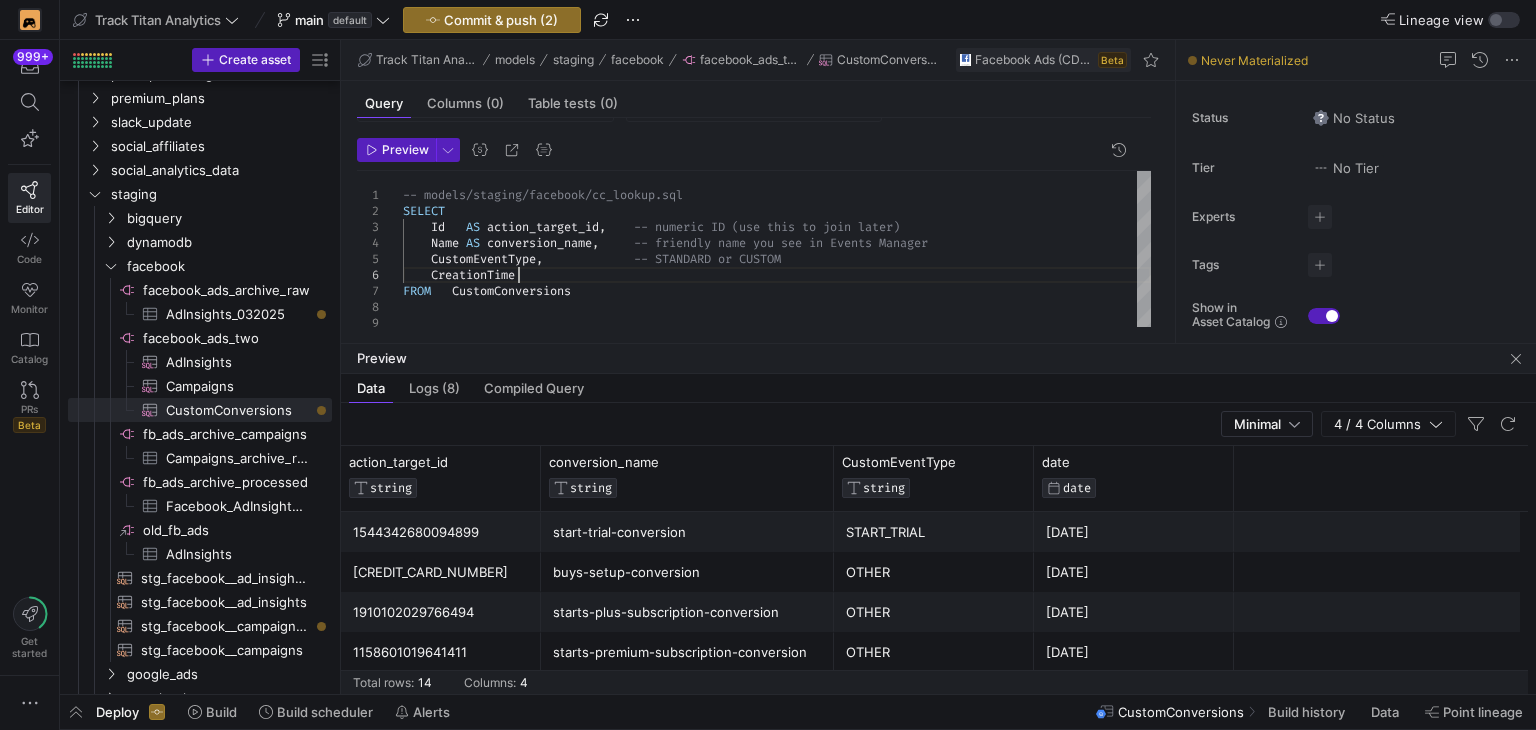 type on "-- models/staging/facebook/cc_lookup.sql
SELECT
Id   AS action_target_id,    -- numeric ID (use this to join later)
Name AS conversion_name,     -- friendly name you see in Events Manager
CustomEventType,             -- STANDARD or CUSTOM
CreationTime
FROM   CustomConversions" 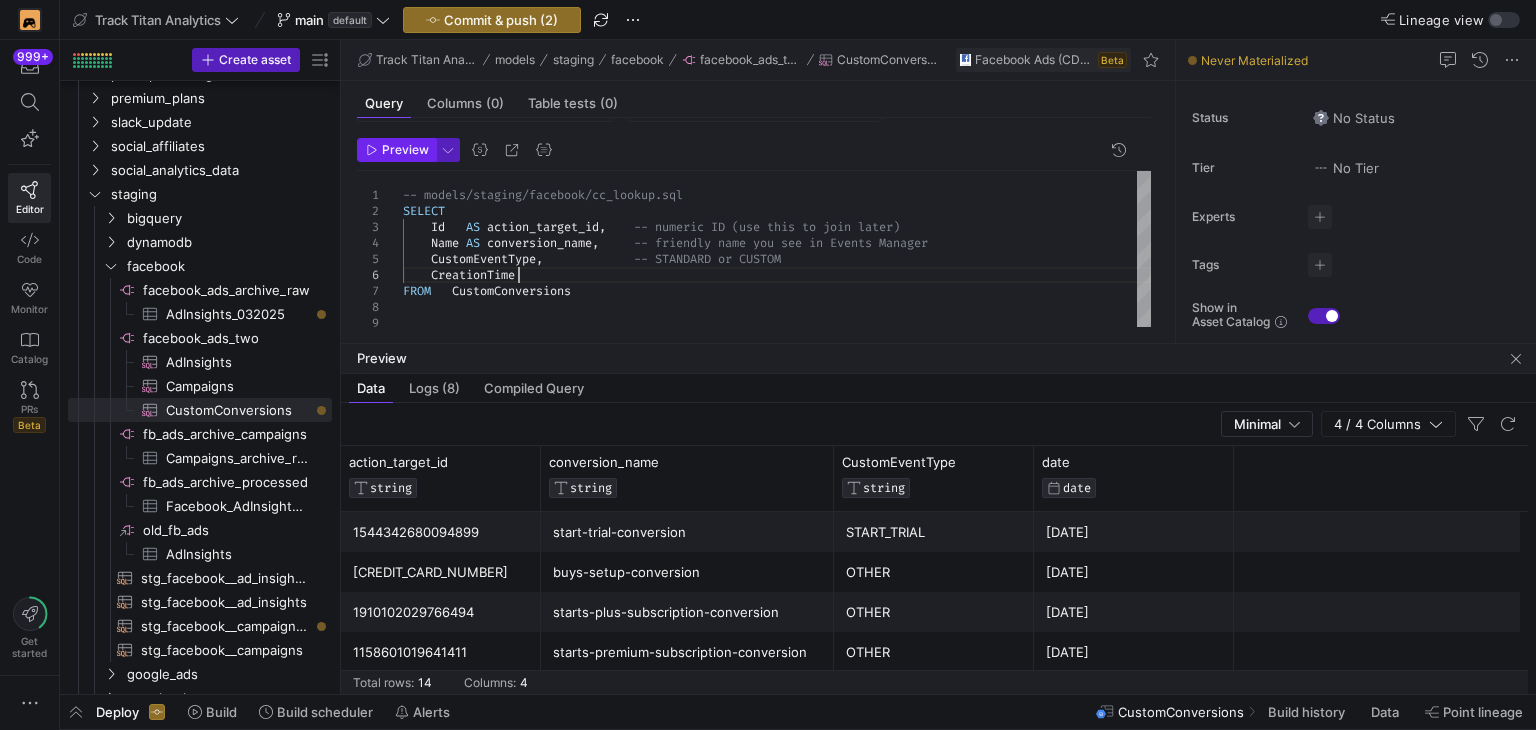 click on "Preview" at bounding box center [405, 150] 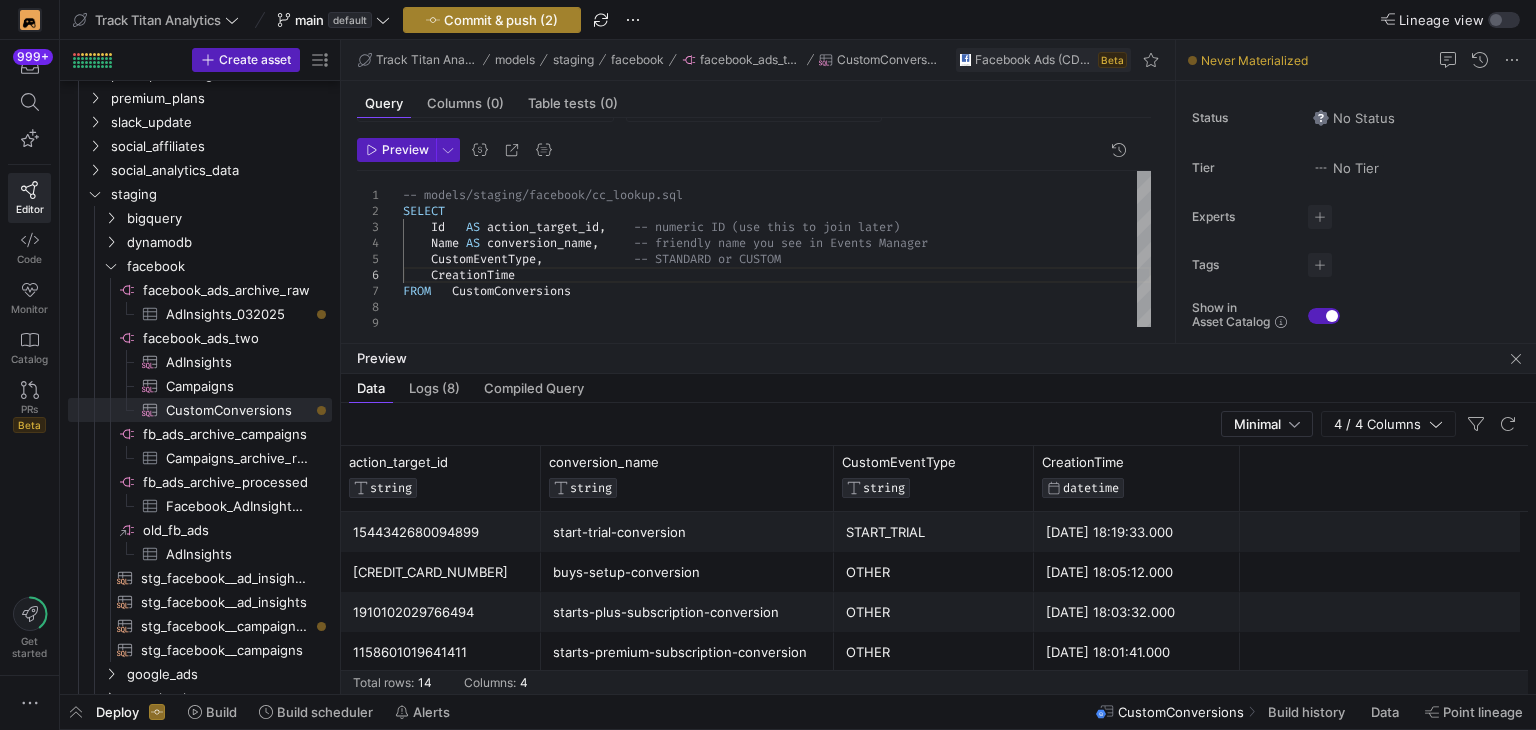 click on "Commit & push (2)" at bounding box center [501, 20] 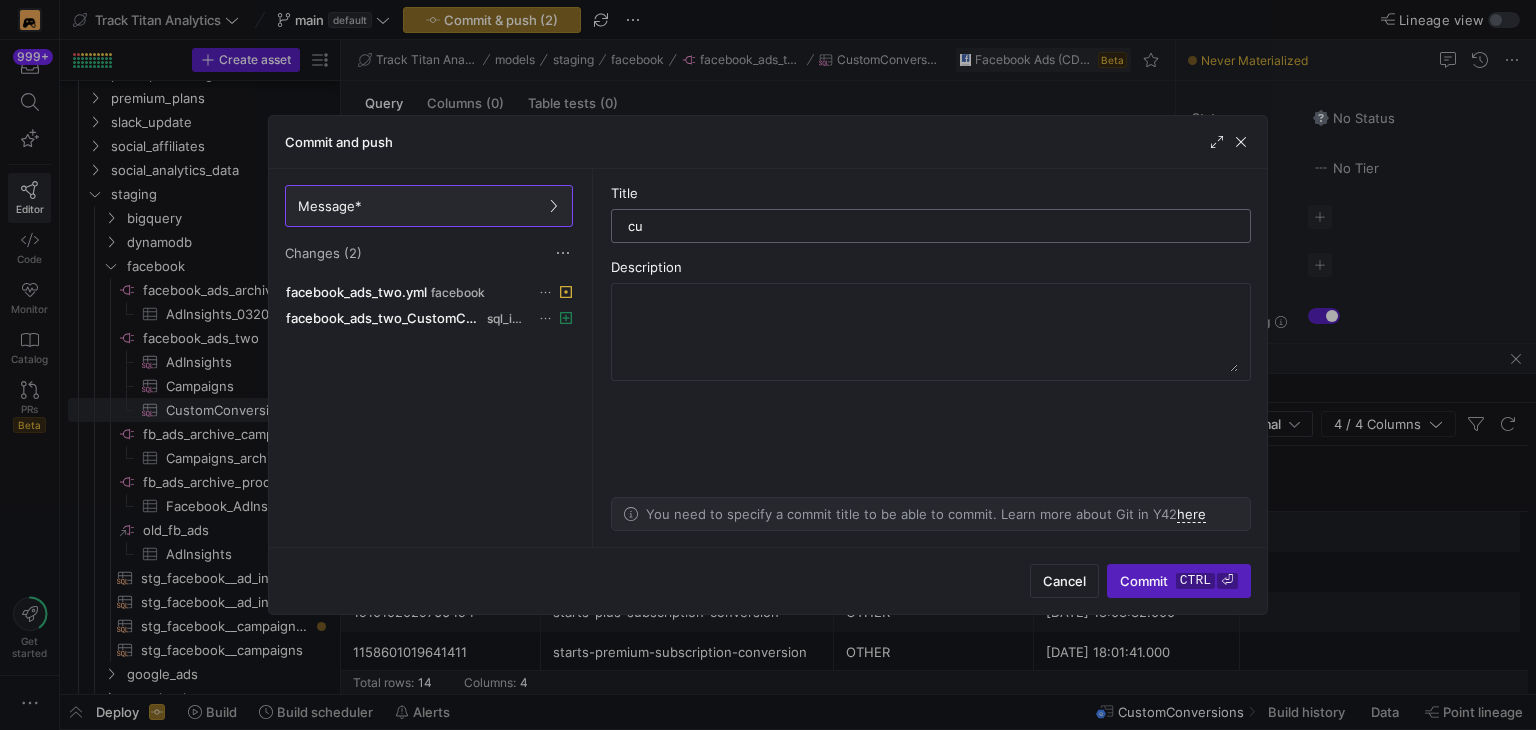 type on "c" 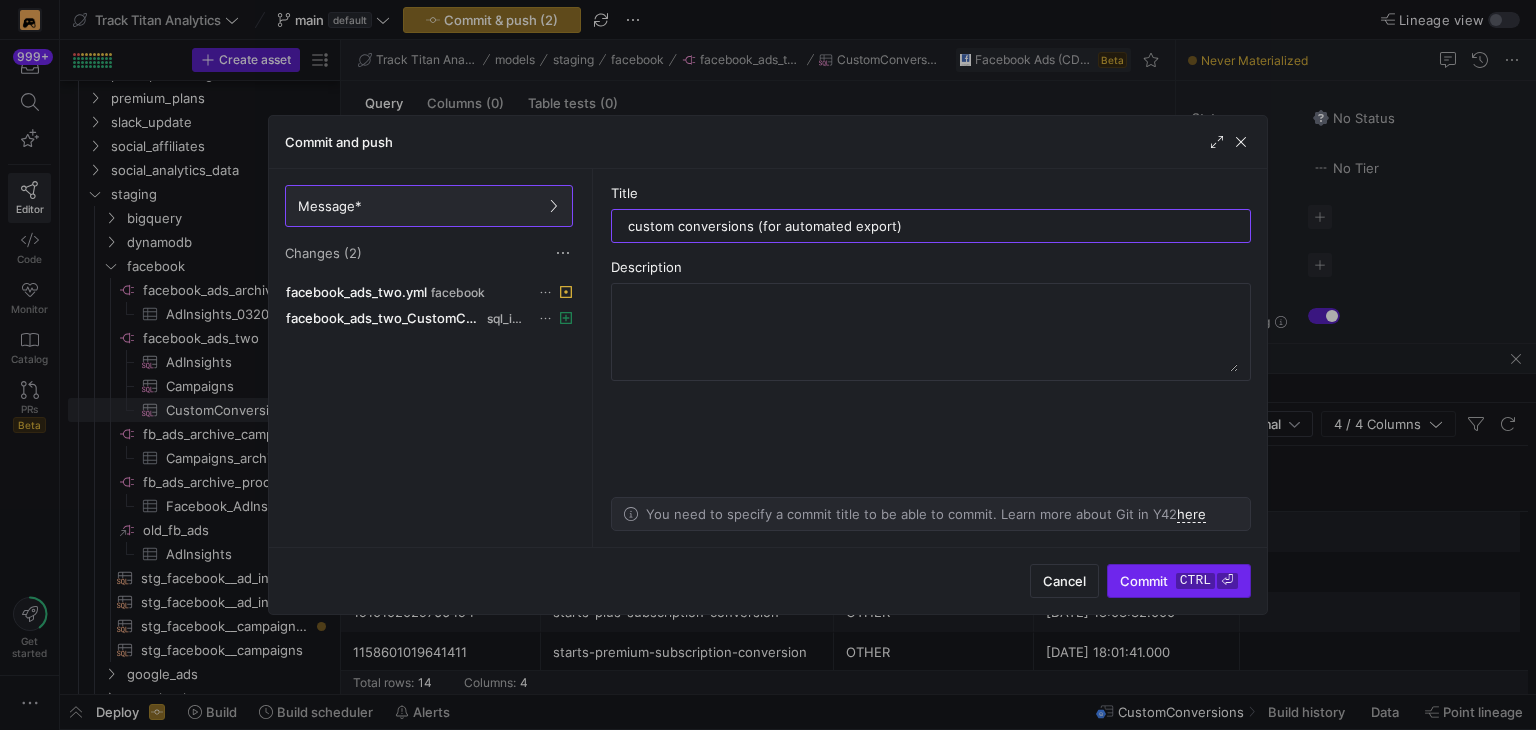 type on "custom conversions (for automated export)" 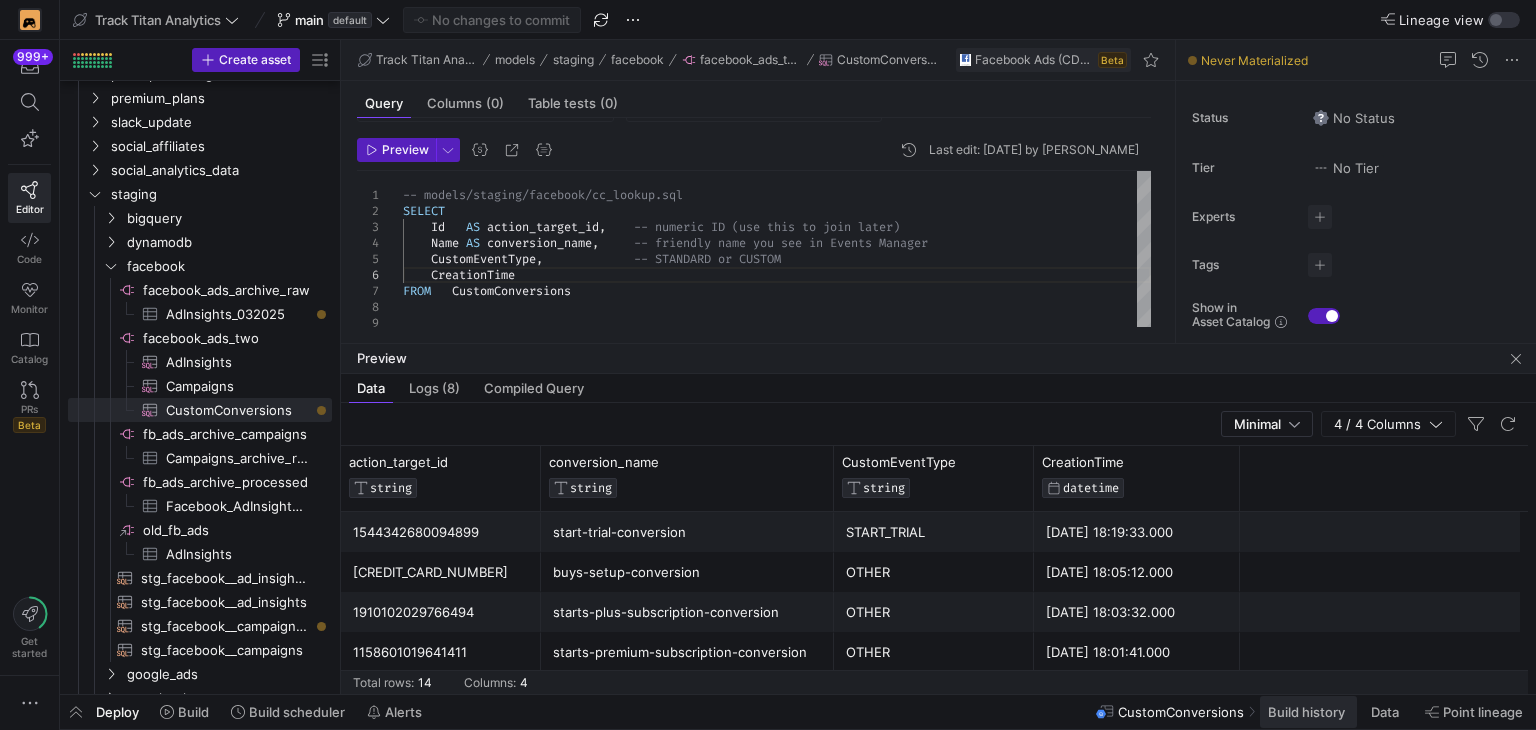 click 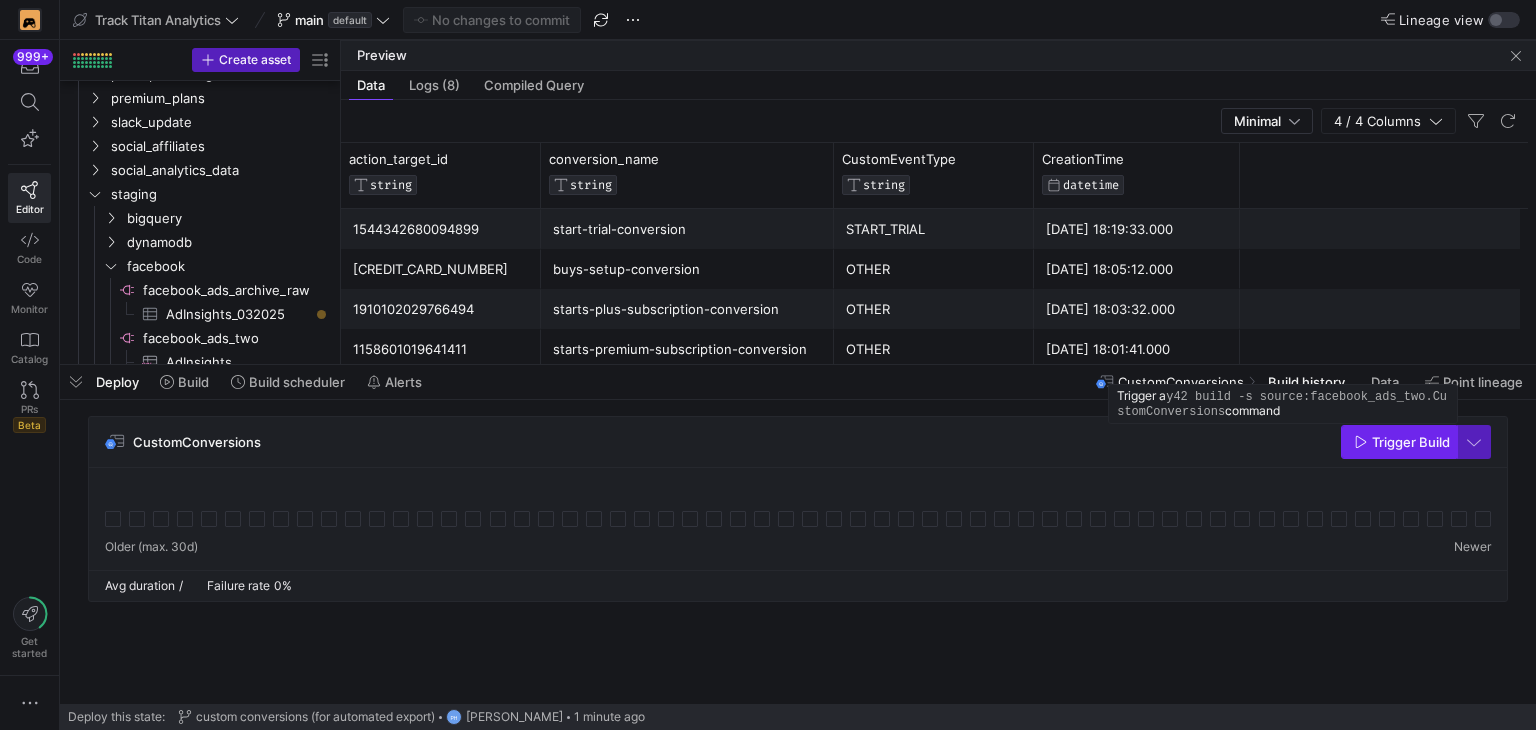 click on "Trigger Build" at bounding box center (1411, 442) 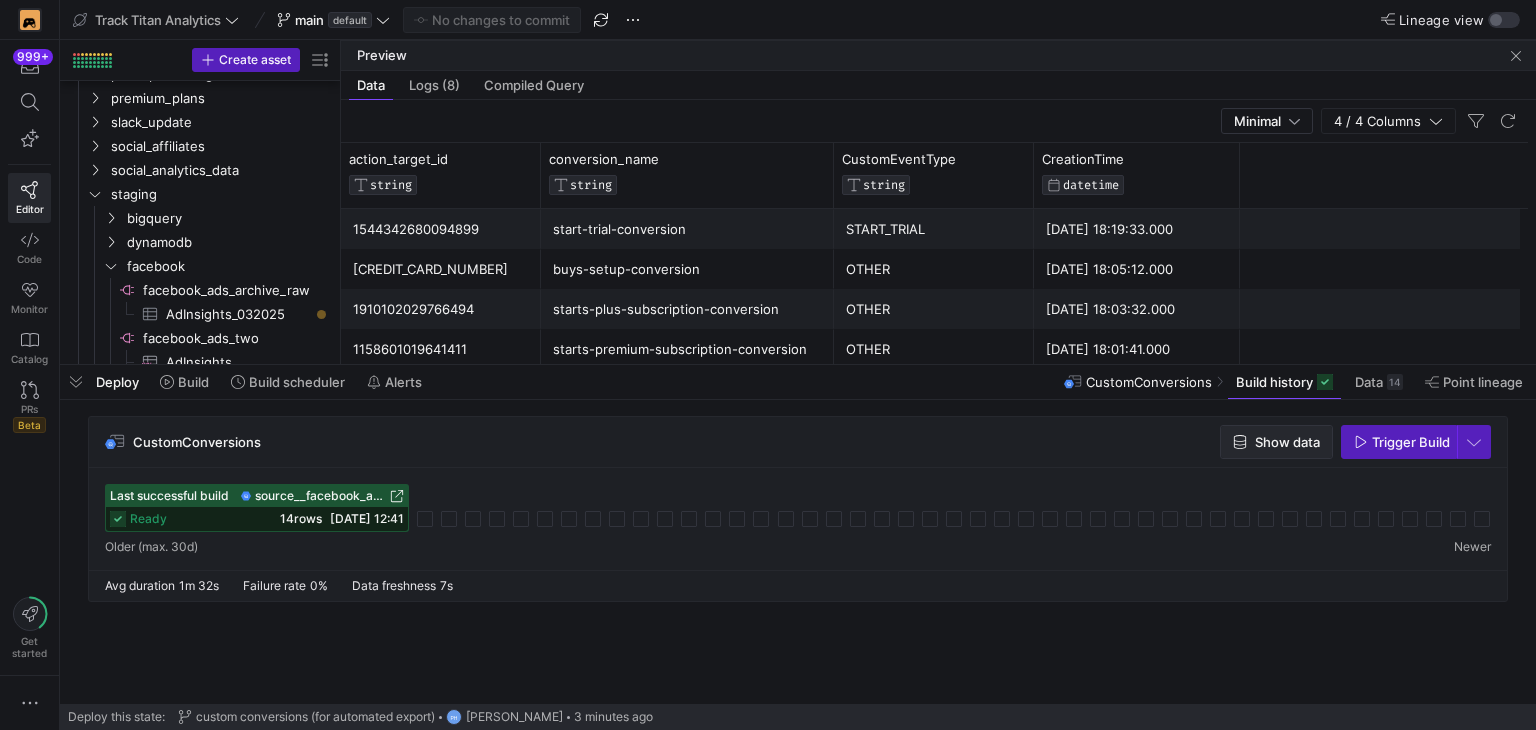 click on "Show data" at bounding box center [1287, 442] 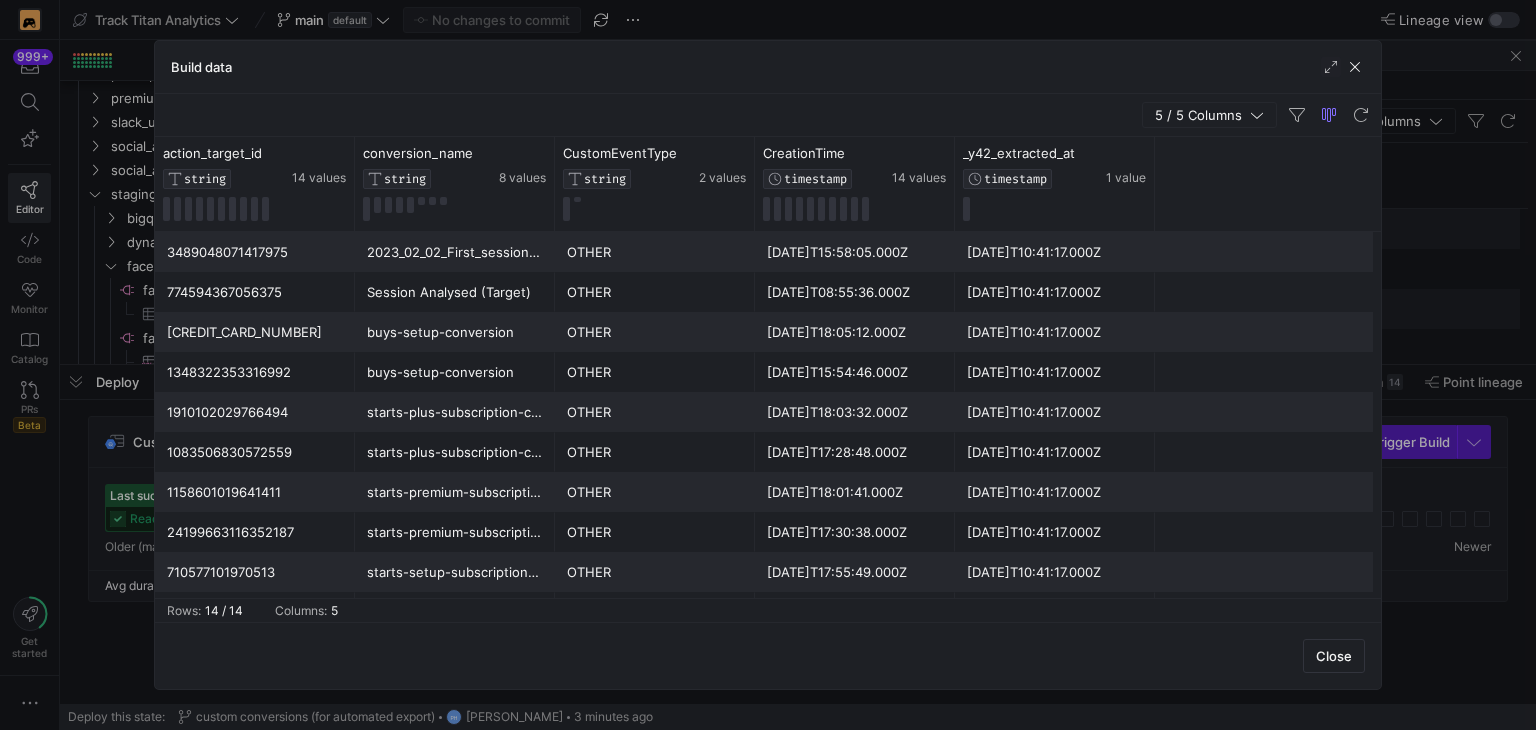 scroll, scrollTop: 160, scrollLeft: 0, axis: vertical 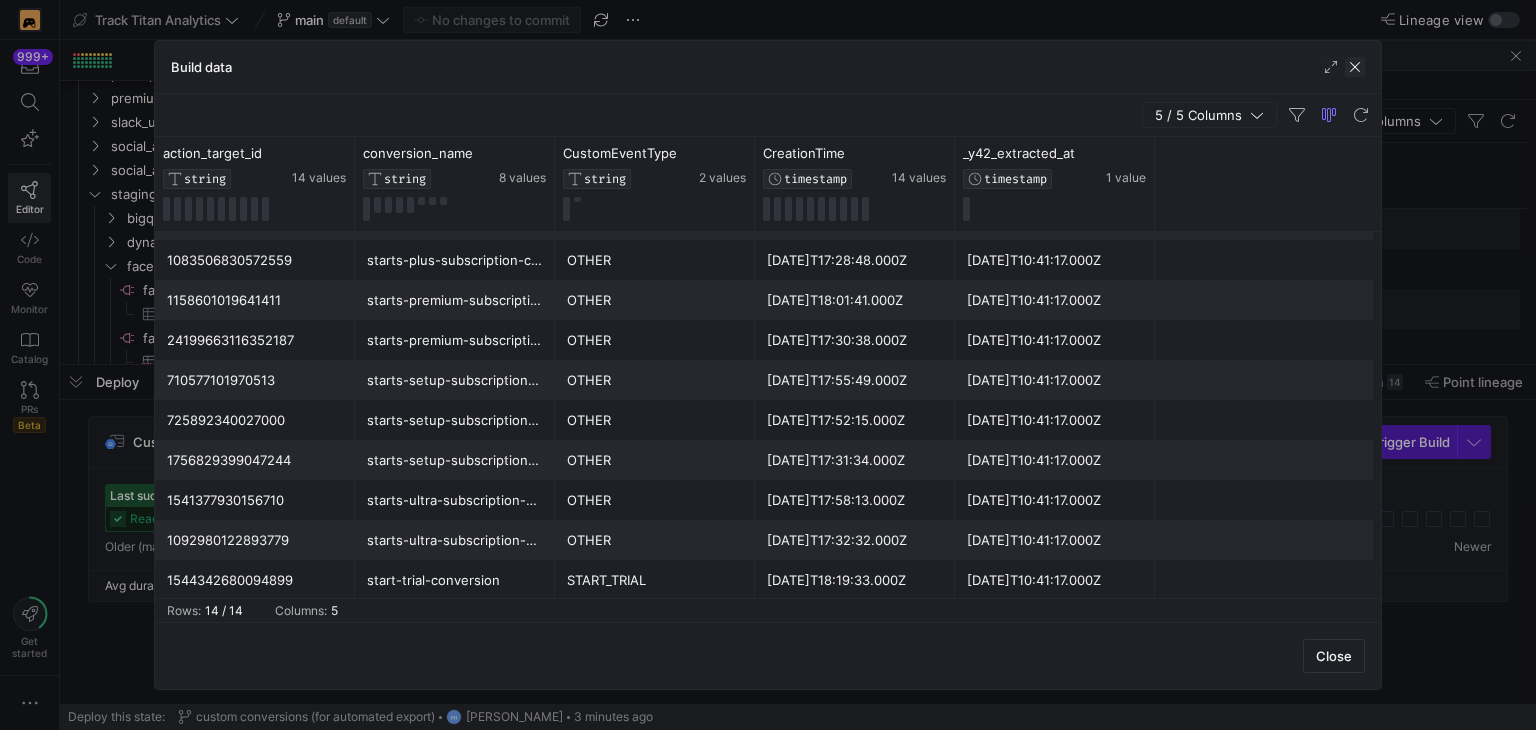 click 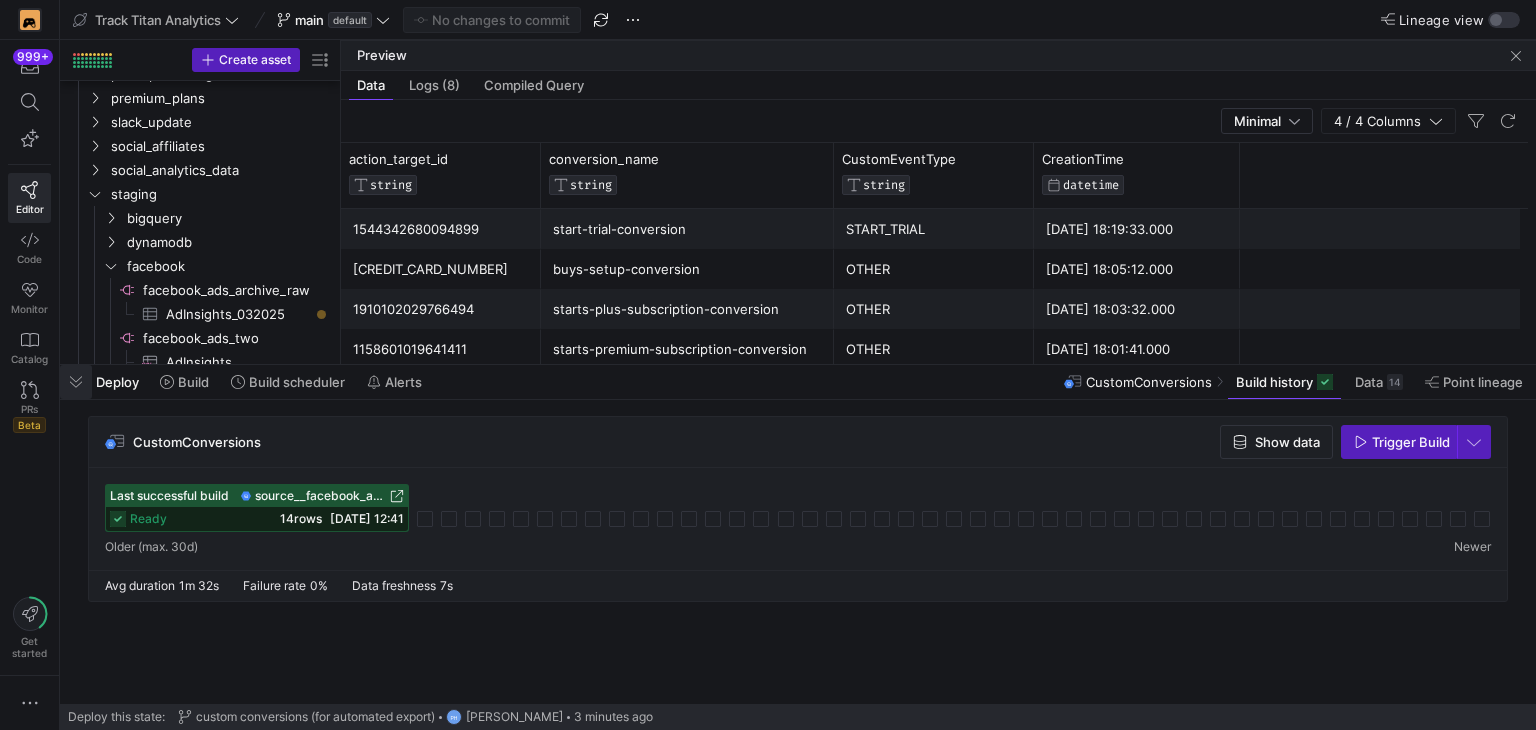 click 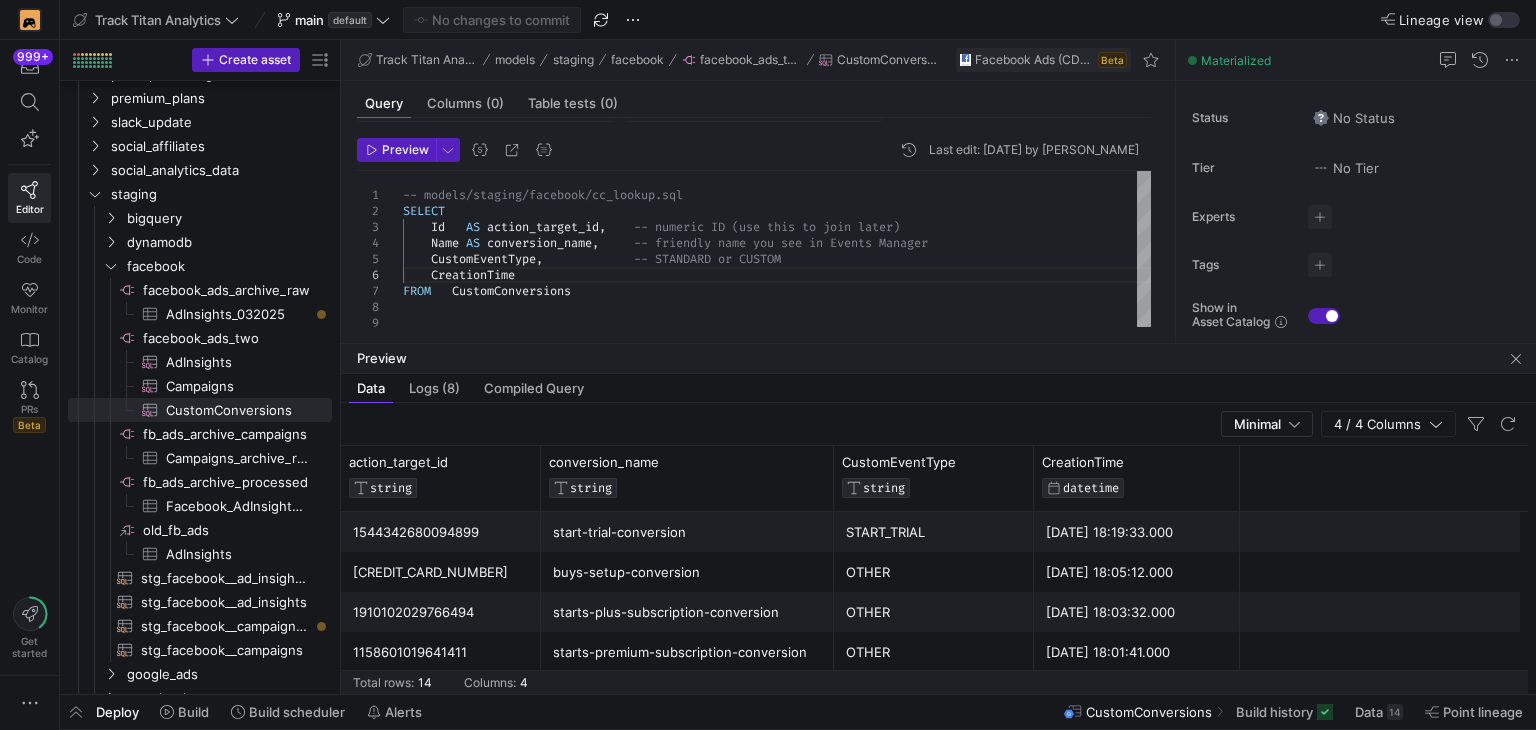 click on "-- models/staging/facebook/cc_lookup.sql SELECT      Id     AS   action_target_id ,      -- numeric ID (use this to join later)      Name   AS   conversion_name ,       -- friendly name you see in Events Manager      CustomEventType ,               -- STANDARD or CUSTOM      CreationTime FROM     CustomConversions" 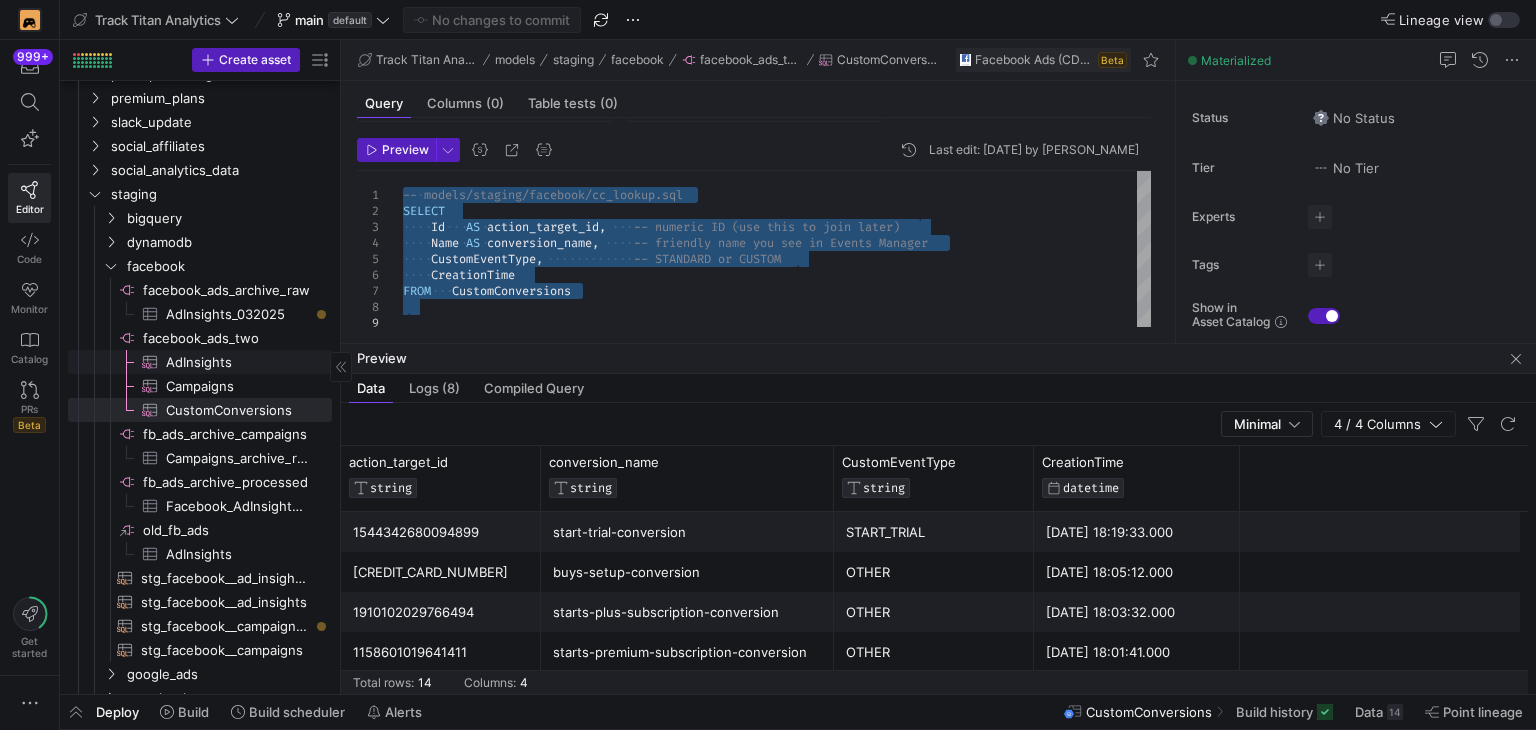 click on "AdInsights​​​​​​​​​" 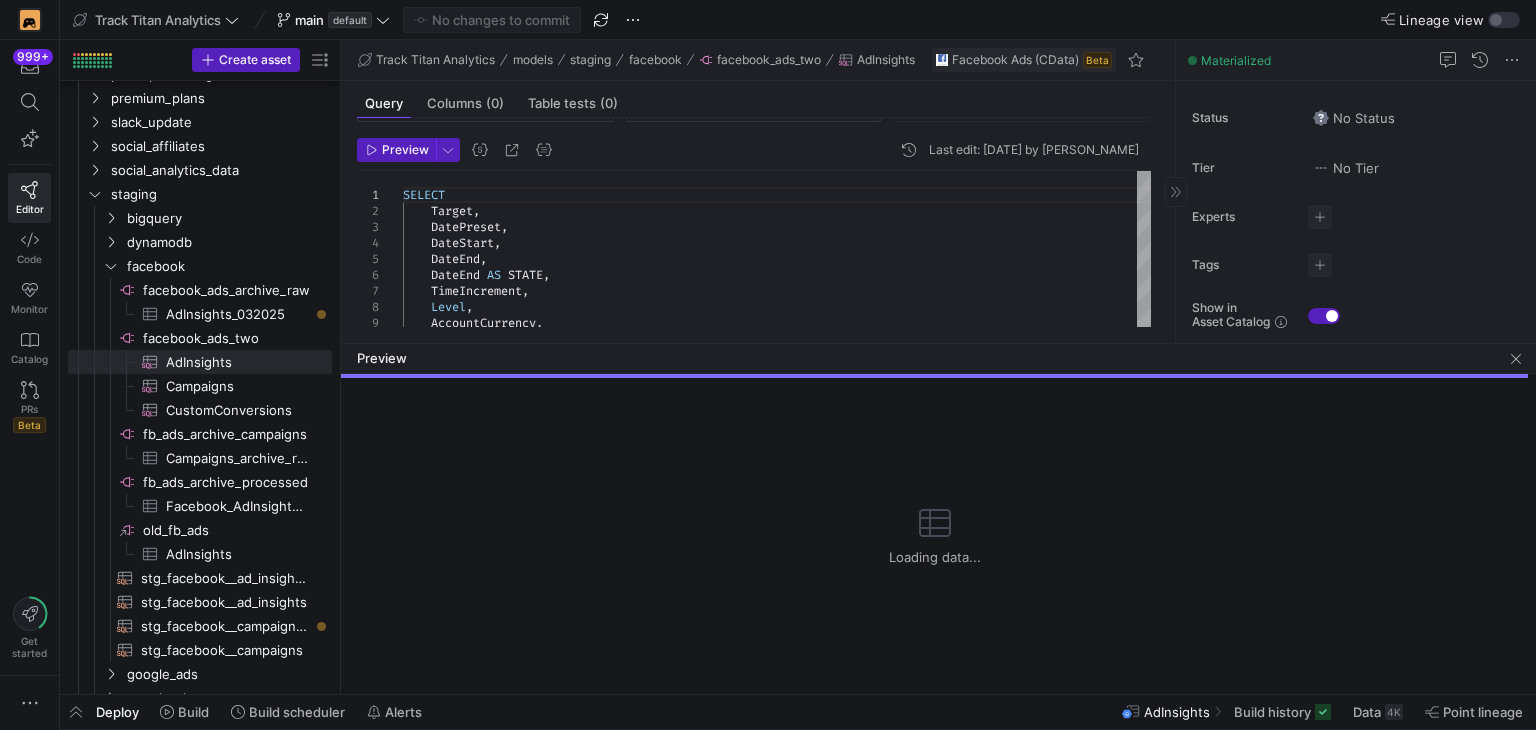 click 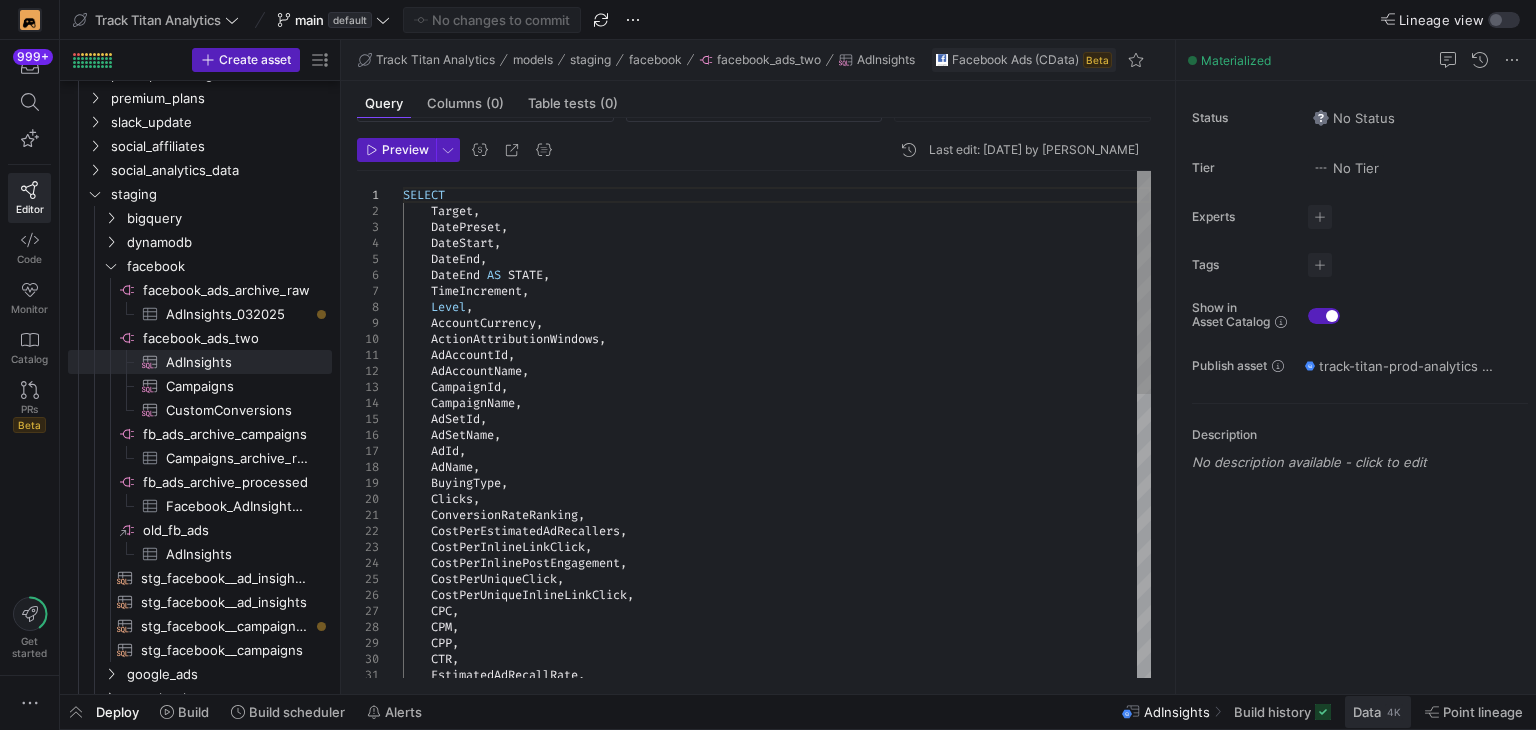 click on "Data" 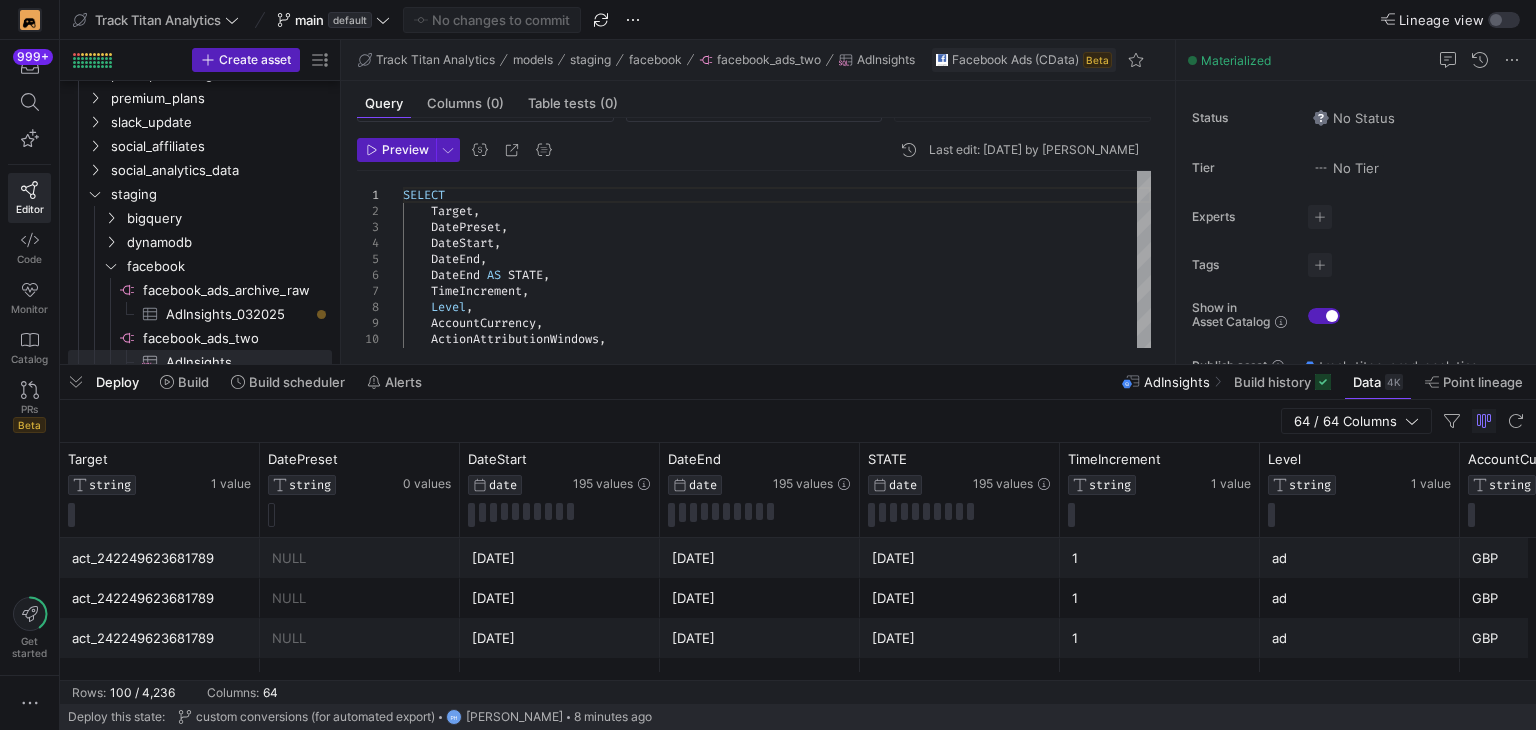 scroll, scrollTop: 0, scrollLeft: 211, axis: horizontal 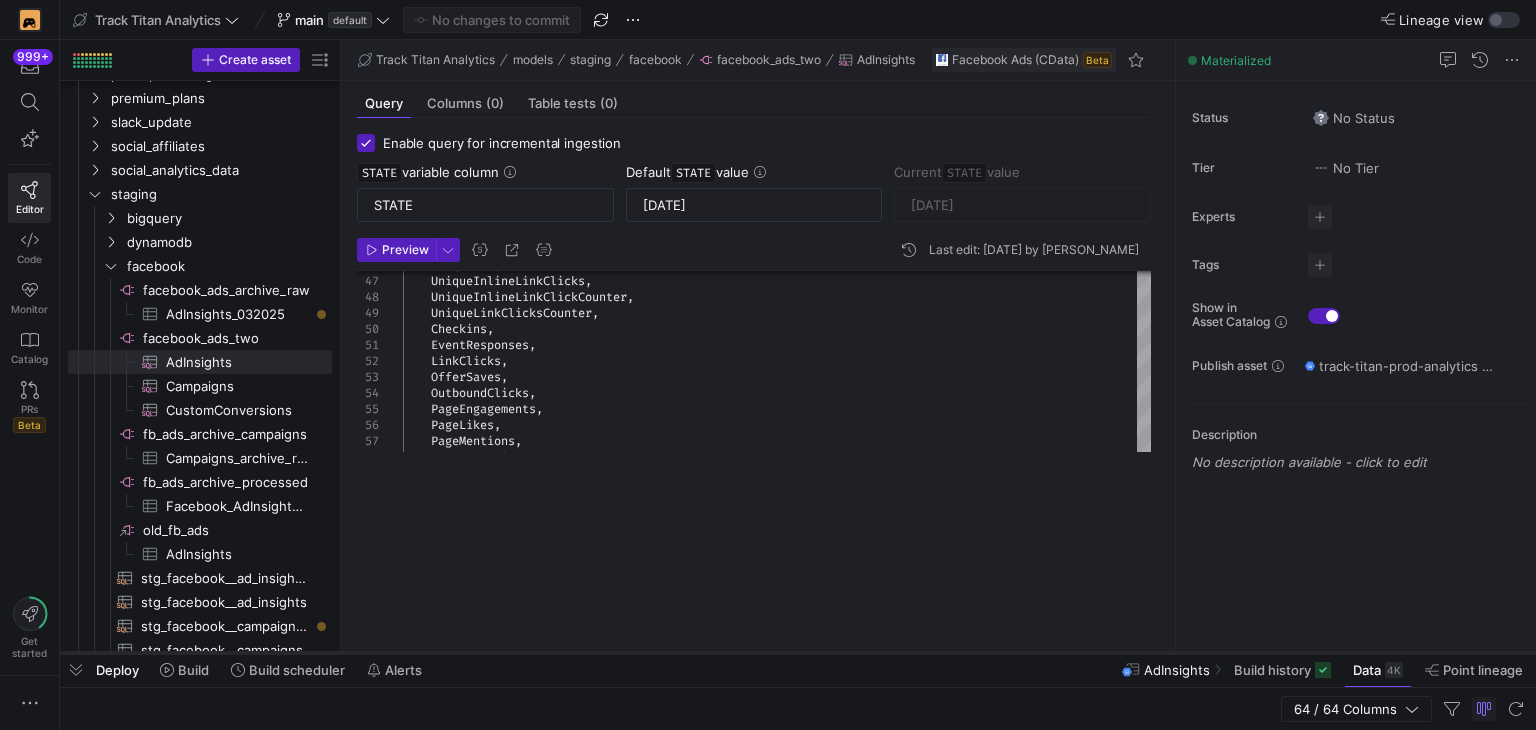 drag, startPoint x: 802, startPoint y: 362, endPoint x: 773, endPoint y: 650, distance: 289.4564 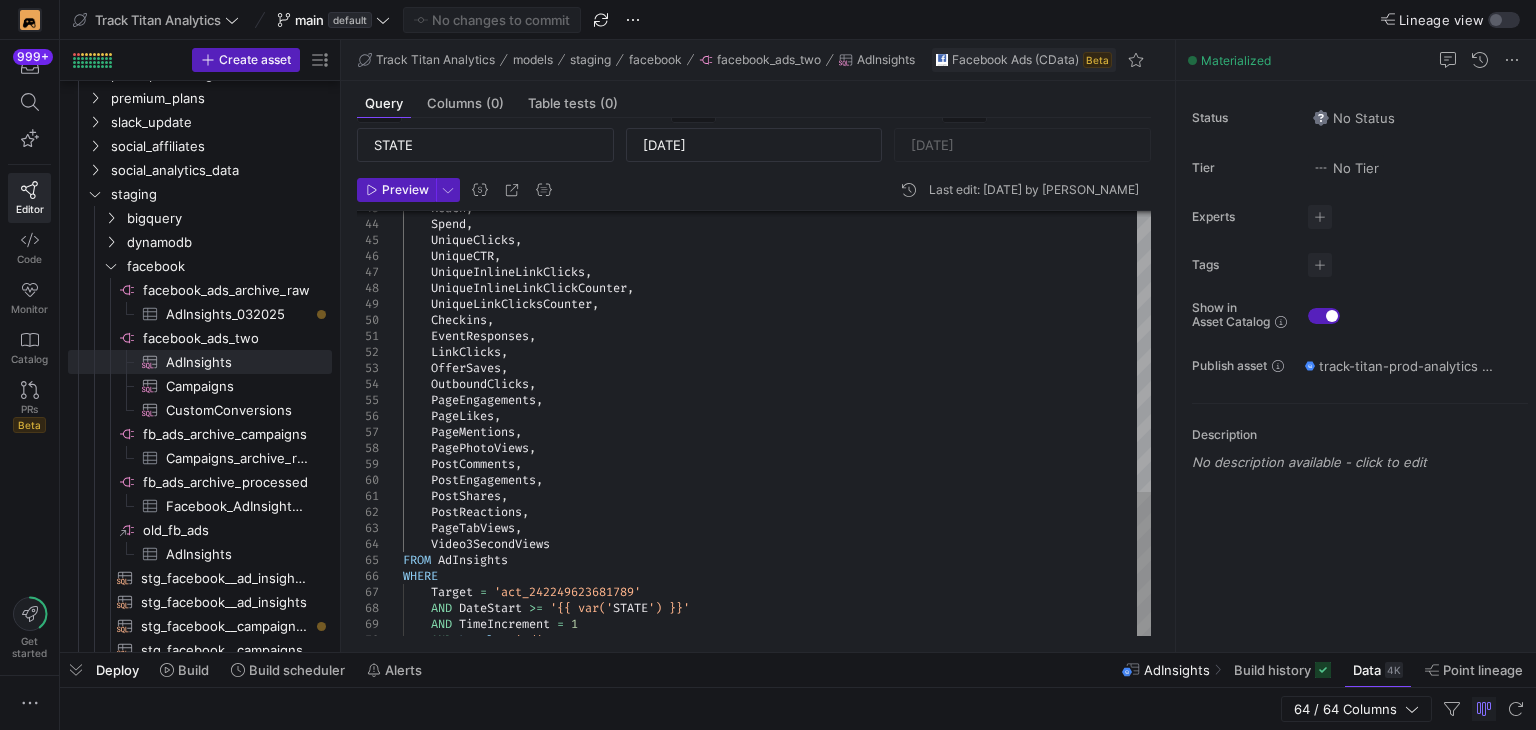scroll, scrollTop: 104, scrollLeft: 0, axis: vertical 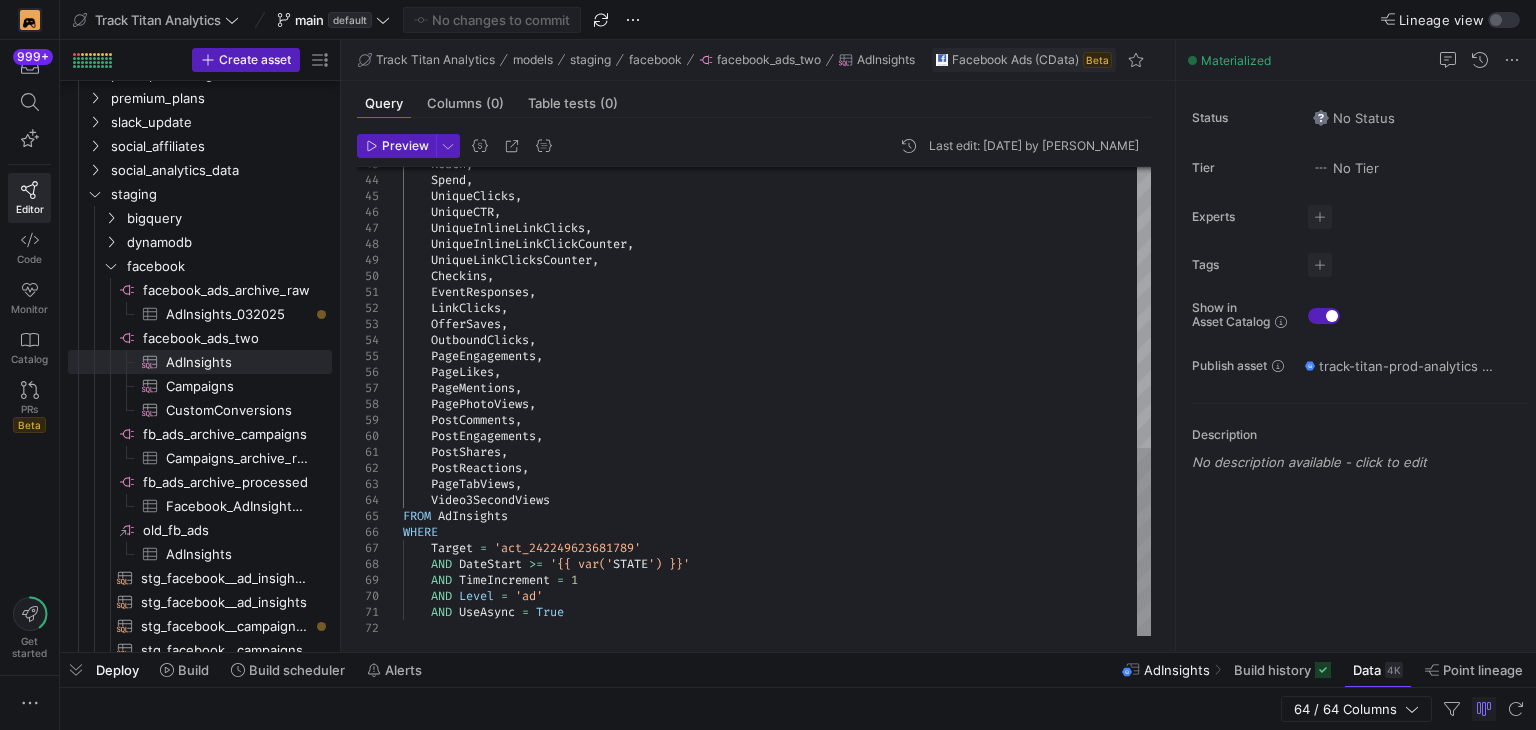 click on "UniqueCTR ,      UniqueInlineLinkClicks ,      UniqueInlineLinkClickCounter ,      UniqueLinkClicksCounter ,      Checkins ,      EventResponses ,      LinkClicks ,      OfferSaves ,      OutboundClicks ,      PageEngagements ,      PageLikes ,      PageMentions ,      PagePhotoViews ,      Reach ,      Spend ,      UniqueClicks ,      PostComments ,      PostEngagements ,      PostShares ,      PostReactions ,      PageTabViews ,      Video3SecondViews FROM   AdInsights WHERE        Target   =   'act_242249623681789'      AND   DateStart   >=   '{{ var(' STATE ') }}'      AND   TimeIncrement   =   1      AND   Level   =   'ad'           AND   UseAsync   =   True" 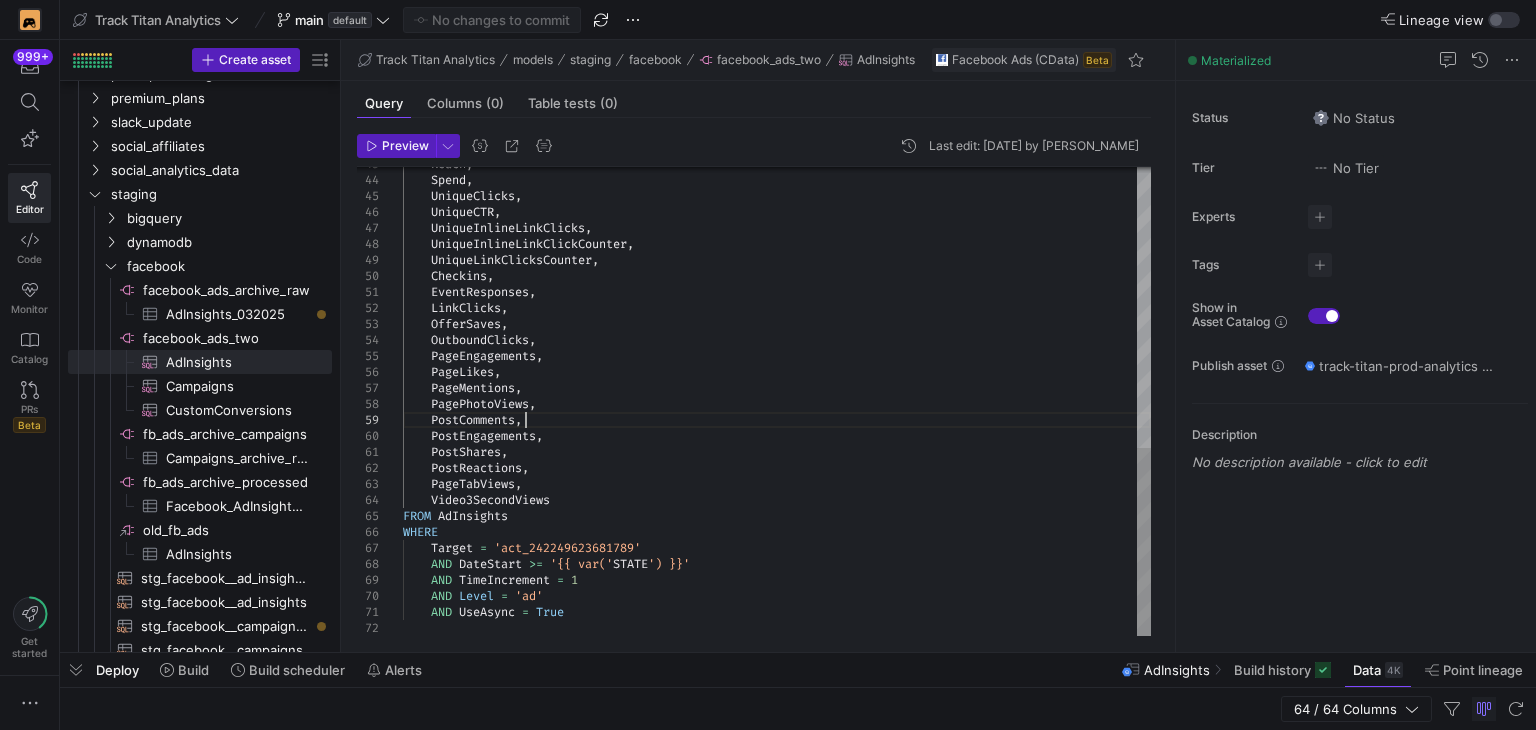 click on "UniqueCTR ,      UniqueInlineLinkClicks ,      UniqueInlineLinkClickCounter ,      UniqueLinkClicksCounter ,      Checkins ,      EventResponses ,      LinkClicks ,      OfferSaves ,      OutboundClicks ,      PageEngagements ,      PageLikes ,      PageMentions ,      PagePhotoViews ,      Reach ,      Spend ,      UniqueClicks ,      PostComments ,      PostEngagements ,      PostShares ,      PostReactions ,      PageTabViews ,      Video3SecondViews FROM   AdInsights WHERE        Target   =   'act_242249623681789'      AND   DateStart   >=   '{{ var(' STATE ') }}'      AND   TimeIncrement   =   1      AND   Level   =   'ad'           AND   UseAsync   =   True" 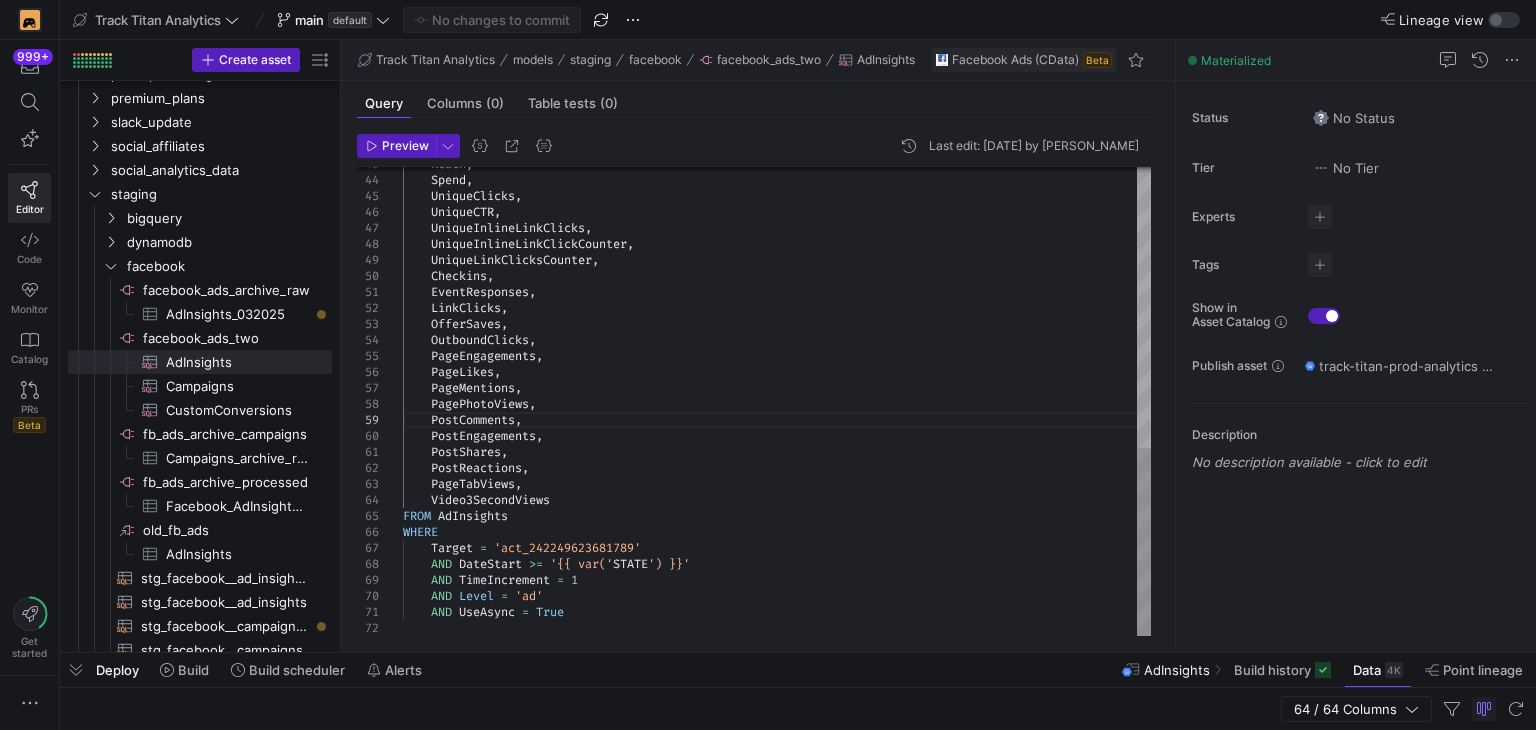 type on "SELECT
Target,
DatePreset,
DateStart,
DateEnd,
DateEnd AS STATE,
TimeIncrement,
Level,
AccountCurrency,
ActionAttributionWindows,
…    AND UseAsync = True" 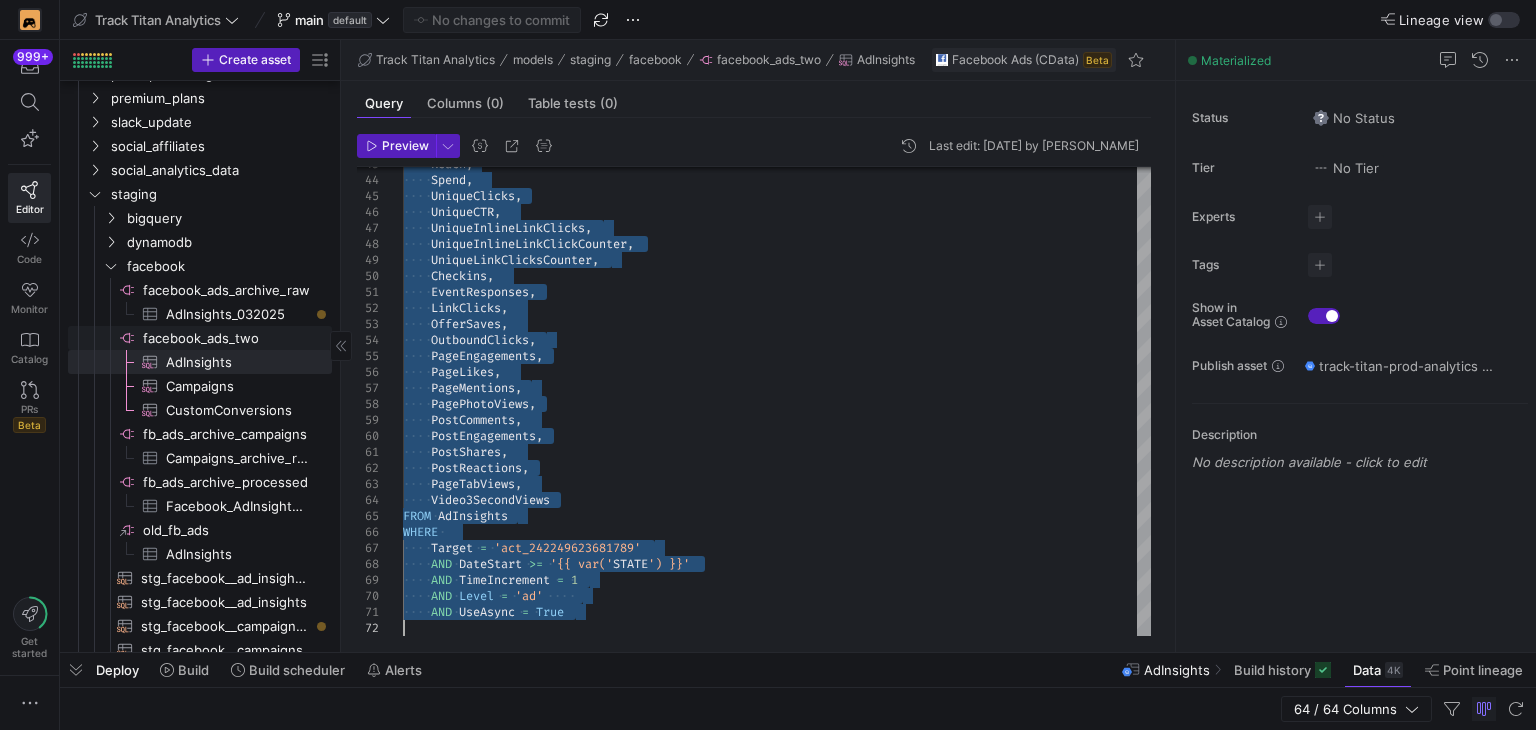click on "facebook_ads_two​​​​​​​​" 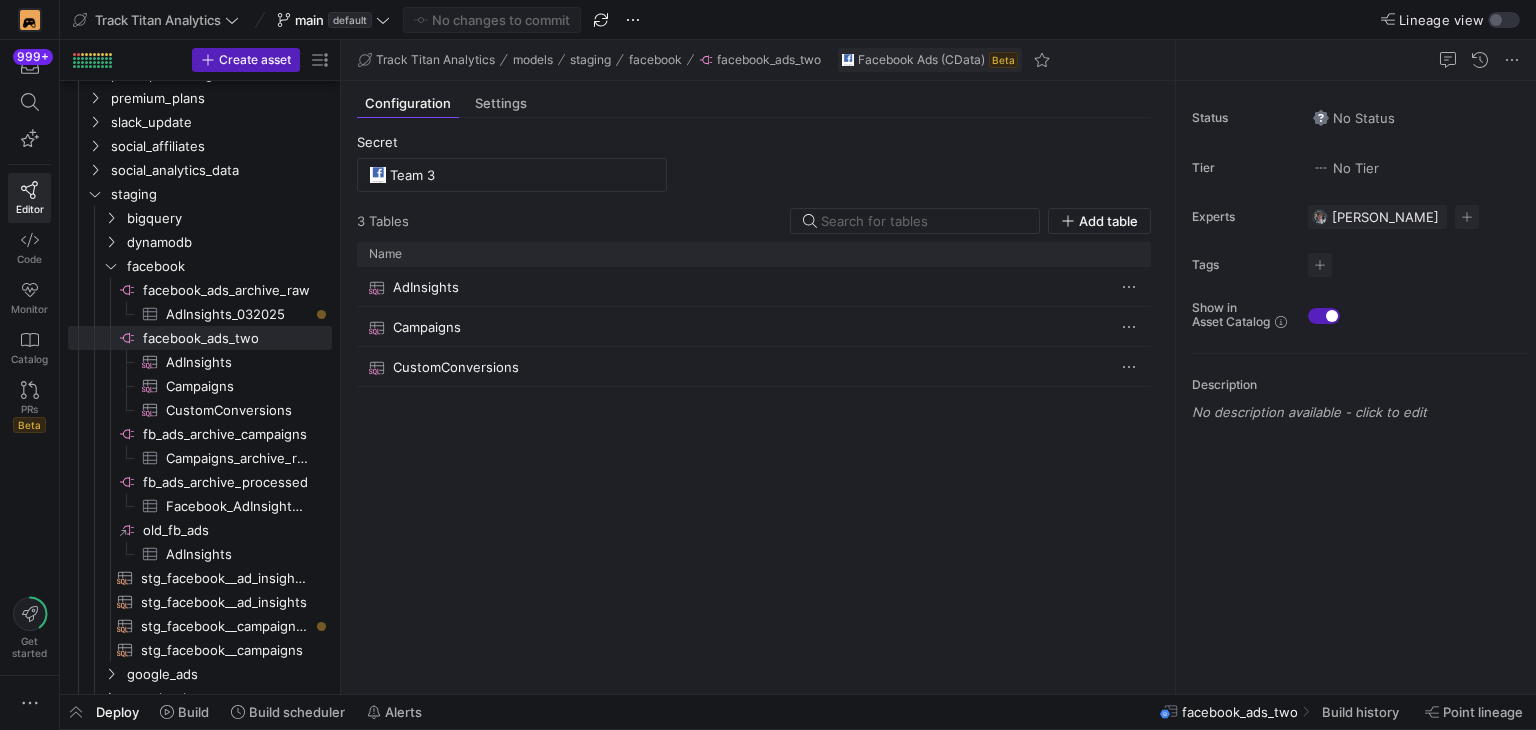 click on "Secret Team 3 3 Table s Add table
Drag here to set row groups Drag here to set column labels
Name" at bounding box center (754, 406) 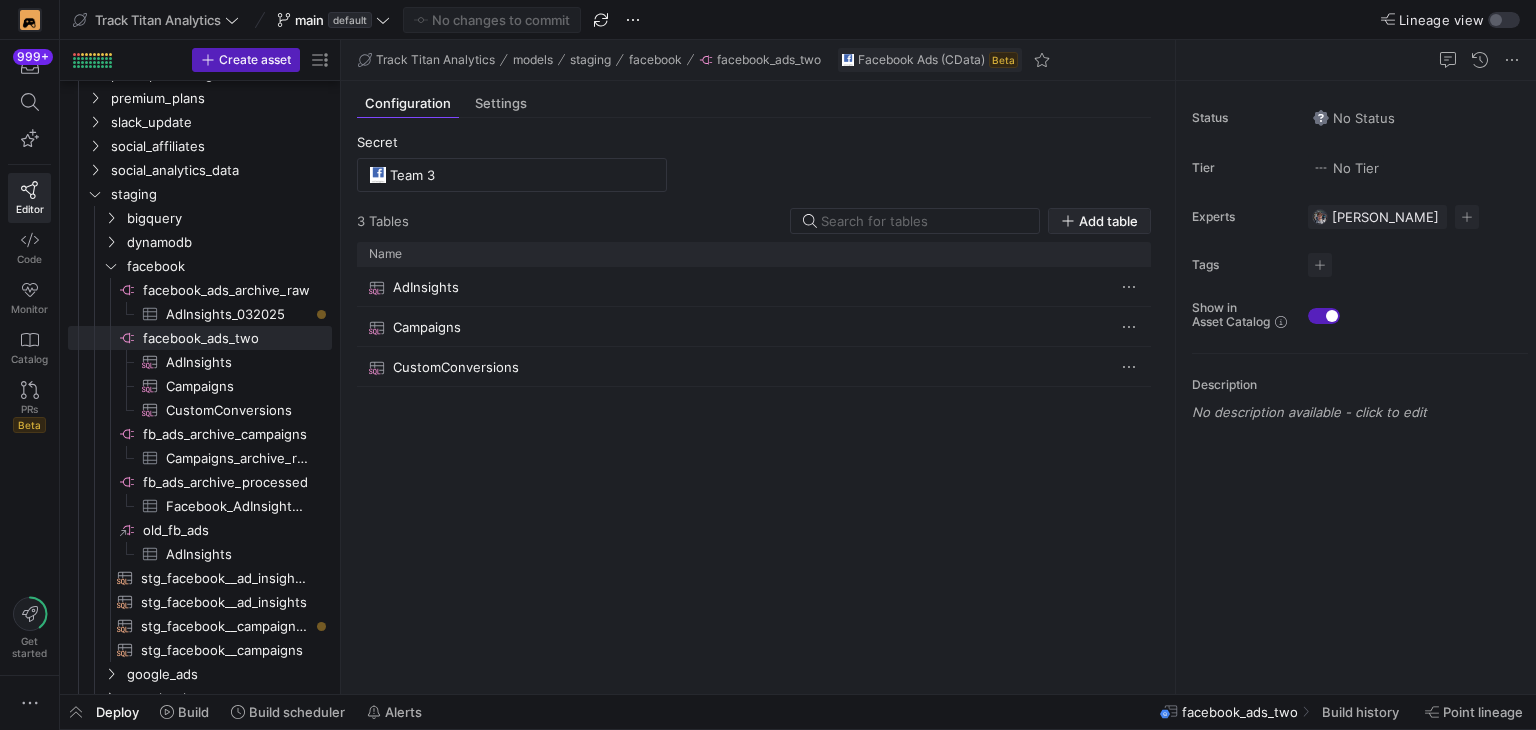 click on "Add table" at bounding box center (1108, 221) 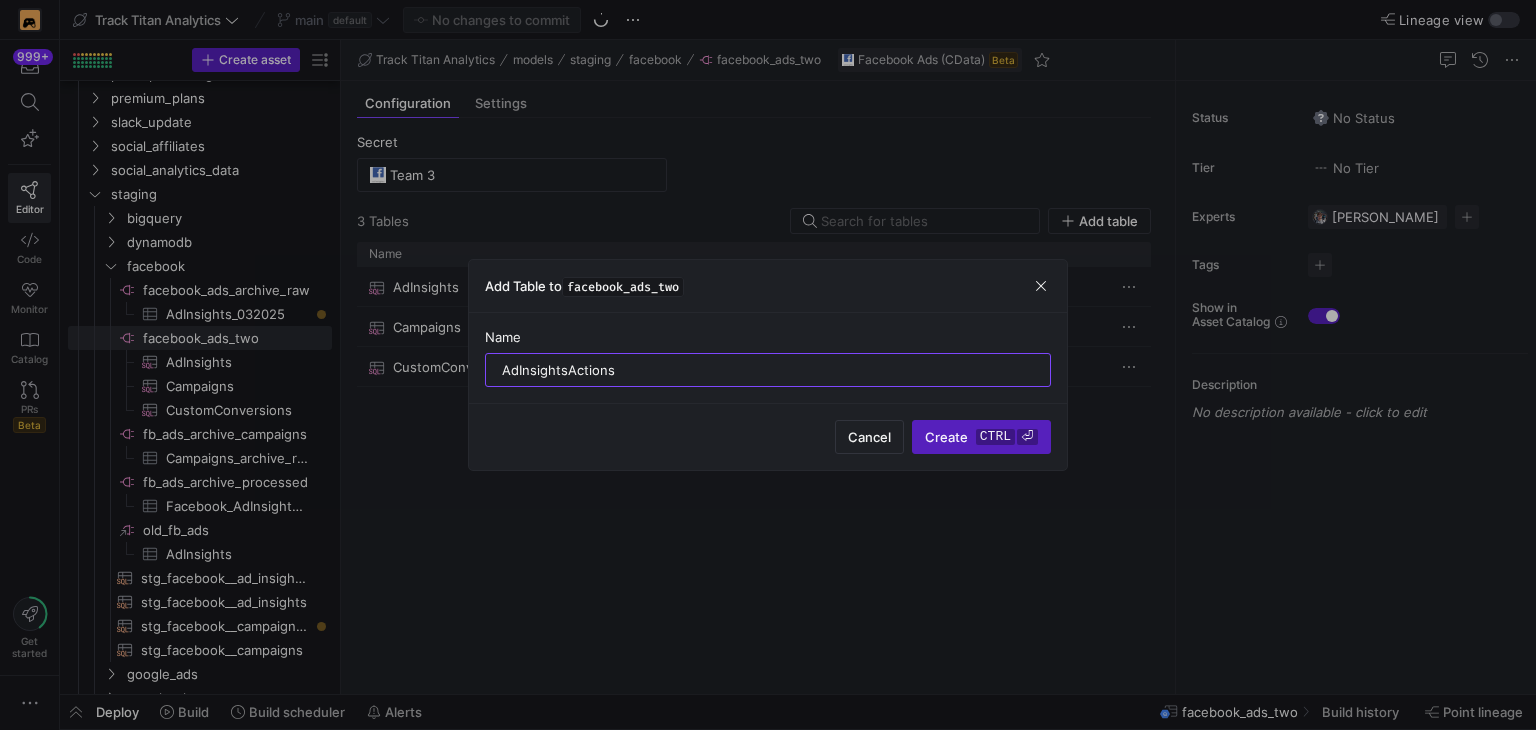 type on "AdInsightsActions" 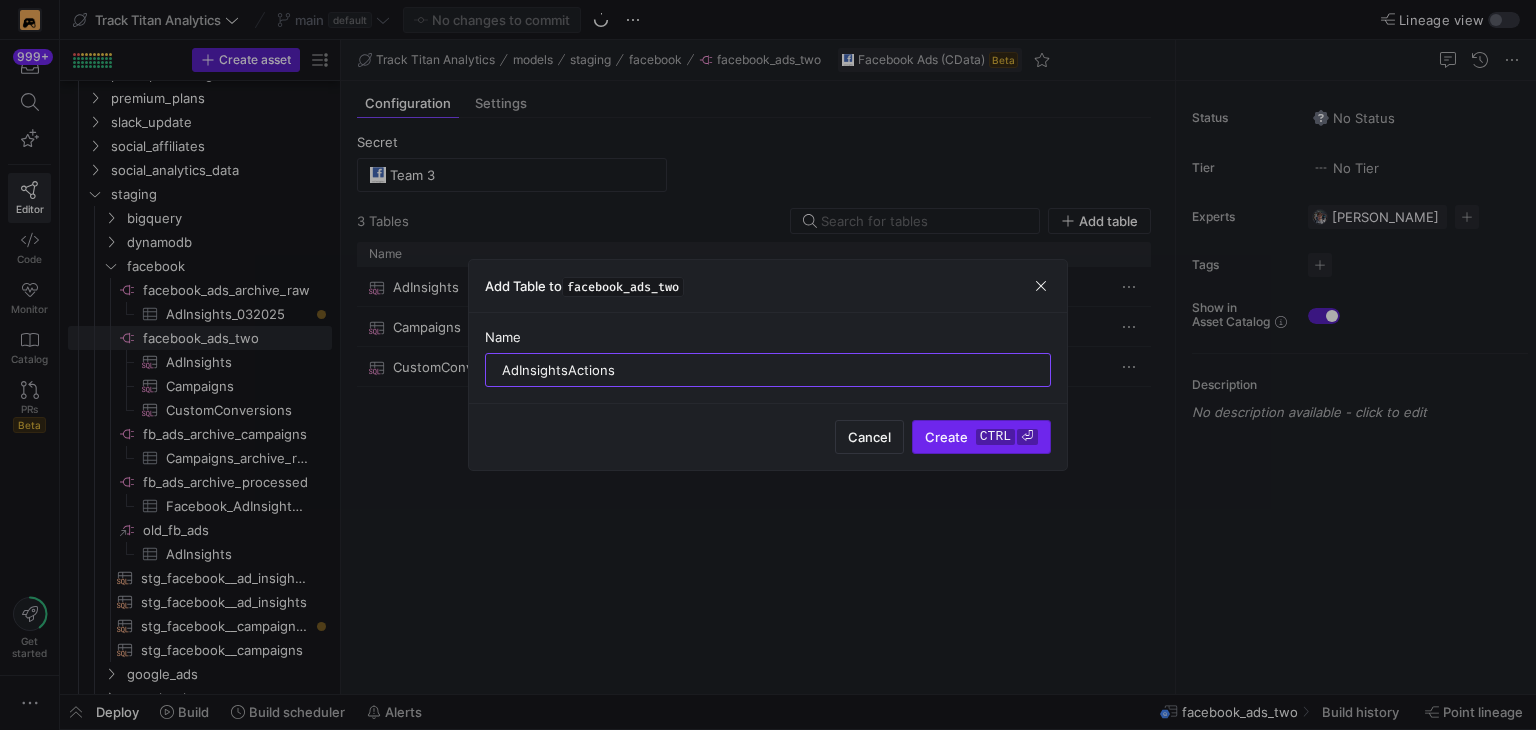 click on "Create  ctrl ⏎" at bounding box center (981, 437) 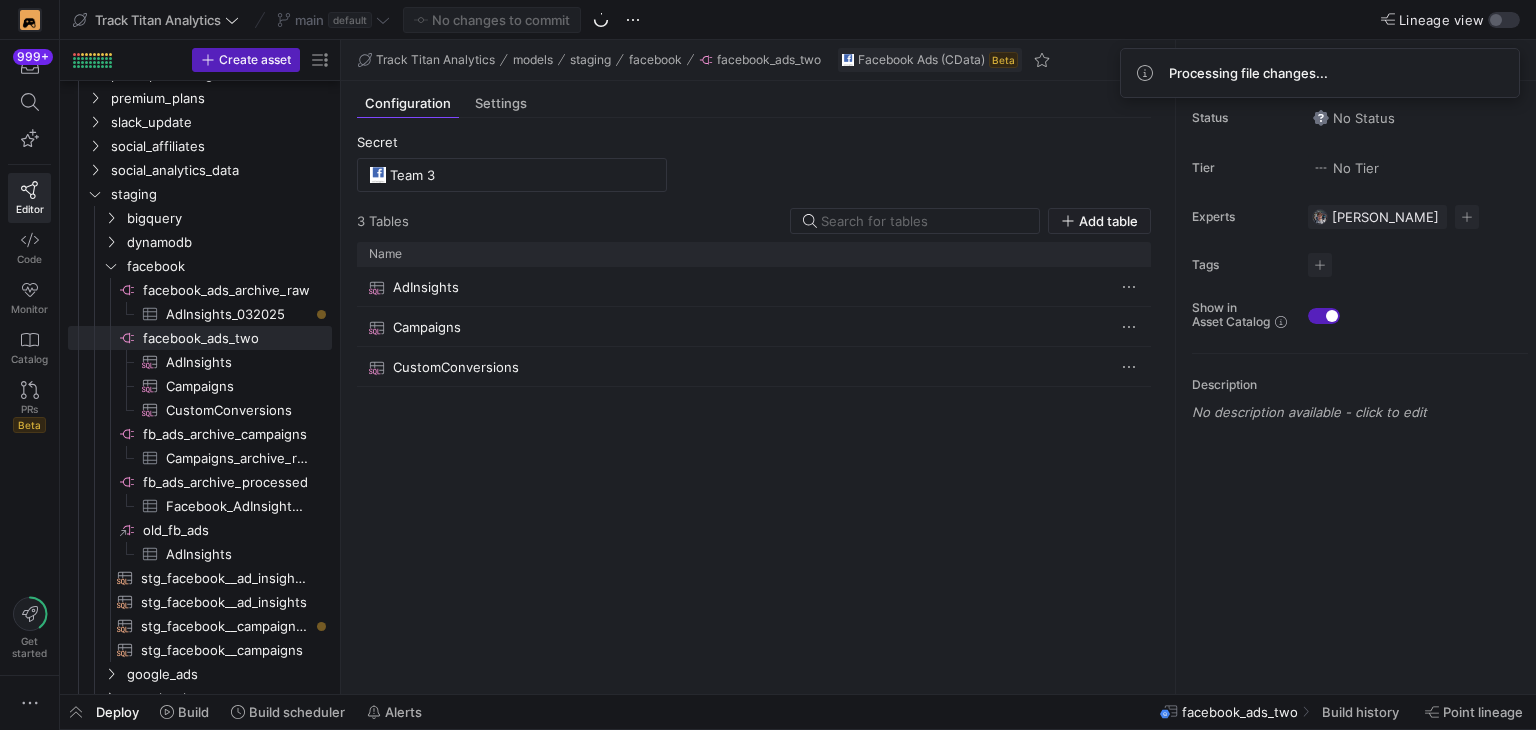 click on "AdInsights
Campaigns
CustomConversions" 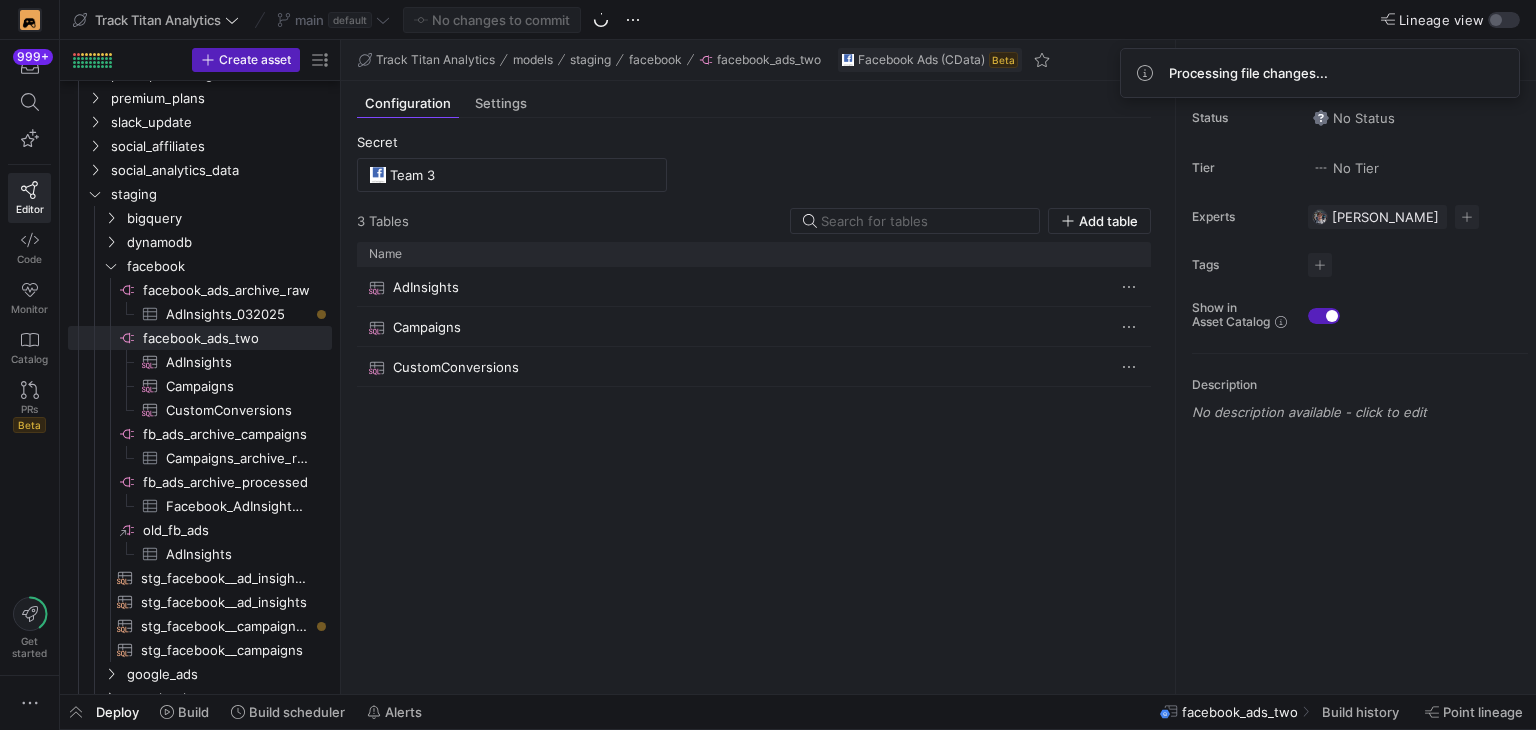 drag, startPoint x: 702, startPoint y: 569, endPoint x: 722, endPoint y: 565, distance: 20.396078 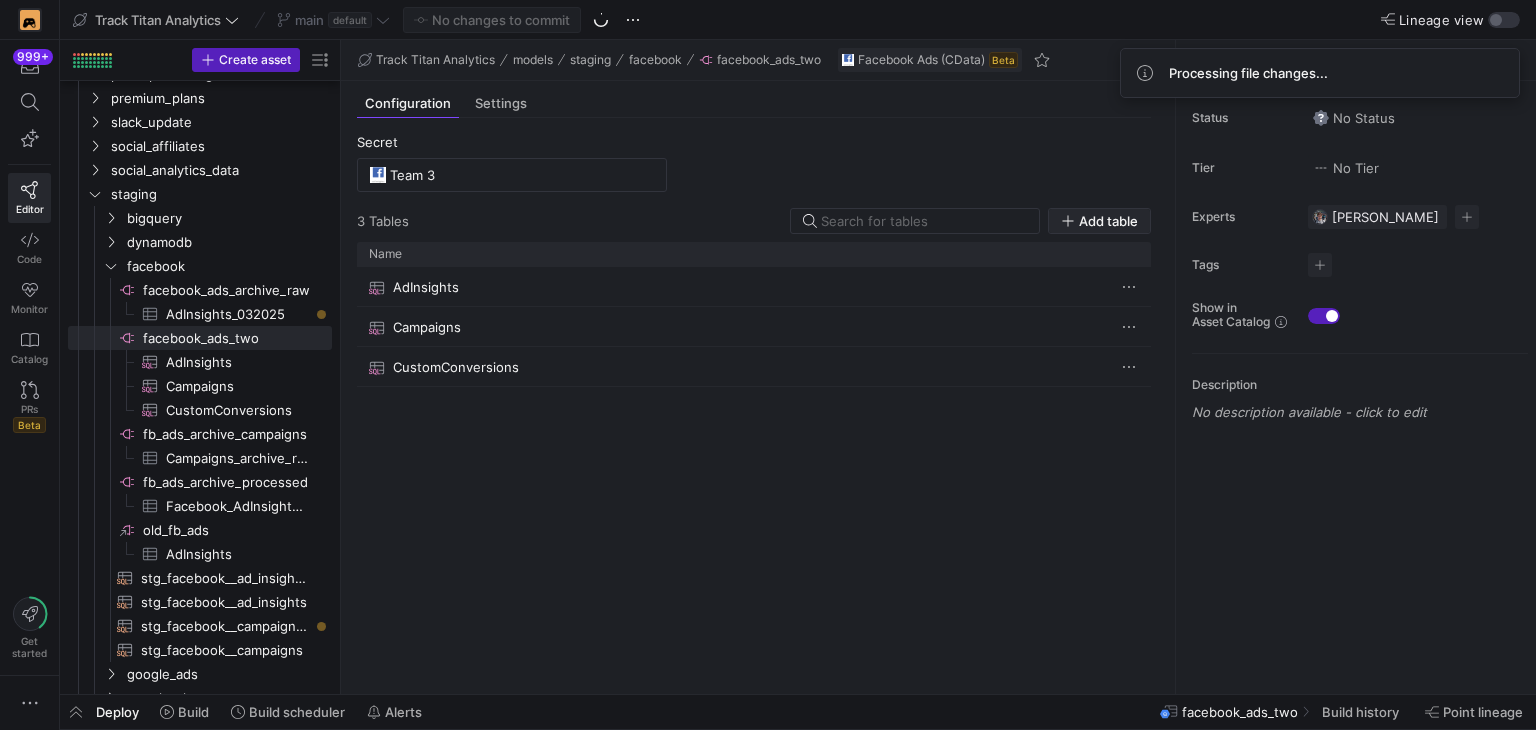 click on "Add table" at bounding box center [1108, 221] 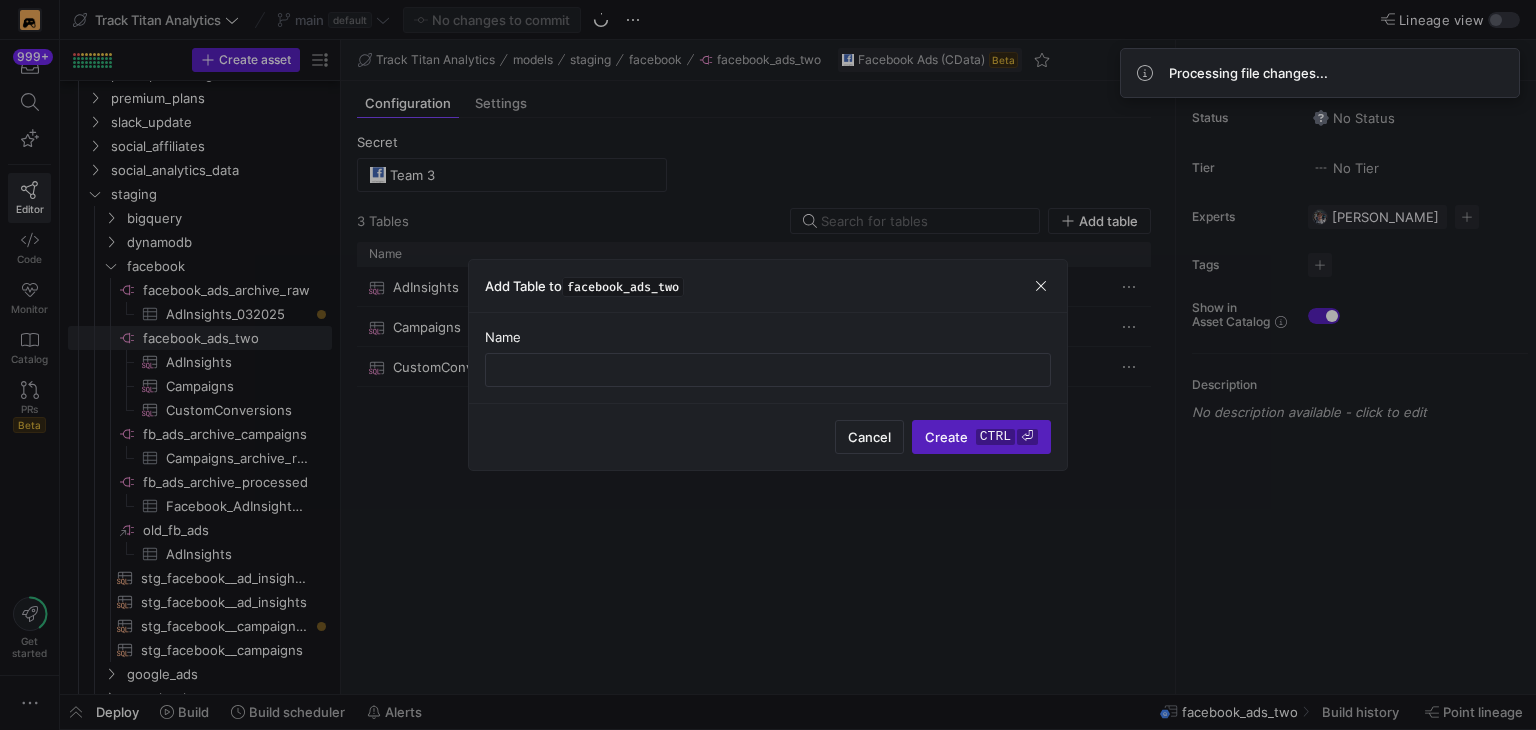 click on "Add Table to  facebook_ads_two" at bounding box center (768, 286) 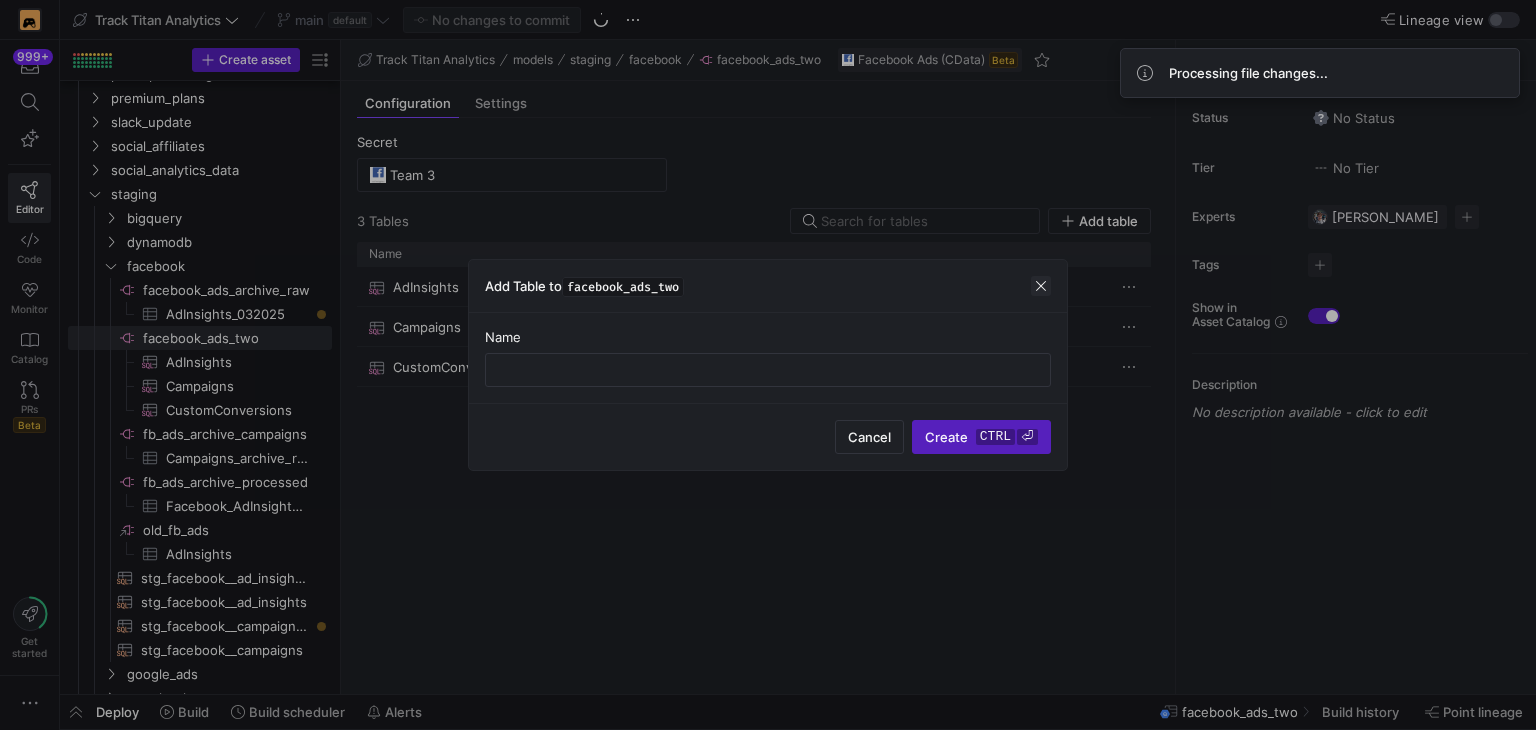 click at bounding box center (1041, 286) 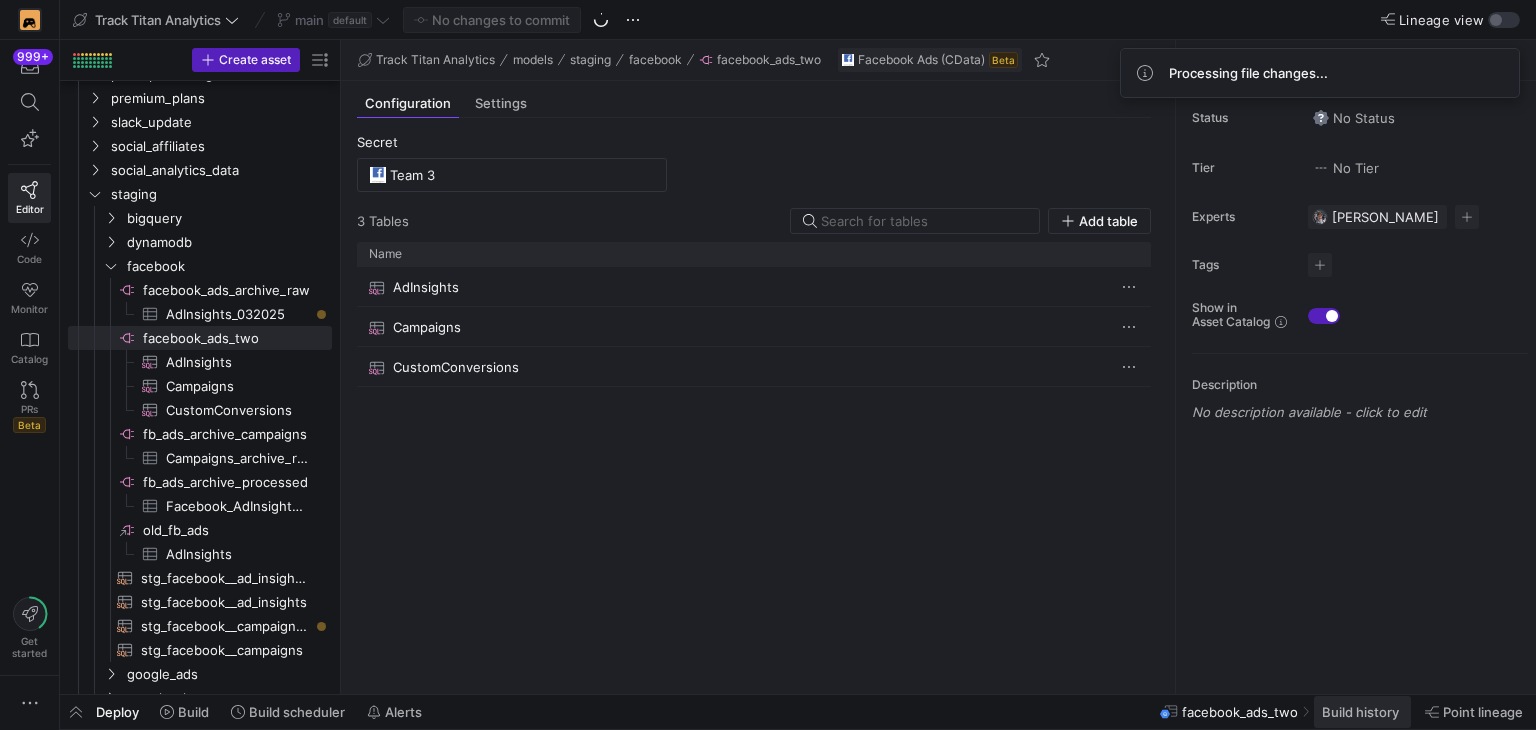 click on "Build history" 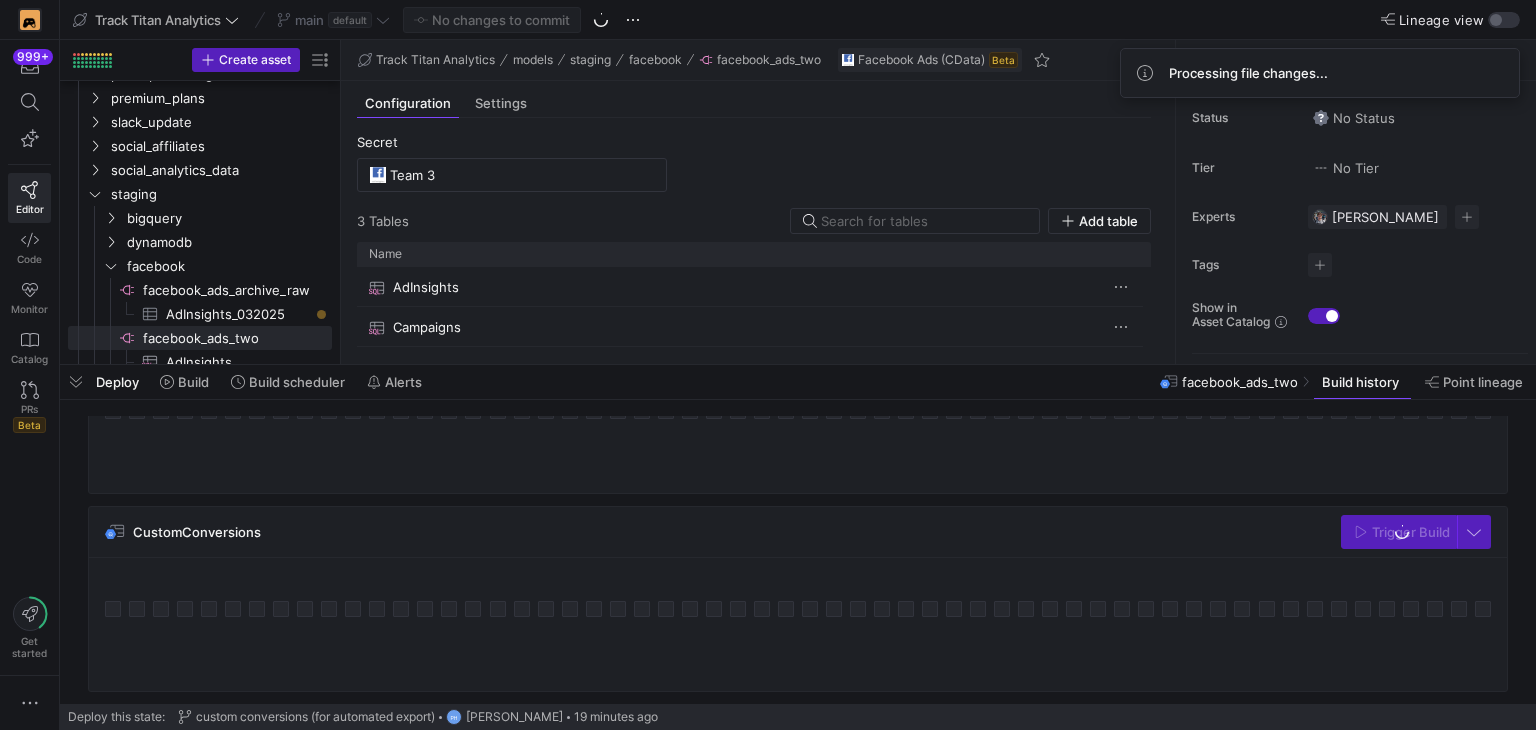 scroll, scrollTop: 0, scrollLeft: 0, axis: both 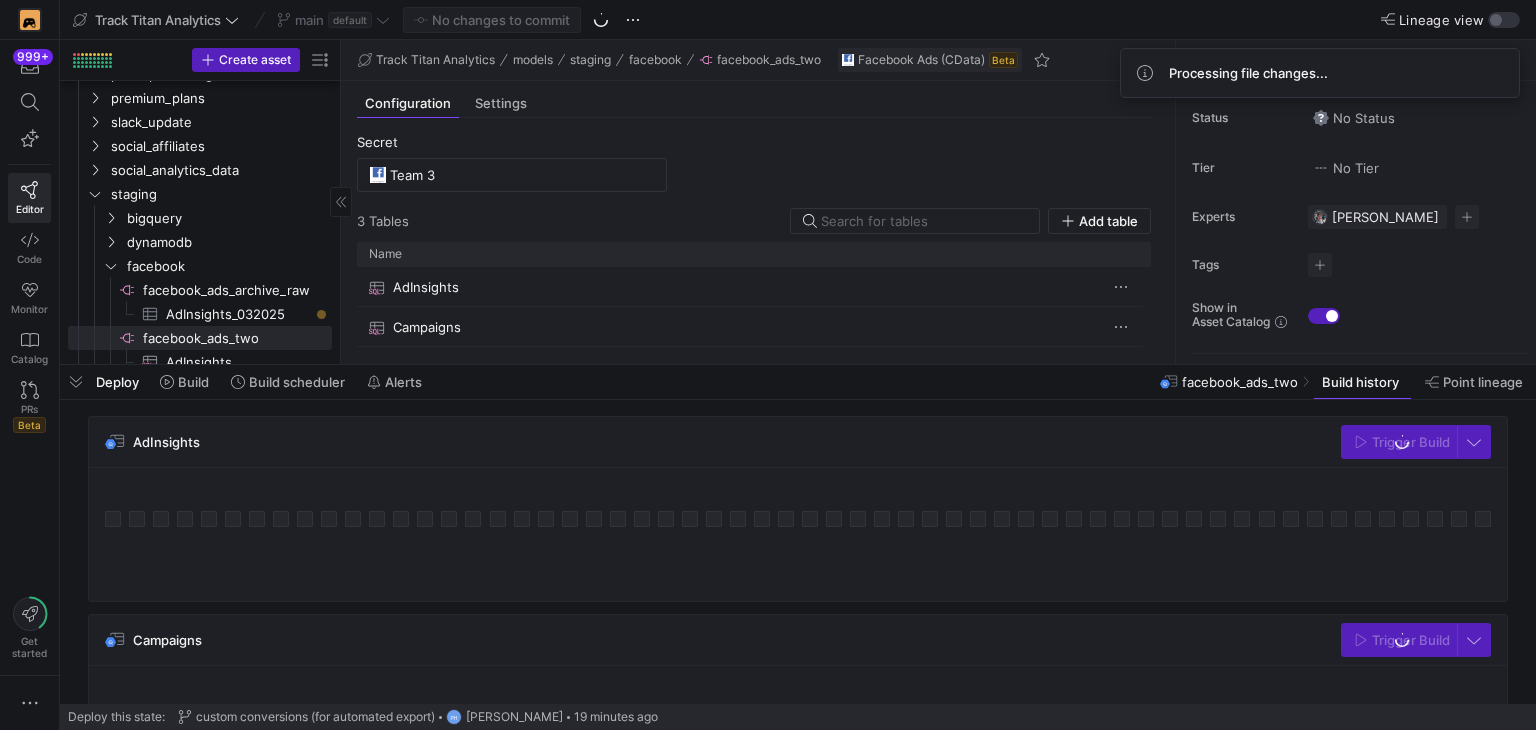 click 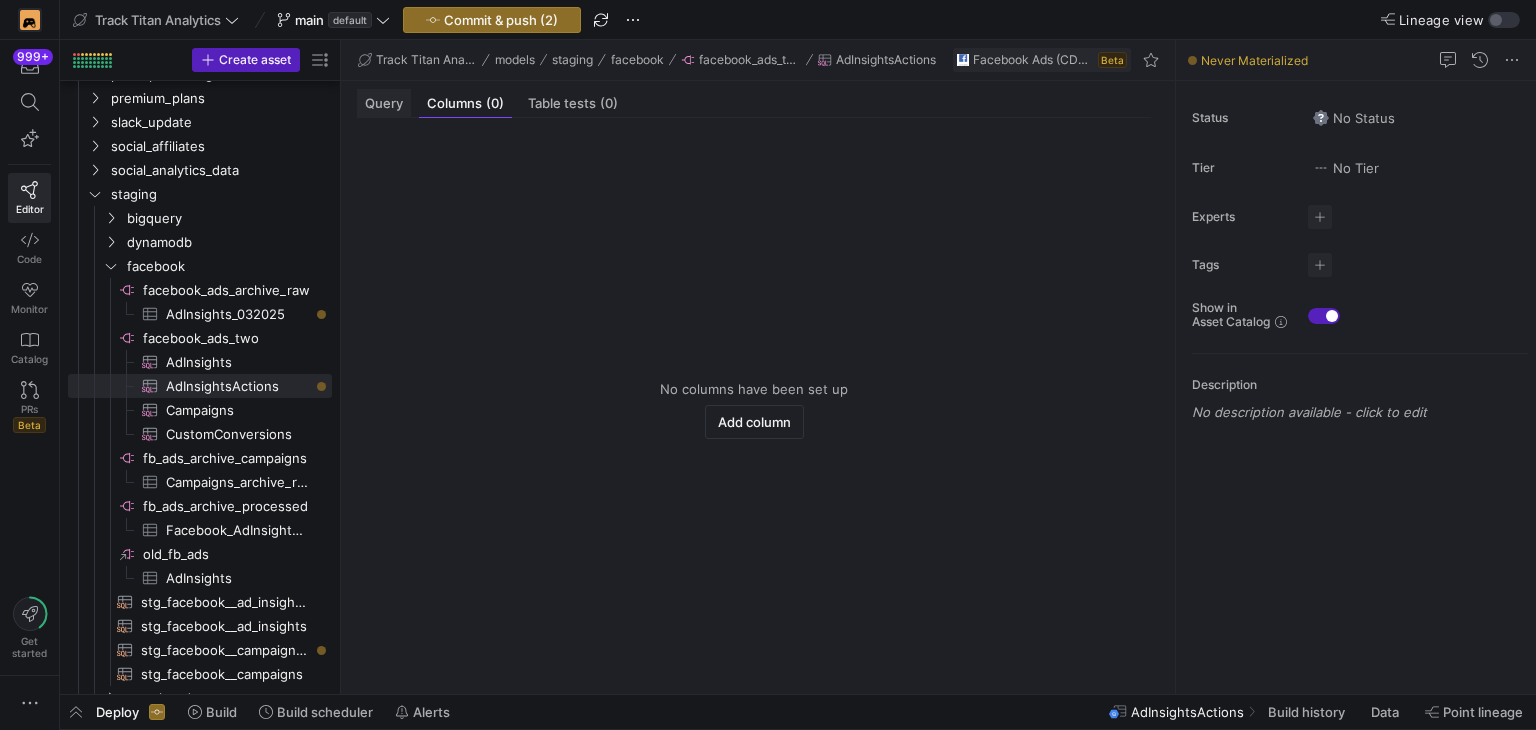 click on "Query" at bounding box center [384, 103] 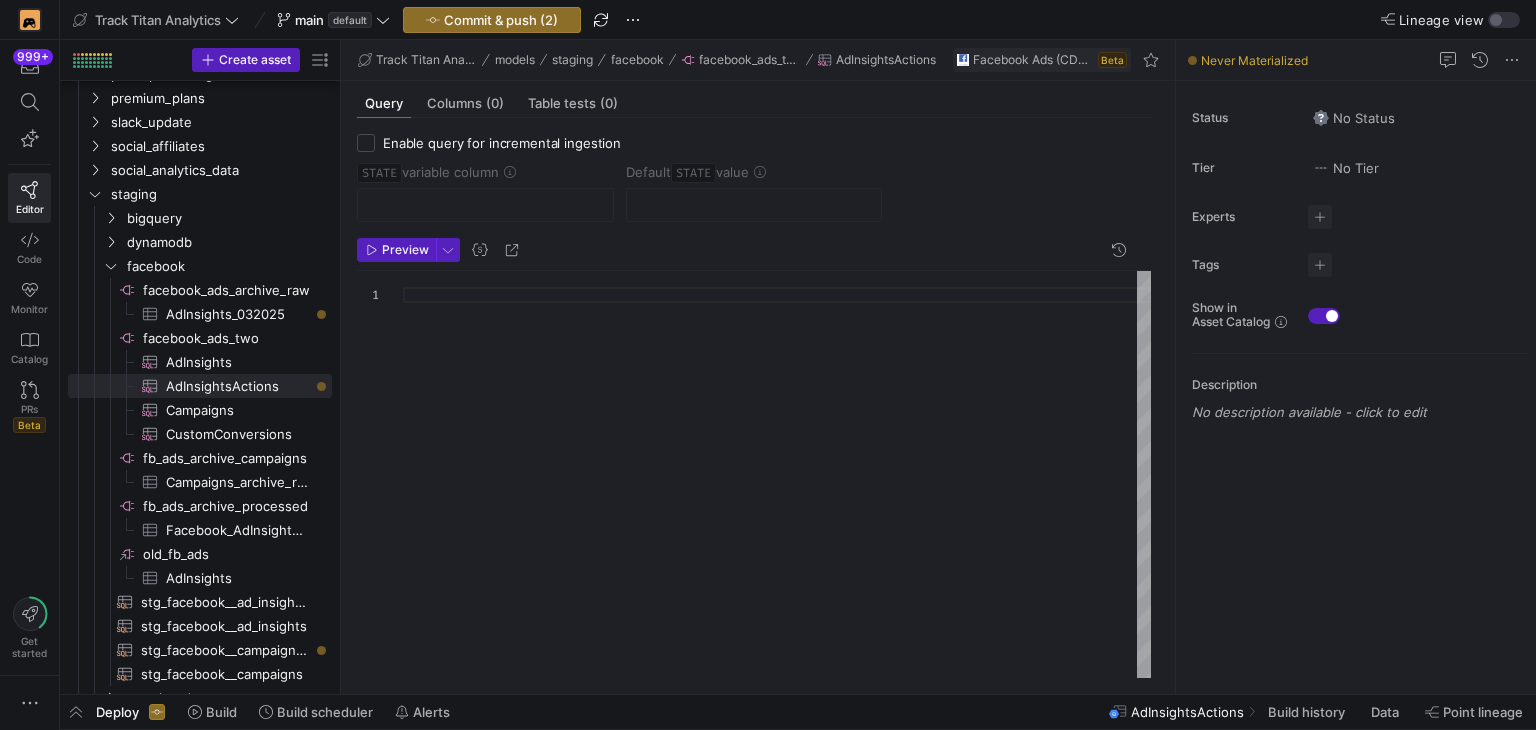 click 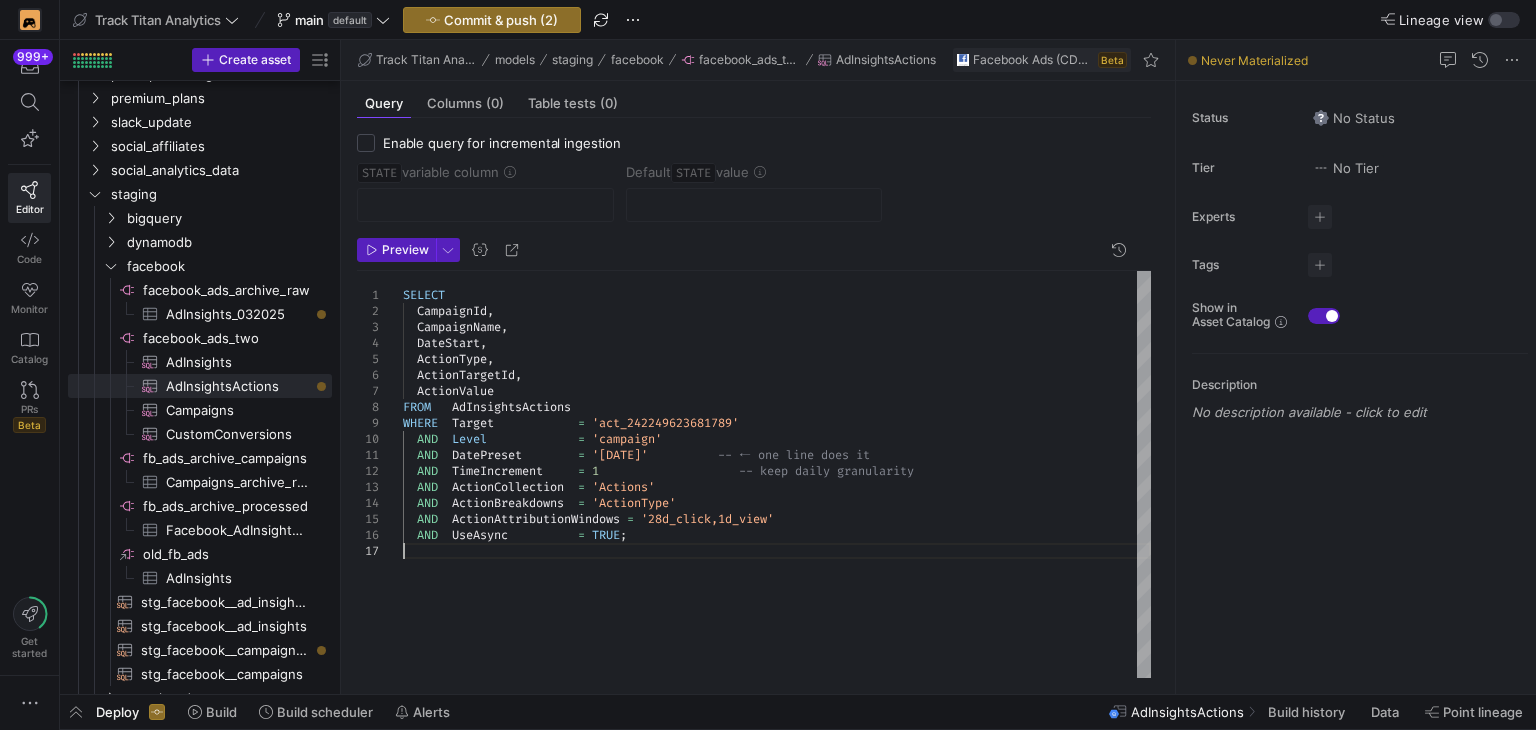 click on "SELECT    CampaignId ,    CampaignName ,    DateStart ,    ActionType ,    ActionTargetId ,    ActionValue FROM     AdInsightsActions WHERE    Target              =   'act_242249623681789'    AND    Level               =   'campaign'    AND    DatePreset          =   '[DATE]'            -- ← one line does it    AND    TimeIncrement       =   1                      -- keep daily granularity    AND    ActionCollection    =   'Actions'    AND    ActionBreakdowns    =   'ActionType'    AND    ActionAttributionWindows   =   '28d_click,1d_view'    AND    UseAsync            =   TRUE ;" 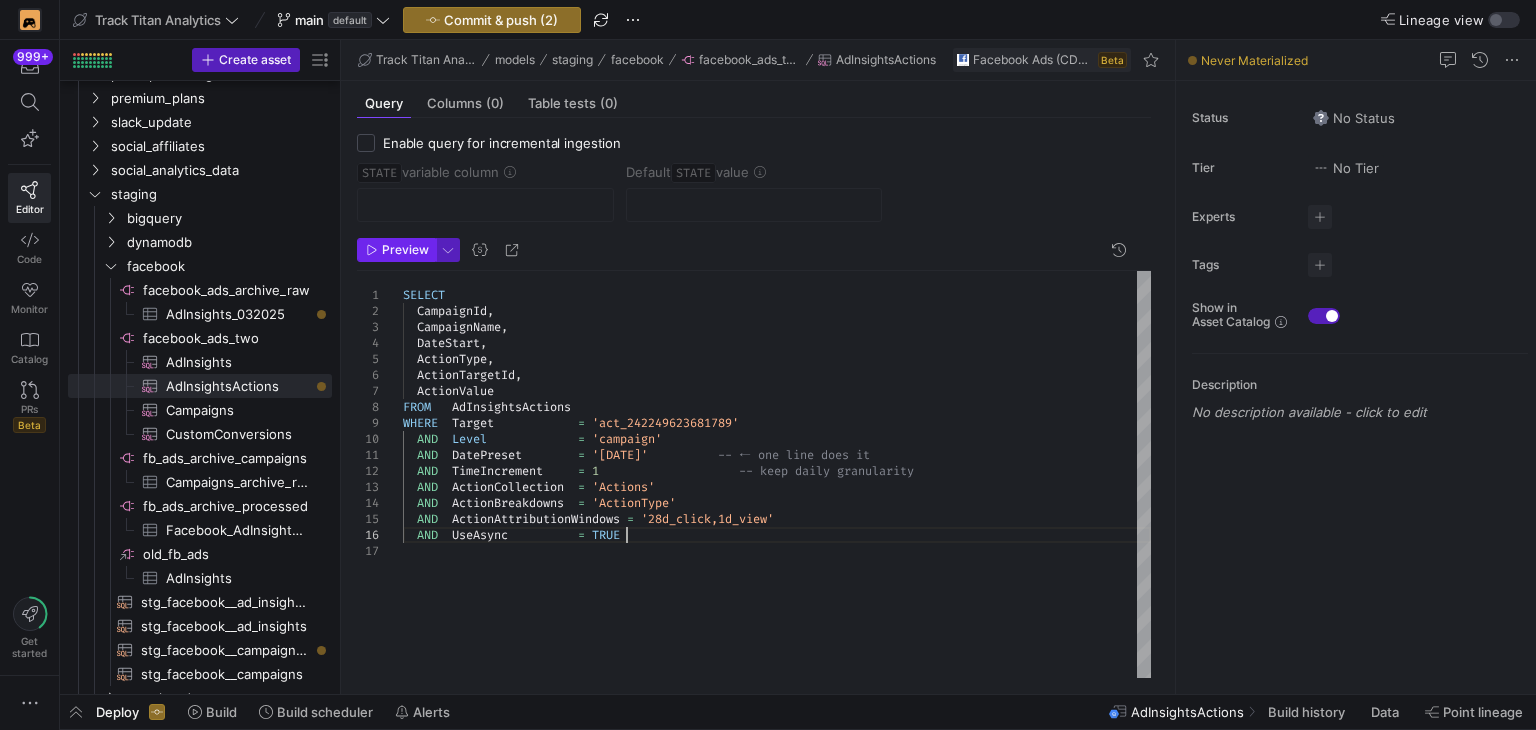 click on "Preview" at bounding box center (405, 250) 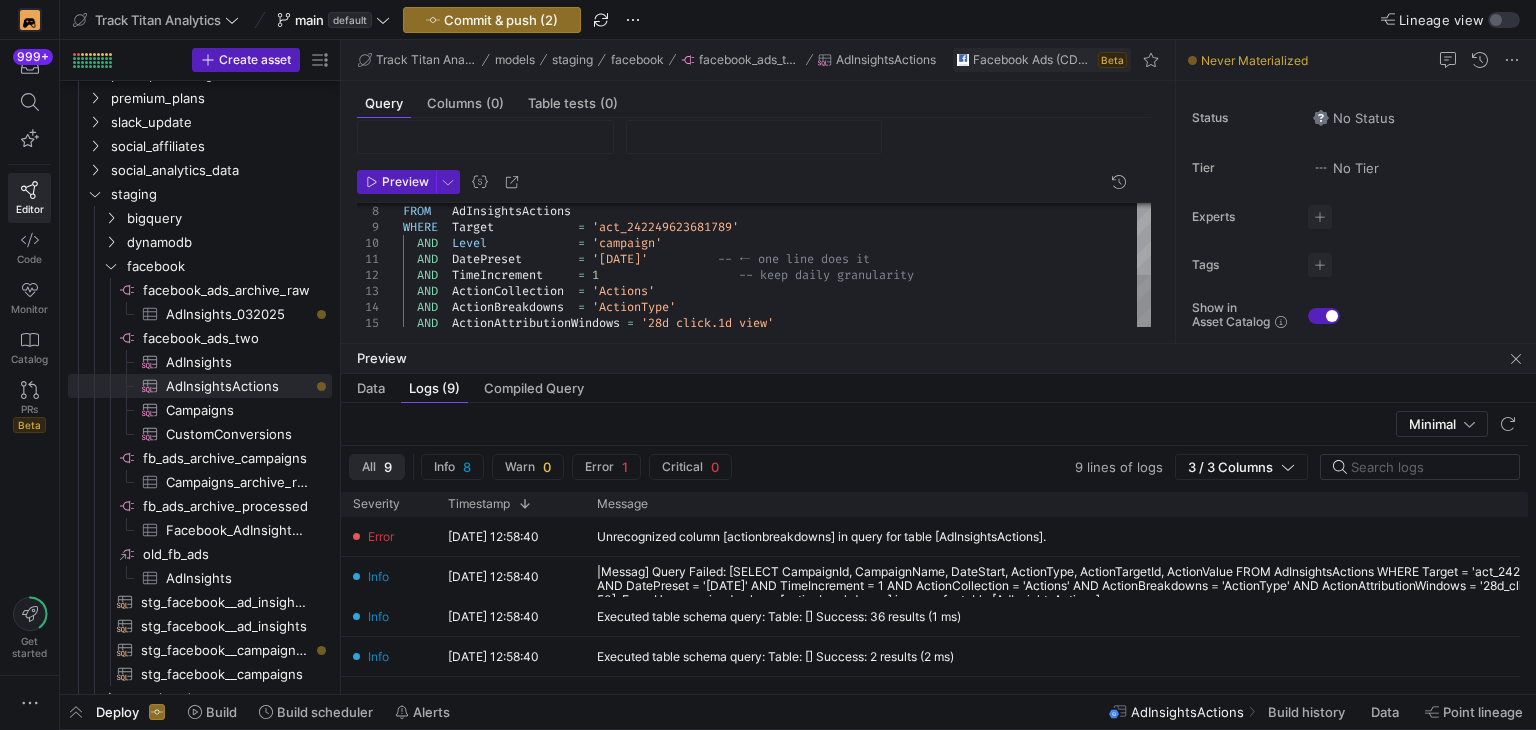 scroll, scrollTop: 104, scrollLeft: 0, axis: vertical 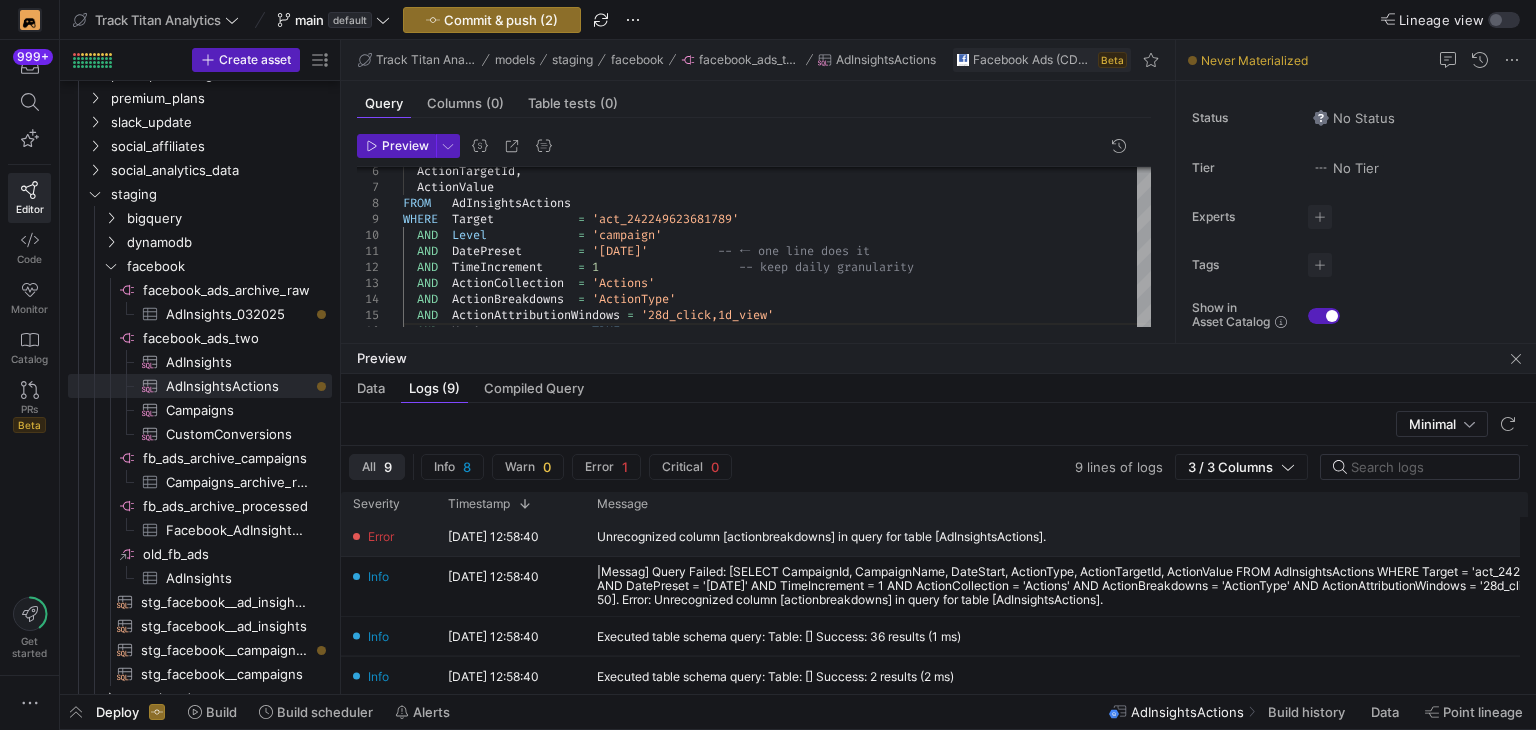 click on "Unrecognized column [actionbreakdowns] in query for table [AdInsightsActions]." at bounding box center [821, 537] 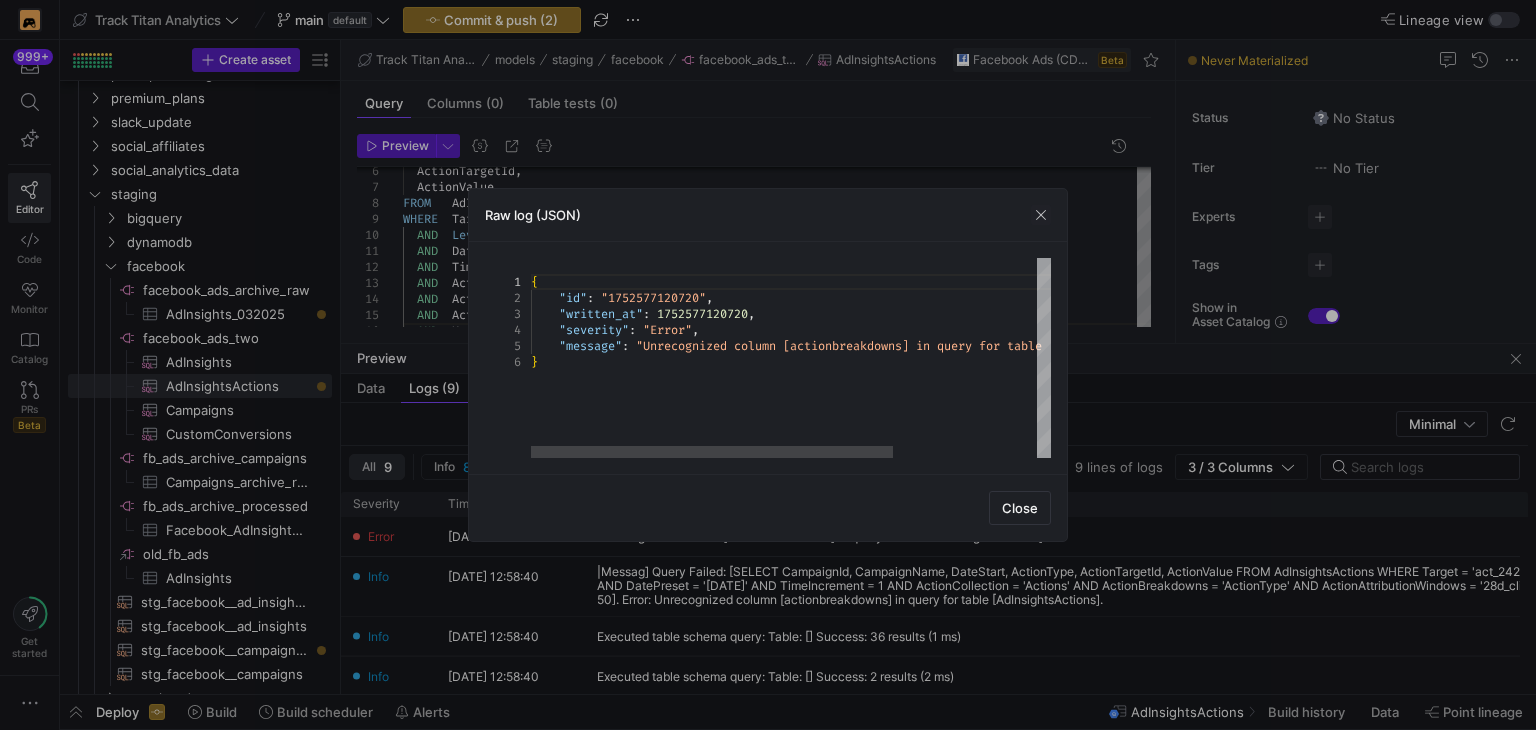 click on "{      "id" :   "1752577120720" ,      "written_at" :   1752577120720 ,      "severity" :   "Error" ,      "message" :   "Unrecognized column [actionbreakdowns] in query f or table [AdInsightsActions]." }" at bounding box center (894, 358) 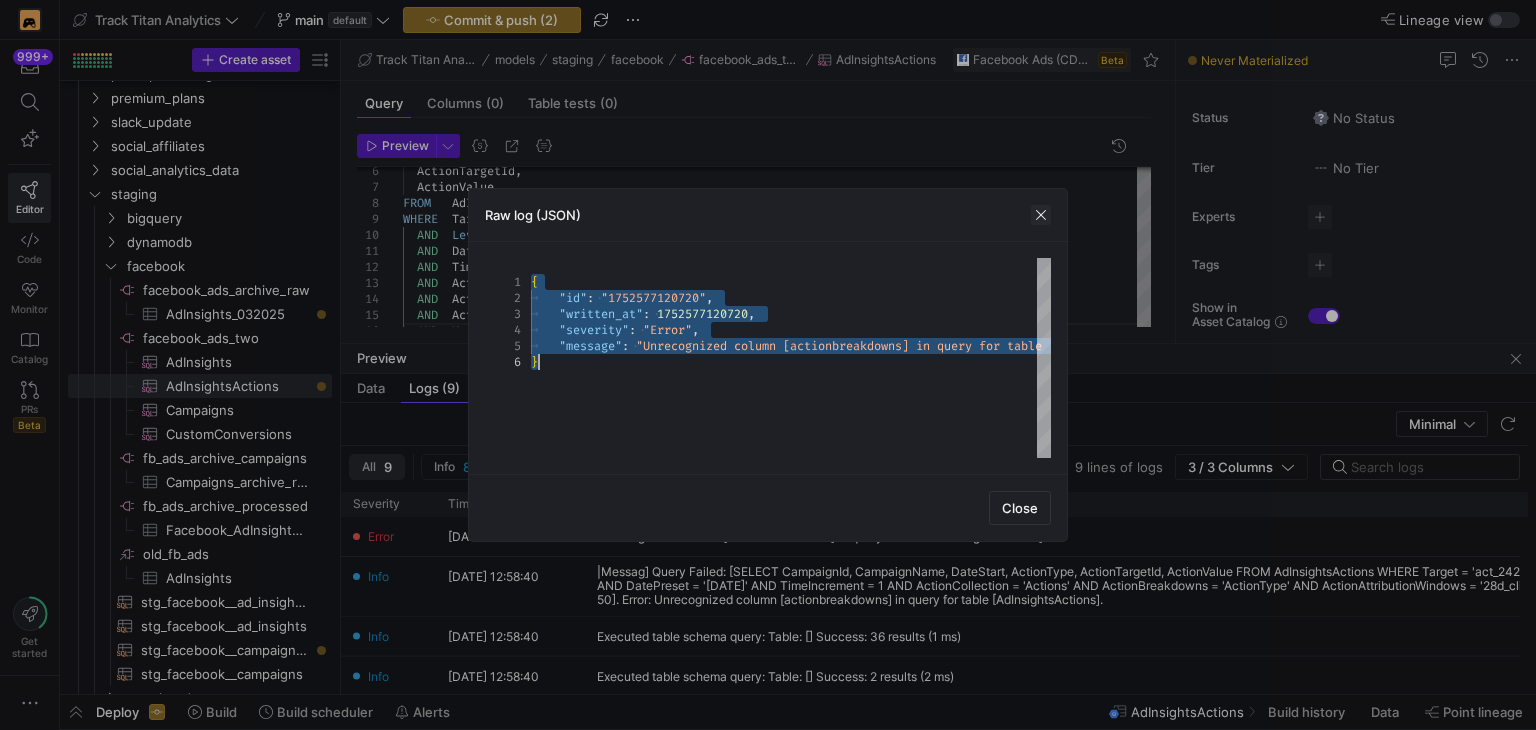click at bounding box center [1041, 215] 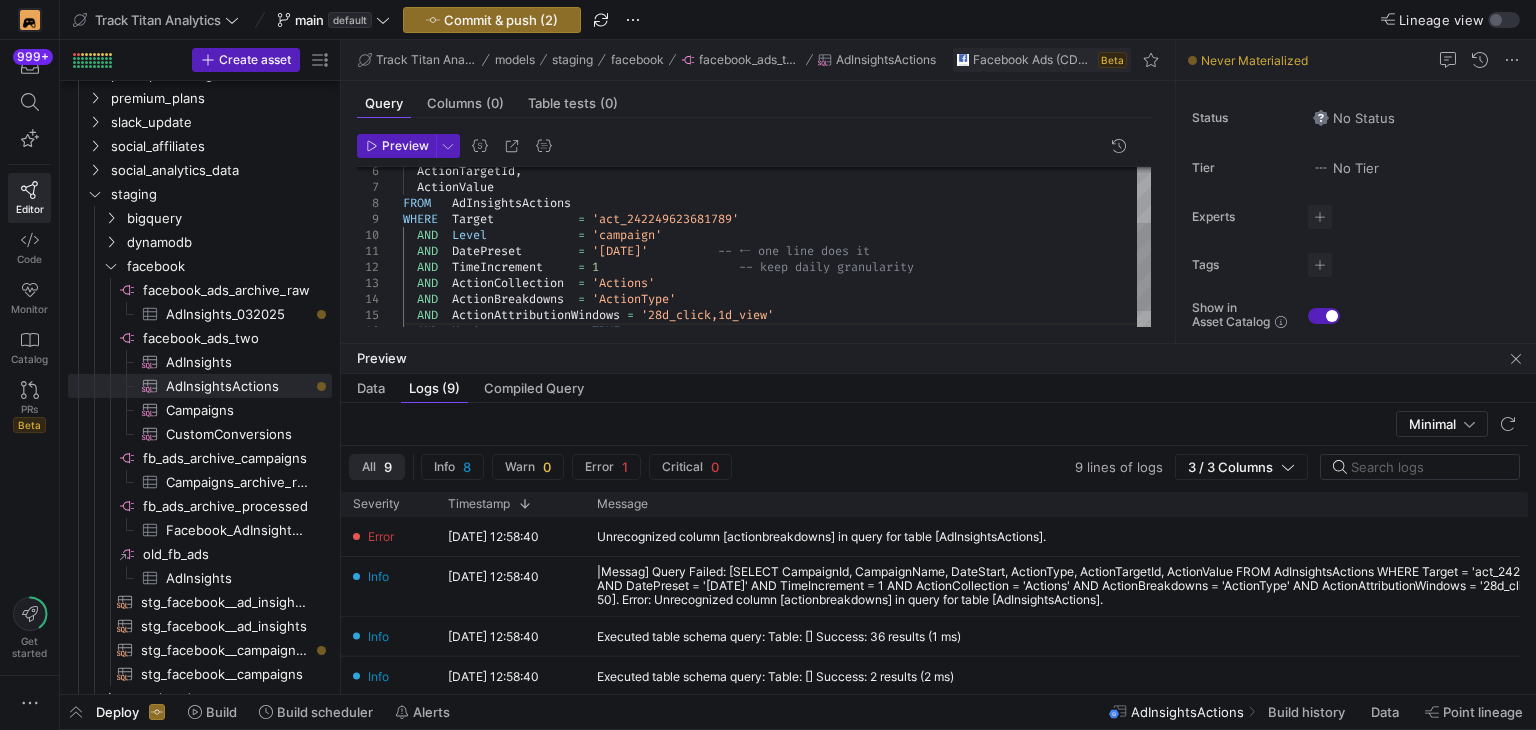 click on "FROM     AdInsightsActions WHERE    Target              =   'act_242249623681789'    ActionTargetId ,    ActionValue    AND    Level               =   'campaign'    AND    DatePreset          =   '[DATE]'            -- ← one line does it    AND    TimeIncrement       =   1                      -- keep daily granularity    AND    ActionCollection    =   'Actions'    AND    ActionBreakdowns    =   'ActionType'    AND    ActionAttributionWindows   =   '28d_click,1d_view'    AND    UseAsync            =   TRUE" 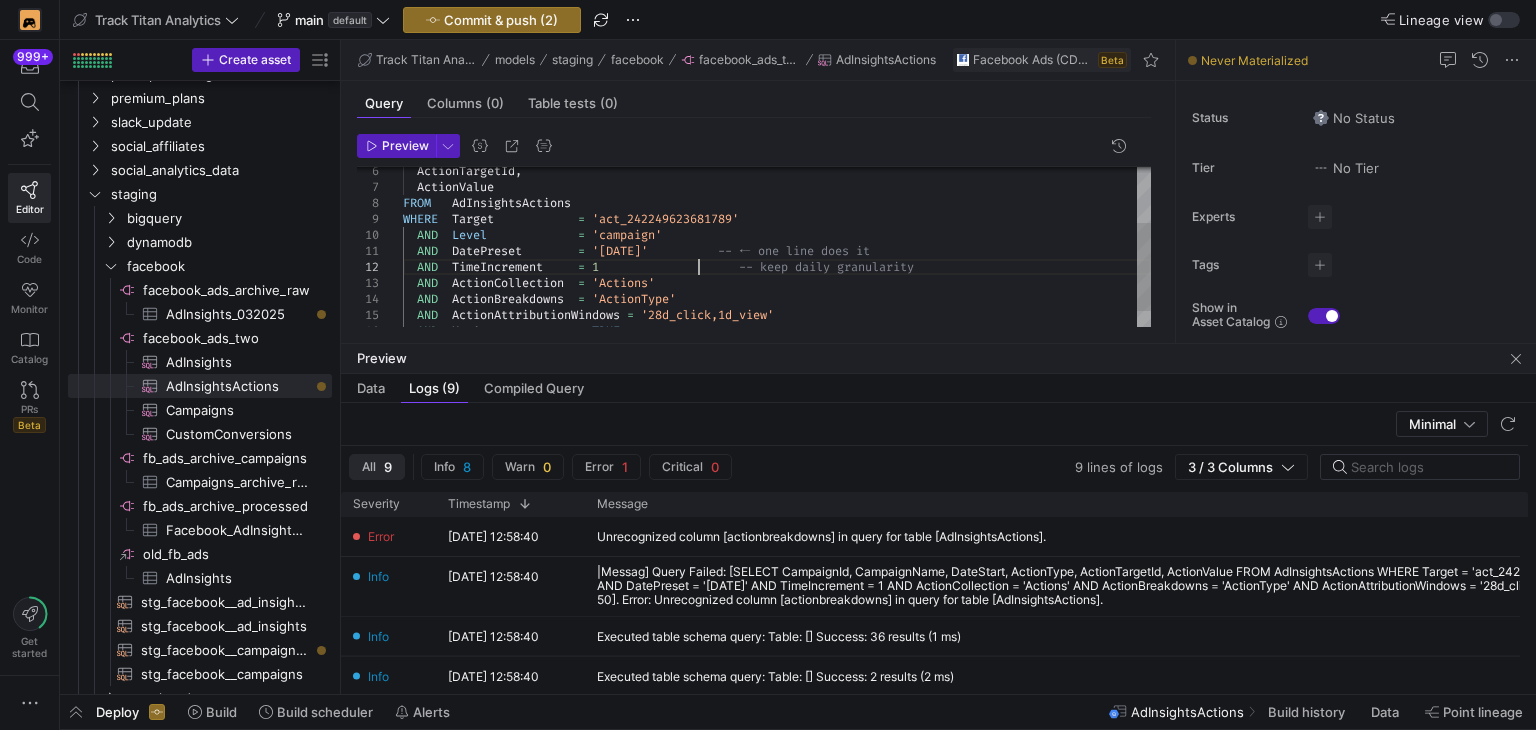 scroll, scrollTop: 0, scrollLeft: 221, axis: horizontal 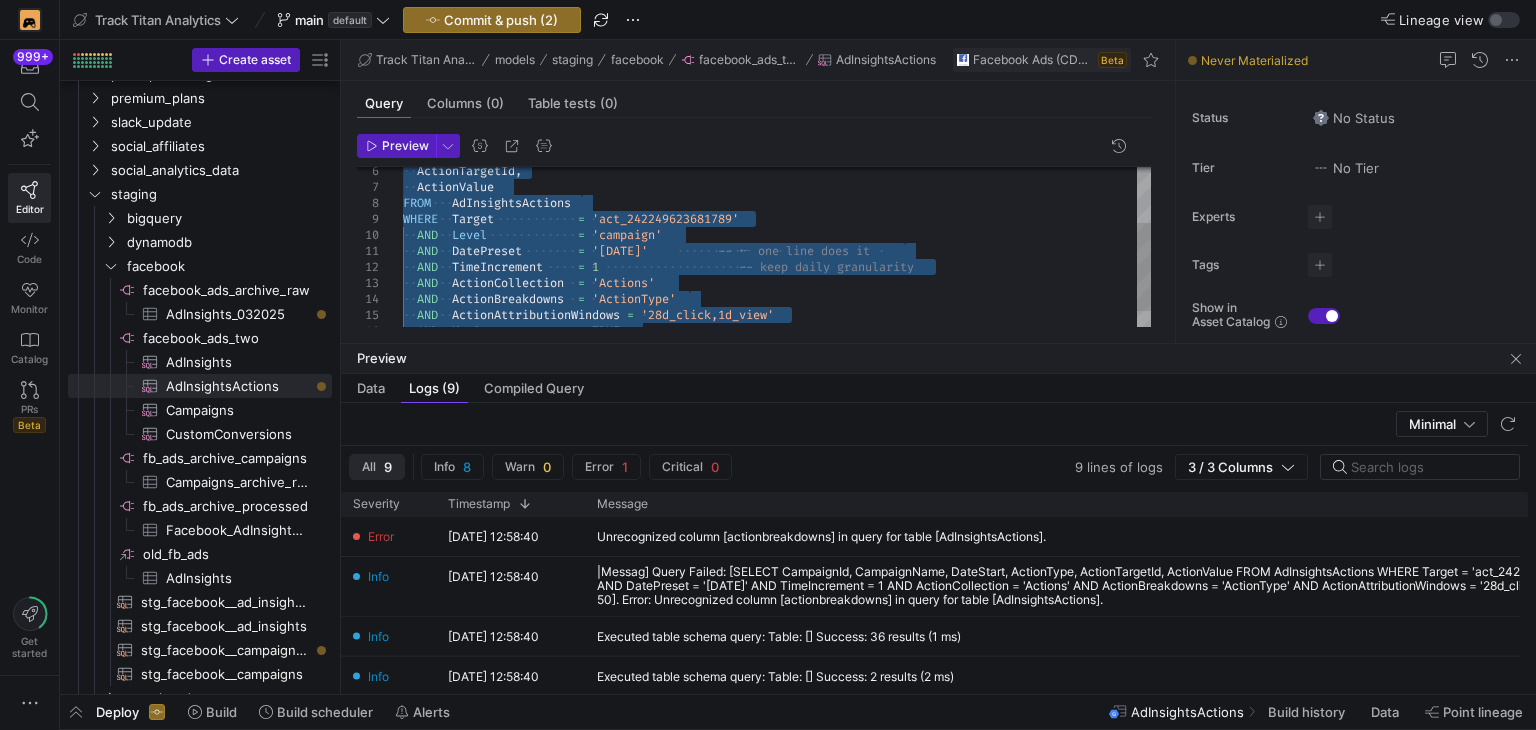 click on "FROM     AdInsightsActions WHERE    Target              =   'act_242249623681789'    ActionTargetId ,    ActionValue    AND    Level               =   'campaign'    AND    DatePreset          =   '[DATE]'            -- ← one line does it    AND    TimeIncrement       =   1                      -- keep daily granularity    AND    ActionCollection    =   'Actions'    AND    ActionBreakdowns    =   'ActionType'    AND    ActionAttributionWindows   =   '28d_click,1d_view'    AND    UseAsync            =   TRUE" 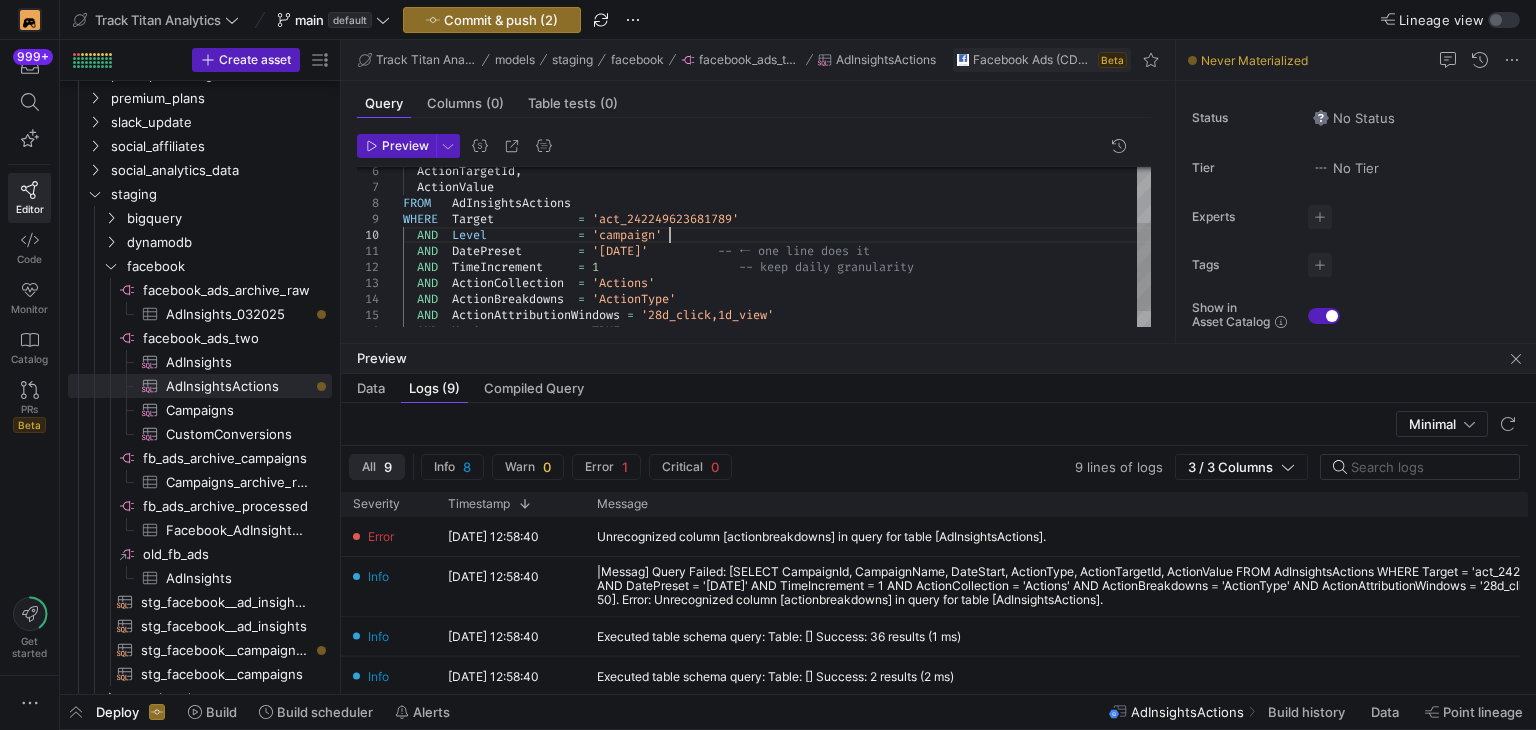 type on "SELECT
CampaignId,
CampaignName,
DateStart,
ActionType,
ActionTargetId,
ActionValue
FROM   AdInsightsActions
WHERE  Target            = 'act_242249623681789'
AND  Level             = 'campaign'
AND  DatePreset        = '[DATE]'          -- ← one line does it
AND  TimeIncrement     = 1                    -- keep daily granularity
AND  ActionCollection  = 'Actions'
AND  ActionBreakdowns  = 'ActionType'
AND  ActionAttributionWindows = '28d_click,1d_view'
AND  UseAsync          = TRUE" 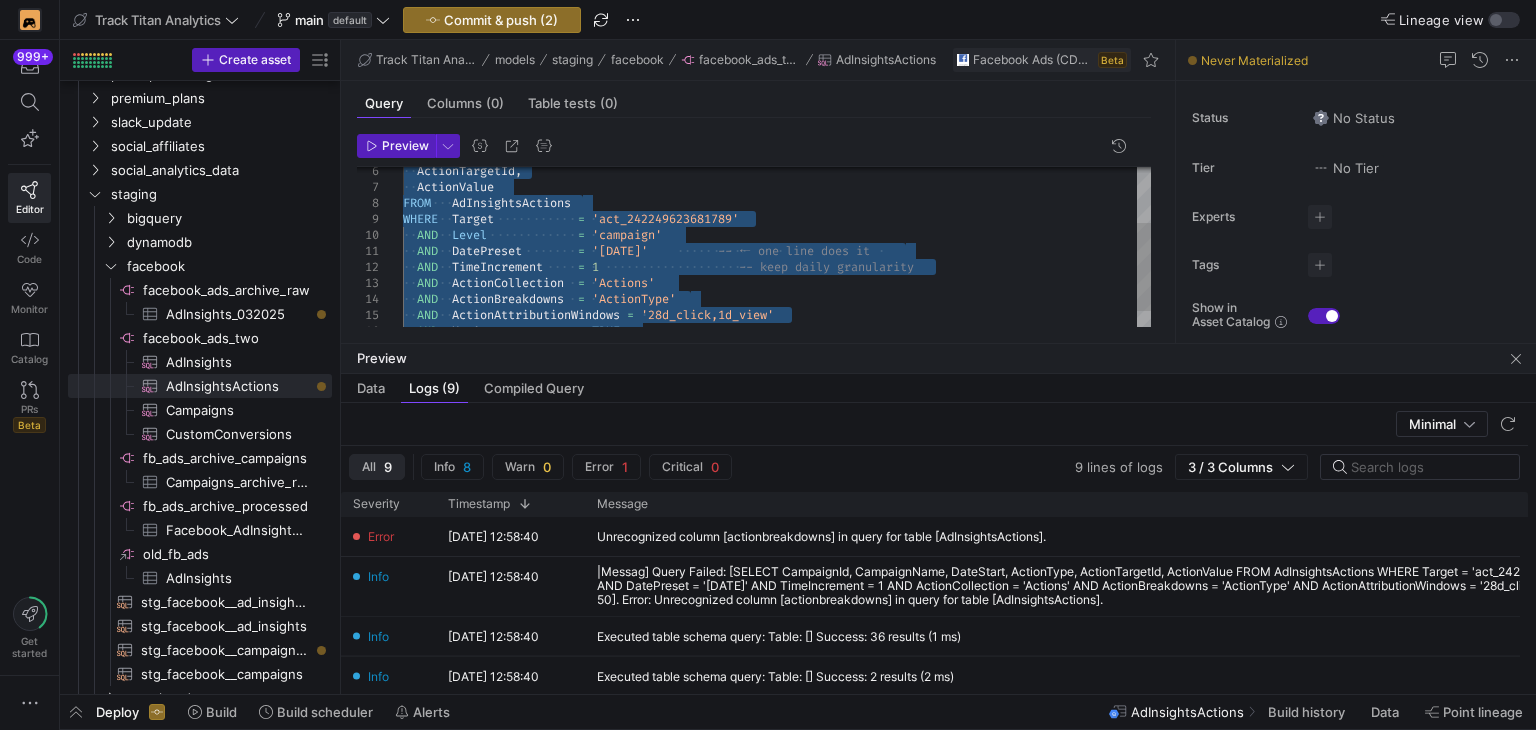 scroll, scrollTop: 0, scrollLeft: 0, axis: both 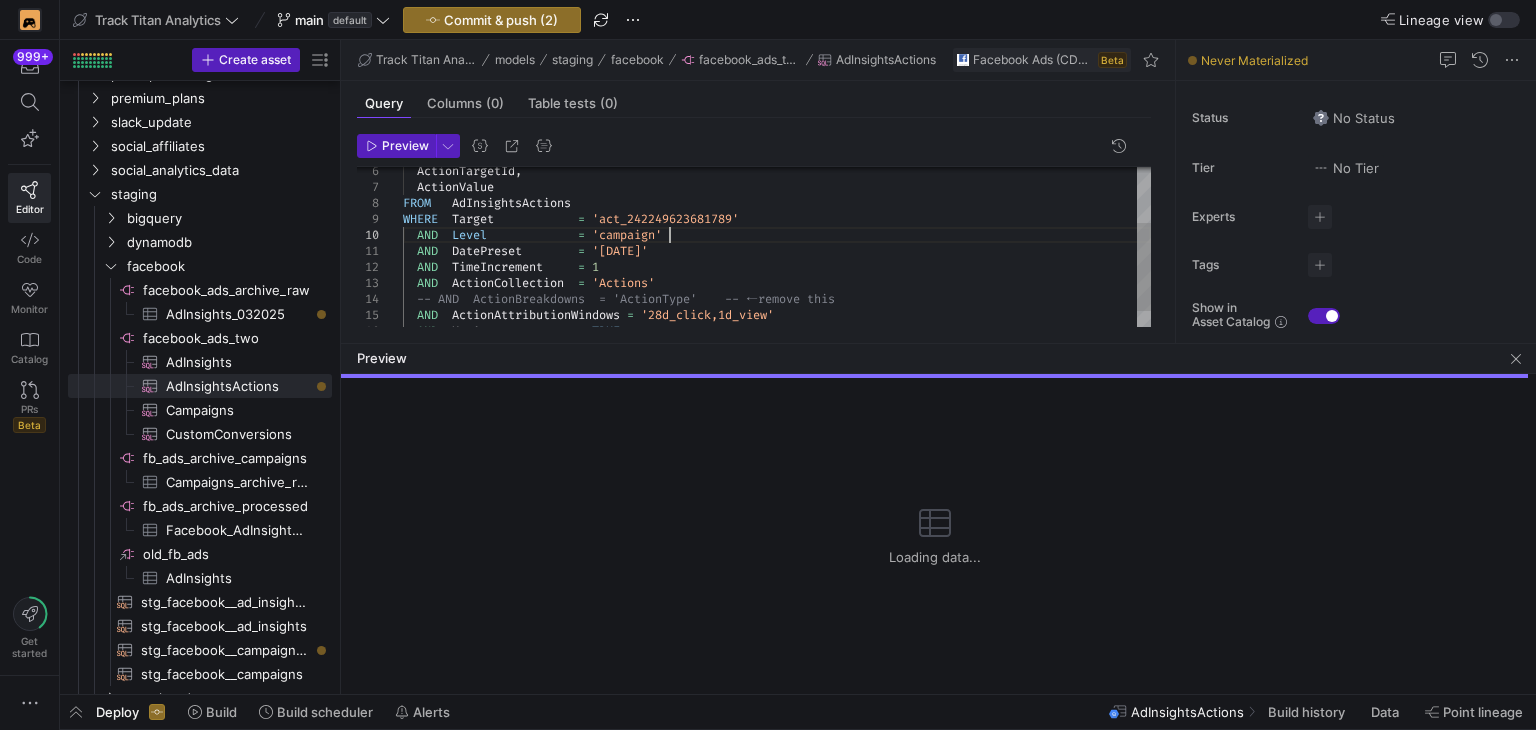 click on "FROM     AdInsightsActions WHERE    Target              =   'act_242249623681789'    ActionTargetId ,    ActionValue    AND    Level               =   'campaign'    AND    DatePreset          =   '[DATE]'    AND    TimeIncrement       =   1    AND    ActionCollection    =   'Actions'    -- AND  ActionBreakdowns  = 'ActionType'    -- ←  remove this    AND    ActionAttributionWindows   =   '28d_click,1d_view'    AND    UseAsync            =   TRUE ;" 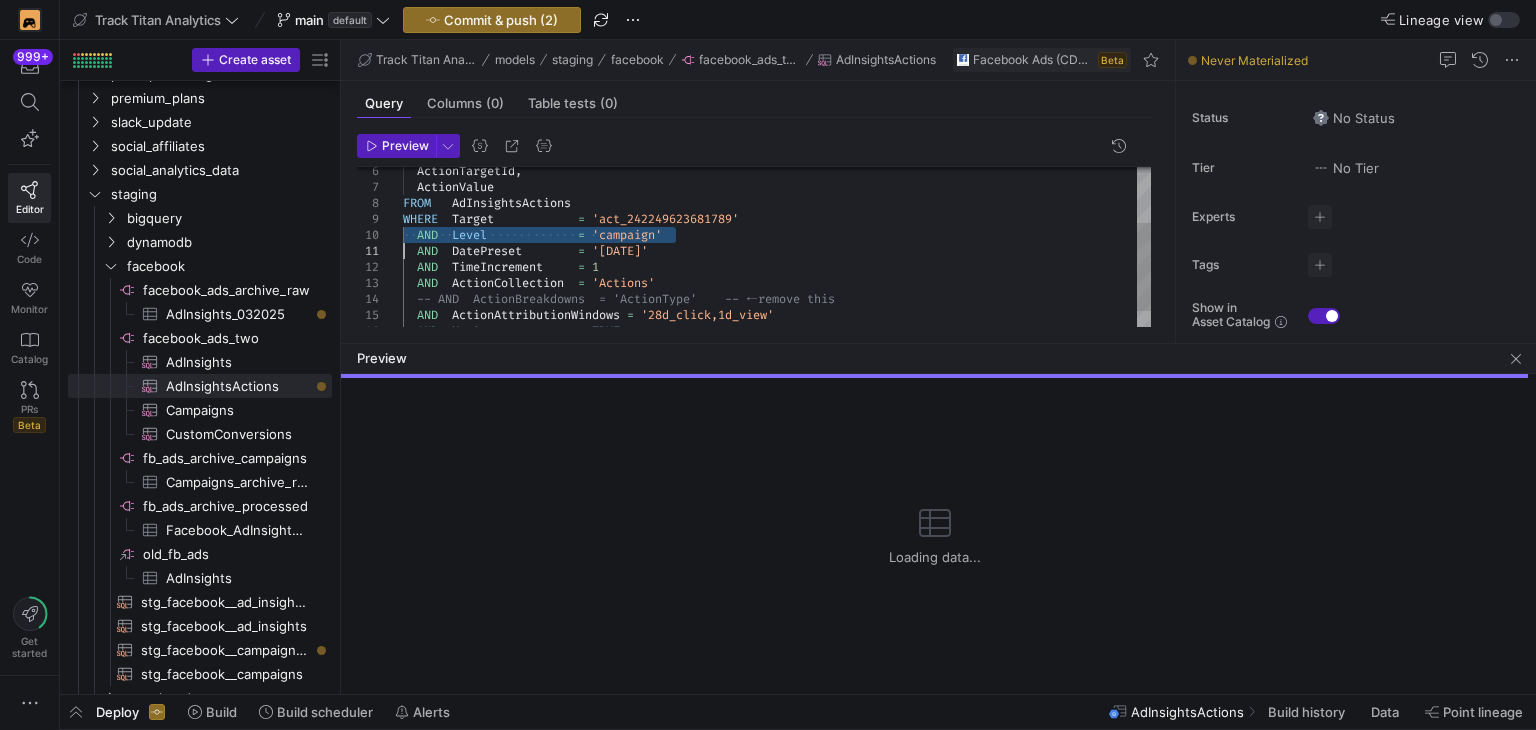 click on "FROM     AdInsightsActions WHERE    Target              =   'act_242249623681789'    ActionTargetId ,    ActionValue    AND    Level               =   'campaign'    AND    DatePreset          =   '[DATE]'    AND    TimeIncrement       =   1    AND    ActionCollection    =   'Actions'    -- AND  ActionBreakdowns  = 'ActionType'    -- ←  remove this    AND    ActionAttributionWindows   =   '28d_click,1d_view'    AND    UseAsync            =   TRUE ;" 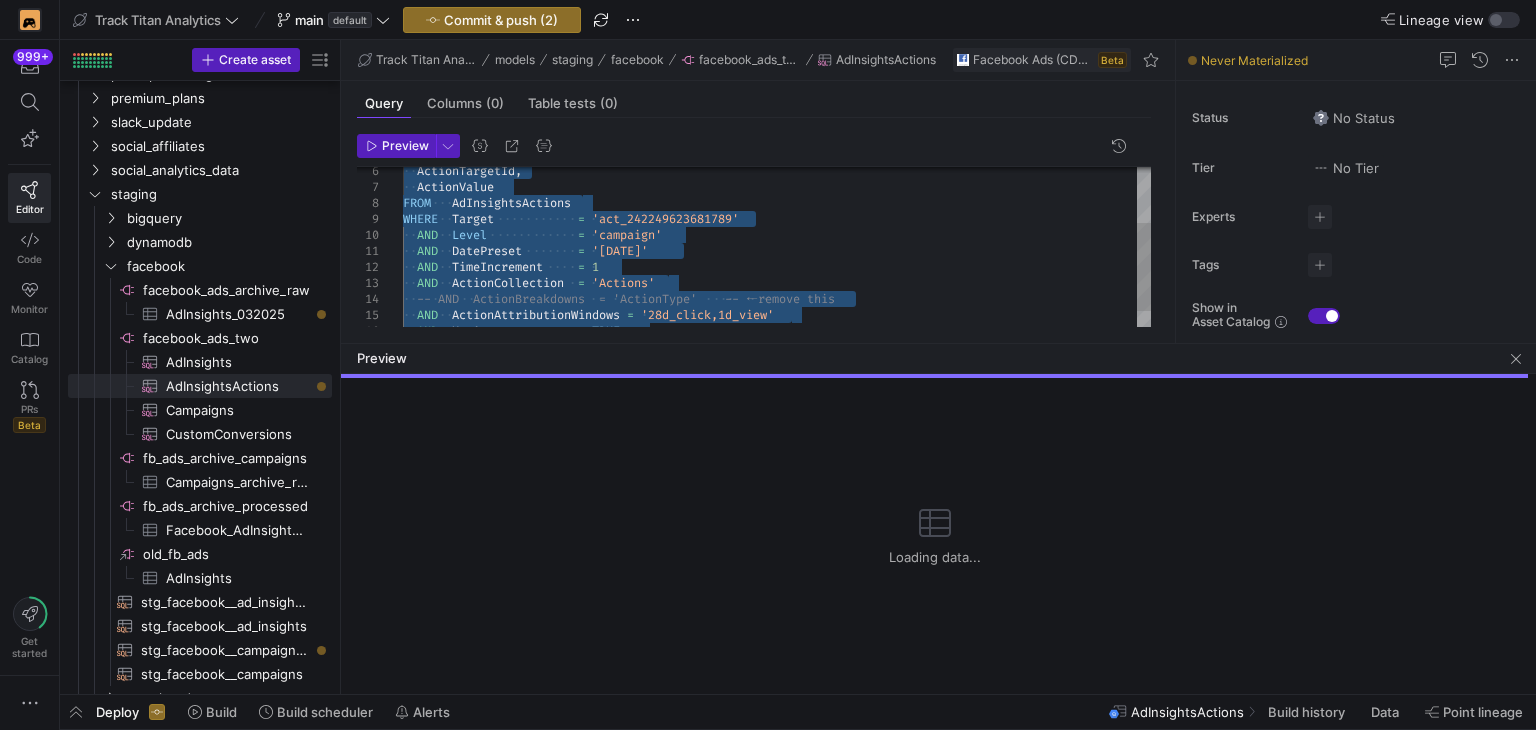 click on "FROM     AdInsightsActions WHERE    Target              =   'act_242249623681789'    ActionTargetId ,    ActionValue    AND    Level               =   'campaign'    AND    DatePreset          =   '[DATE]'    AND    TimeIncrement       =   1    AND    ActionCollection    =   'Actions'    -- AND  ActionBreakdowns  = 'ActionType'    -- ←  remove this    AND    ActionAttributionWindows   =   '28d_click,1d_view'    AND    UseAsync            =   TRUE ;" 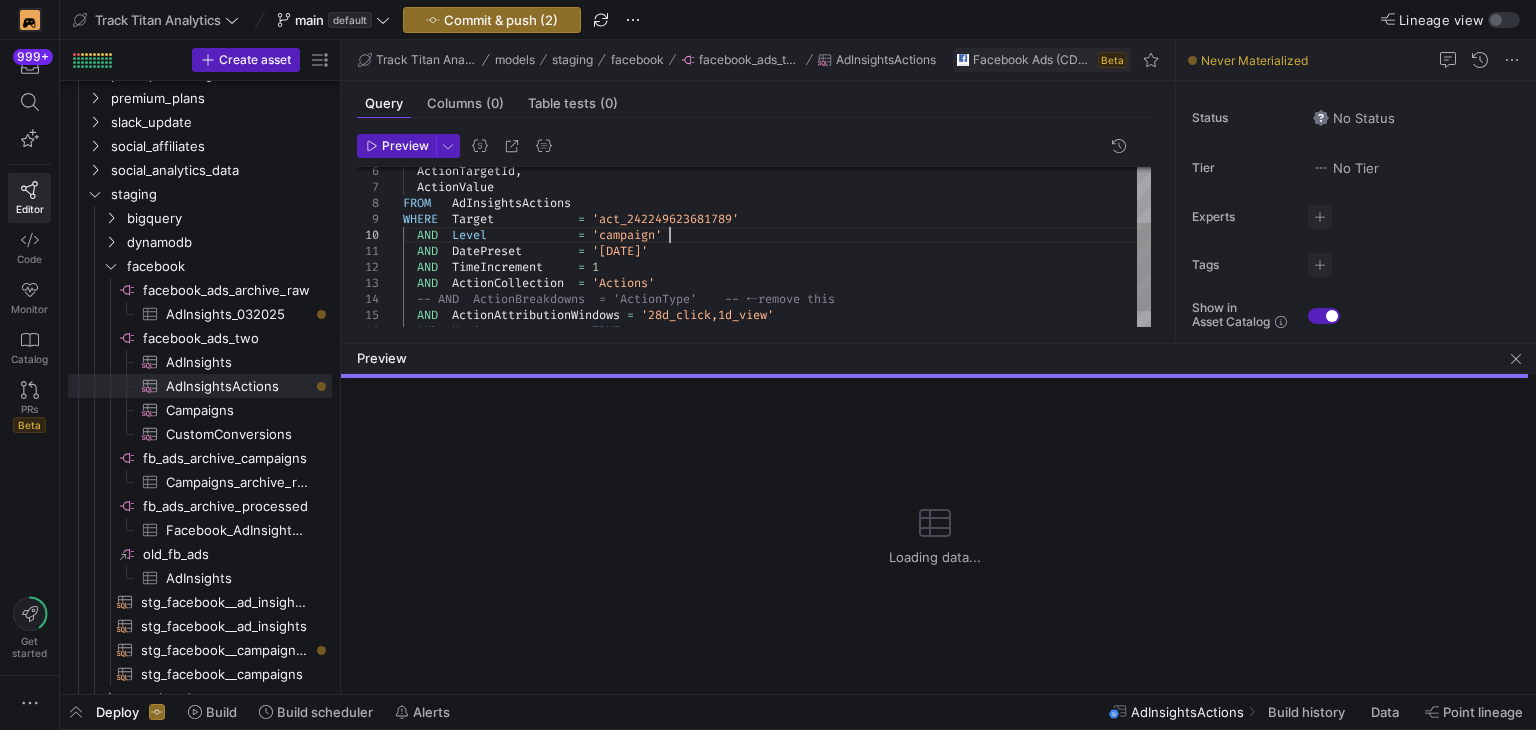 click on "FROM     AdInsightsActions WHERE    Target              =   'act_242249623681789'    ActionTargetId ,    ActionValue    AND    Level               =   'campaign'    AND    DatePreset          =   '[DATE]'    AND    TimeIncrement       =   1    AND    ActionCollection    =   'Actions'    -- AND  ActionBreakdowns  = 'ActionType'    -- ←  remove this    AND    ActionAttributionWindows   =   '28d_click,1d_view'    AND    UseAsync            =   TRUE ;" 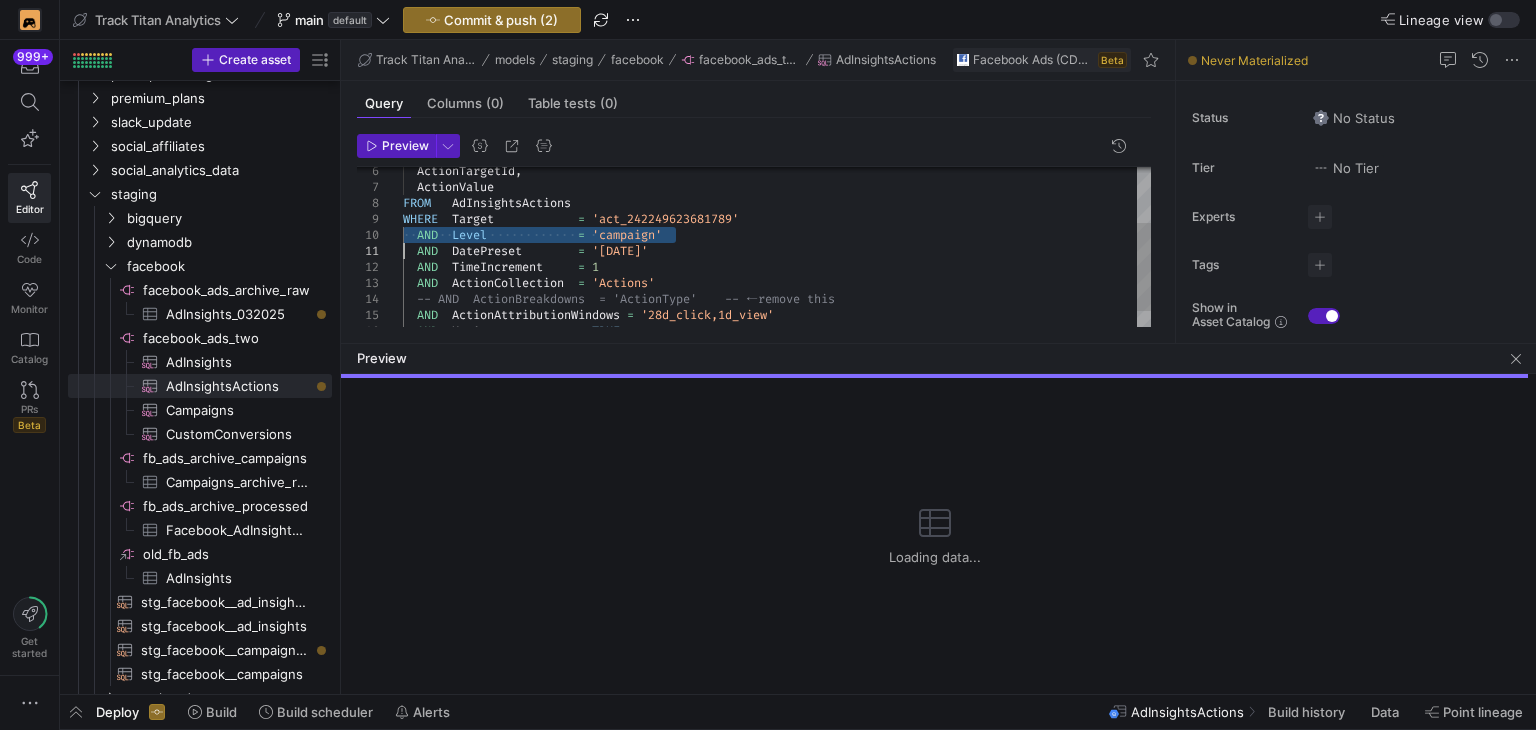 click on "FROM     AdInsightsActions WHERE    Target              =   'act_242249623681789'    ActionTargetId ,    ActionValue    AND    Level               =   'campaign'    AND    DatePreset          =   '[DATE]'    AND    TimeIncrement       =   1    AND    ActionCollection    =   'Actions'    -- AND  ActionBreakdowns  = 'ActionType'    -- ←  remove this    AND    ActionAttributionWindows   =   '28d_click,1d_view'    AND    UseAsync            =   TRUE ;" 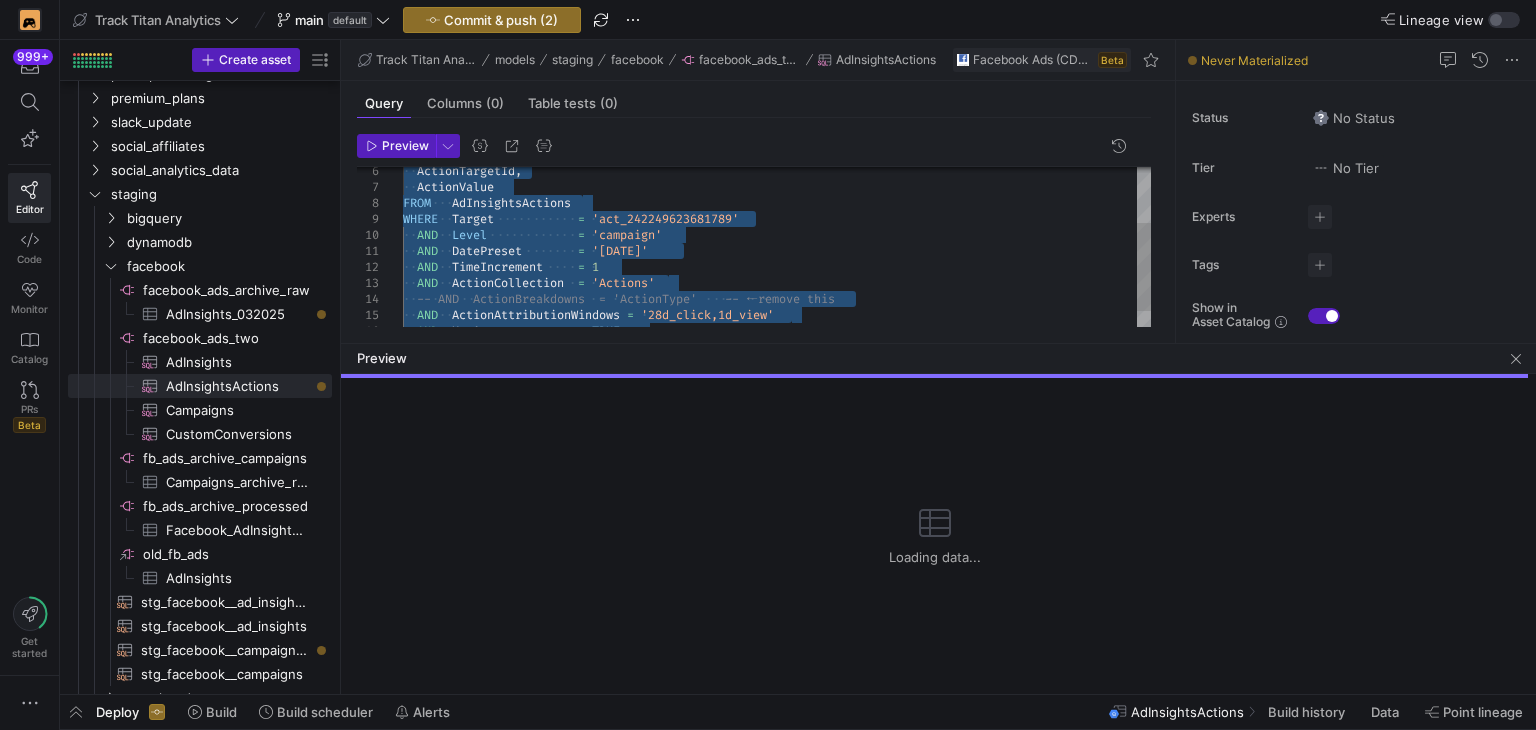 click on "FROM     AdInsightsActions WHERE    Target              =   'act_242249623681789'    ActionTargetId ,    ActionValue    AND    Level               =   'campaign'    AND    DatePreset          =   '[DATE]'    AND    TimeIncrement       =   1    AND    ActionCollection    =   'Actions'    -- AND  ActionBreakdowns  = 'ActionType'    -- ←  remove this    AND    ActionAttributionWindows   =   '28d_click,1d_view'    AND    UseAsync            =   TRUE ;" 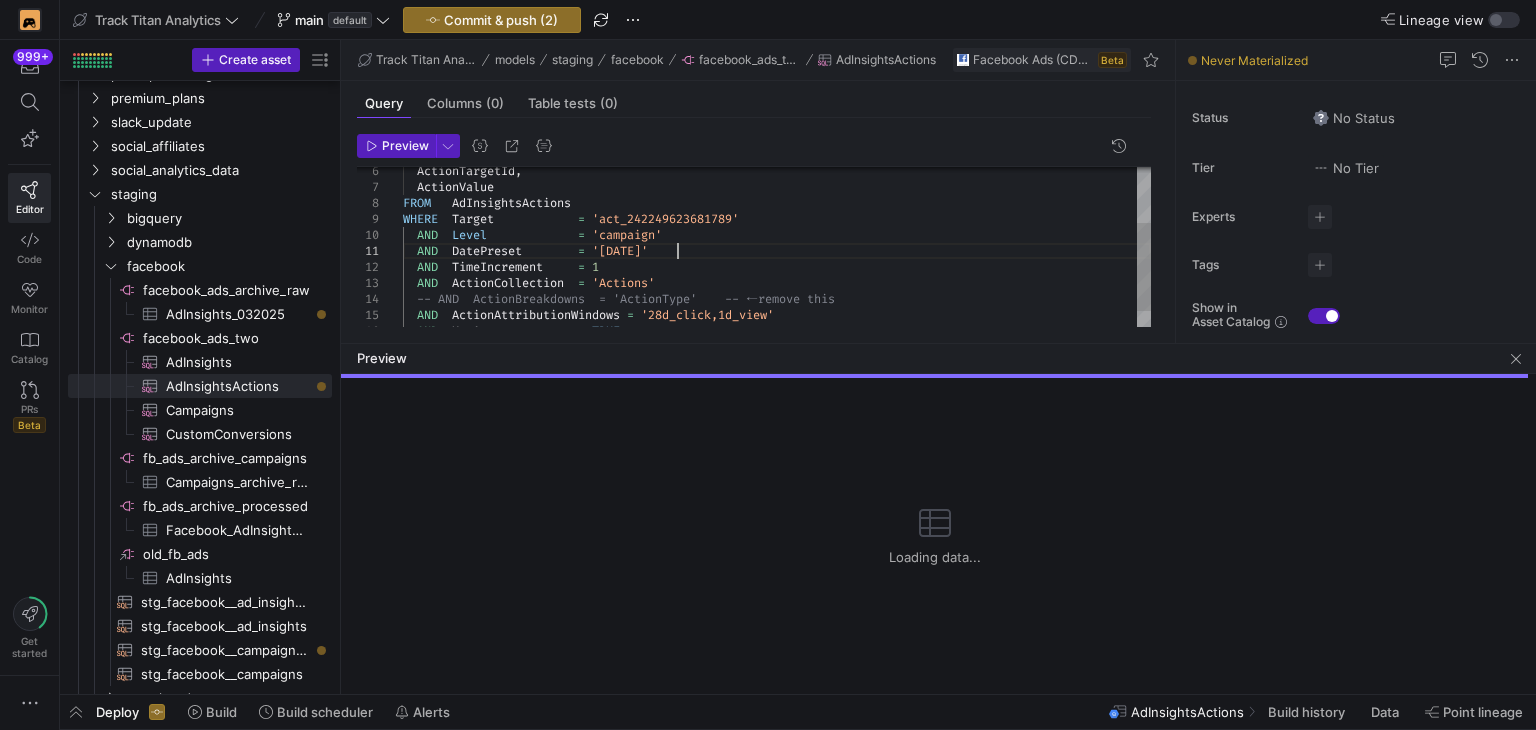 click on "FROM     AdInsightsActions WHERE    Target              =   'act_242249623681789'    ActionTargetId ,    ActionValue    AND    Level               =   'campaign'    AND    DatePreset          =   '[DATE]'    AND    TimeIncrement       =   1    AND    ActionCollection    =   'Actions'    -- AND  ActionBreakdowns  = 'ActionType'    -- ←  remove this    AND    ActionAttributionWindows   =   '28d_click,1d_view'    AND    UseAsync            =   TRUE ;" 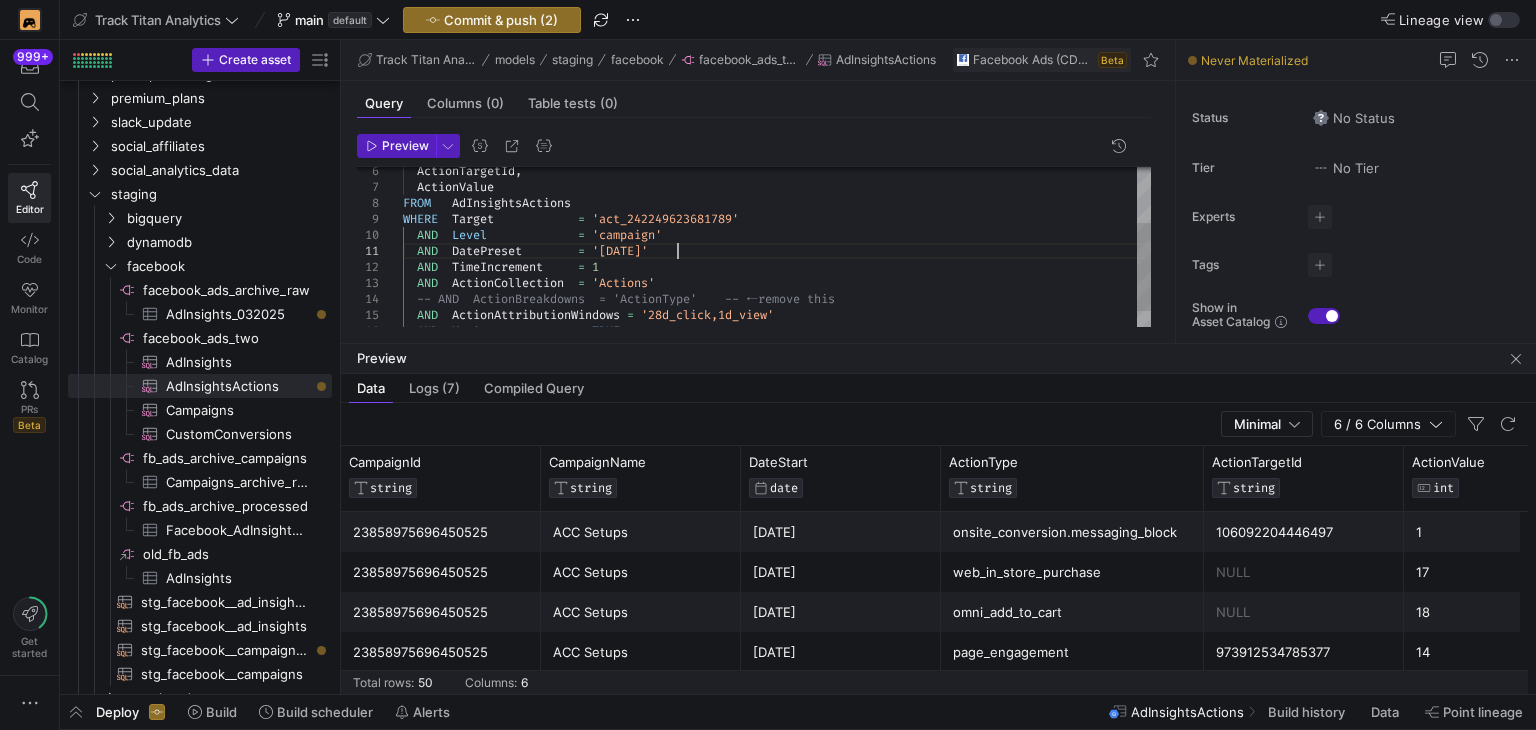 click on "FROM     AdInsightsActions WHERE    Target              =   'act_242249623681789'    ActionTargetId ,    ActionValue    AND    Level               =   'campaign'    AND    DatePreset          =   '[DATE]'    AND    TimeIncrement       =   1    AND    ActionCollection    =   'Actions'    -- AND  ActionBreakdowns  = 'ActionType'    -- ←  remove this    AND    ActionAttributionWindows   =   '28d_click,1d_view'    AND    UseAsync            =   TRUE ;" 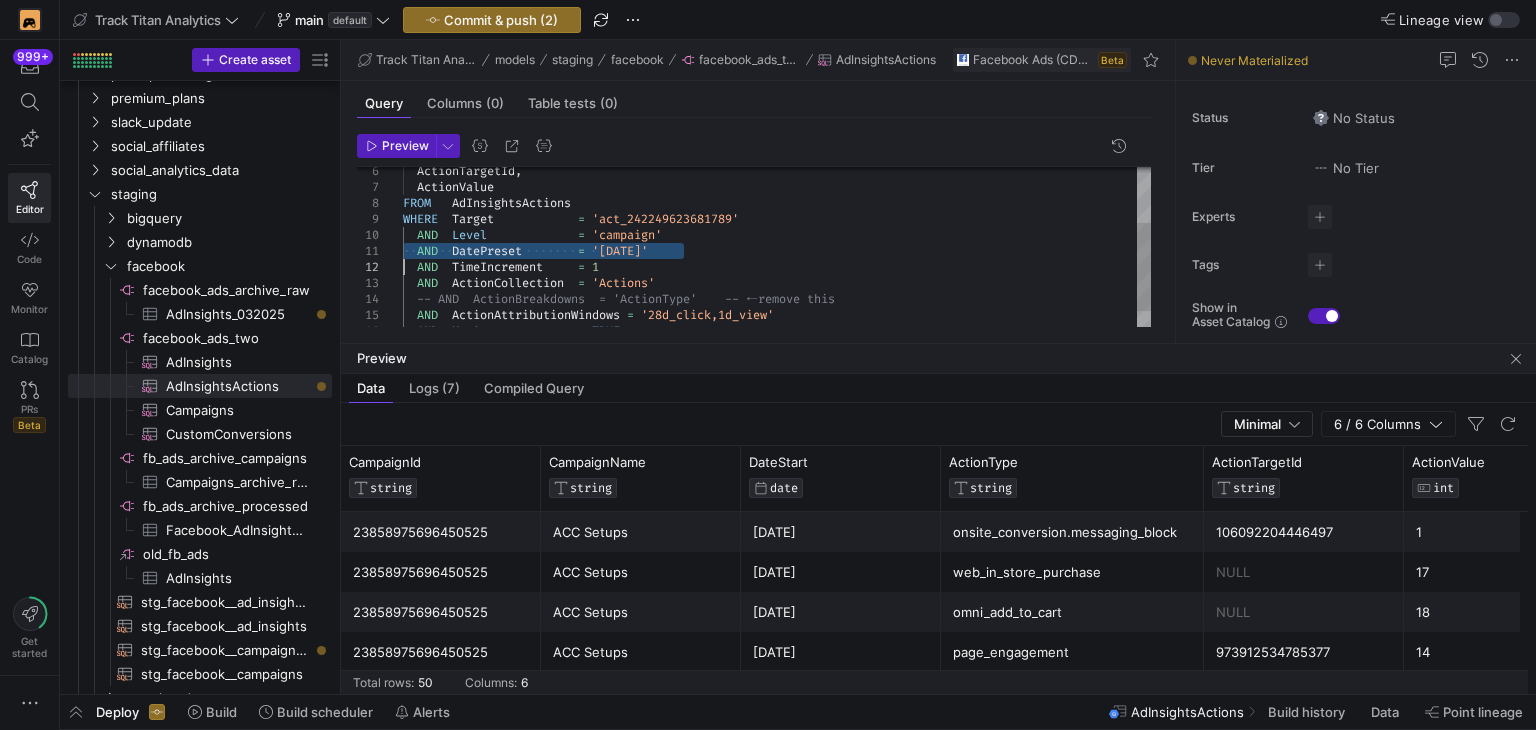 click on "FROM     AdInsightsActions WHERE    Target              =   'act_242249623681789'    ActionTargetId ,    ActionValue    AND    Level               =   'campaign'    AND    DatePreset          =   '[DATE]'    AND    TimeIncrement       =   1    AND    ActionCollection    =   'Actions'    -- AND  ActionBreakdowns  = 'ActionType'    -- ←  remove this    AND    ActionAttributionWindows   =   '28d_click,1d_view'    AND    UseAsync            =   TRUE ;" 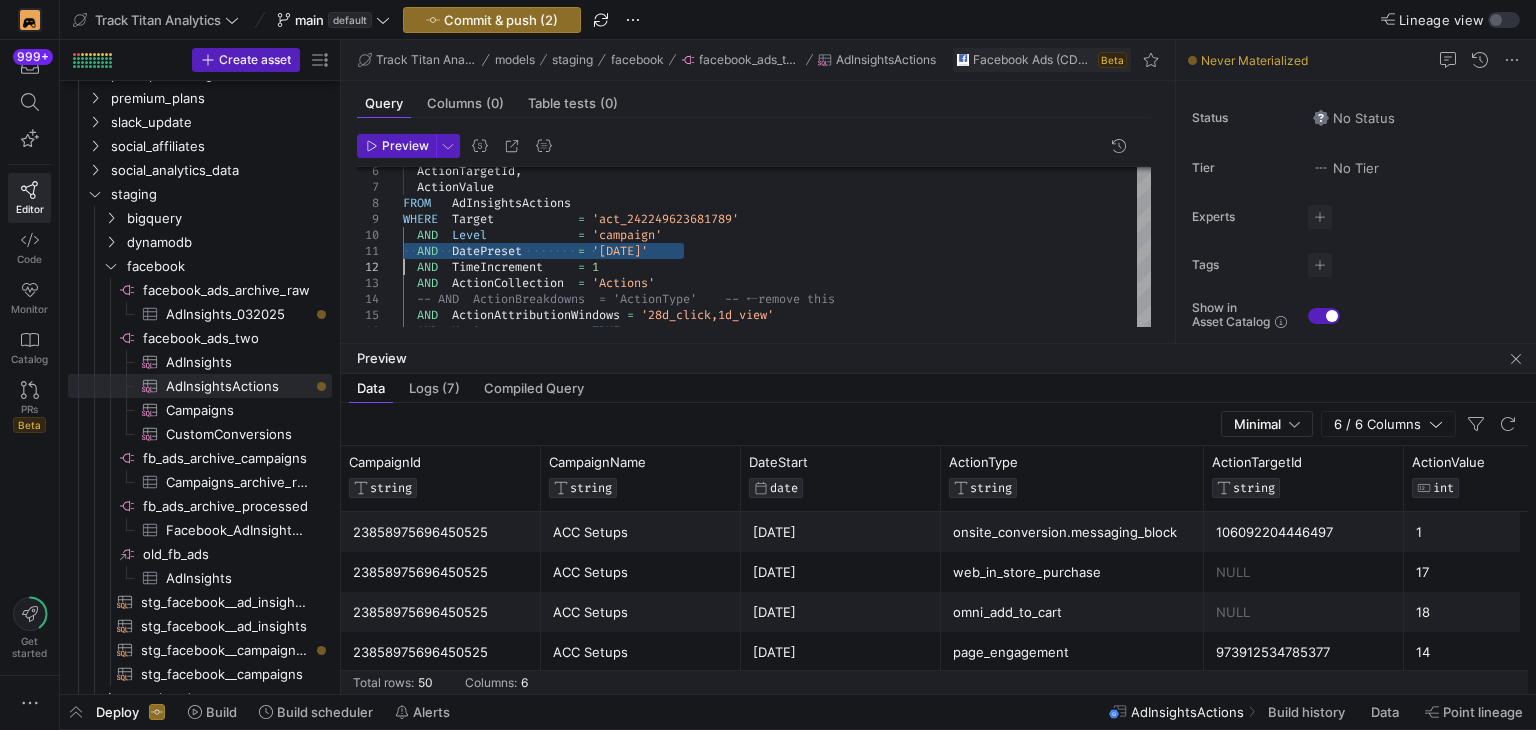 scroll, scrollTop: 72, scrollLeft: 0, axis: vertical 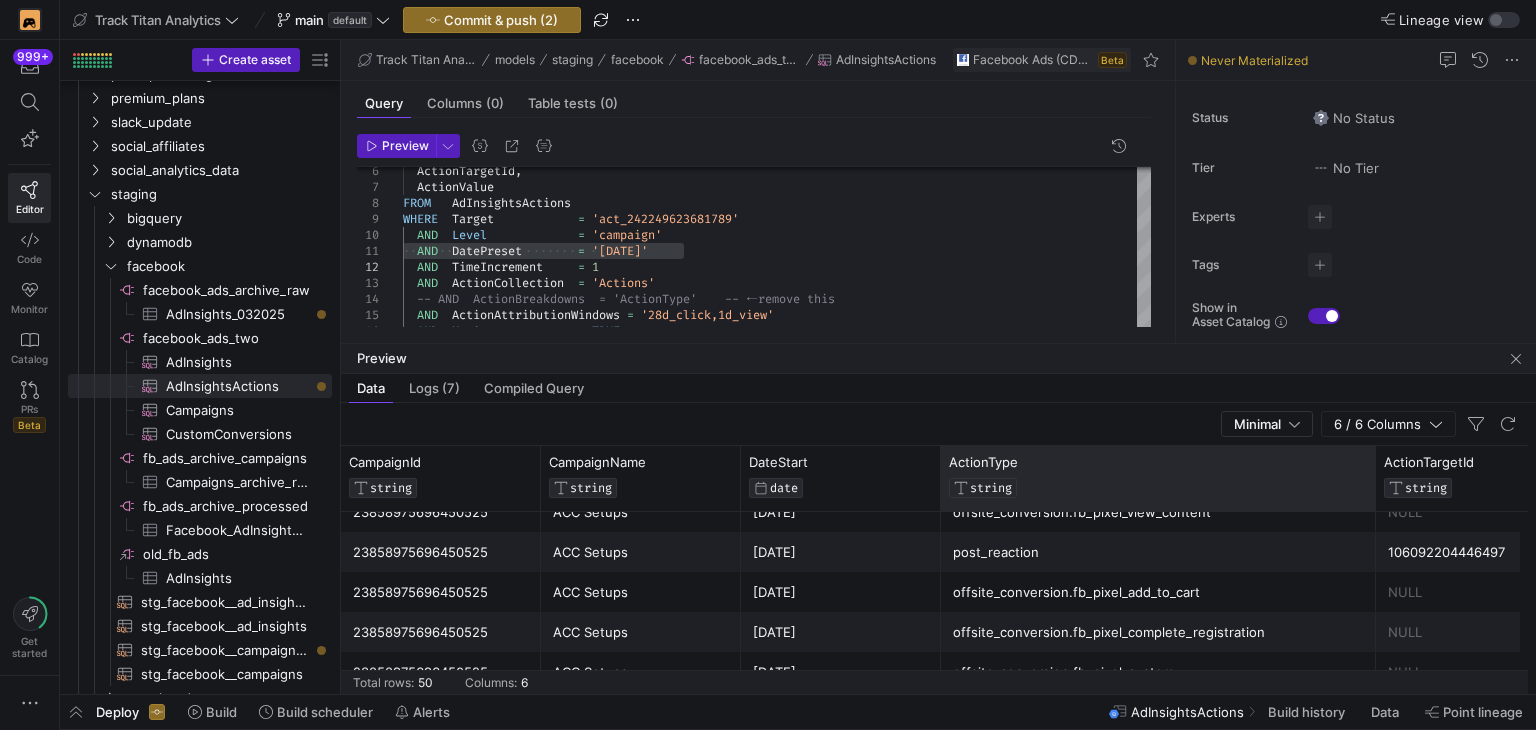 drag, startPoint x: 1200, startPoint y: 457, endPoint x: 1372, endPoint y: 461, distance: 172.04651 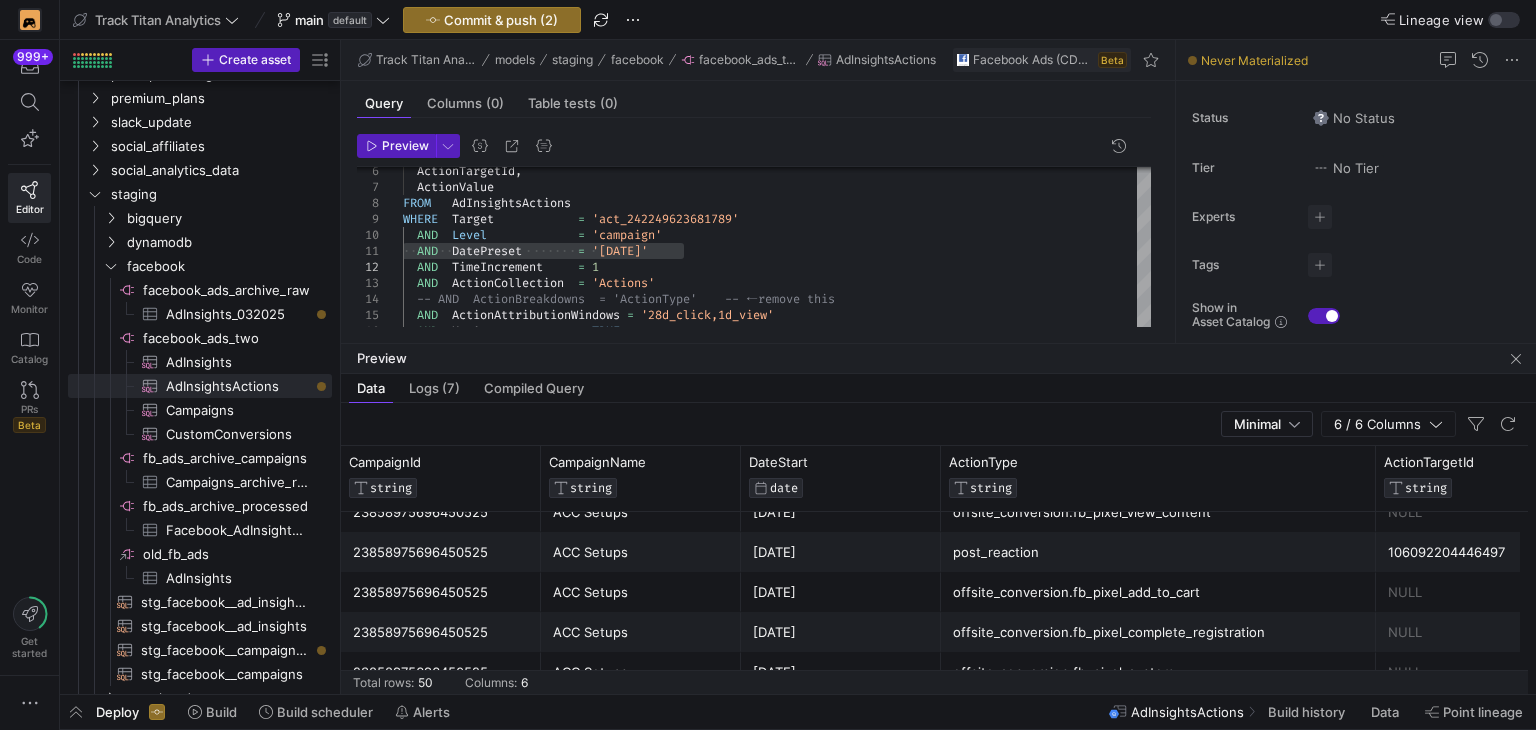 scroll, scrollTop: 1200, scrollLeft: 0, axis: vertical 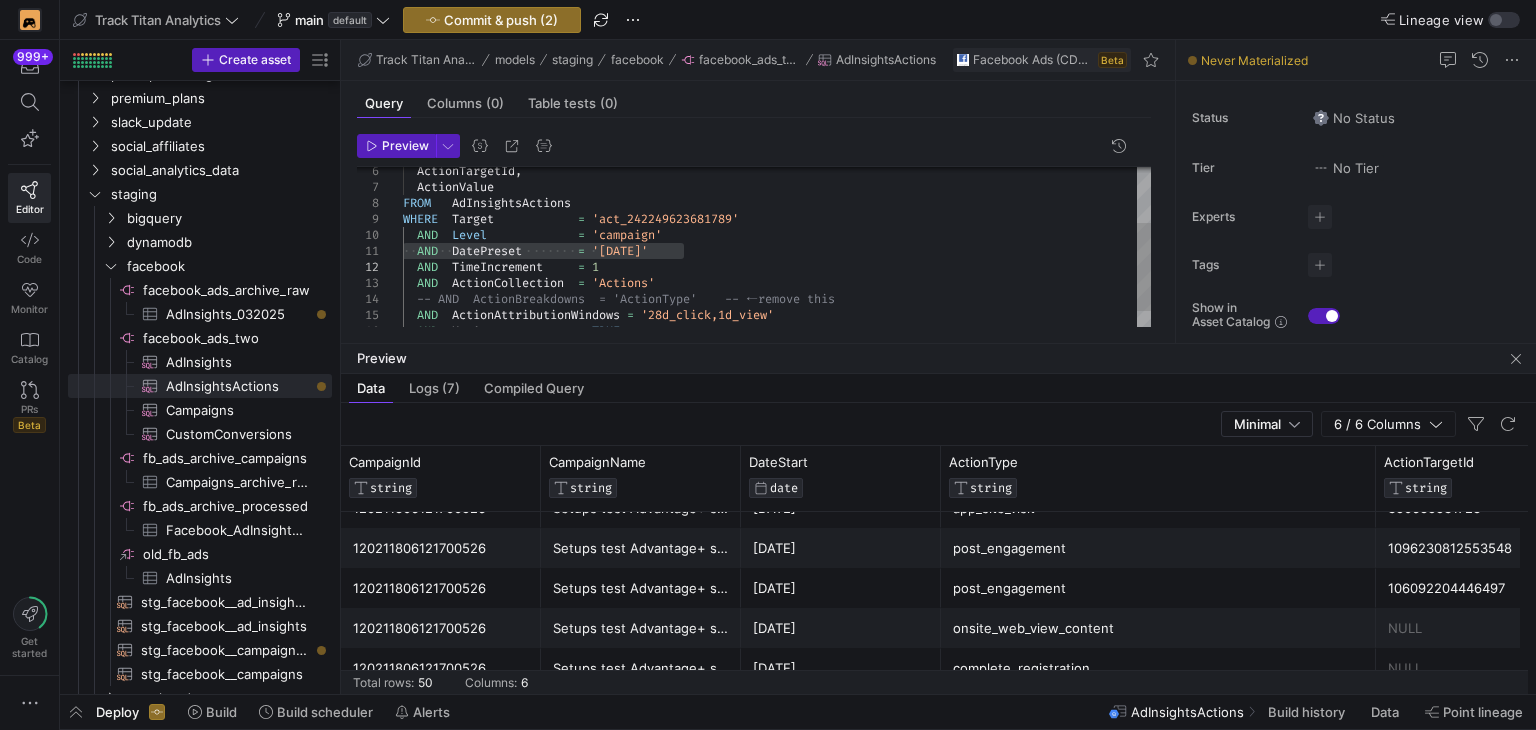 click on "FROM     AdInsightsActions WHERE    Target              =   'act_242249623681789'    ActionTargetId ,    ActionValue    AND    Level               =   'campaign'    AND    DatePreset          =   '[DATE]'    AND    TimeIncrement       =   1    AND    ActionCollection    =   'Actions'    -- AND  ActionBreakdowns  = 'ActionType'    -- ←  remove this    AND    ActionAttributionWindows   =   '28d_click,1d_view'    AND    UseAsync            =   TRUE ;" 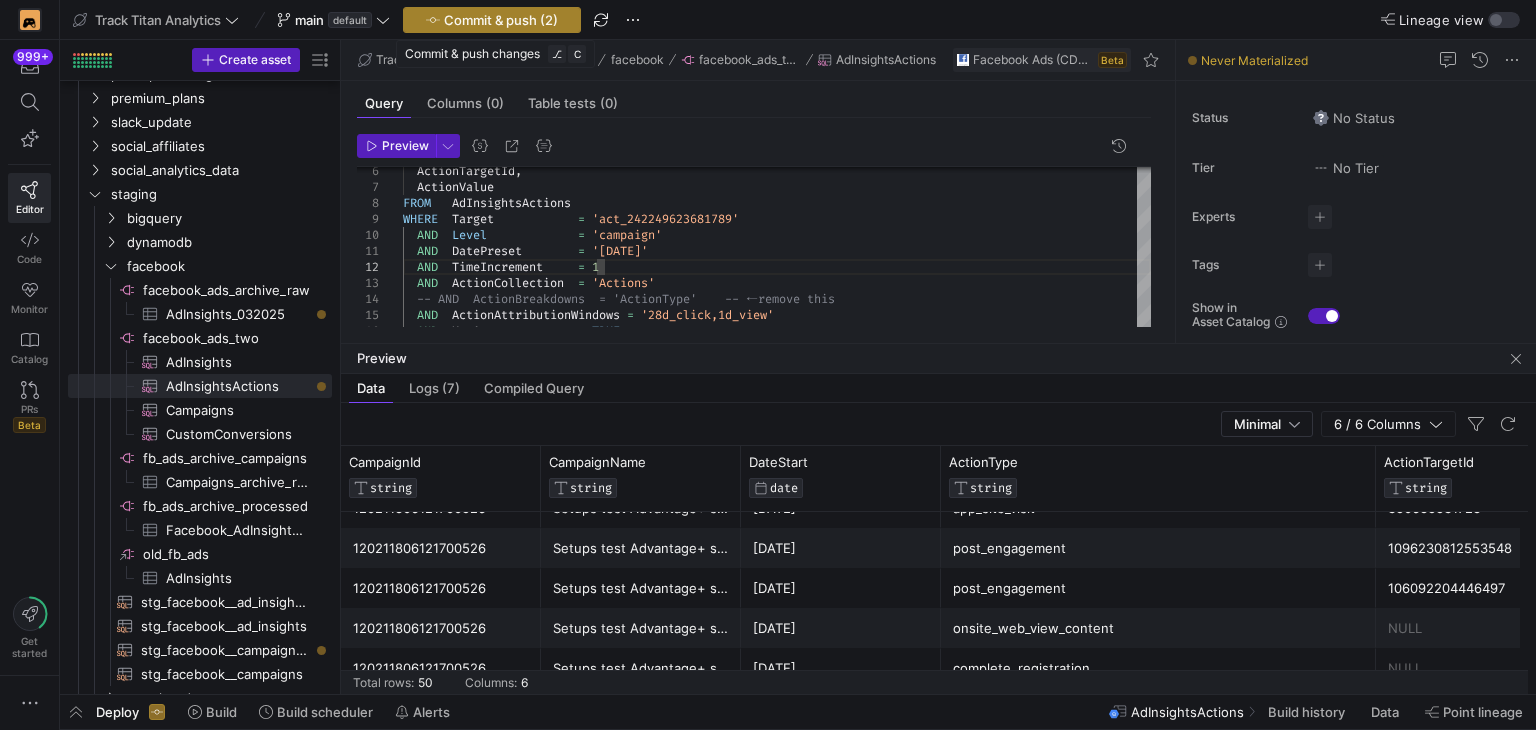 click at bounding box center (492, 20) 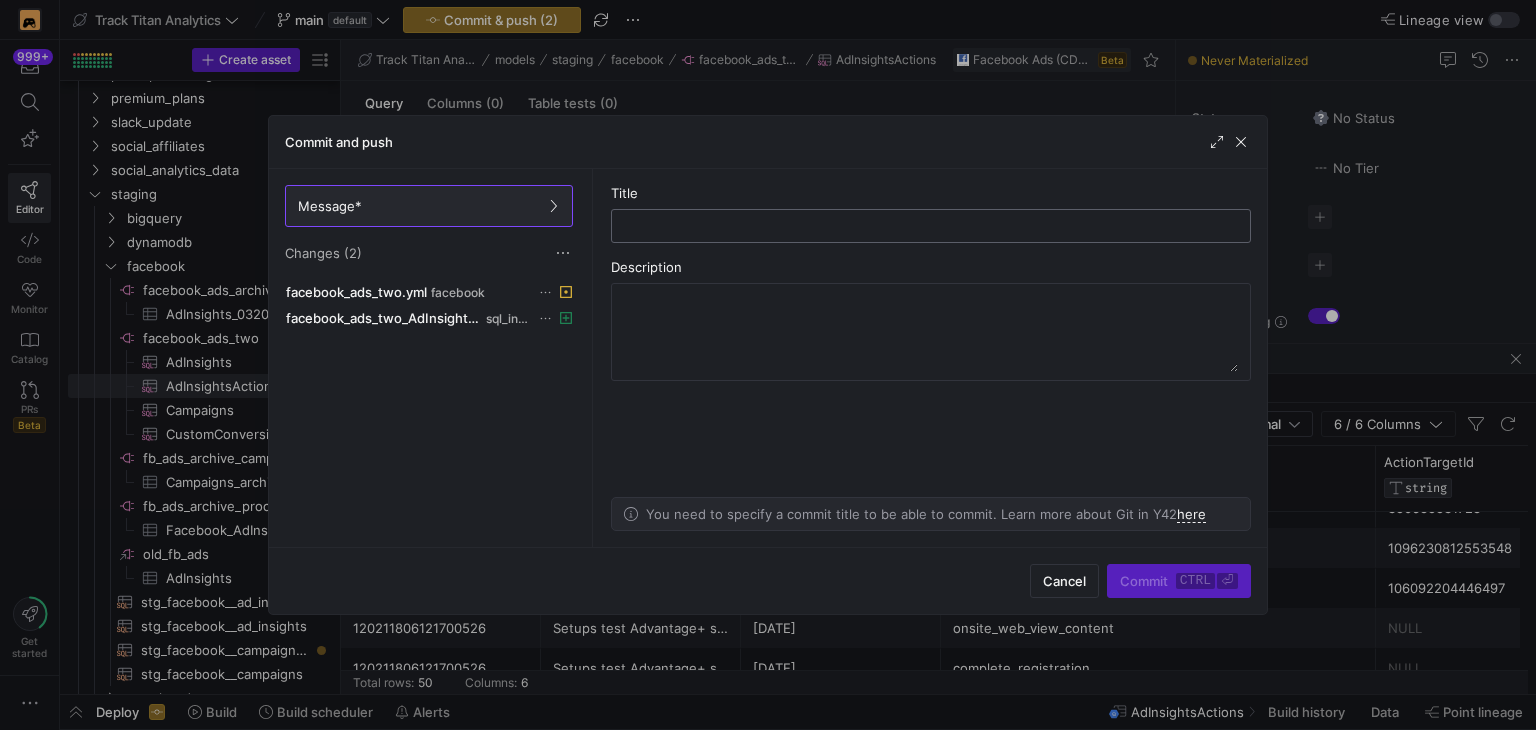click at bounding box center (931, 226) 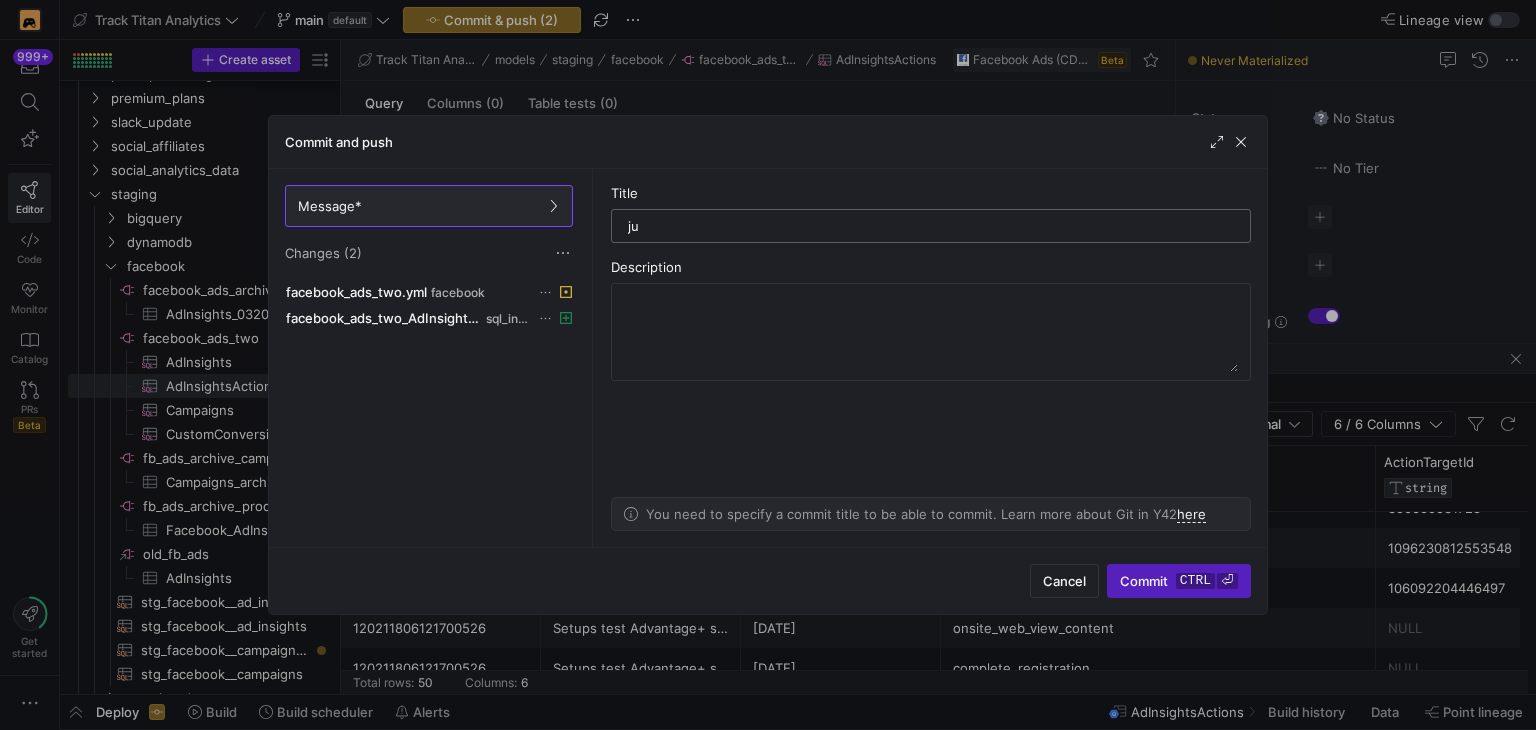 type on "j" 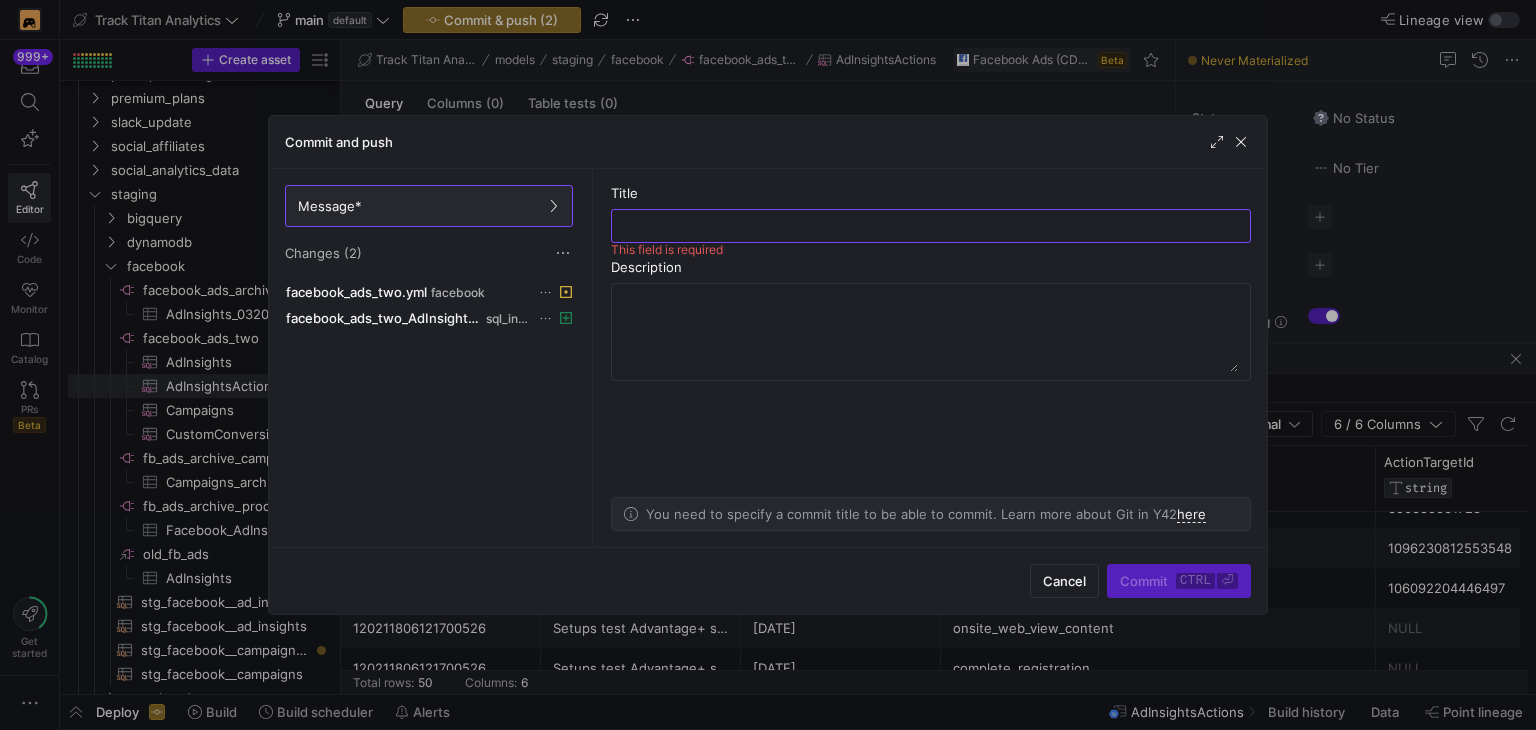 type on "g" 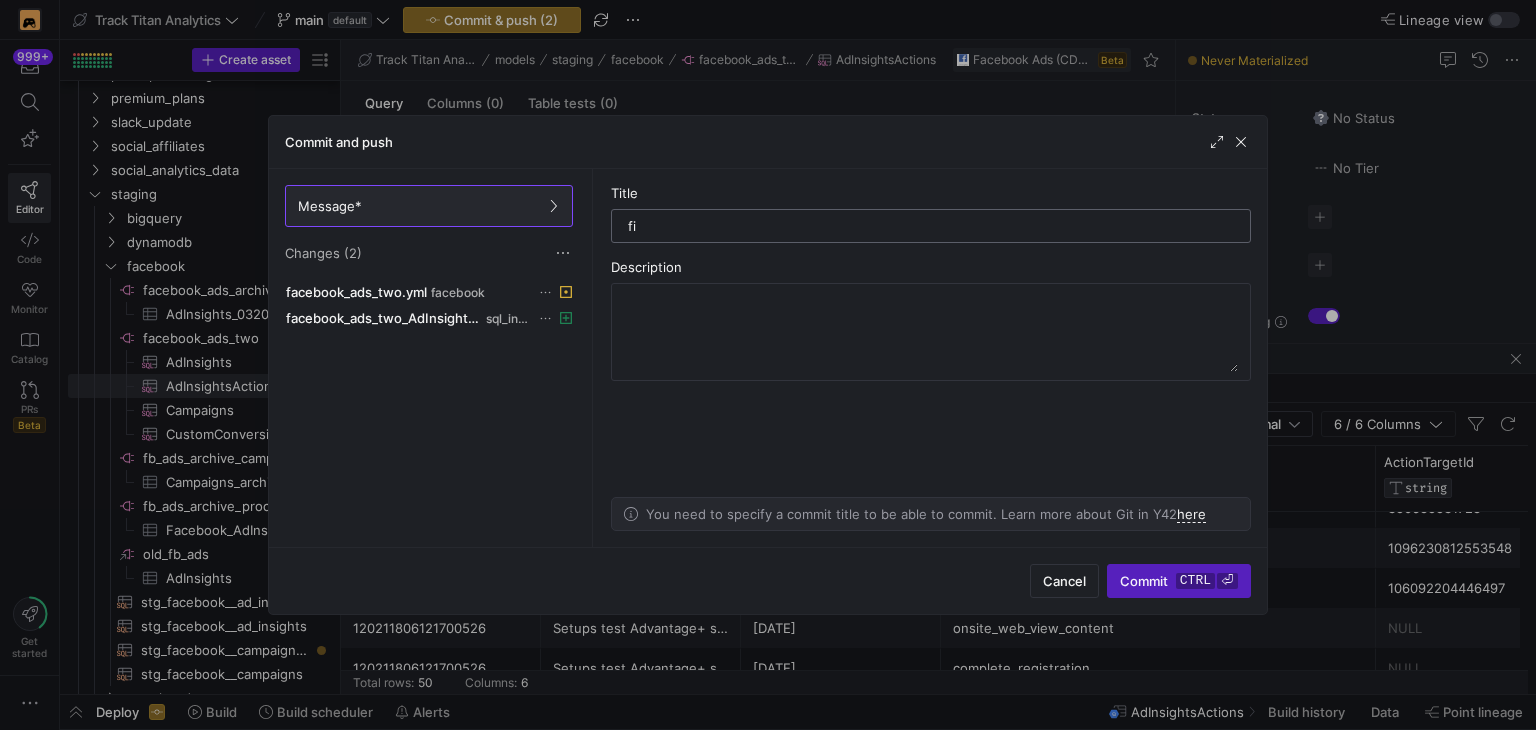 type on "f" 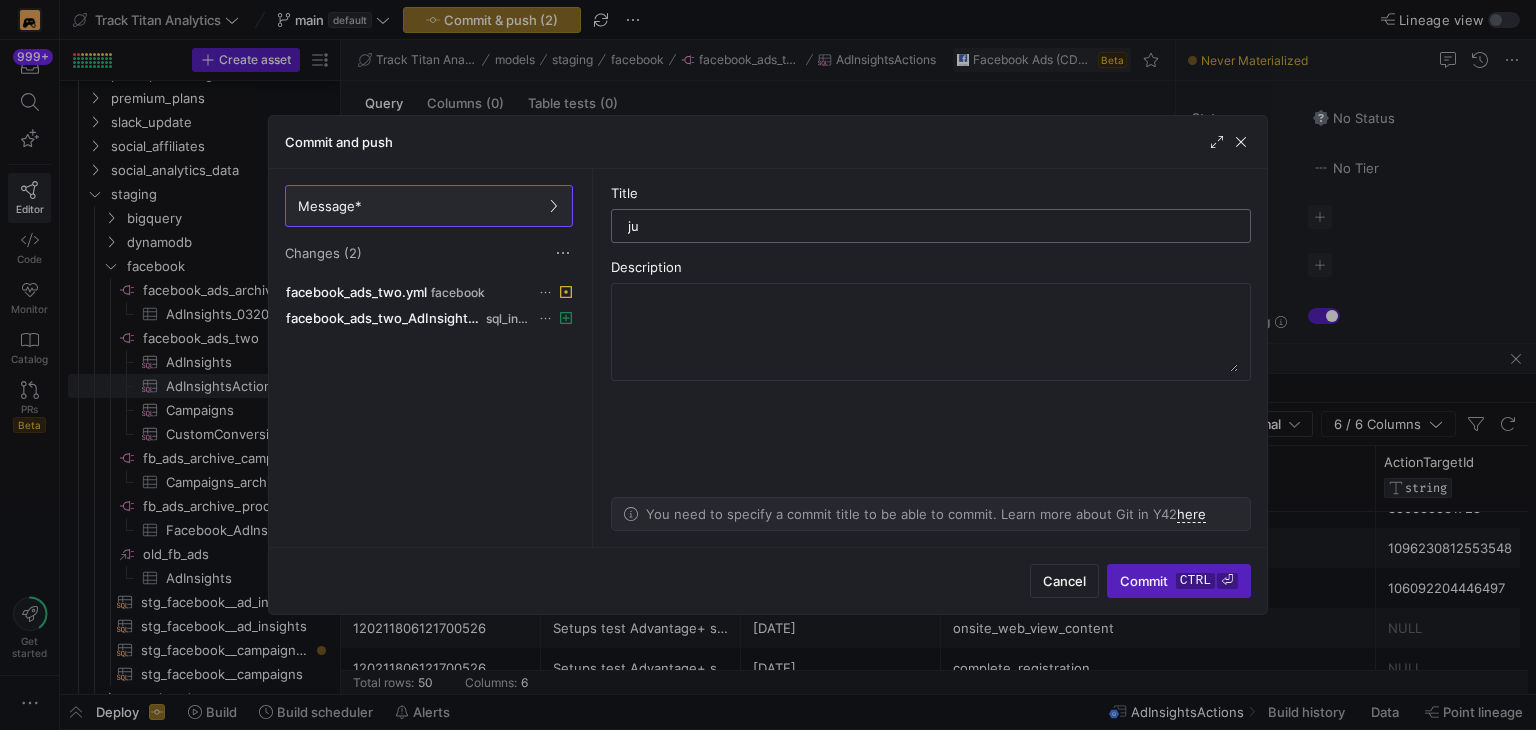 type on "j" 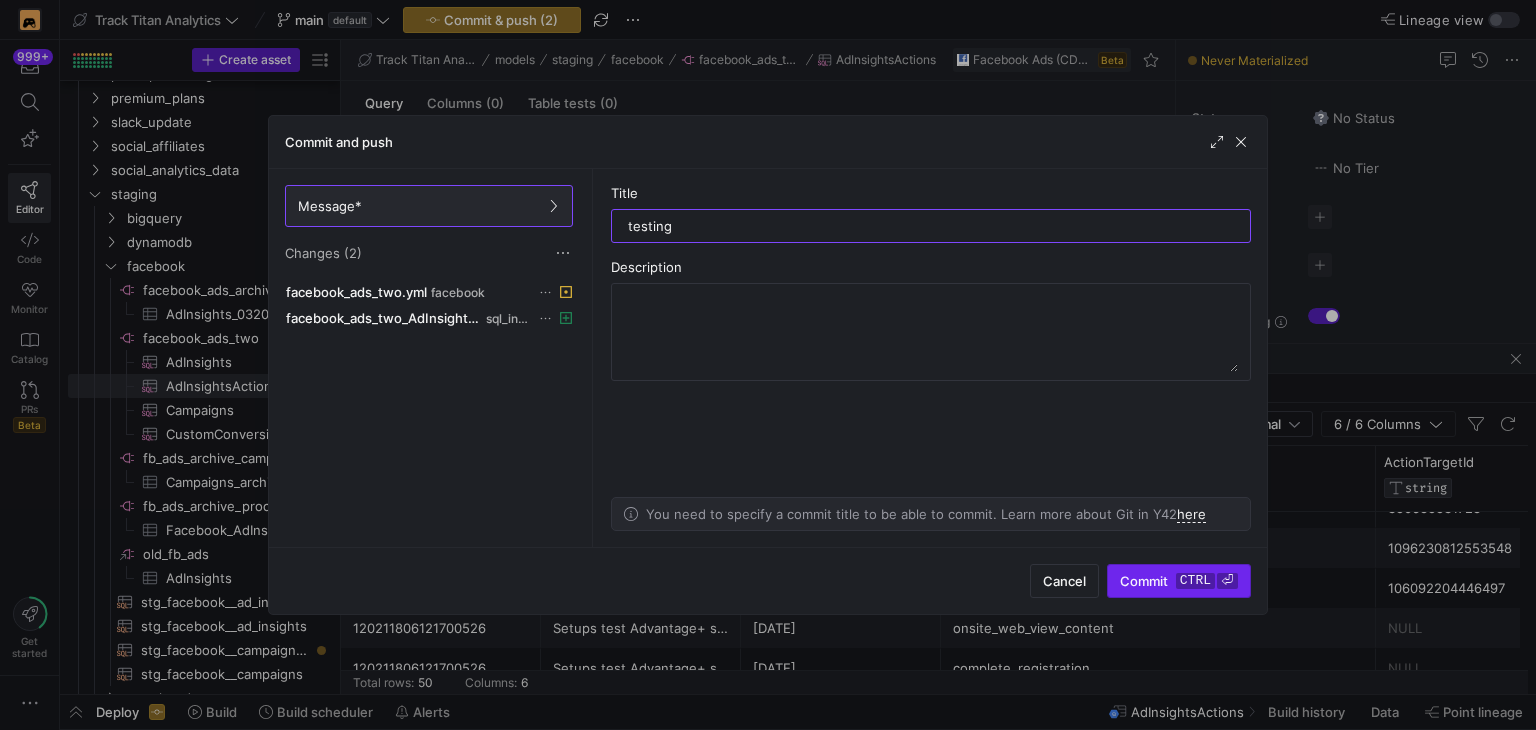 type on "testing" 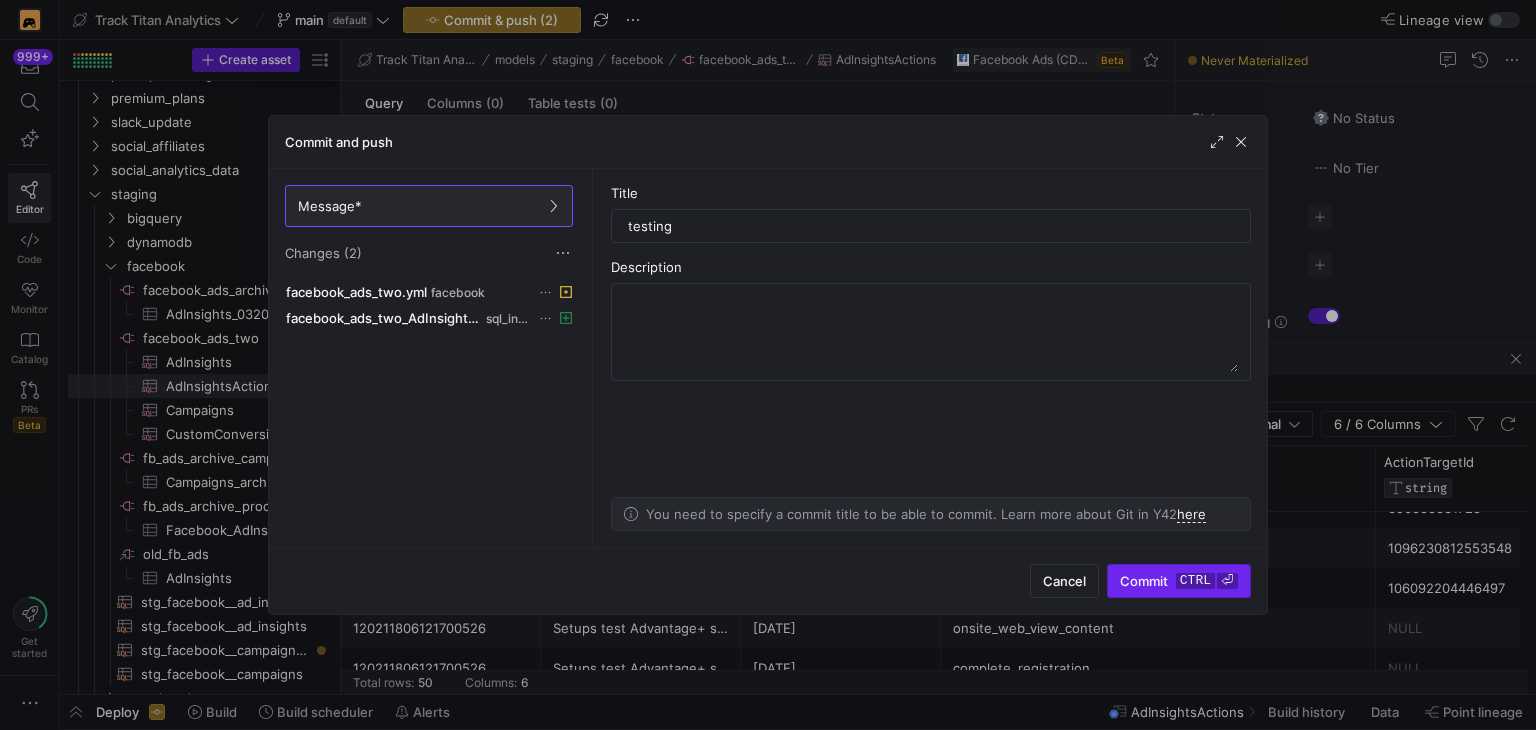 click on "Commit  ctrl ⏎" at bounding box center (1179, 581) 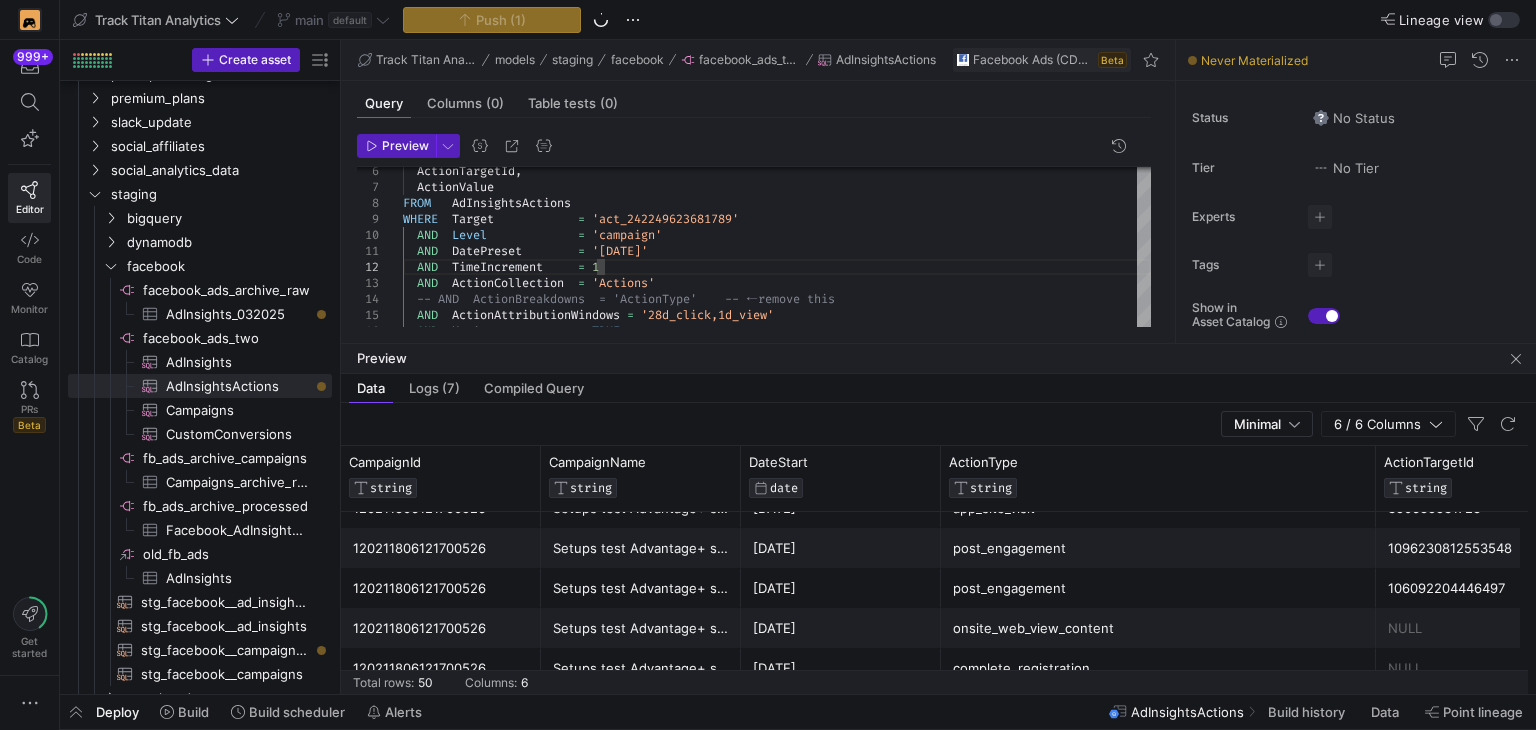drag, startPoint x: 969, startPoint y: 345, endPoint x: 976, endPoint y: 432, distance: 87.28116 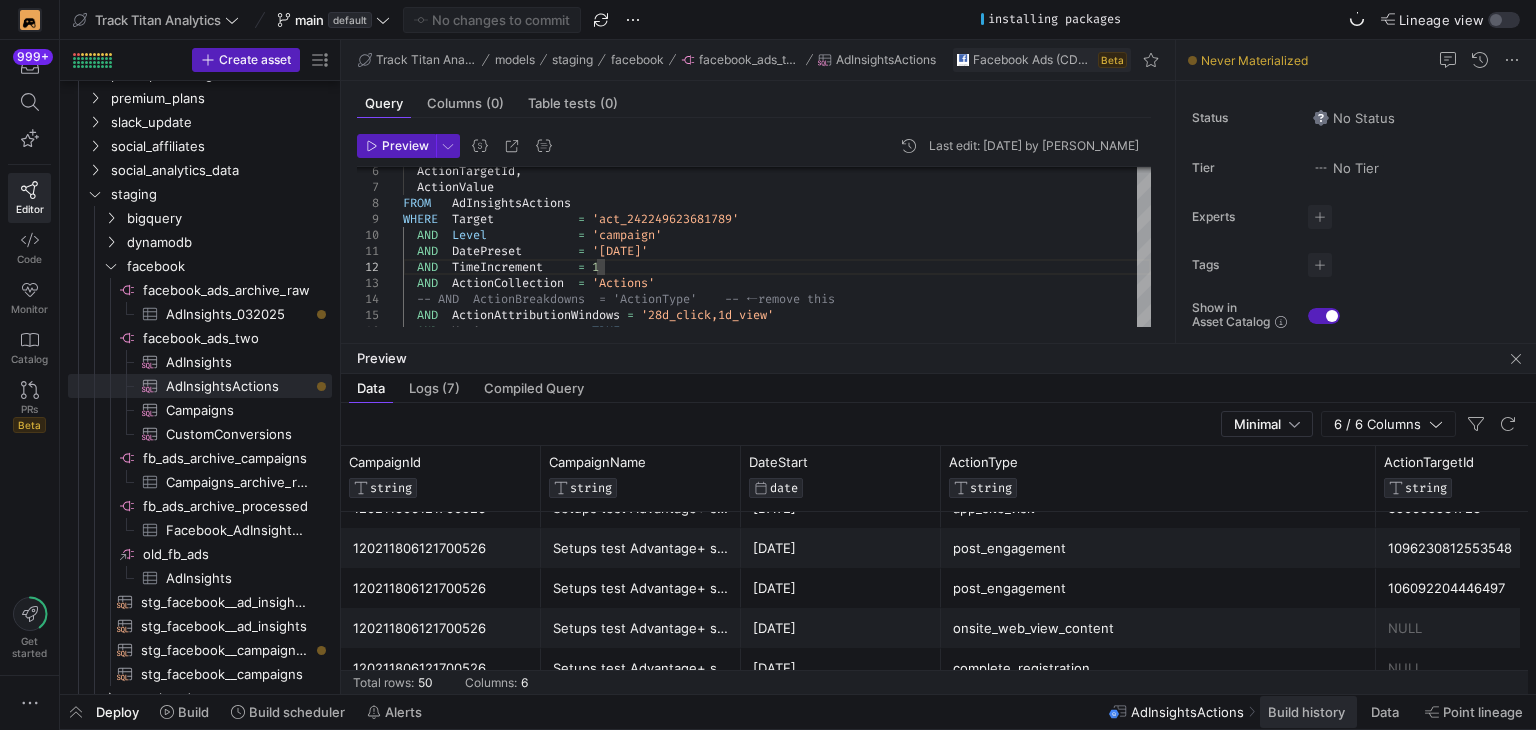 click on "Build history" 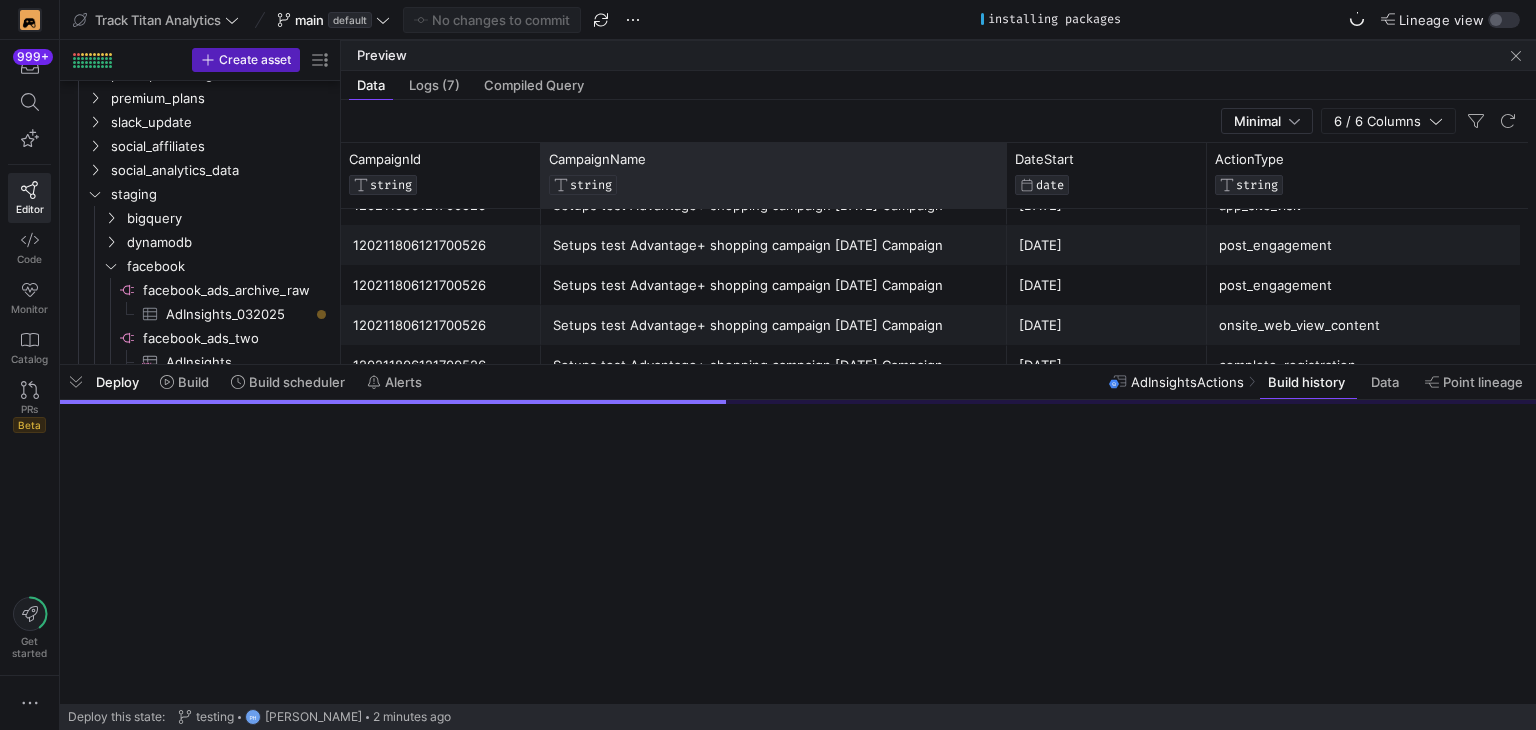 drag, startPoint x: 738, startPoint y: 177, endPoint x: 1054, endPoint y: 249, distance: 324.09875 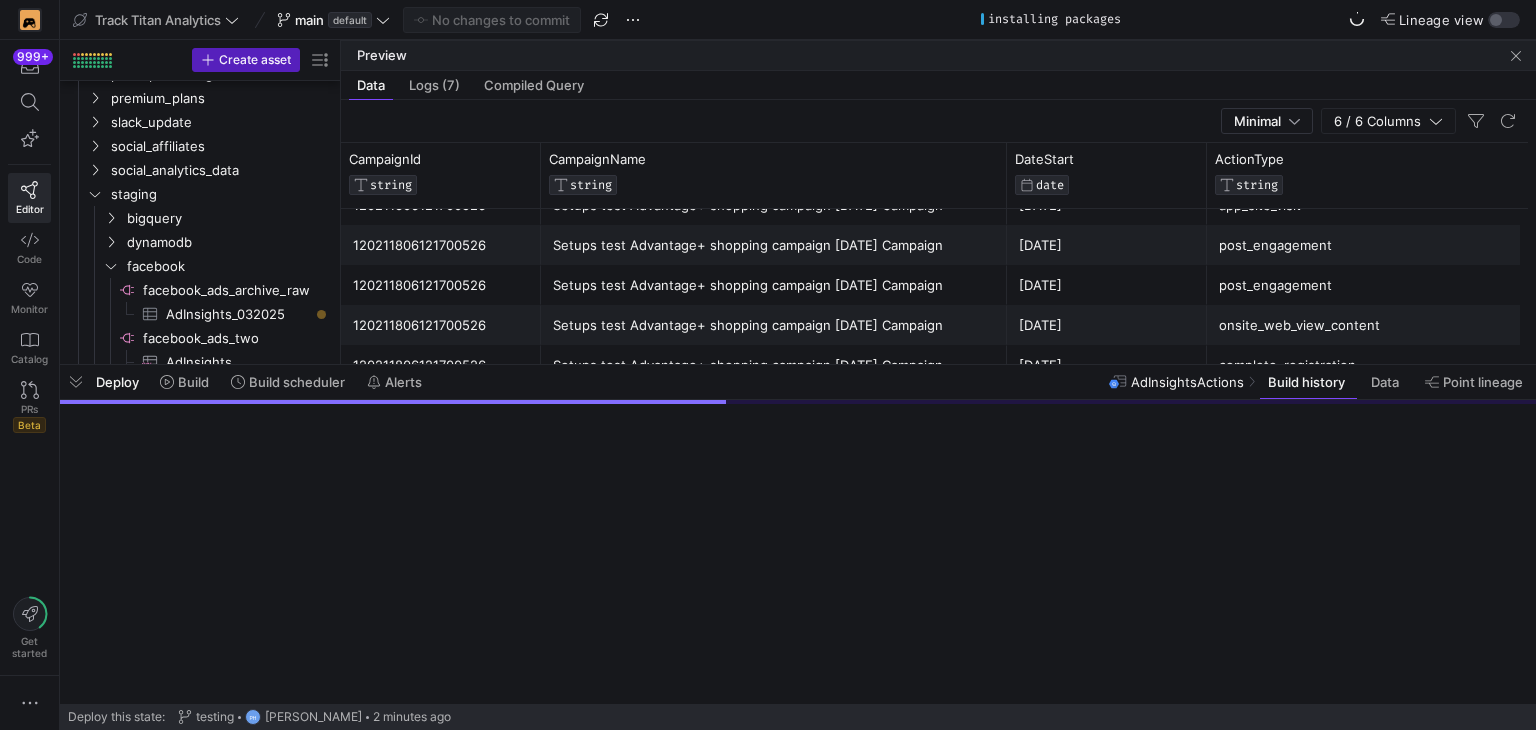 scroll, scrollTop: 1780, scrollLeft: 0, axis: vertical 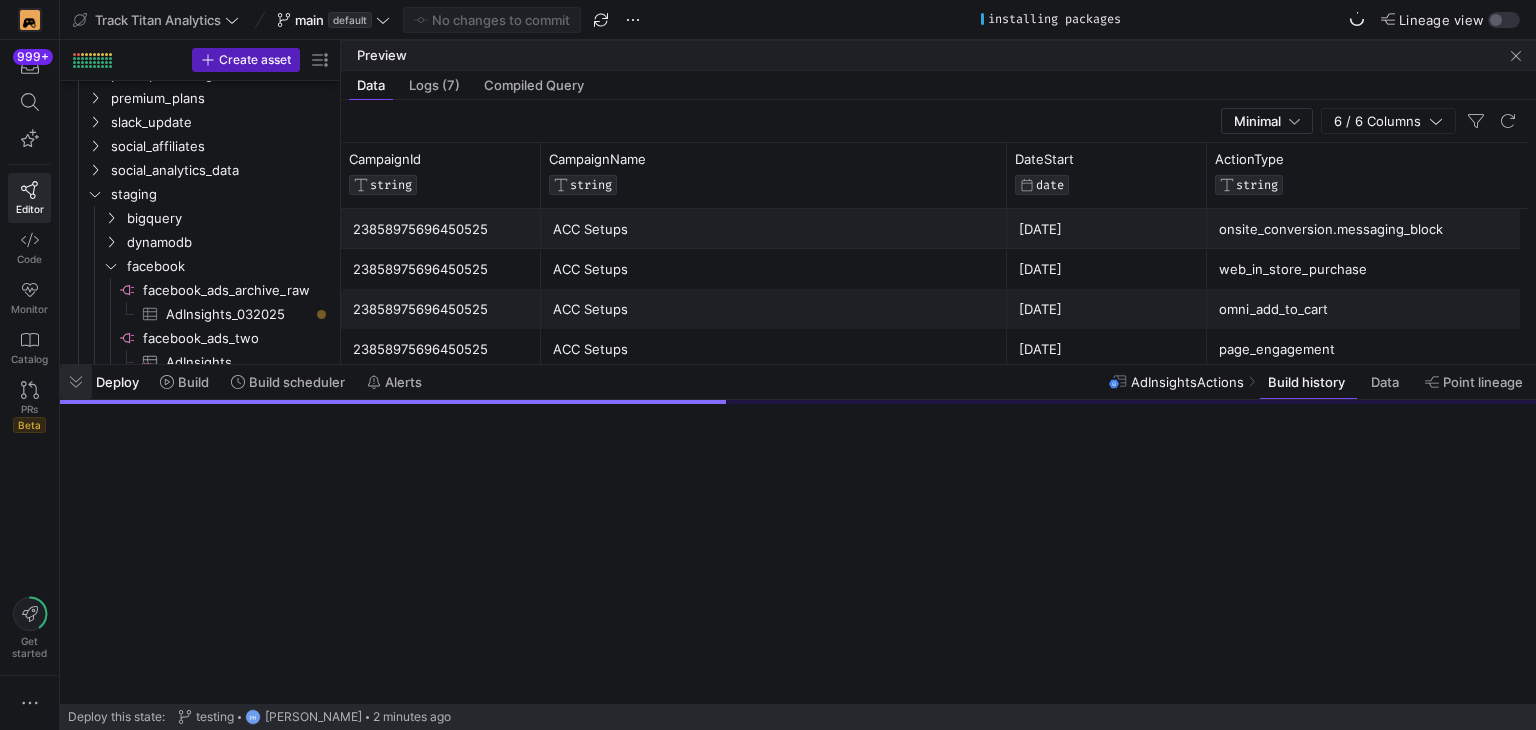 click 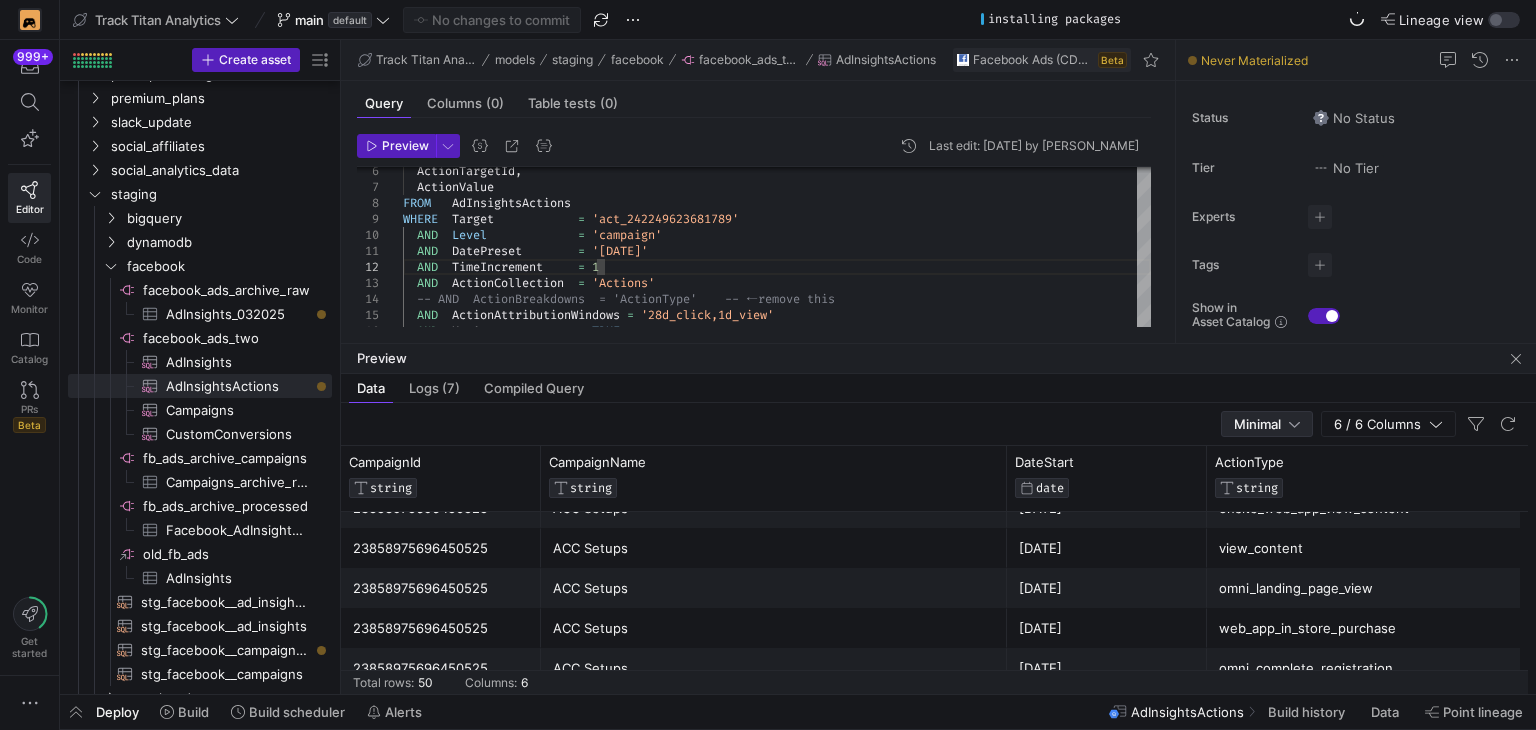 click on "Minimal" at bounding box center (1267, 424) 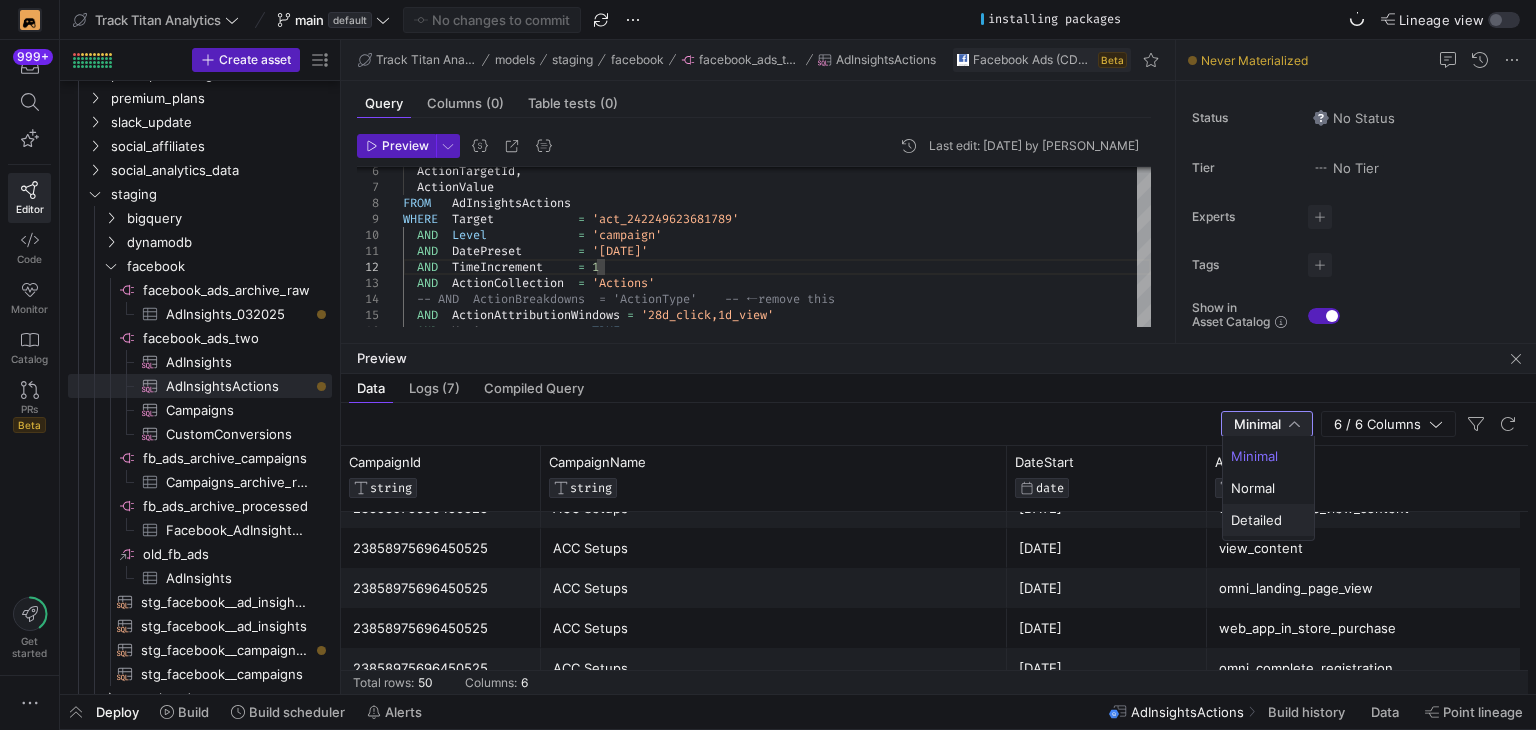 click on "Detailed" at bounding box center [1268, 520] 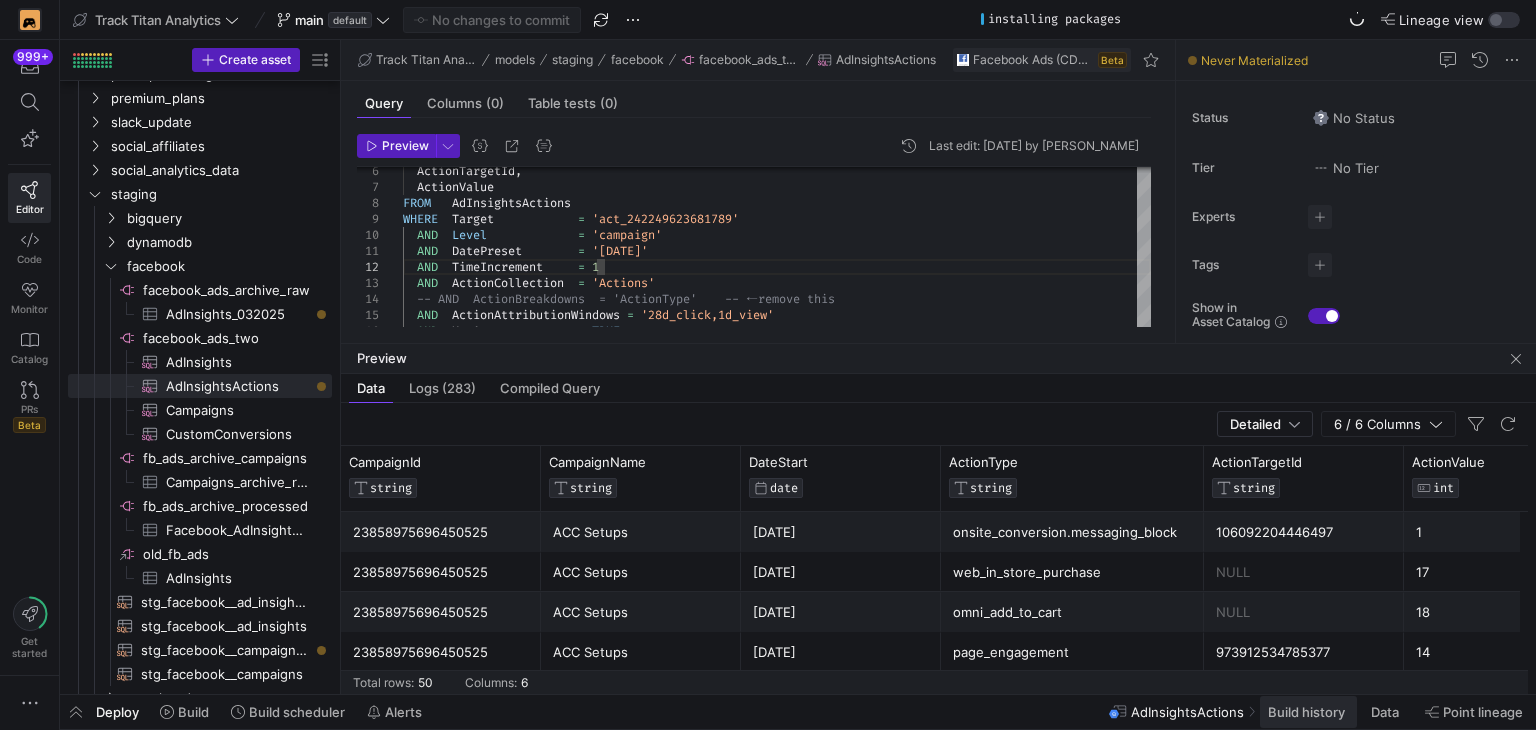 click on "Build history" 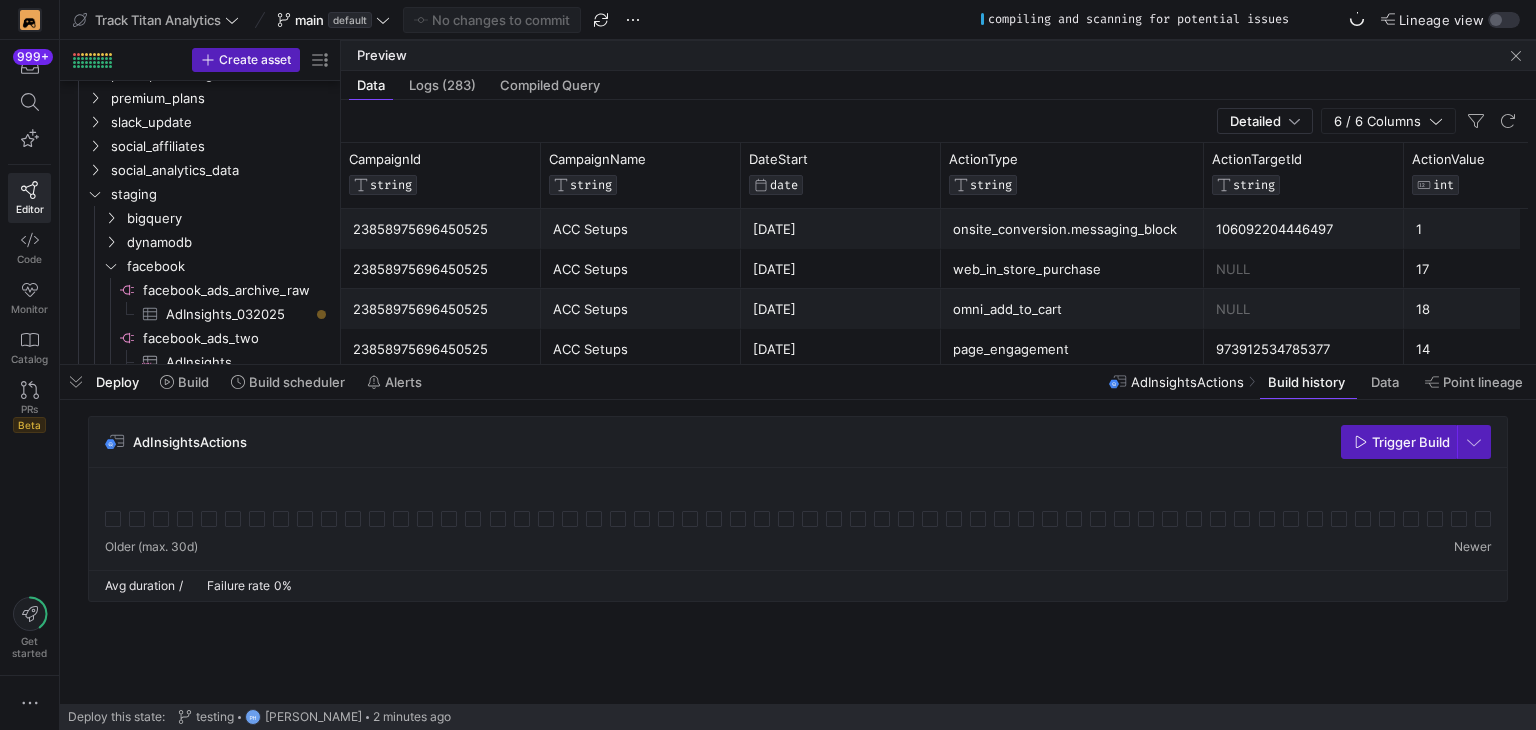 click on "Trigger Build" at bounding box center (1411, 442) 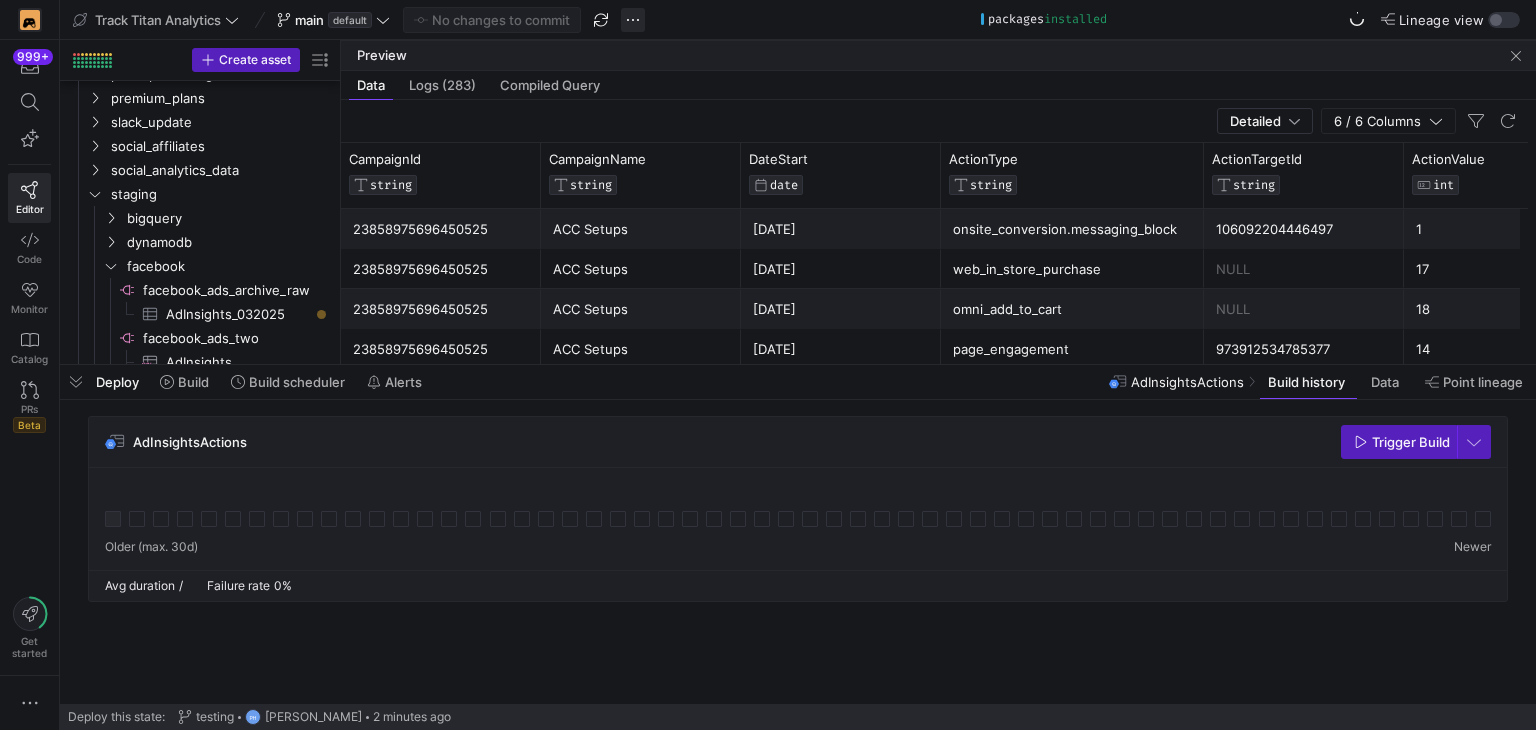 click 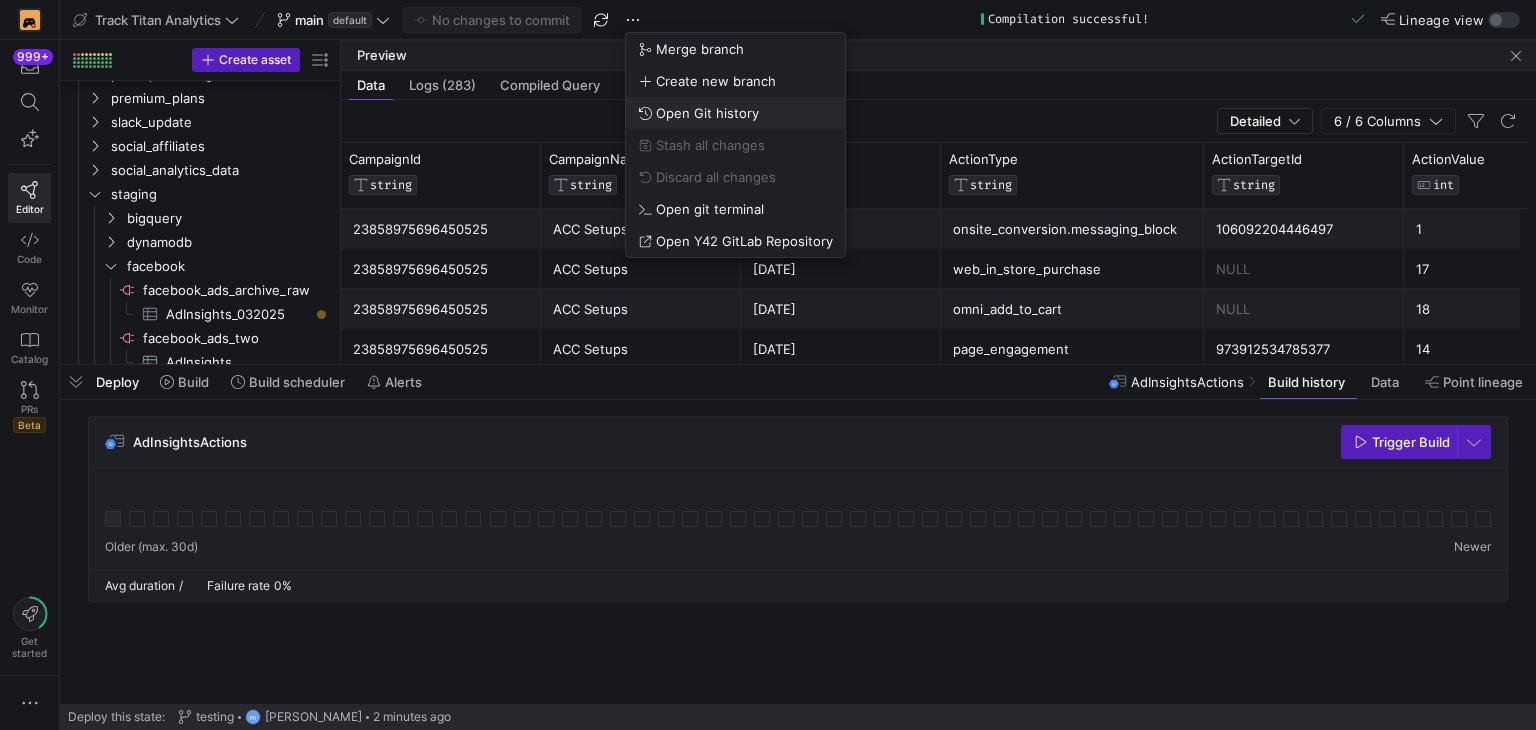 click on "Open Git history" at bounding box center (735, 113) 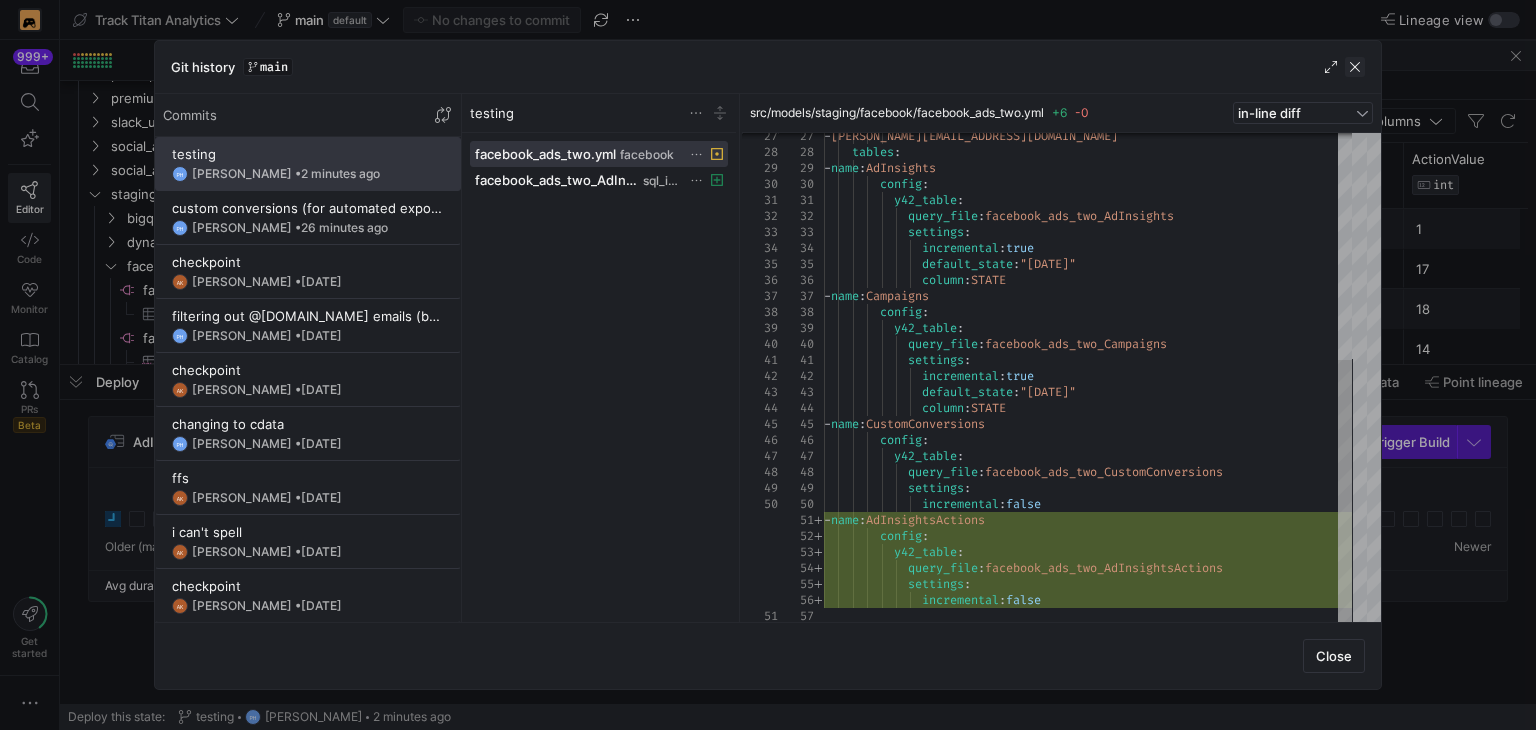 click 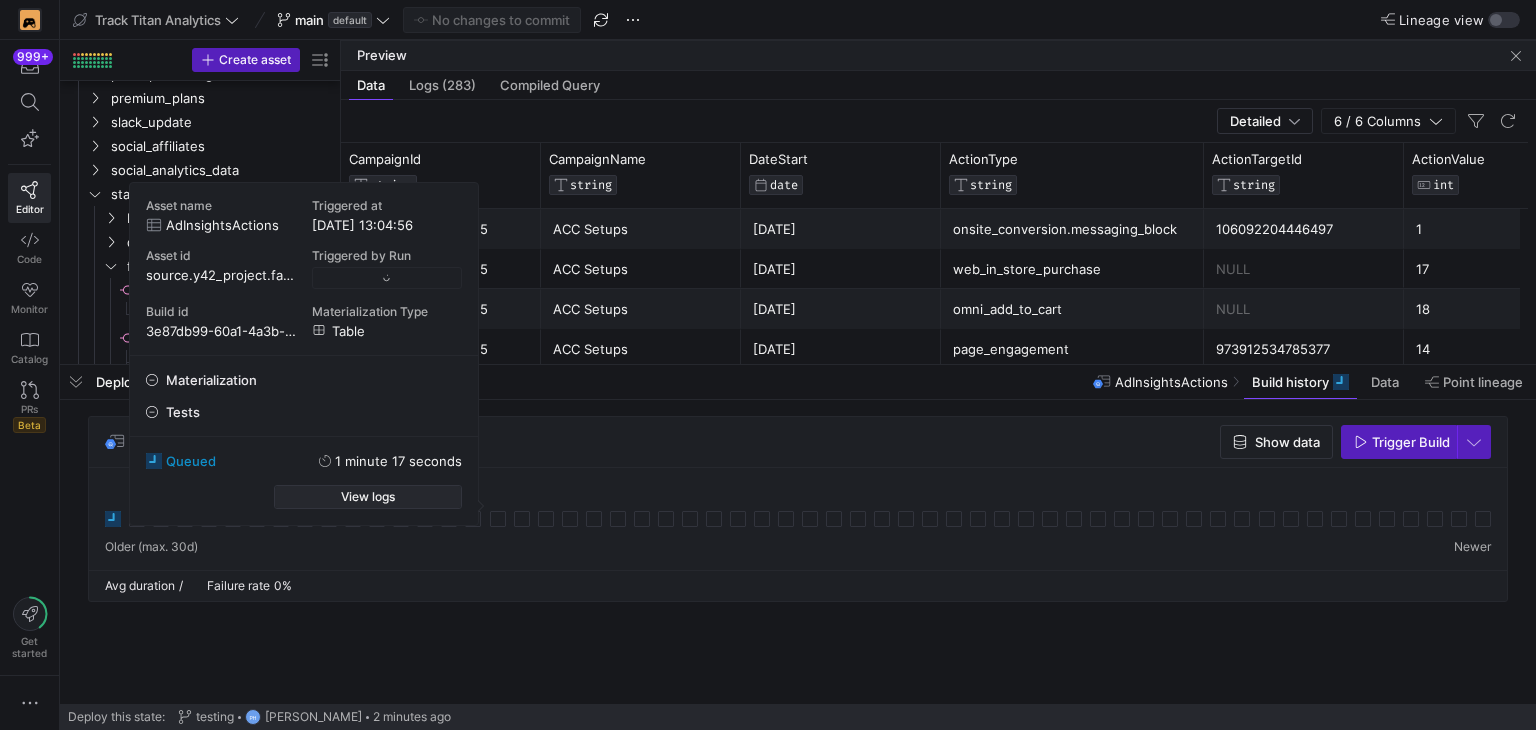 click on "View logs" at bounding box center [368, 497] 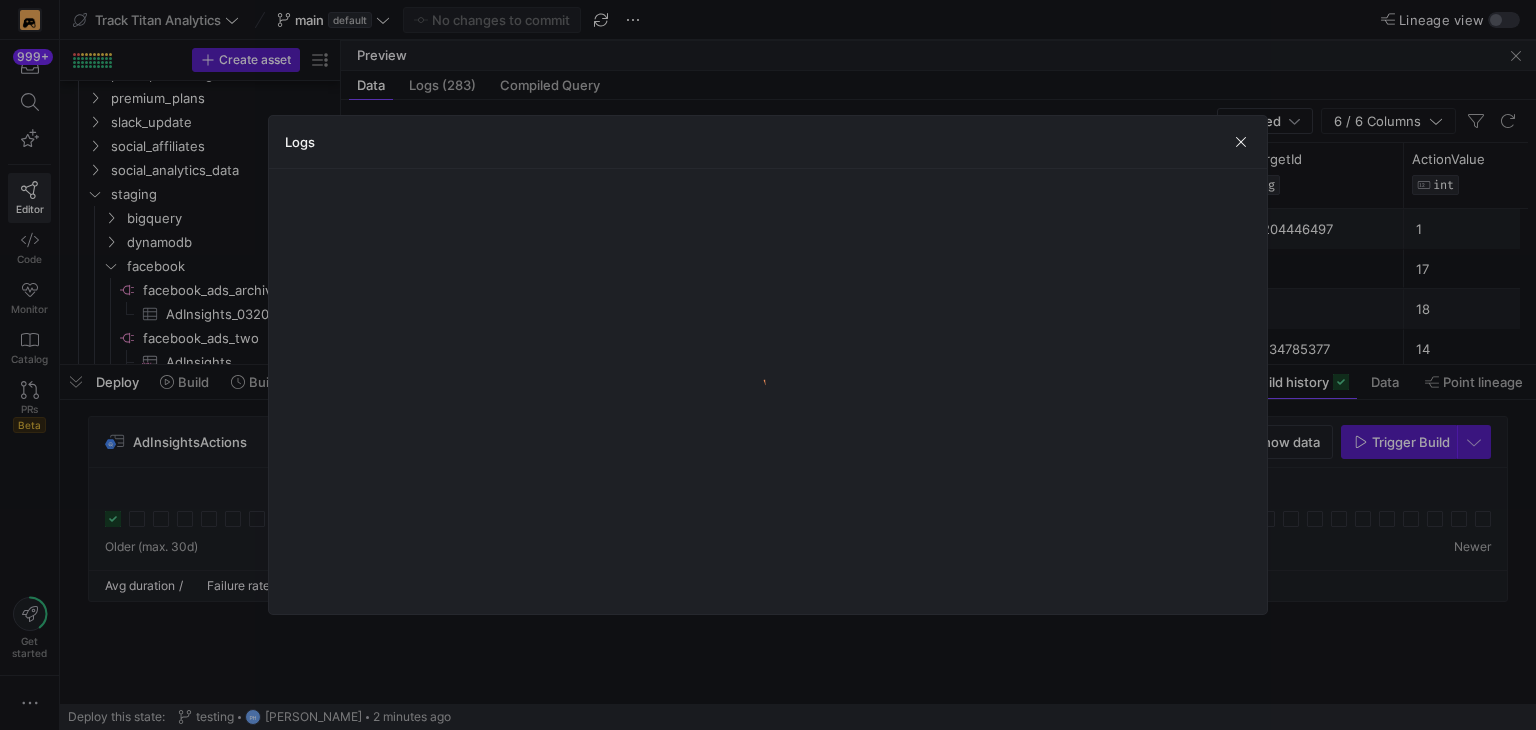 click at bounding box center [768, 391] 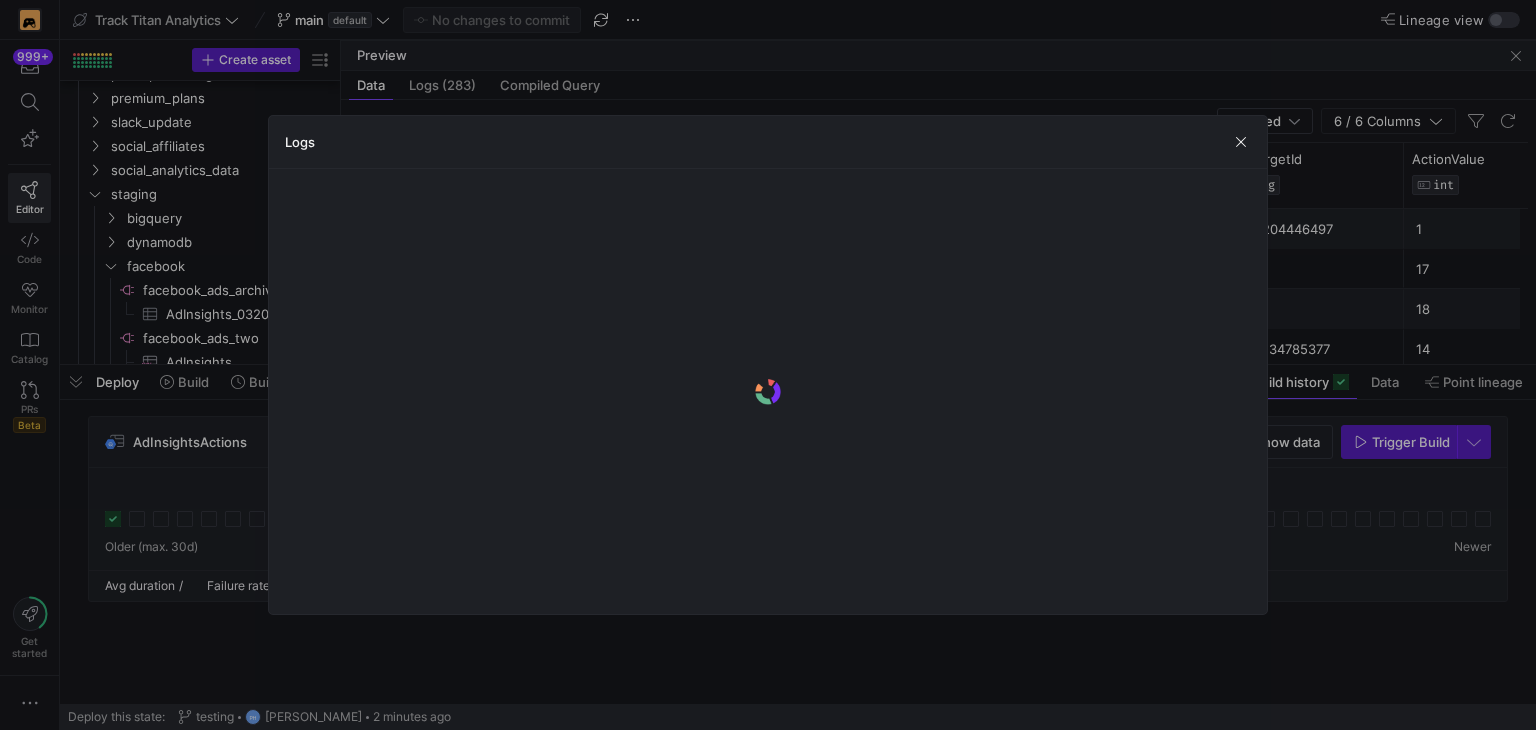 click at bounding box center [768, 391] 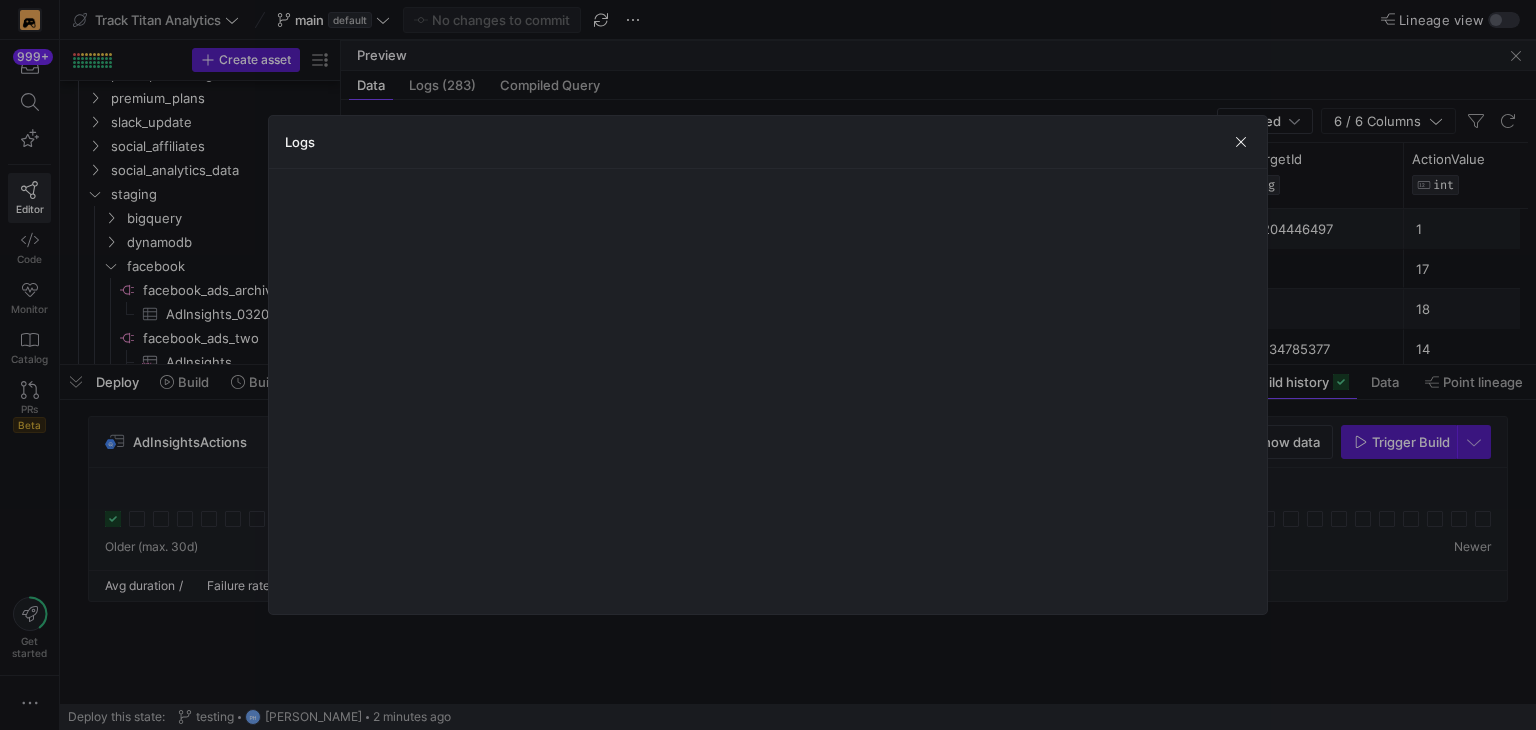 click at bounding box center (768, 391) 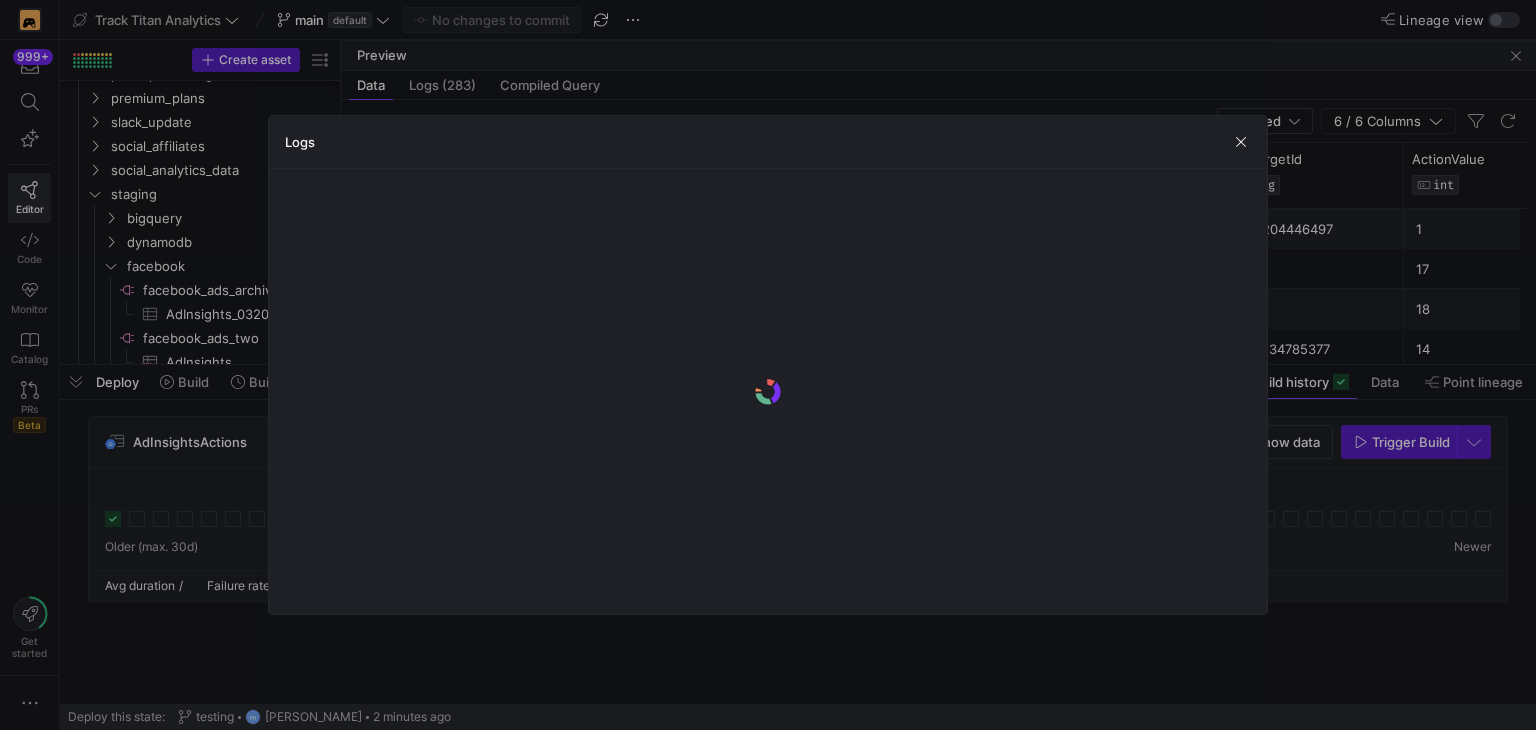 click at bounding box center [768, 391] 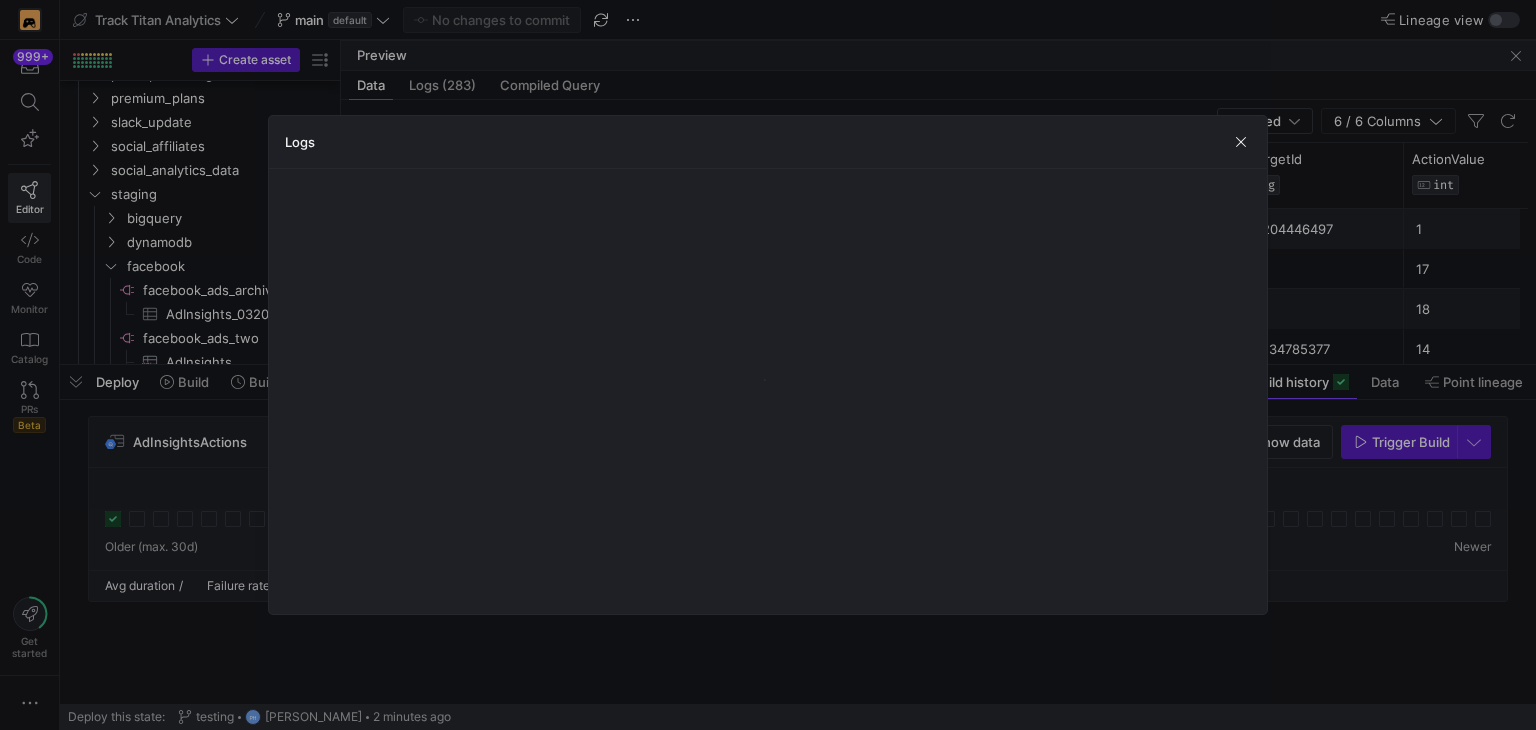 click at bounding box center (768, 391) 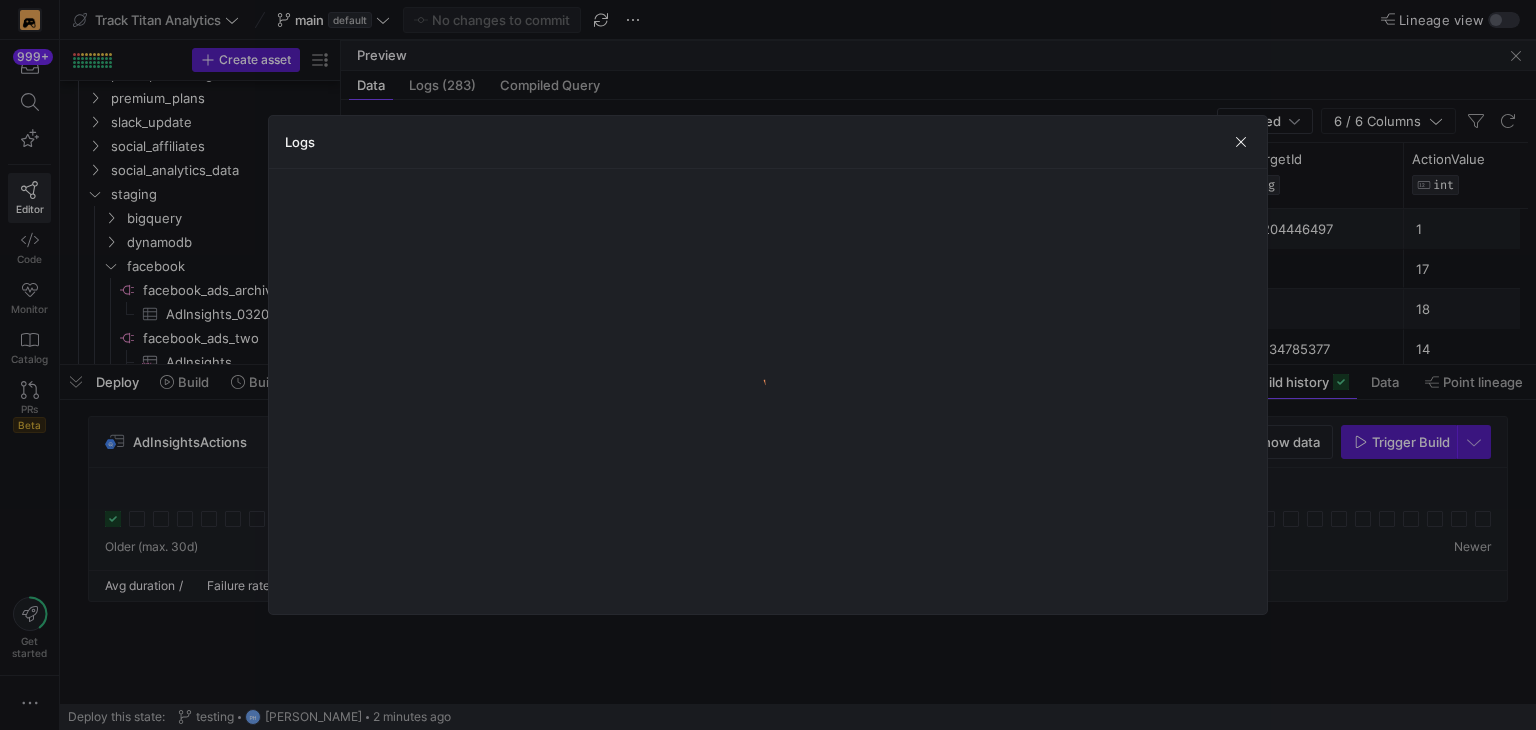 click at bounding box center [768, 392] 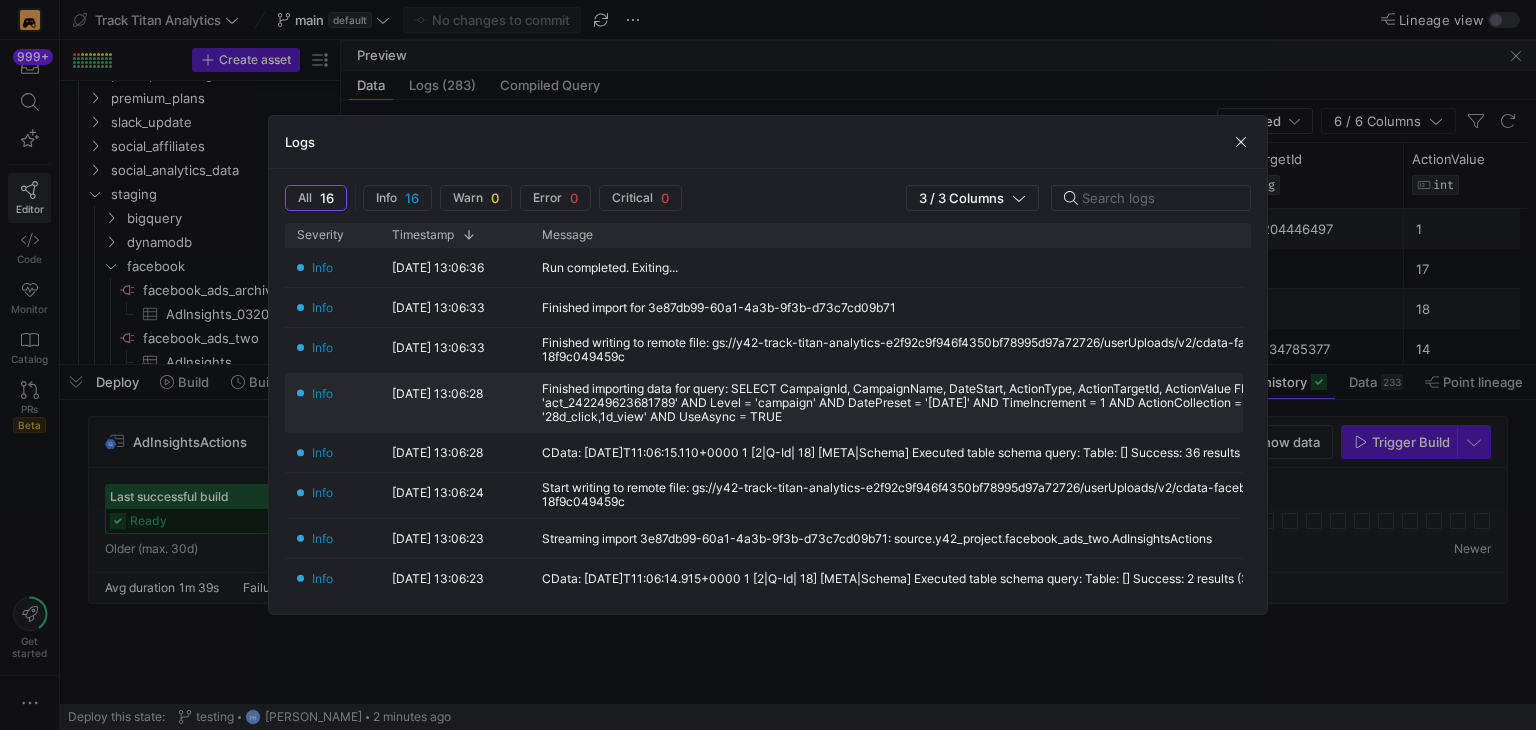 click on "Finished importing data for query: SELECT CampaignId, CampaignName, DateStart, ActionType, ActionTargetId, ActionValue FROM AdInsightsActions WHERE Target = 'act_242249623681789' AND Level = 'campaign' AND DatePreset = '[DATE]' AND TimeIncrement = 1 AND ActionCollection = 'Actions' AND ActionAttributionWindows = '28d_click,1d_view' AND UseAsync = TRUE" 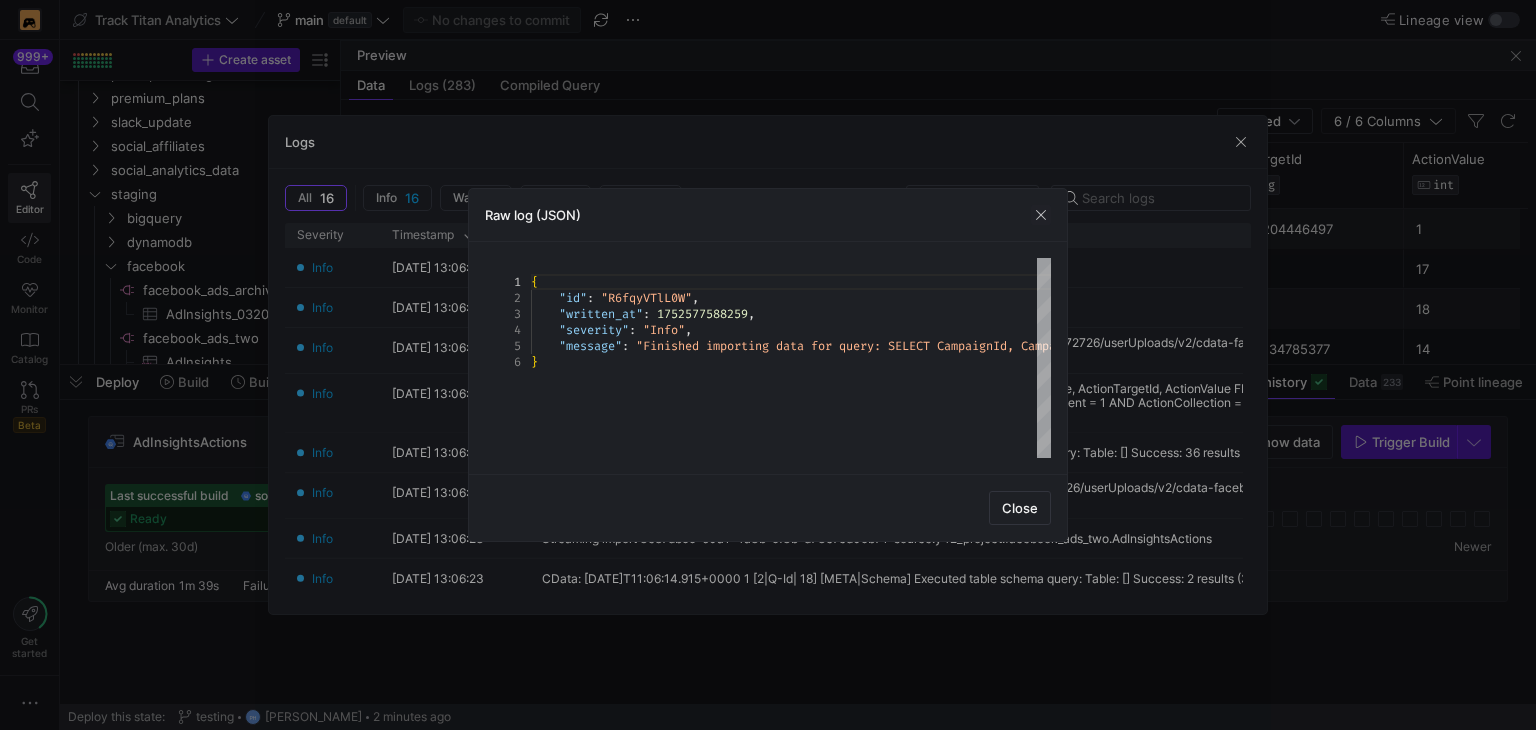 click on "Raw log (JSON)" at bounding box center (768, 215) 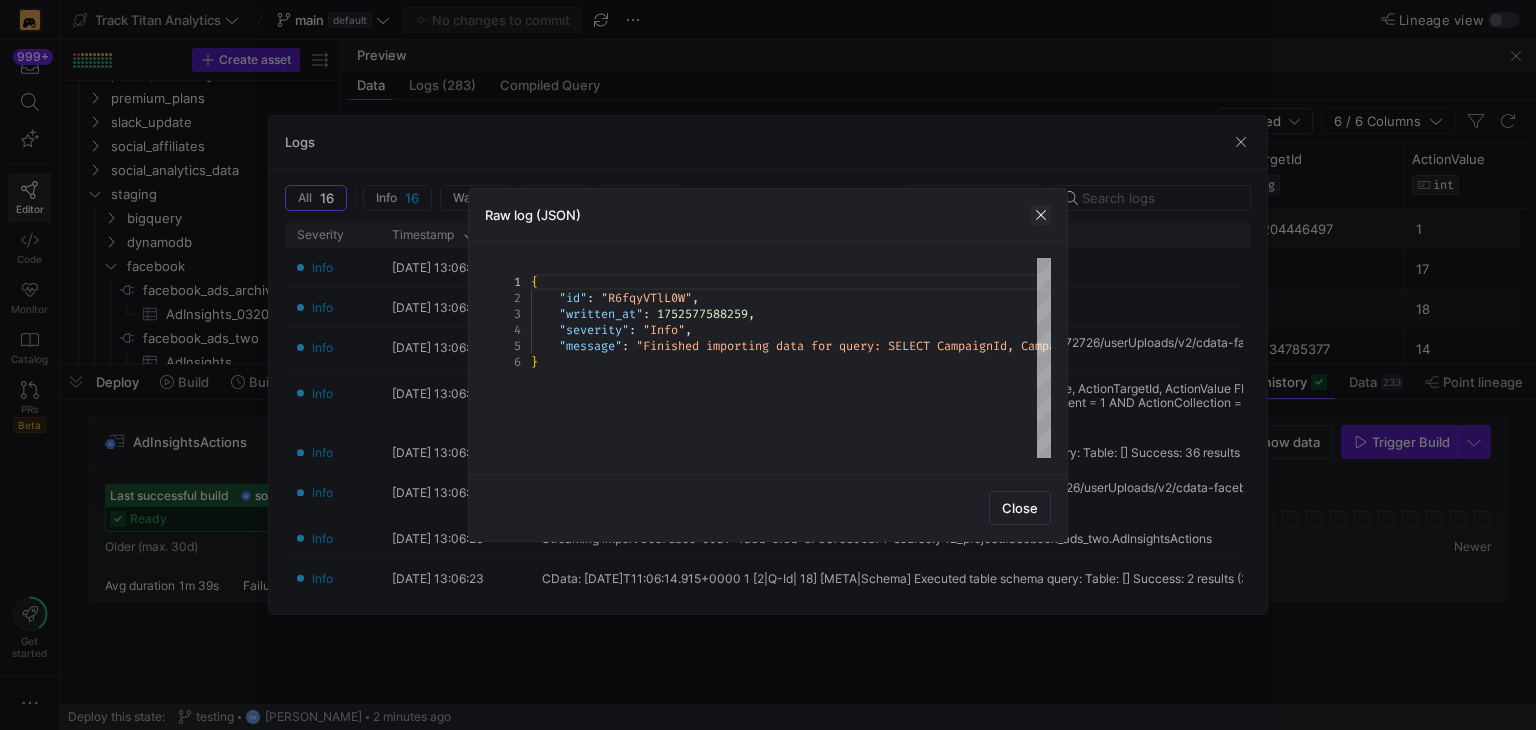 click at bounding box center [1041, 215] 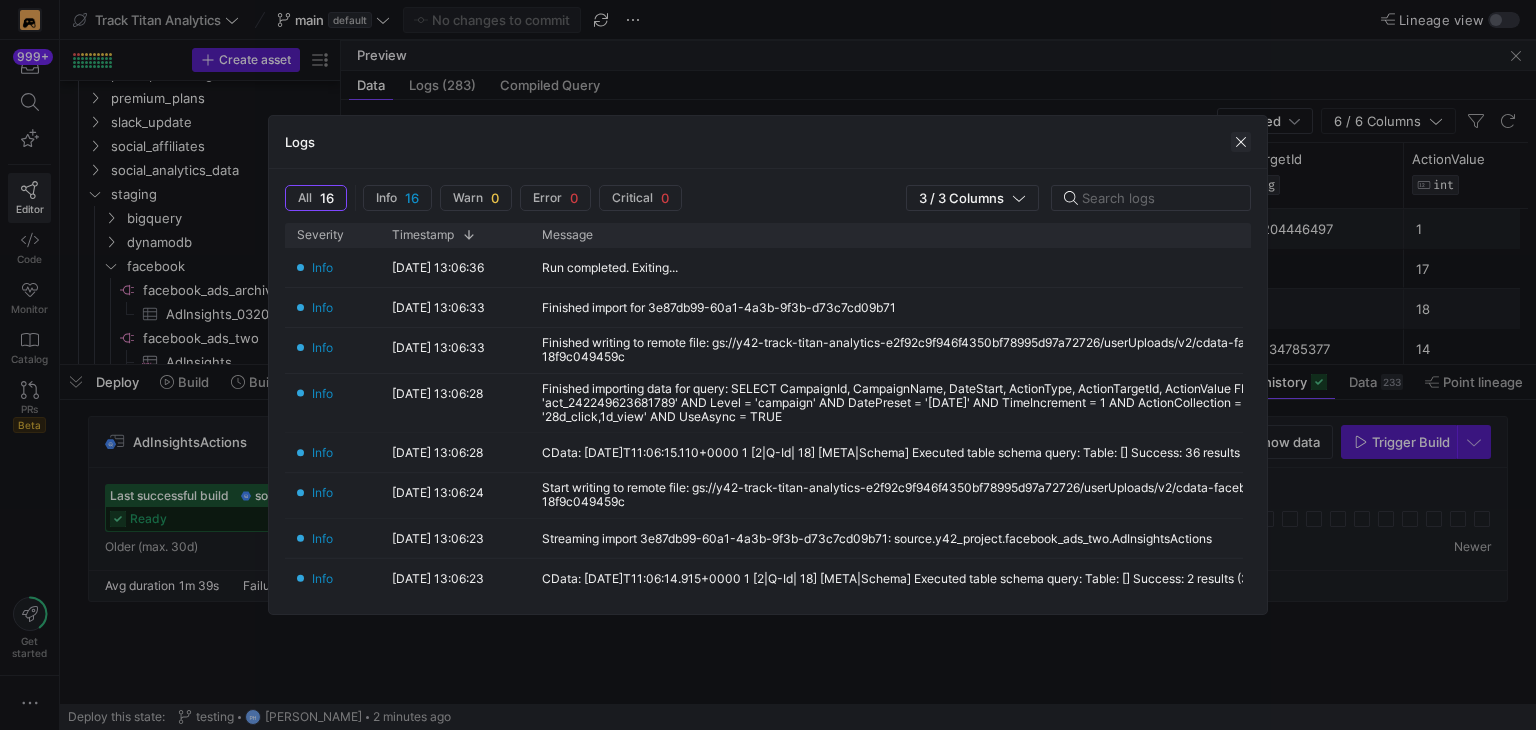 click on "Logs" at bounding box center (768, 142) 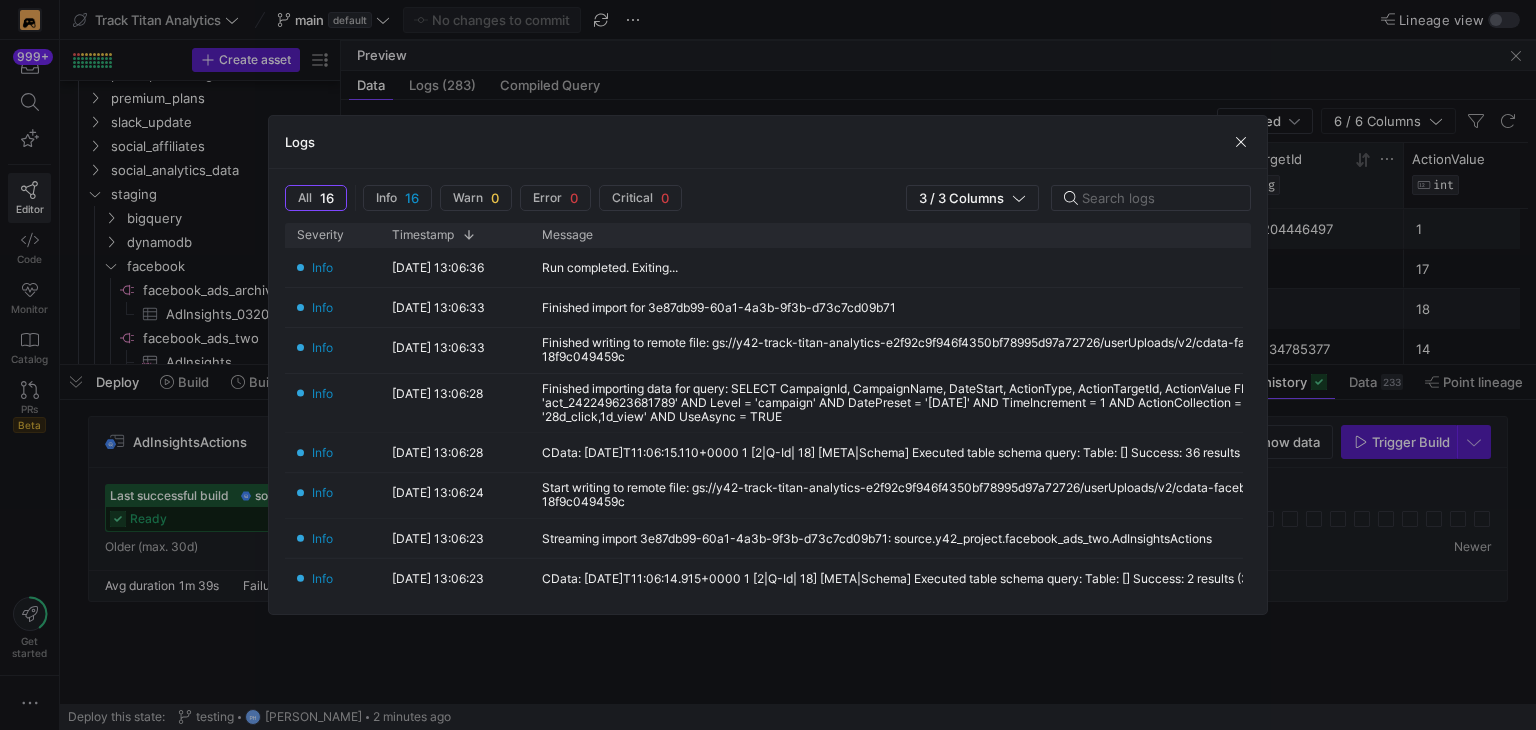 drag, startPoint x: 1245, startPoint y: 138, endPoint x: 1242, endPoint y: 152, distance: 14.3178215 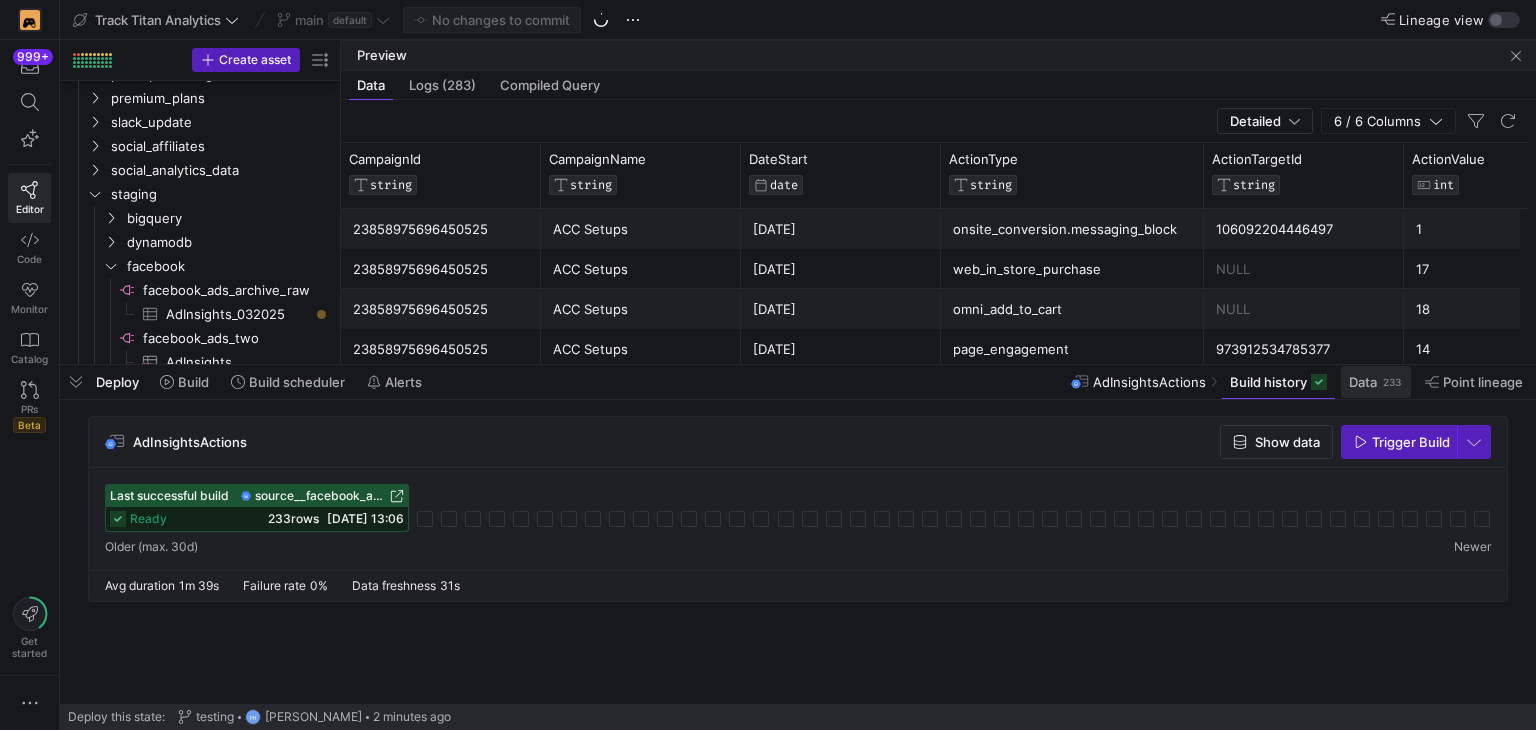 click on "Data" 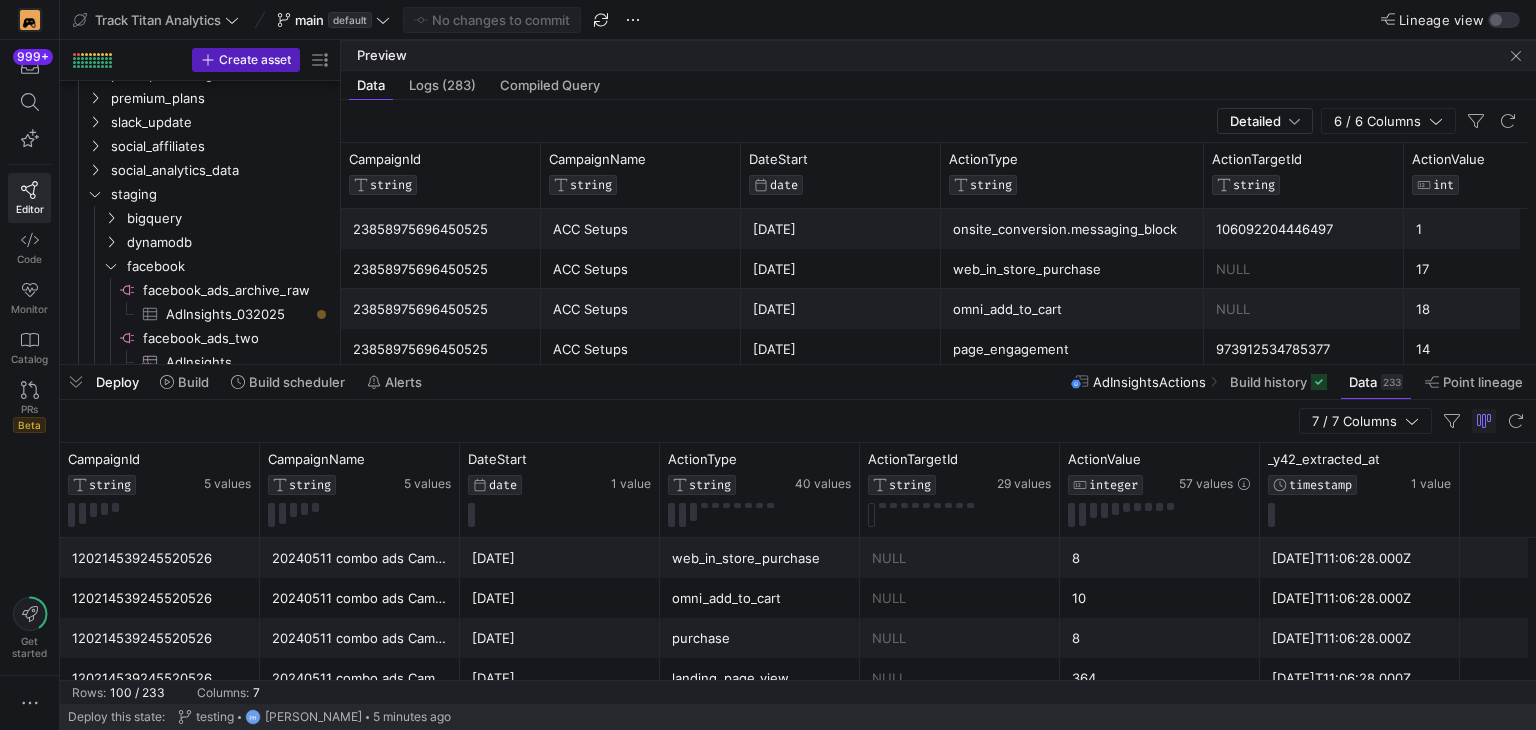scroll, scrollTop: 437, scrollLeft: 0, axis: vertical 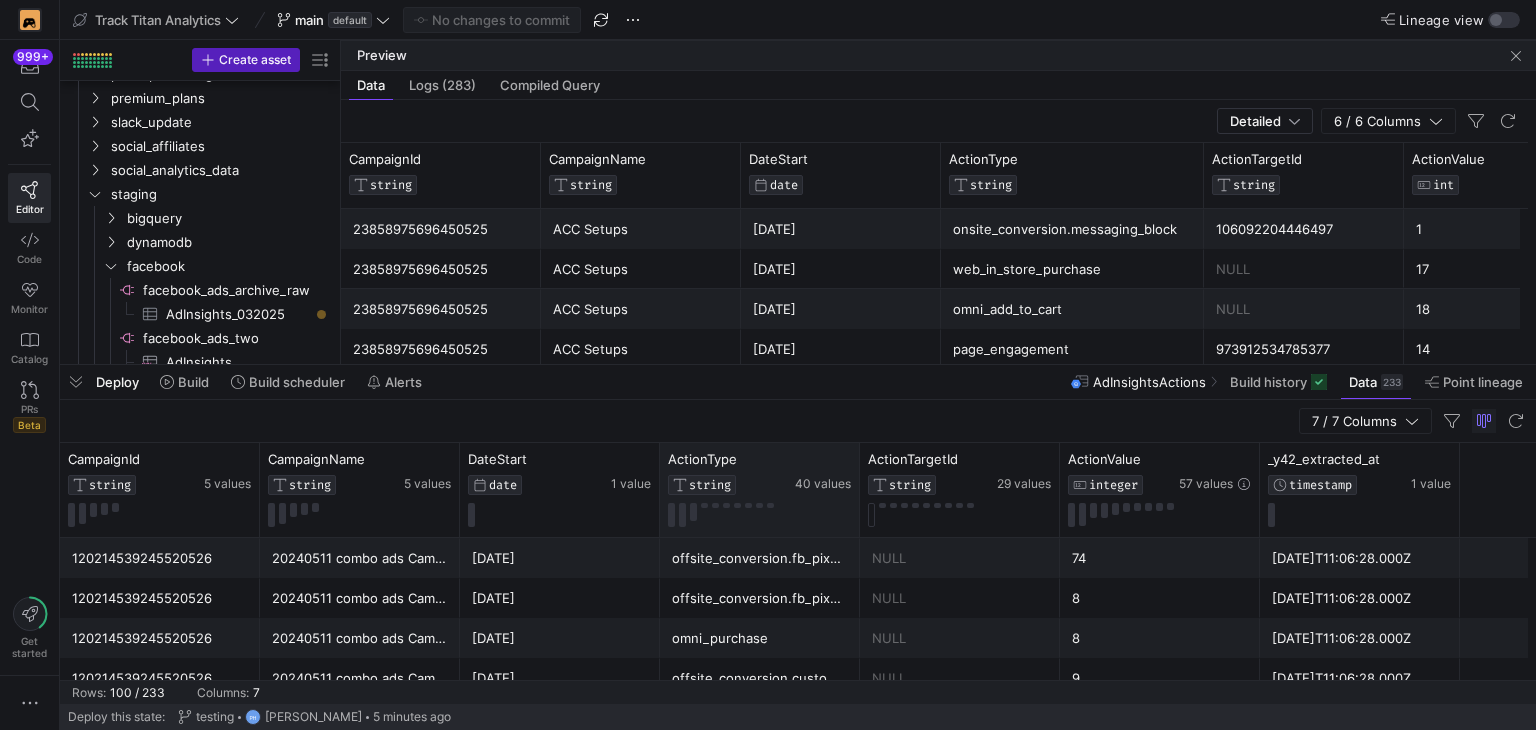click on "ActionType
STRING  40 values" 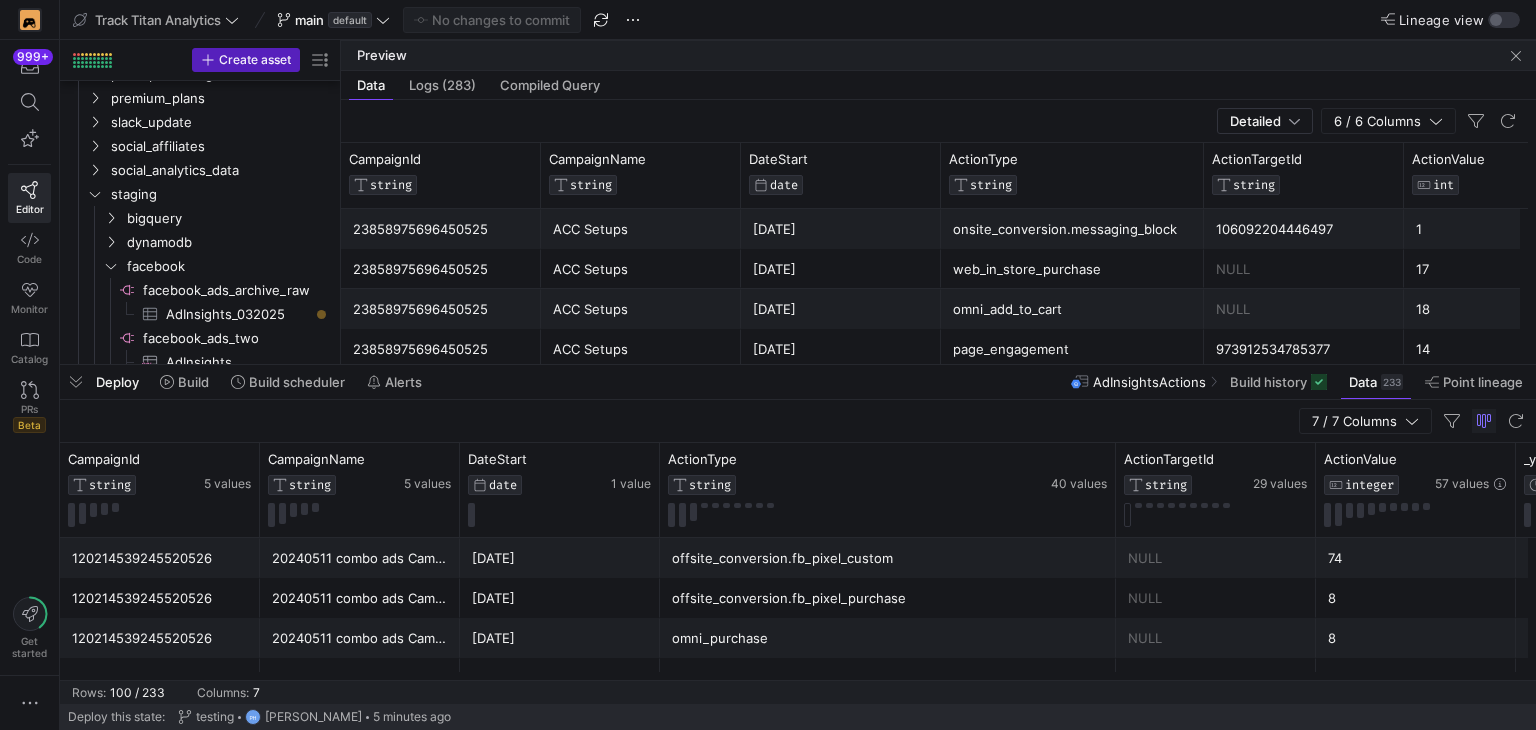 drag, startPoint x: 857, startPoint y: 466, endPoint x: 1113, endPoint y: 537, distance: 265.66333 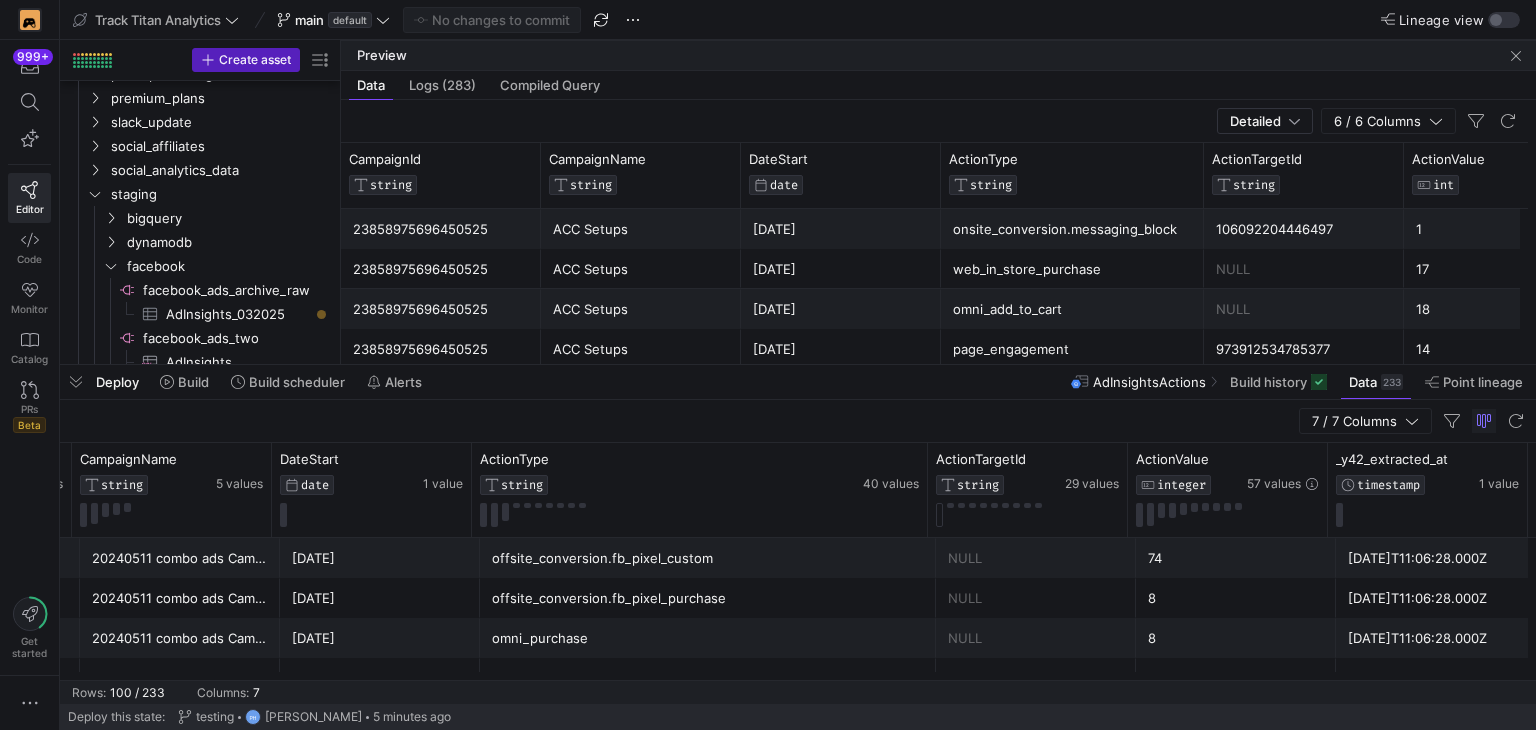 scroll, scrollTop: 0, scrollLeft: 188, axis: horizontal 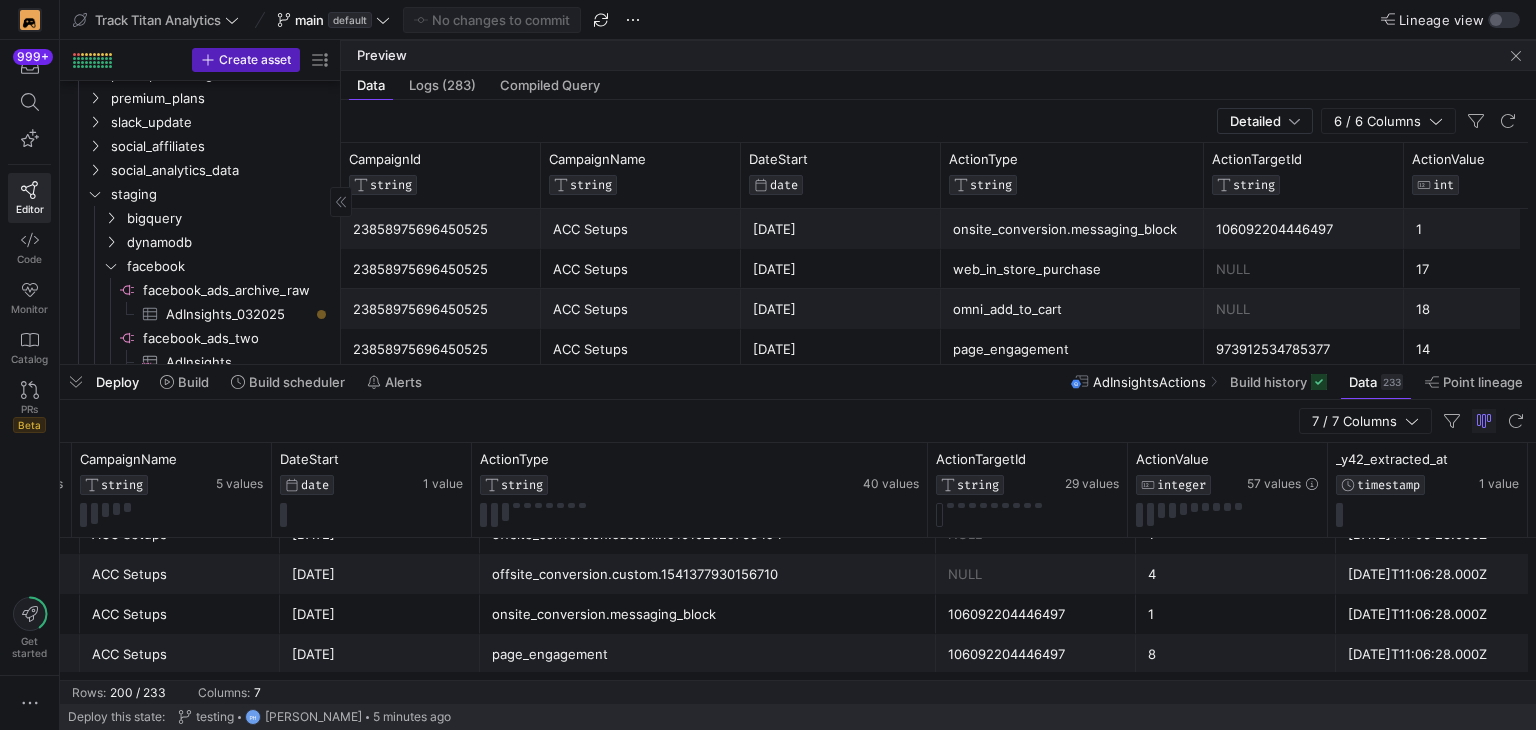 click 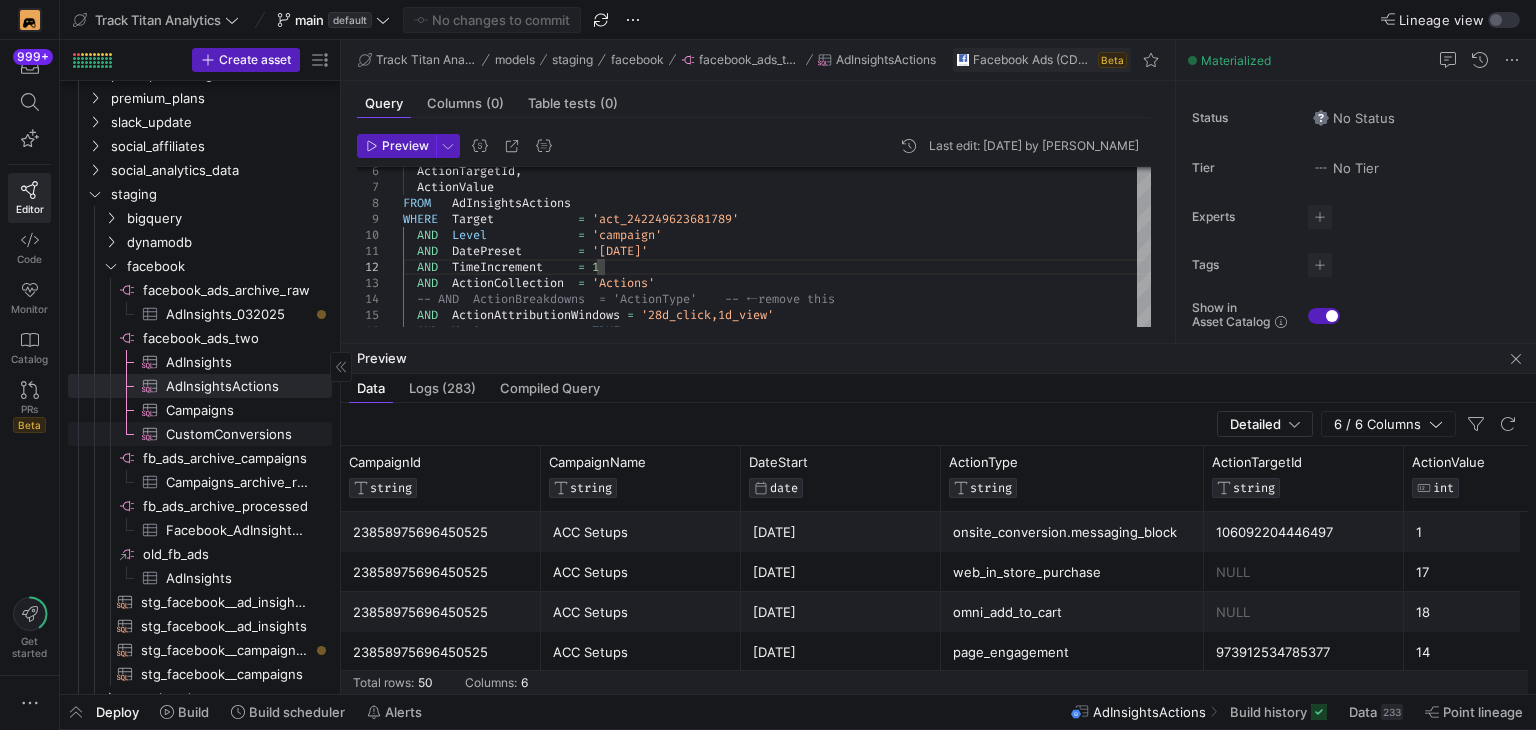 click on "CustomConversions​​​​​​​​​" 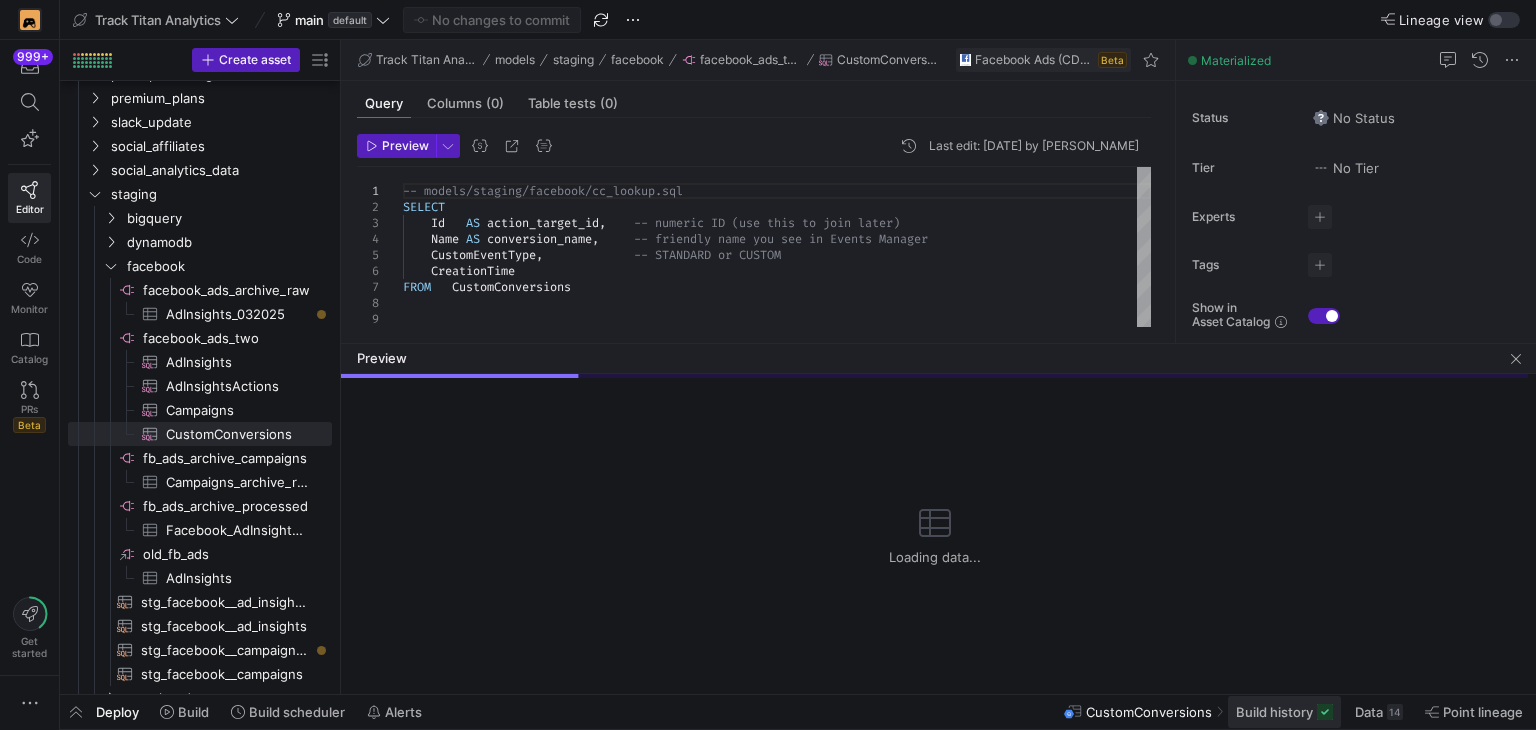 click on "Build history" 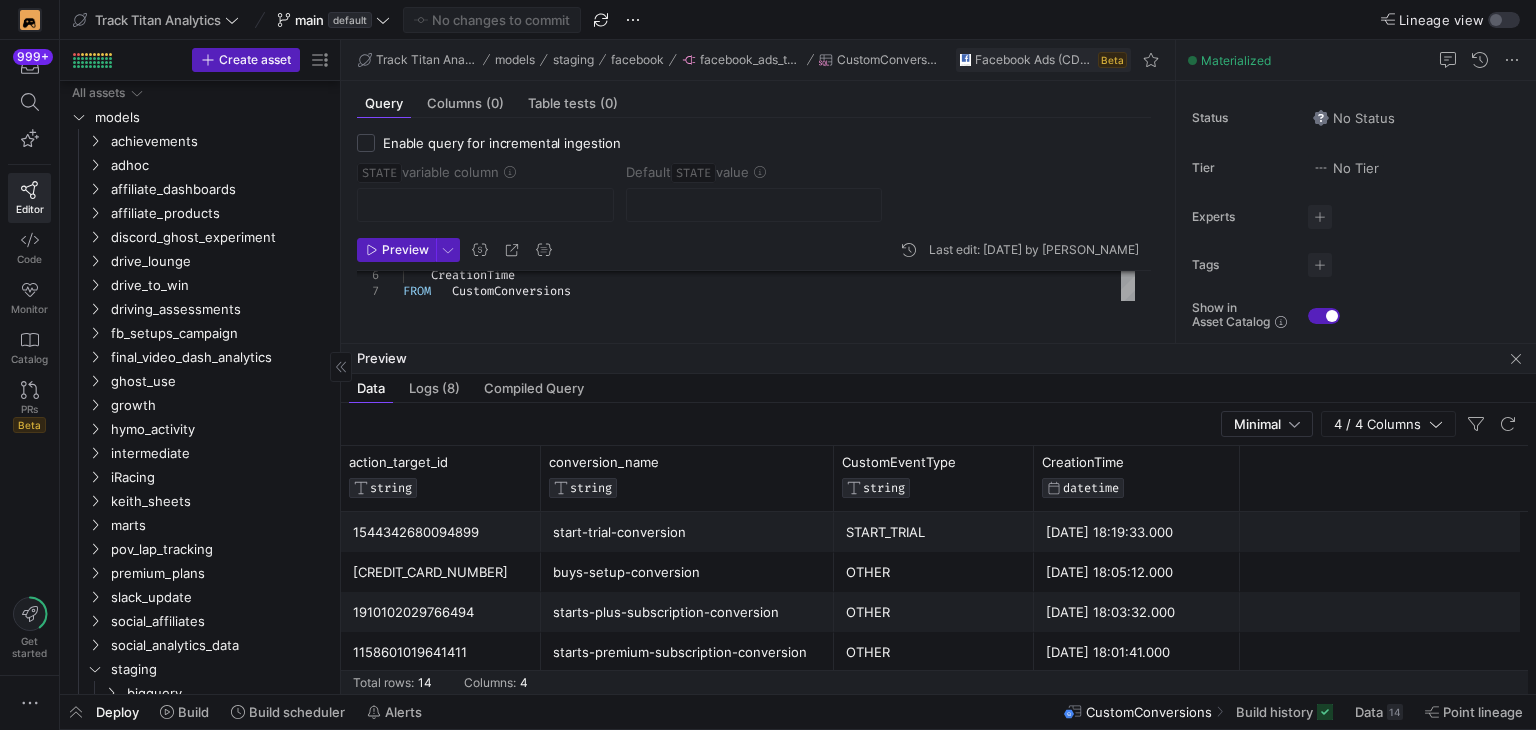 scroll, scrollTop: 0, scrollLeft: 0, axis: both 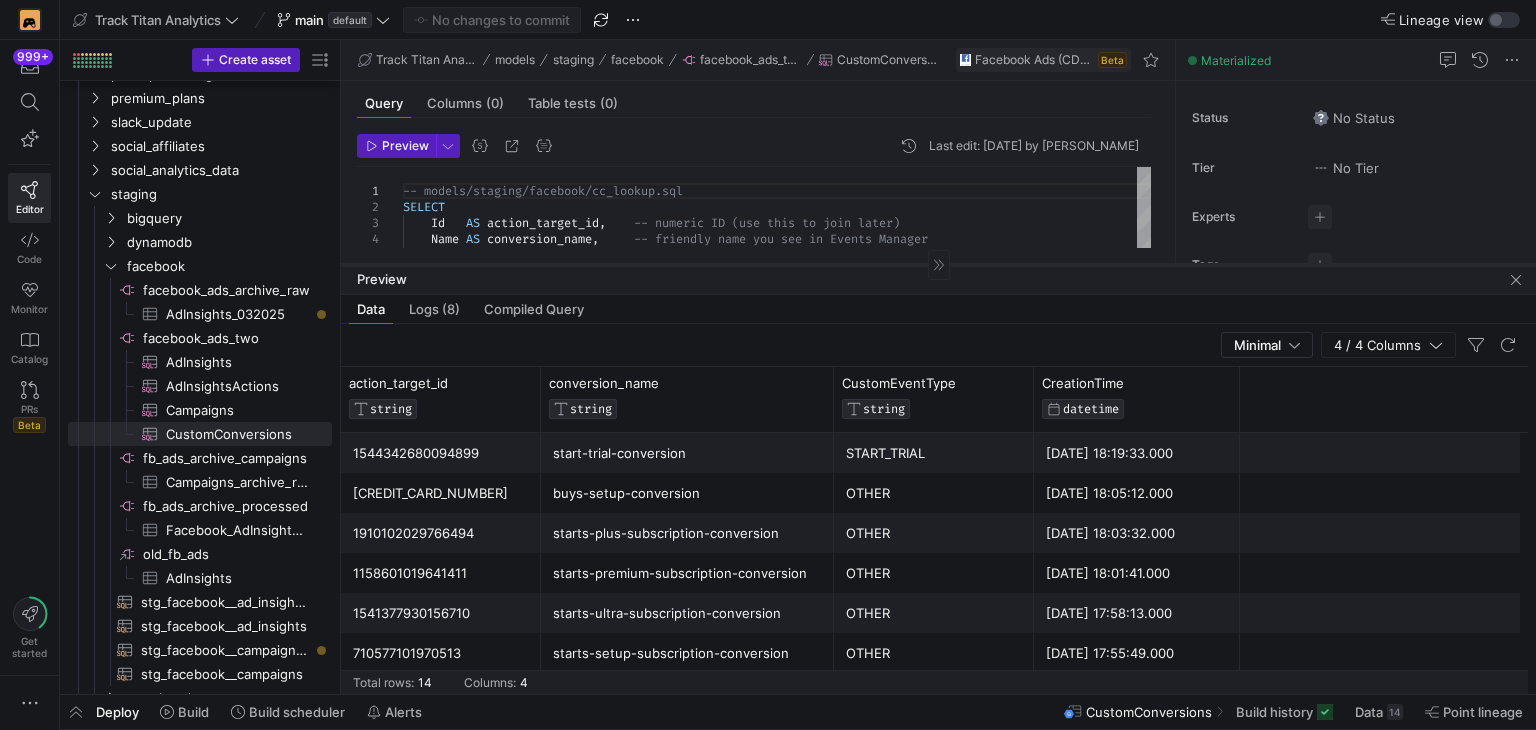 drag, startPoint x: 908, startPoint y: 343, endPoint x: 923, endPoint y: 263, distance: 81.394104 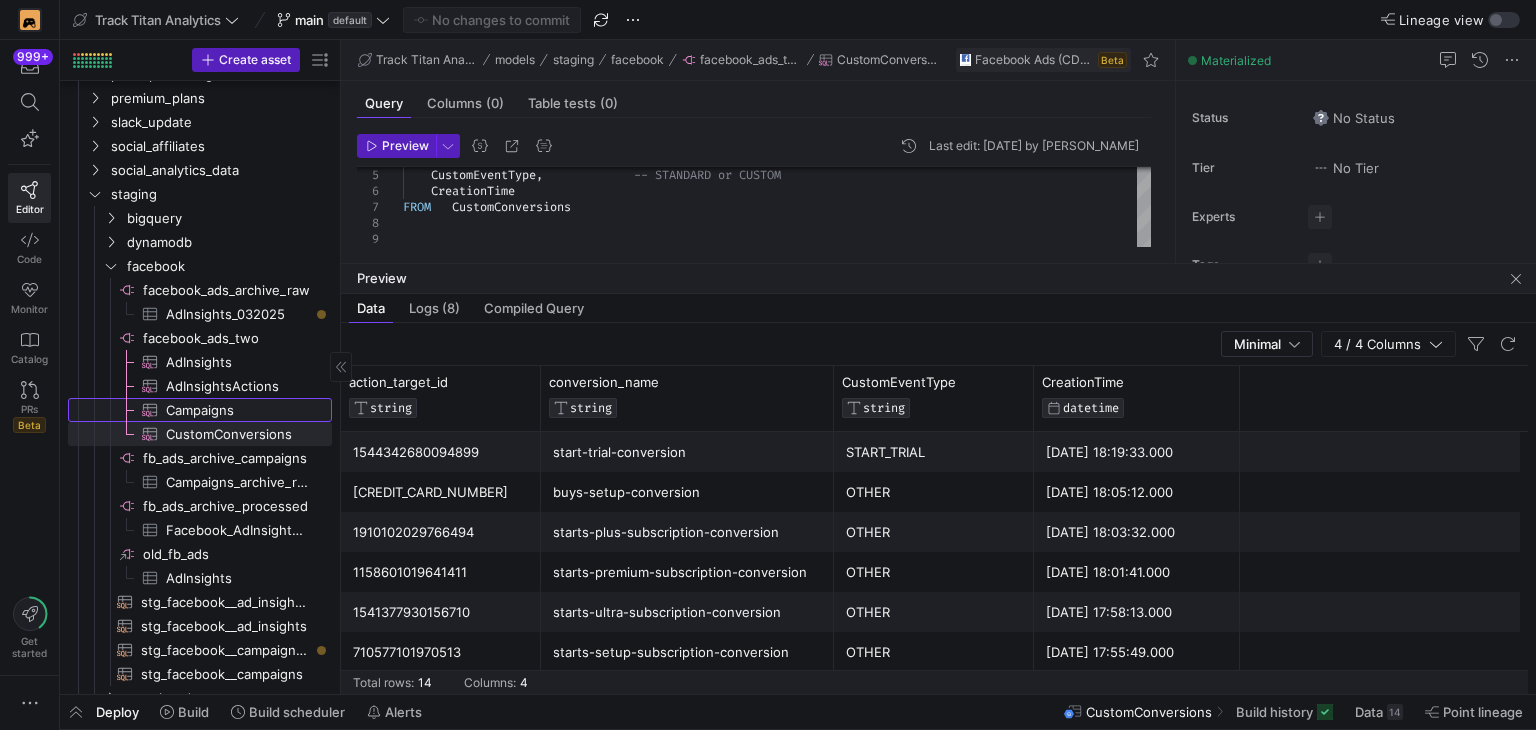 click on "Campaigns​​​​​​​​​" 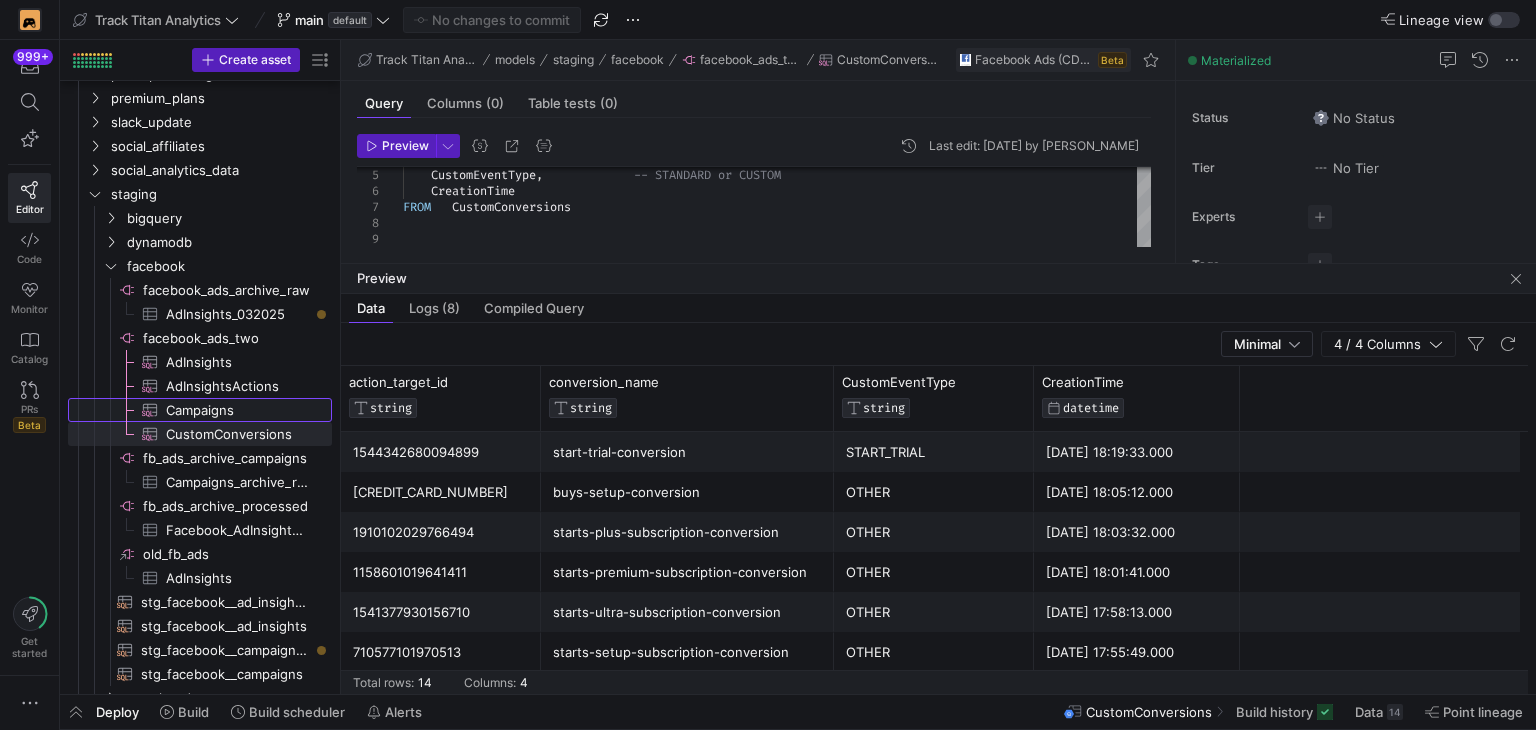 checkbox on "true" 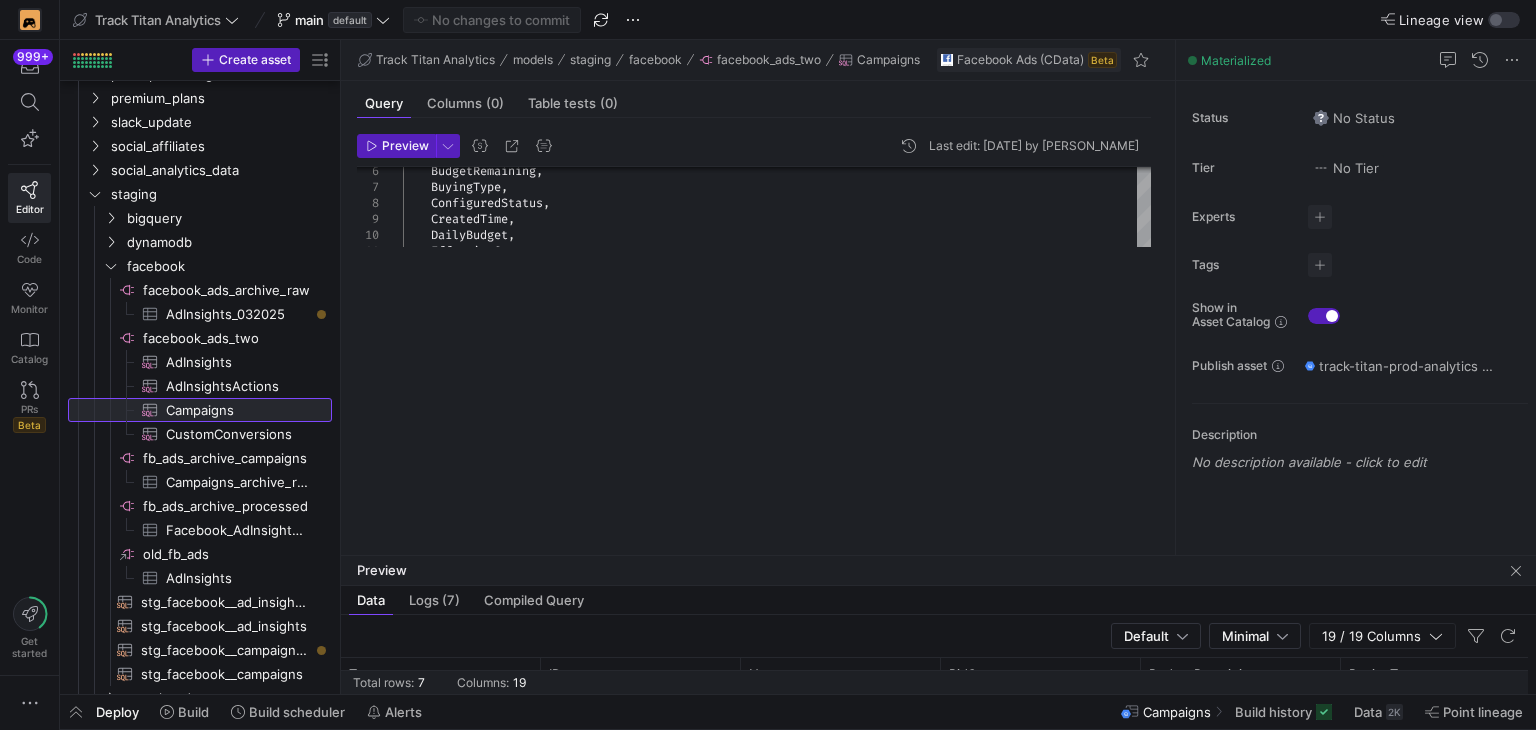 drag, startPoint x: 916, startPoint y: 265, endPoint x: 812, endPoint y: 565, distance: 317.51535 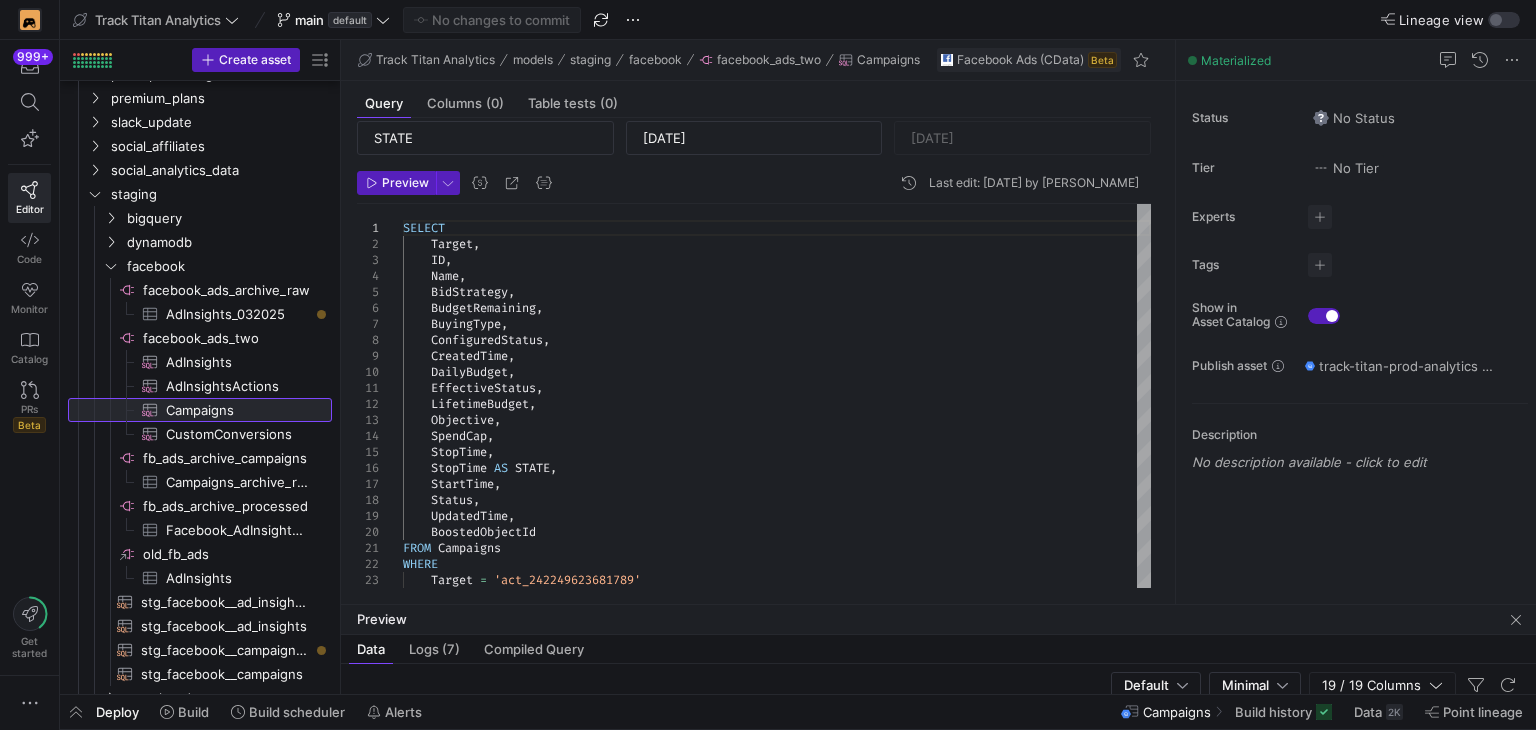 scroll, scrollTop: 99, scrollLeft: 0, axis: vertical 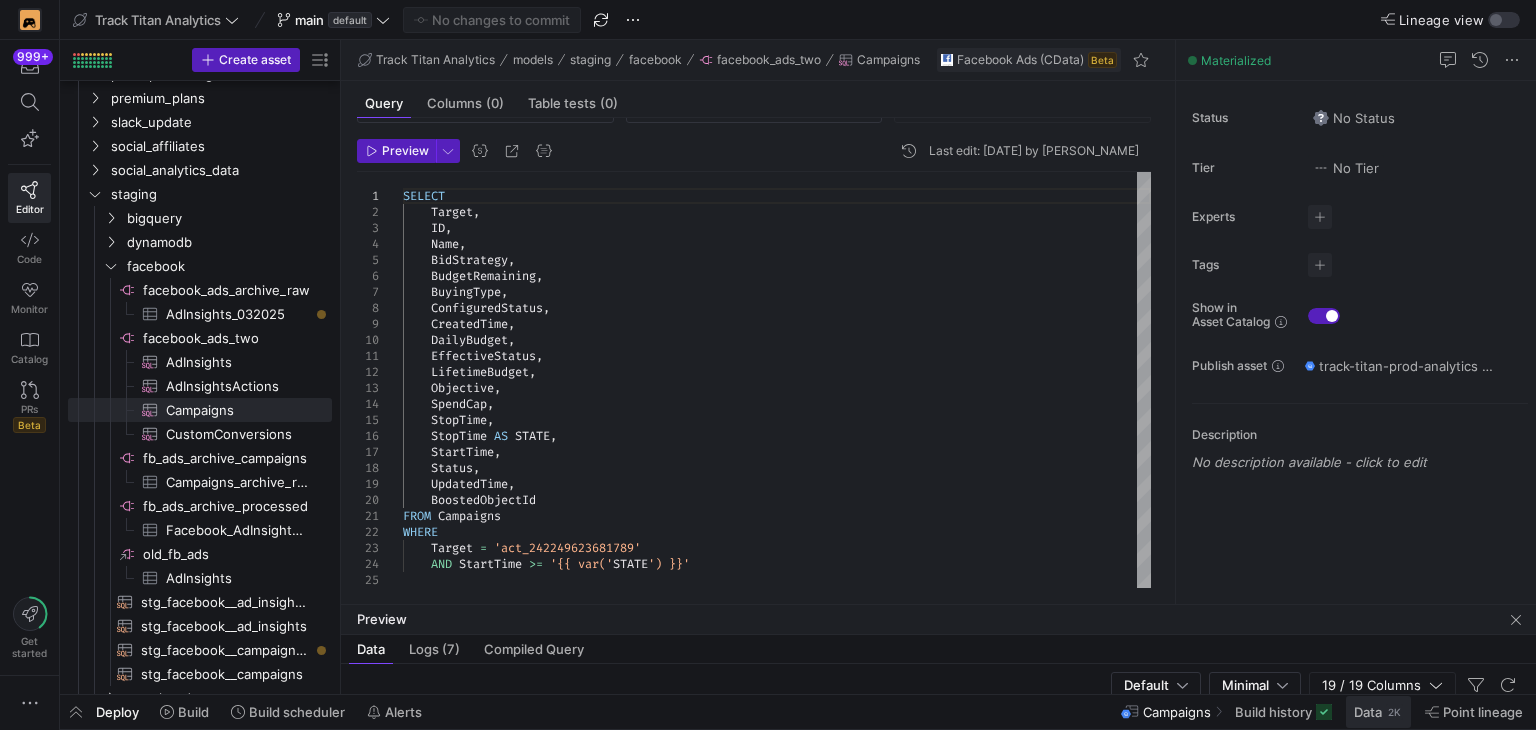 click on "Data" 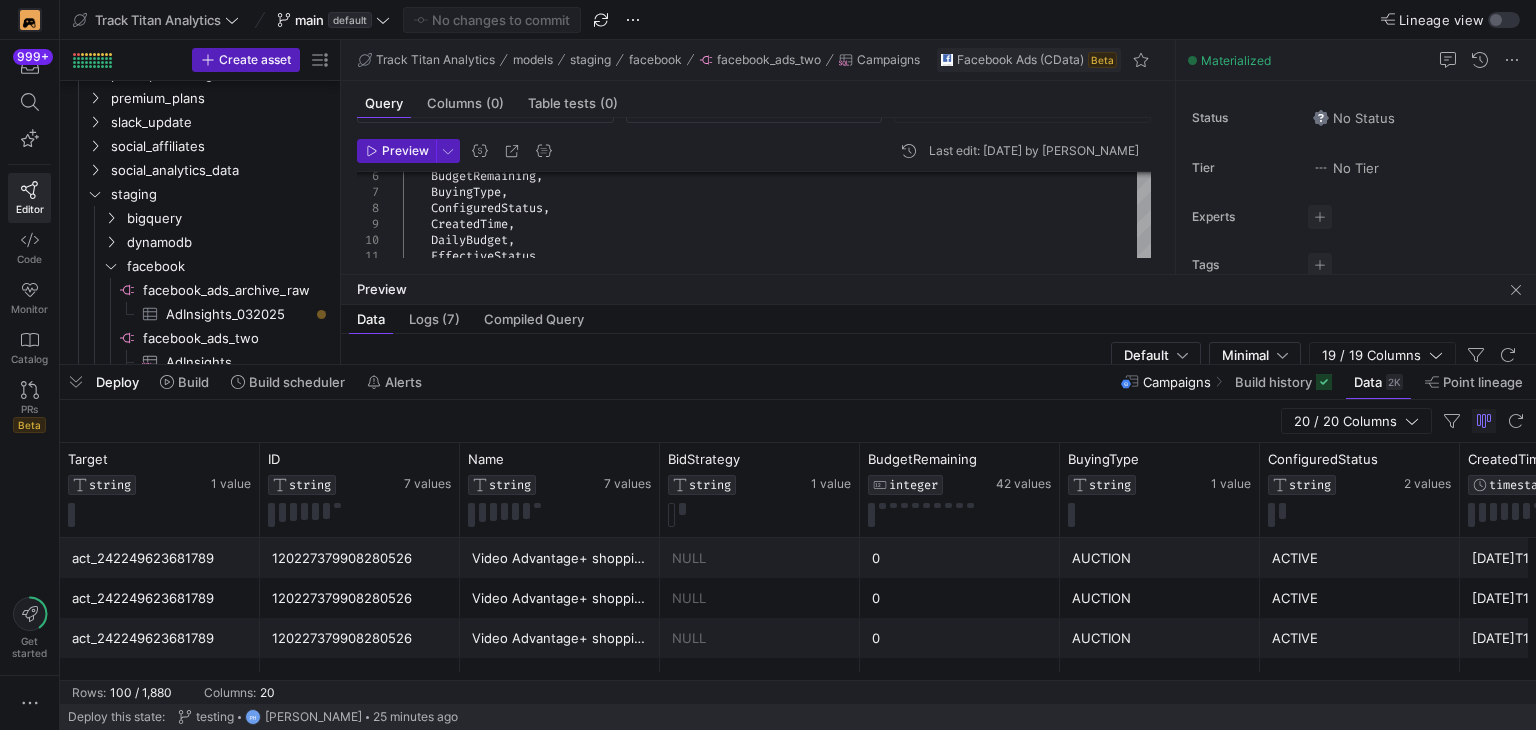 scroll, scrollTop: 0, scrollLeft: 612, axis: horizontal 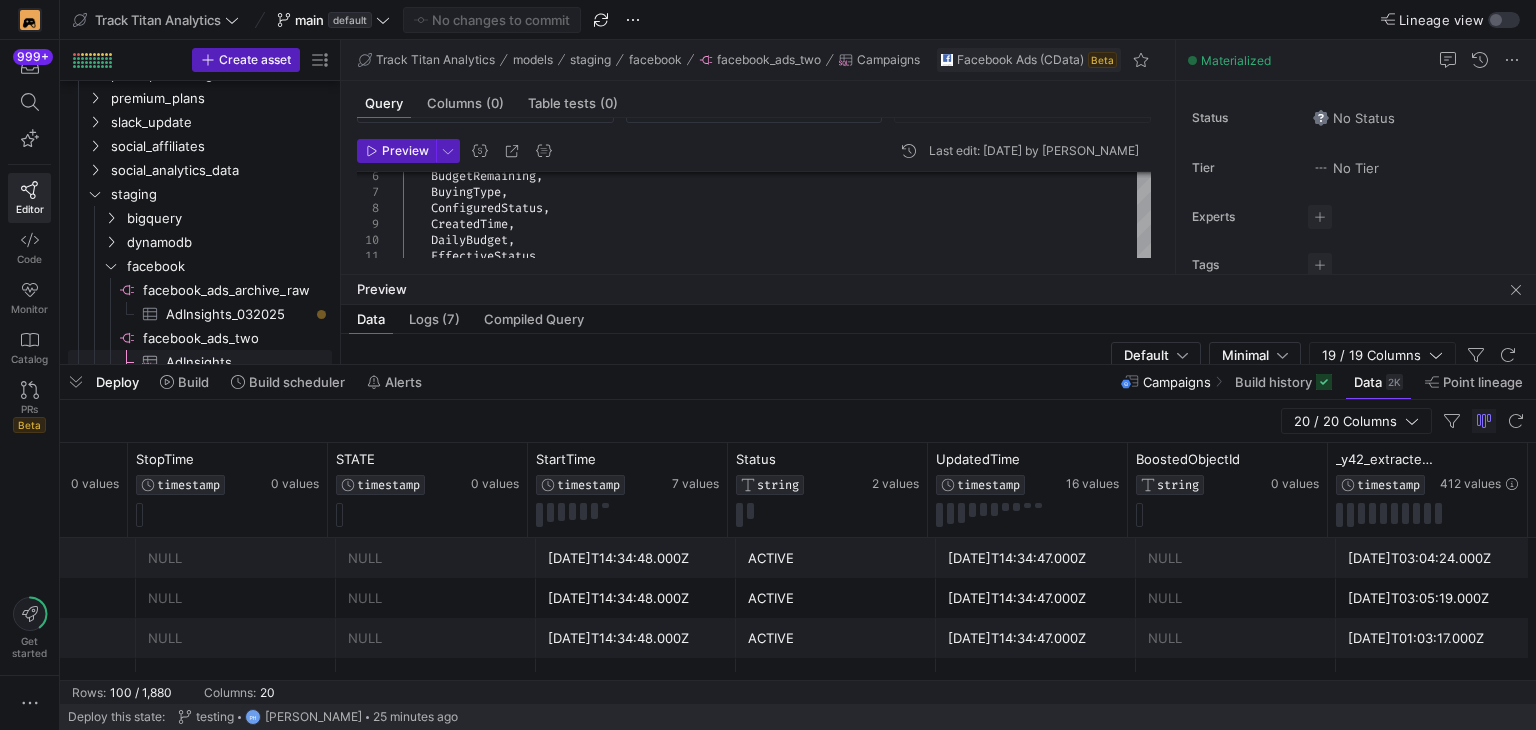 click on "AdInsights​​​​​​​​​" 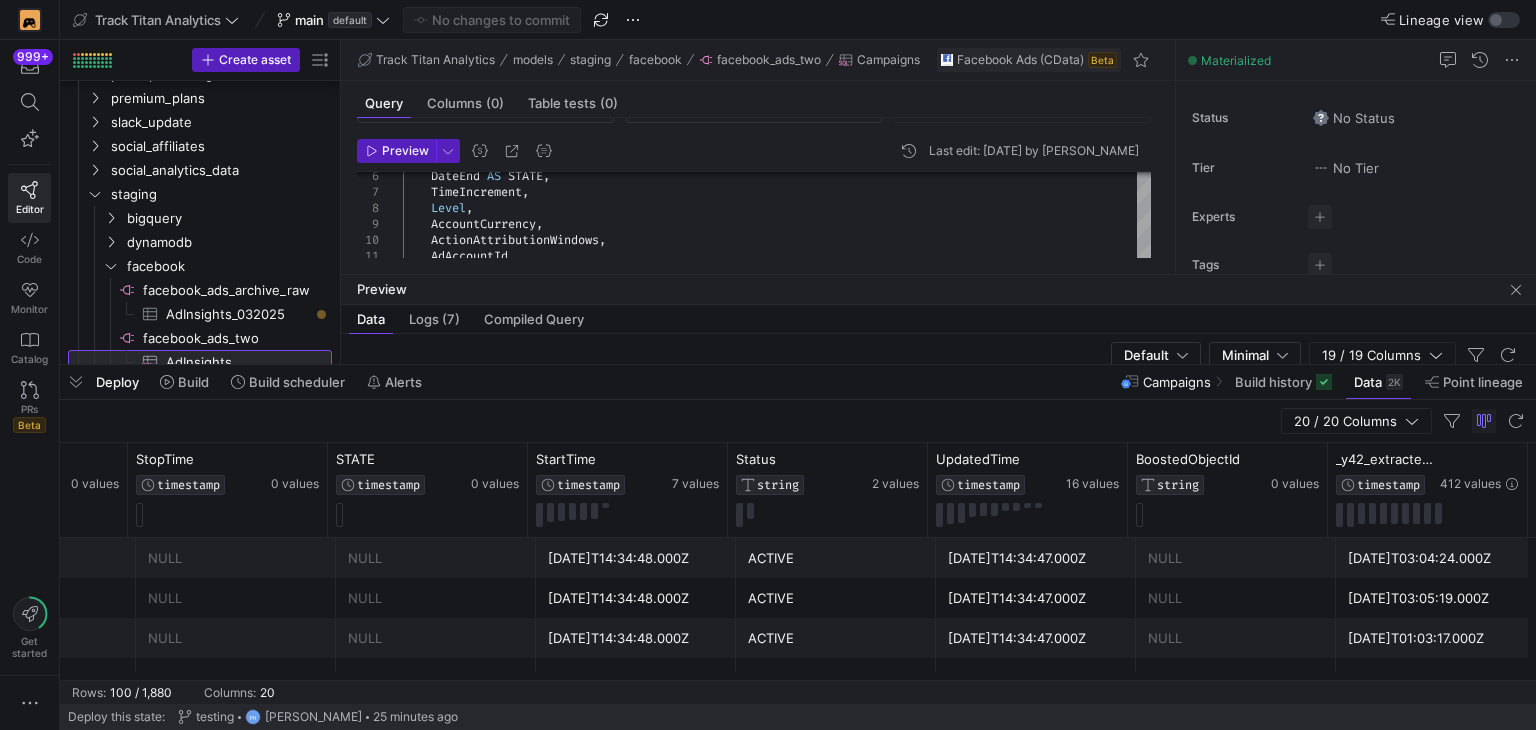 type on "SELECT
Target,
DatePreset,
DateStart,
DateEnd,
DateEnd AS STATE,
TimeIncrement,
Level,
AccountCurrency,
ActionAttributionWindows," 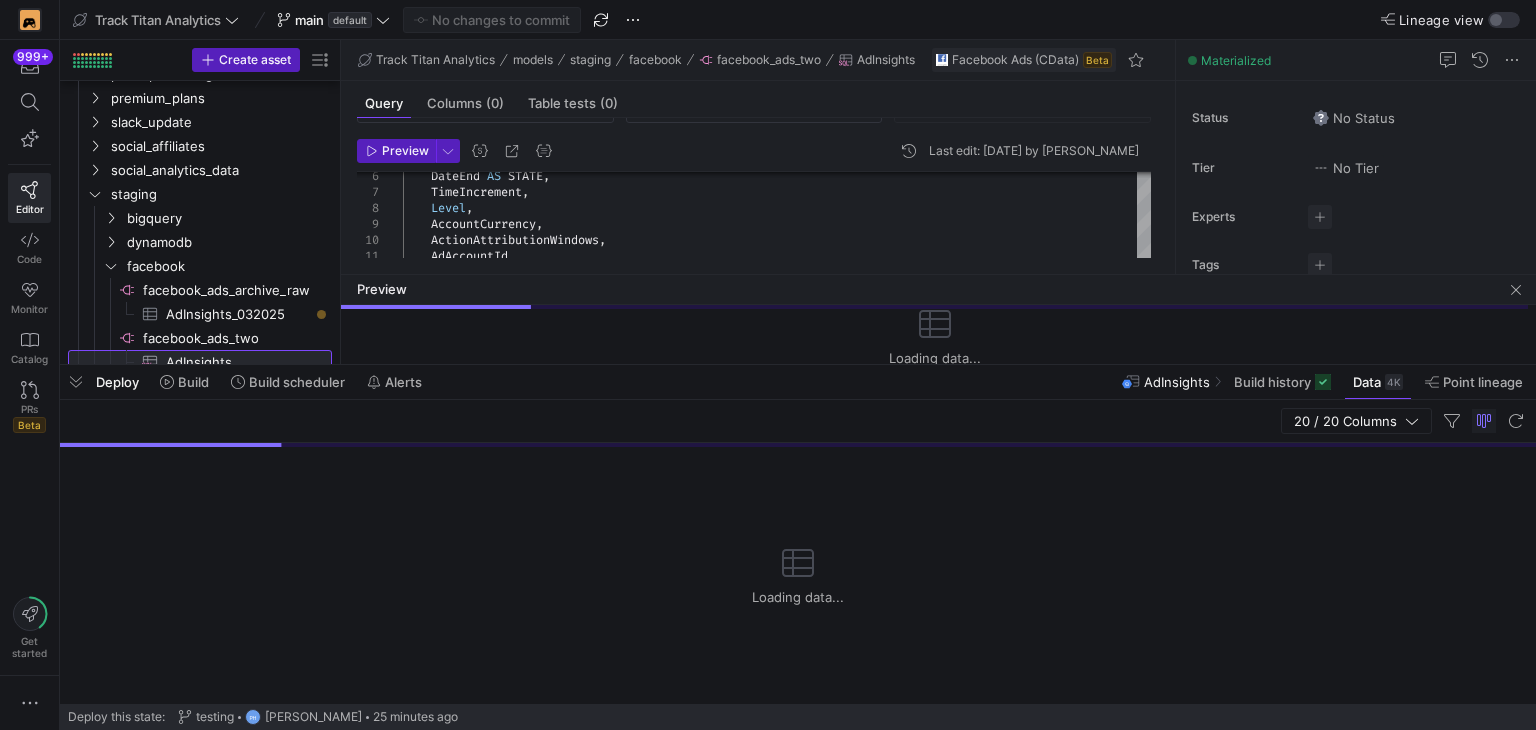 scroll, scrollTop: 484, scrollLeft: 0, axis: vertical 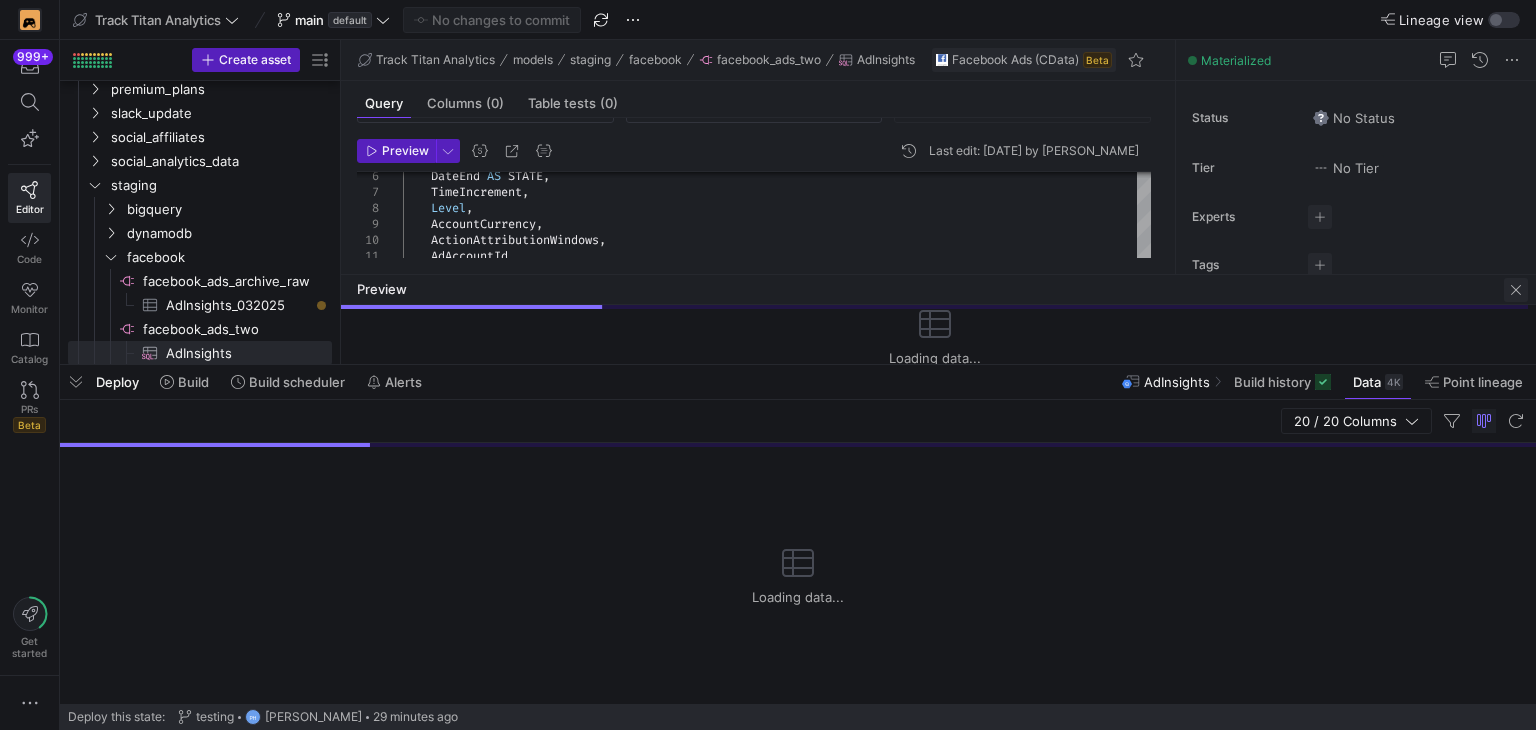 click 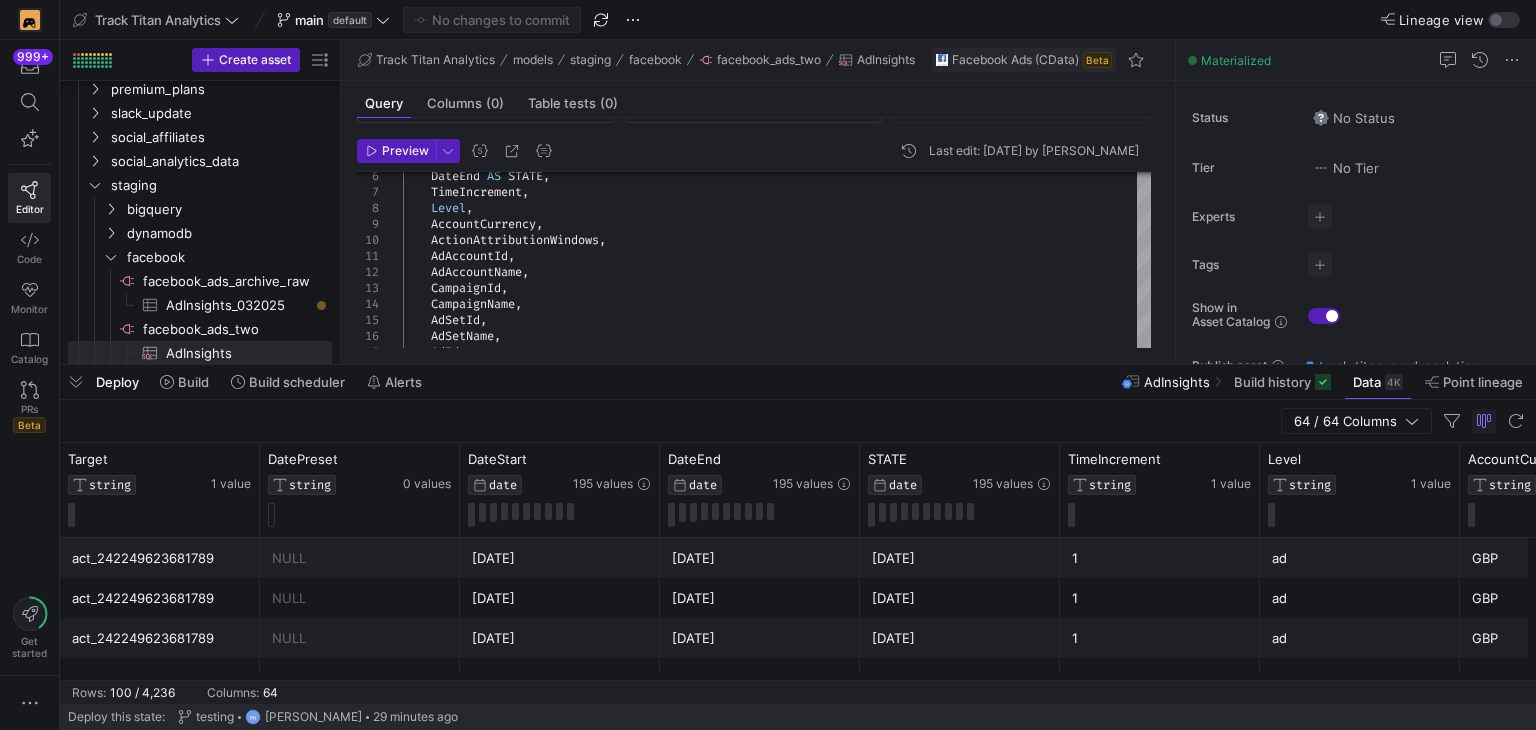 scroll, scrollTop: 0, scrollLeft: 171, axis: horizontal 